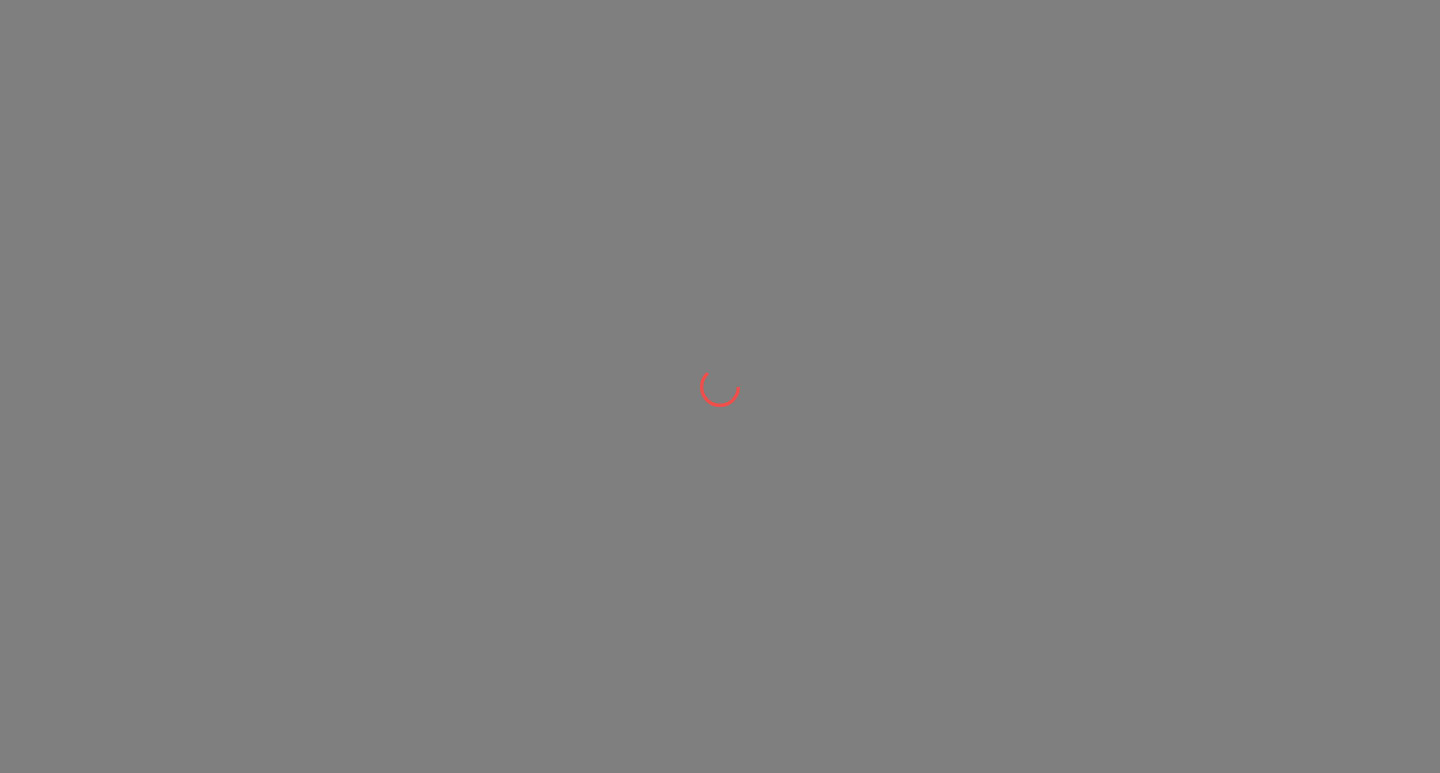 scroll, scrollTop: 0, scrollLeft: 0, axis: both 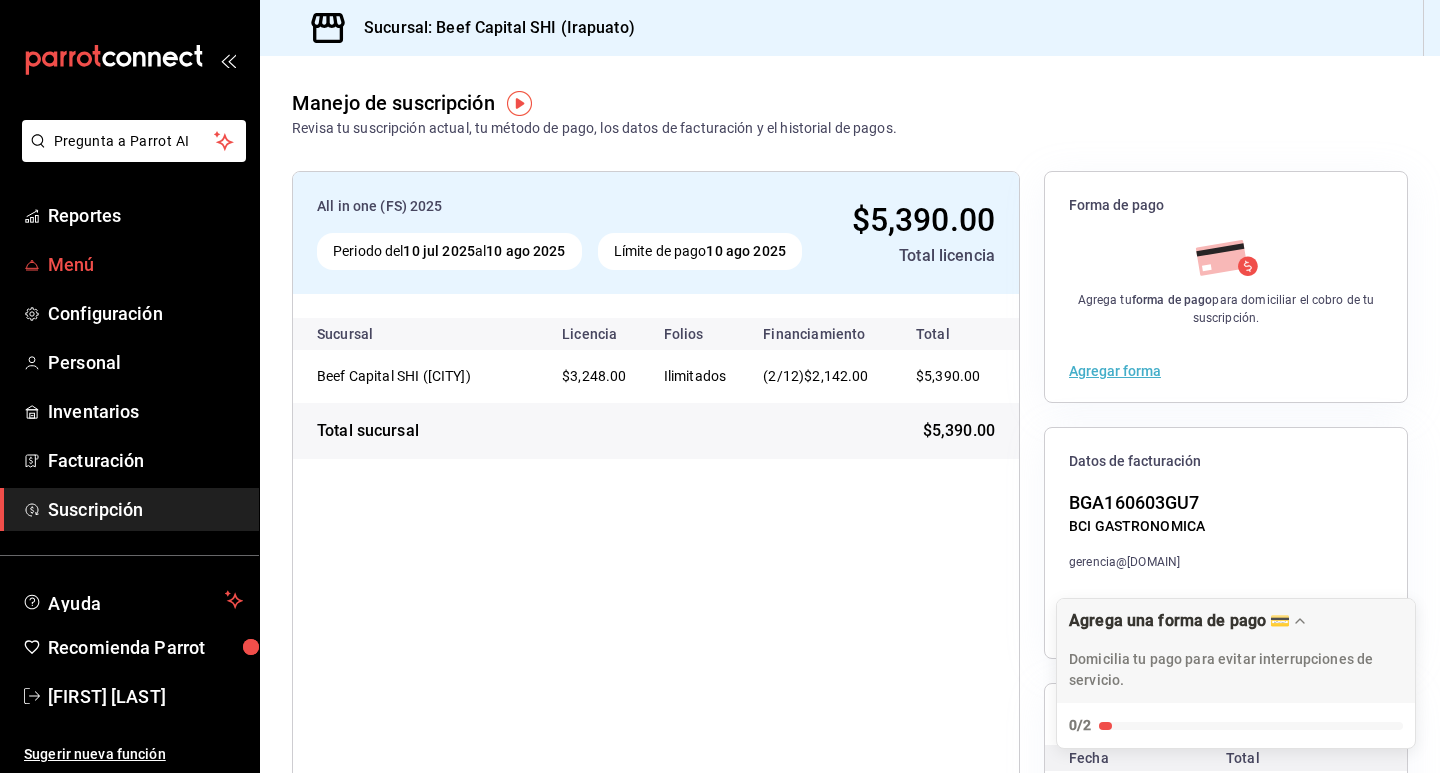click on "Menú" at bounding box center [145, 264] 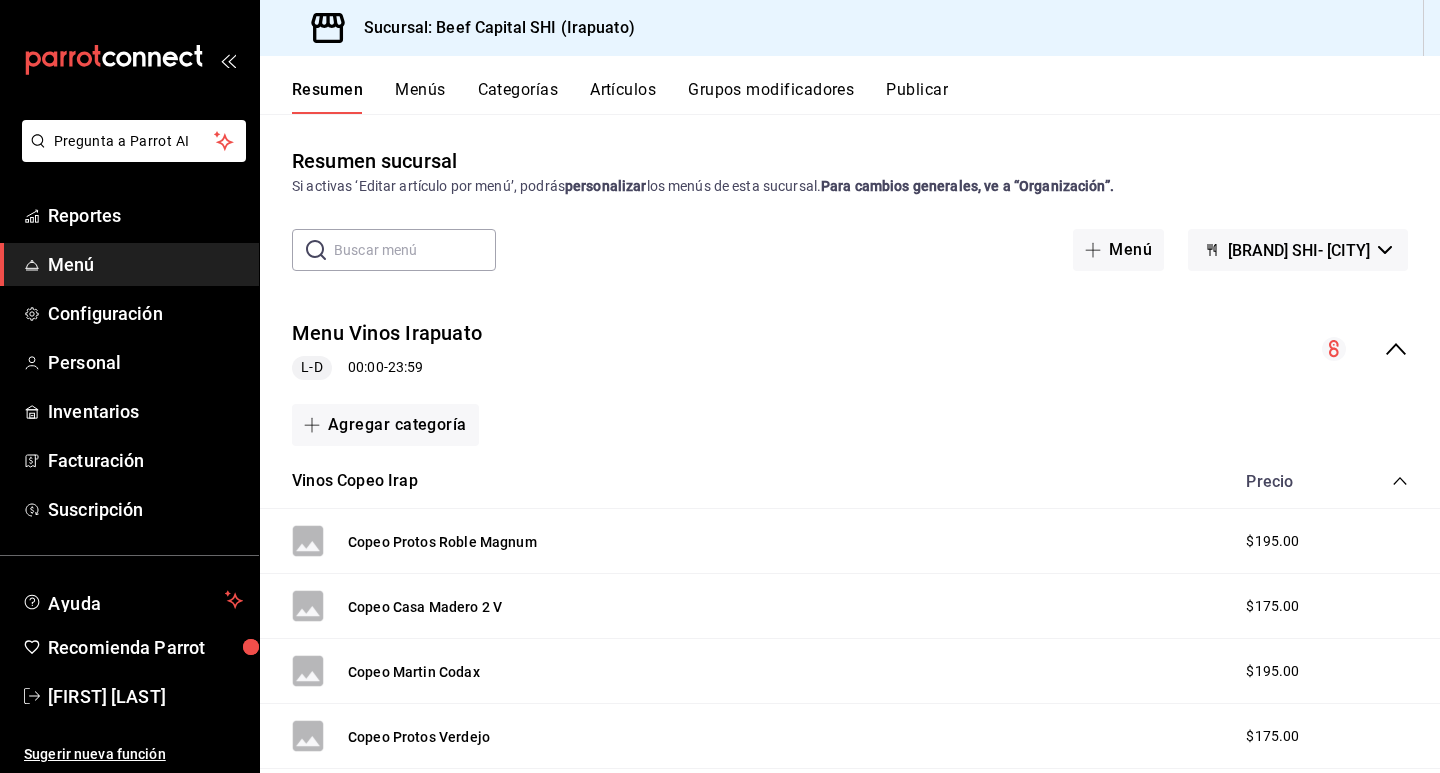 click on "Menús" at bounding box center [420, 97] 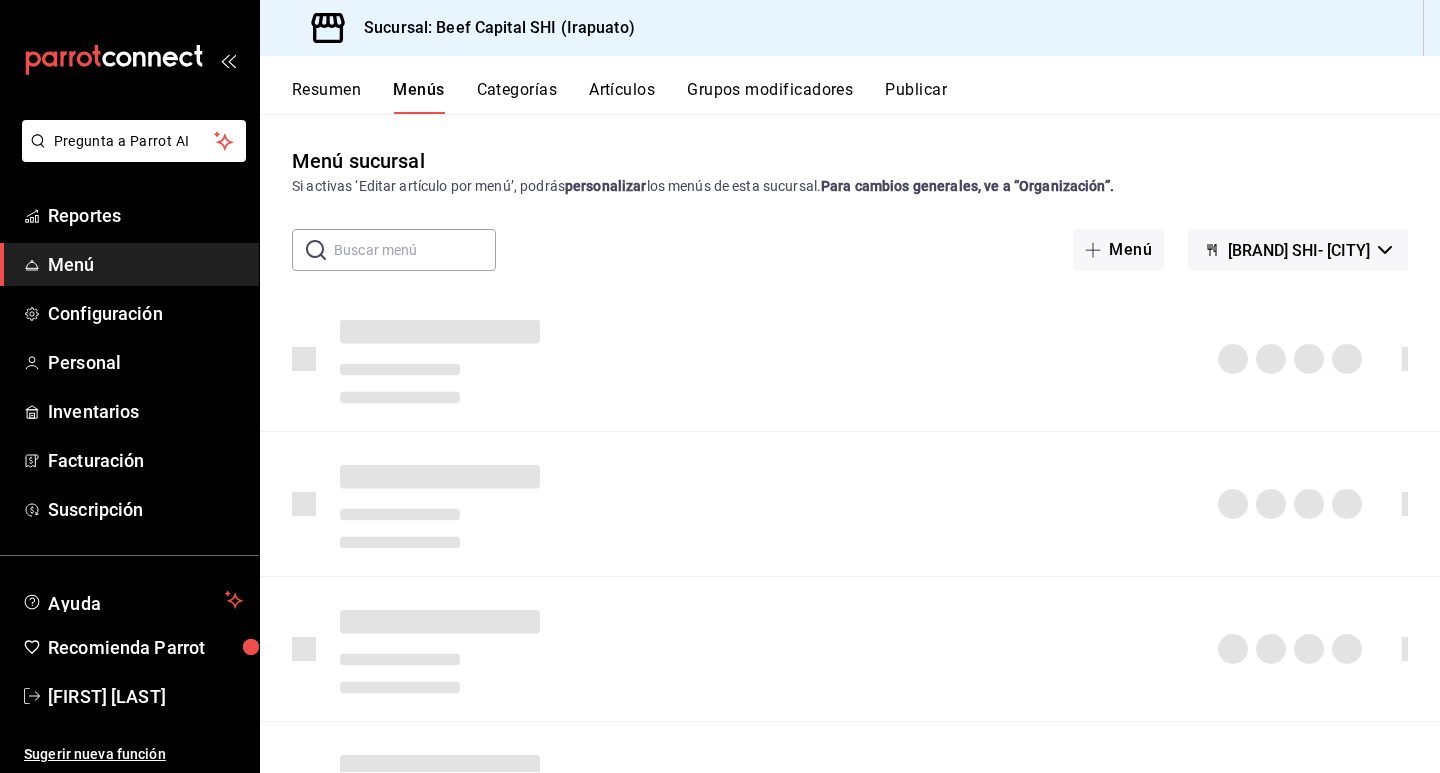 click on "Categorías" at bounding box center (517, 97) 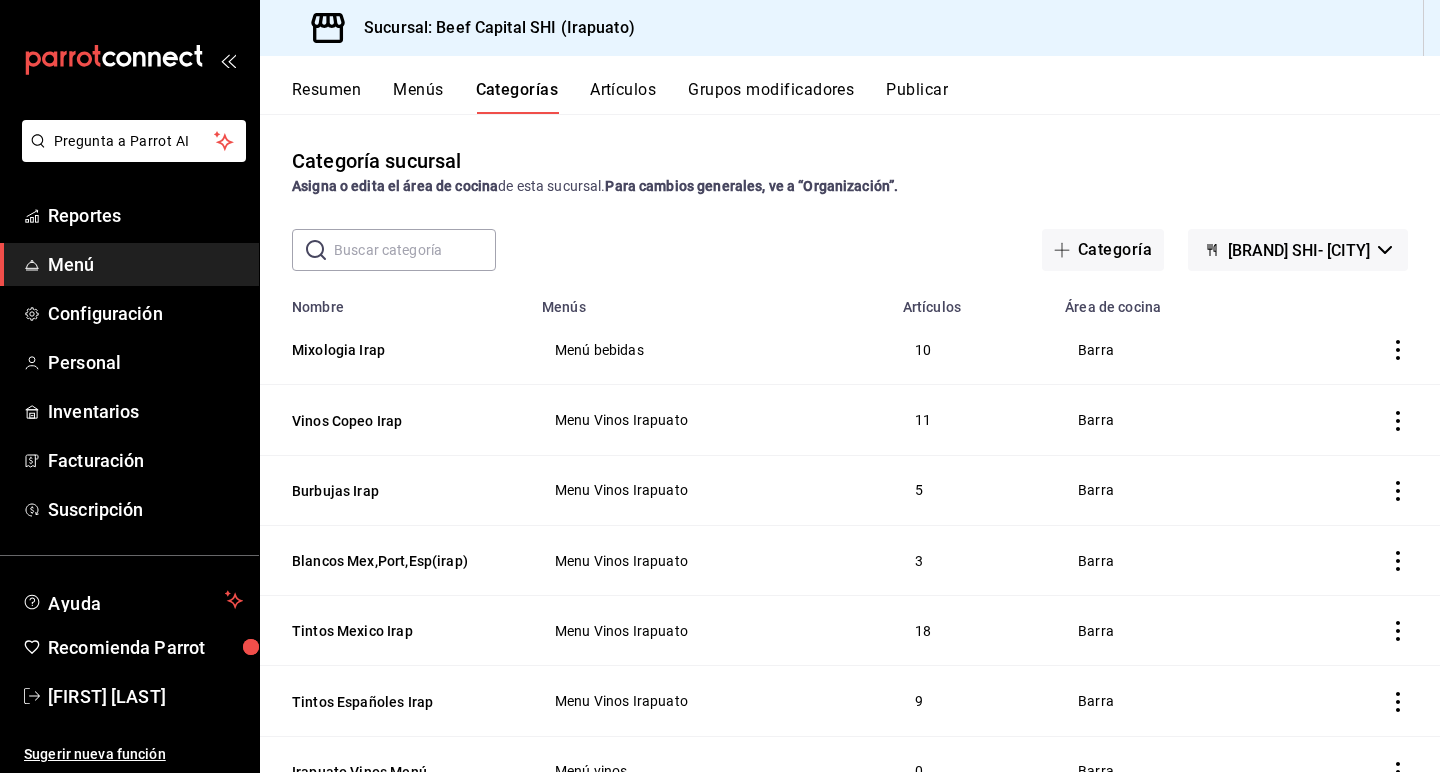 click on "Artículos" at bounding box center [623, 97] 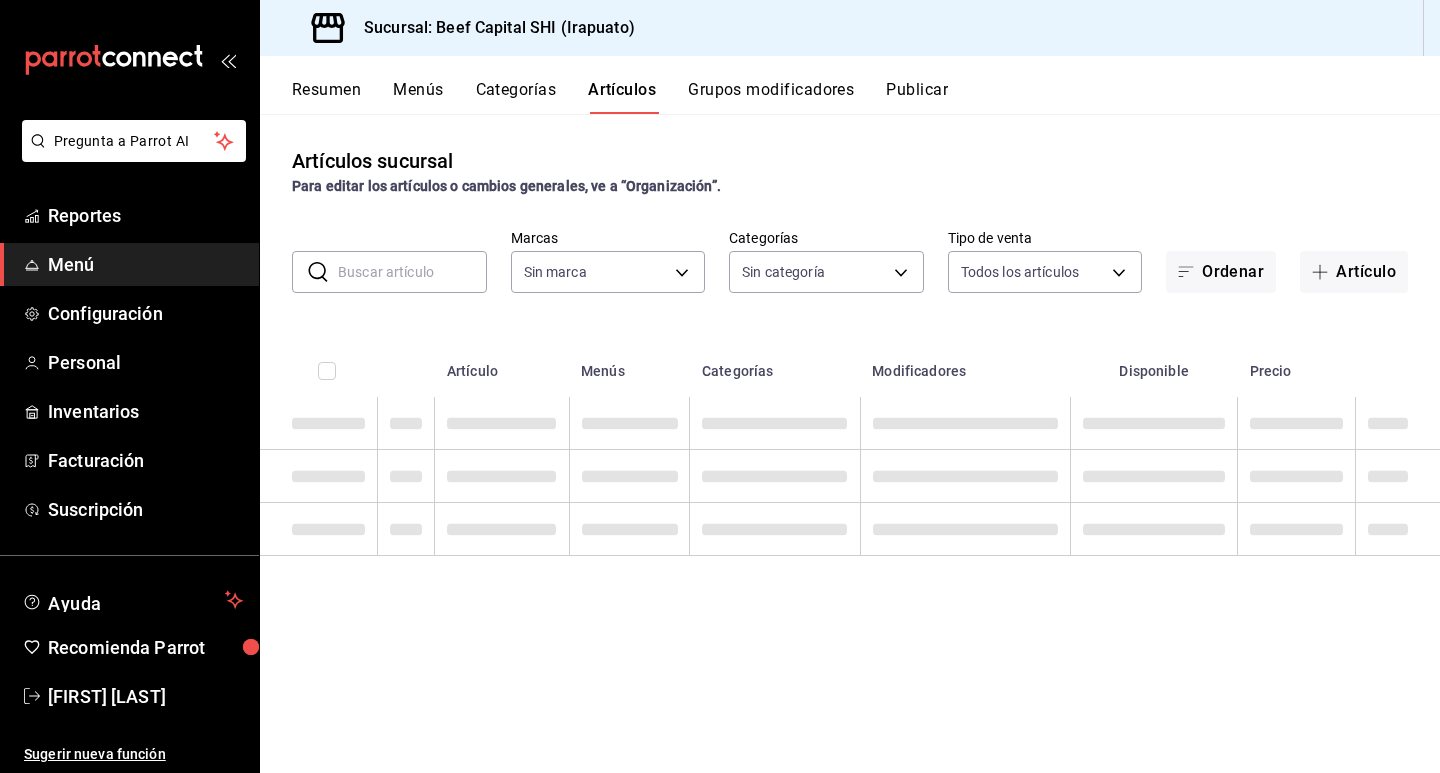 type on "605647f7-5ddc-403a-84da-aa3c8a25865f" 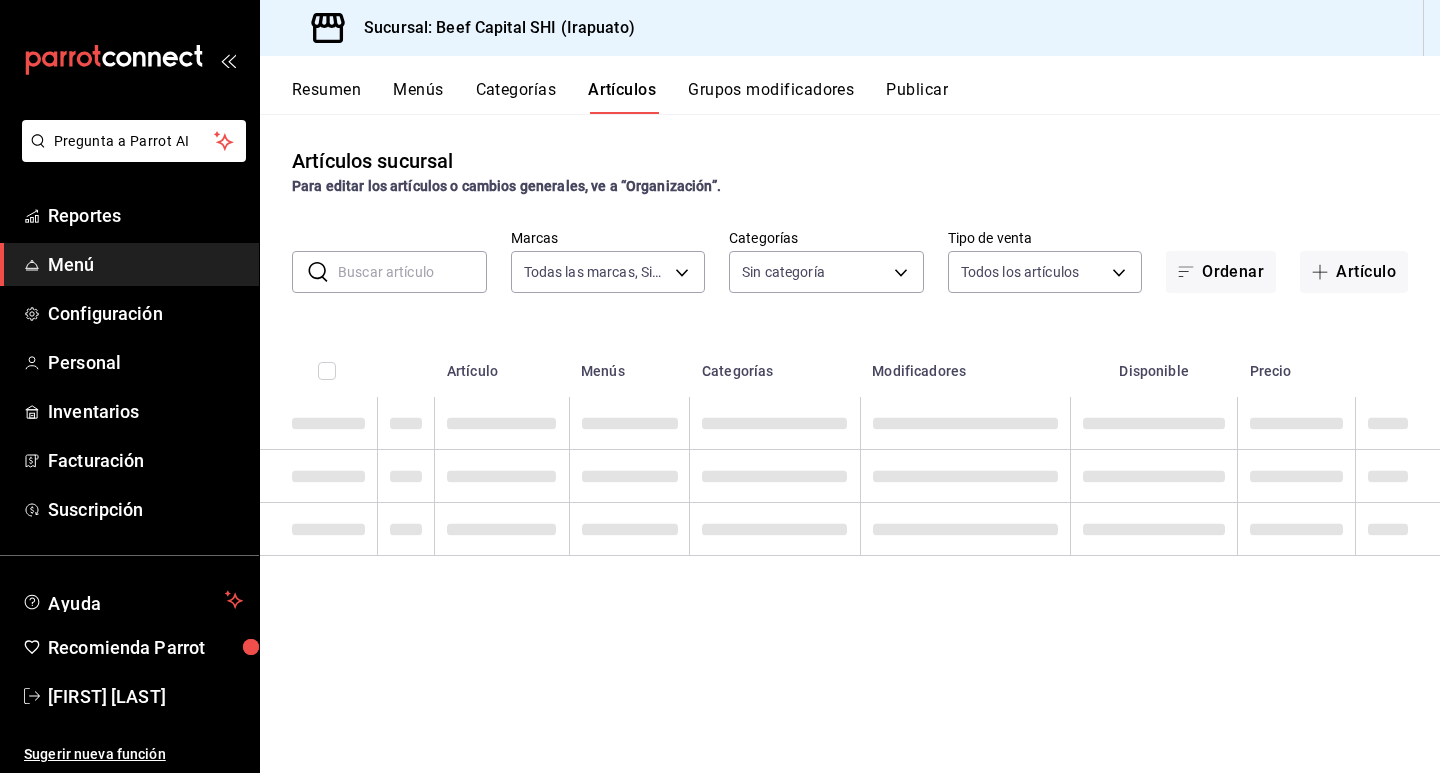 type on "5aaa2e03-870a-4139-a5ee-c0adf652e721,b9d03865-b415-493f-a2ea-e4353c441588,3c7d2ad2-1d43-4c0a-865e-ca5f70957830,f23f0945-c331-47c3-a78d-c8adfdb22f29,70fc7f8b-7193-4205-9978-c70e370b88ec,15fc0098-a8a6-4625-ad8b-91a15c1bbf05,a2cfab74-379c-4389-8d06-b32e88edb388,c5d70b27-e86d-4c7d-a5f3-dfc541fd6873,f88518ab-b853-4dd6-aa6c-53ca66c6ccf4,8828723a-0015-47f9-bab0-107c99beb256,8ec04016-420a-44a2-b3e3-785083b6f673,318d6cbe-7b2b-4a39-a82d-239c927cd86f,48f7fb61-45c2-42d0-b0ba-021fa4206c9a,c0e257bc-c66b-4af4-bb53-edede752b9d2,13358f1b-fc32-4a6c-b044-12be6e04d9e6,03cf777b-250c-4d50-8c5f-234c926fe296,0d09ec44-93f8-4950-a2ba-8b5bbde65602,160f20af-4788-4aa6-9e10-564924ebade7,366aa65f-dcae-4592-b26c-4c76a73b3636,f0a62641-d906-4ec3-a881-7dd43c14e062,0818e993-c065-49a0-b20a-dc14ced6dbd7,e2fc7ef1-00d7-4d7f-8c7e-bebe7c1a0617,bfad43a6-0e0c-4e4d-b23e-03d4e3ab010f,bf92a678-9751-4e1d-9e66-6c13fba2fc37,9b40fc2b-ceed-49c5-af2d-138b793ead07,6d1aa503-bd7f-43ec-ba28-e7f4ac7ef971,d8ea20ee-f3b0-4771-8d85-1cb3ba72cf6a,db393c01-7ef1-4b09-99c..." 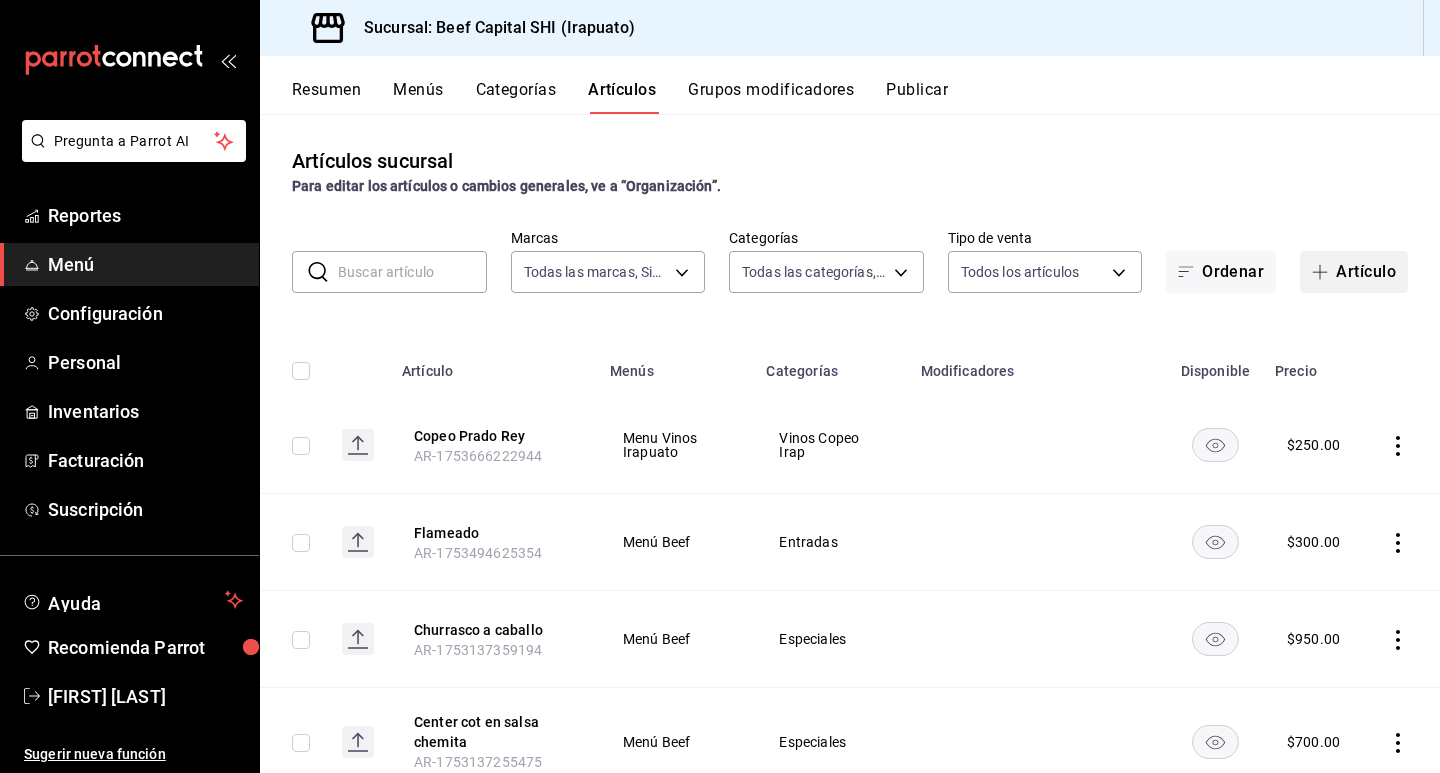 click on "Artículo" at bounding box center [1354, 272] 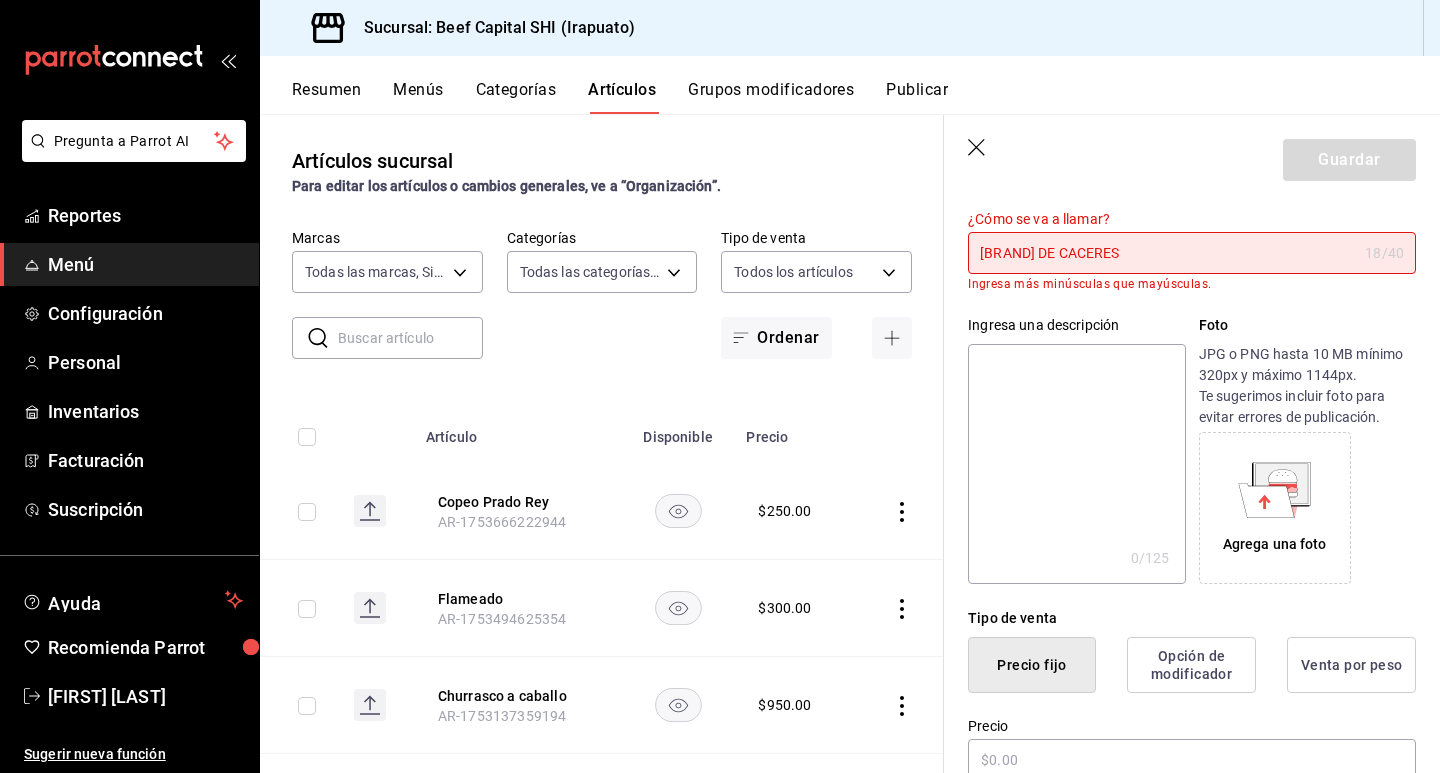 scroll, scrollTop: 200, scrollLeft: 0, axis: vertical 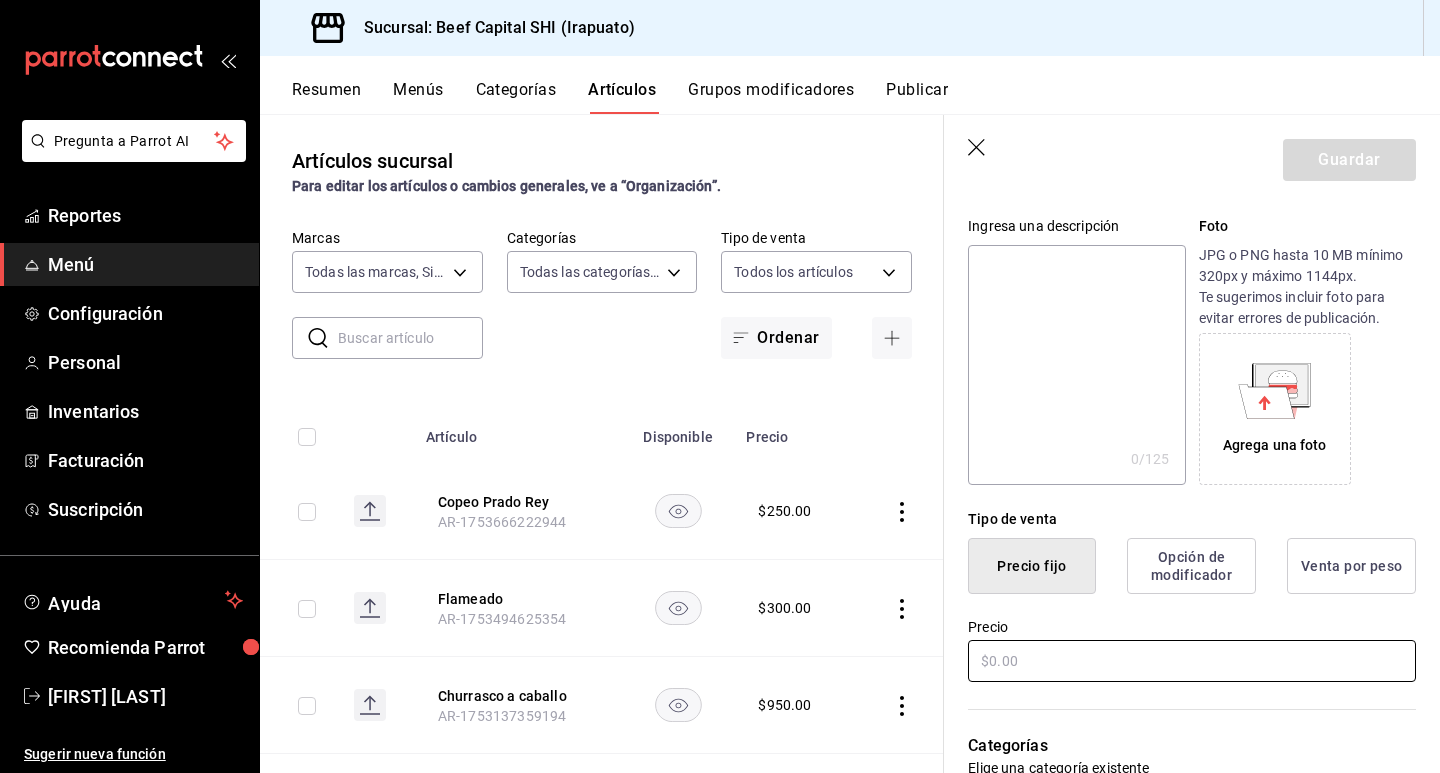 type on "[BRAND] DE CACERES" 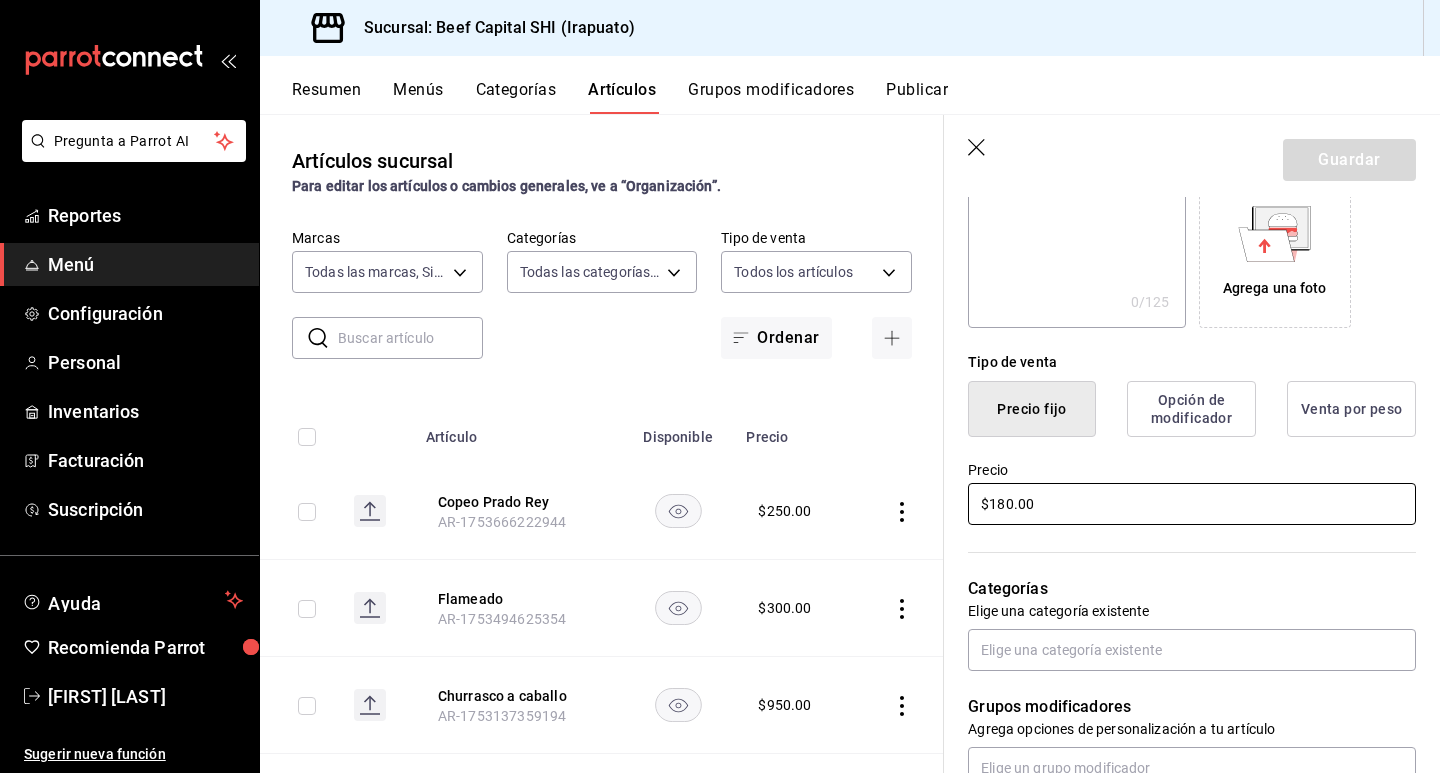 scroll, scrollTop: 400, scrollLeft: 0, axis: vertical 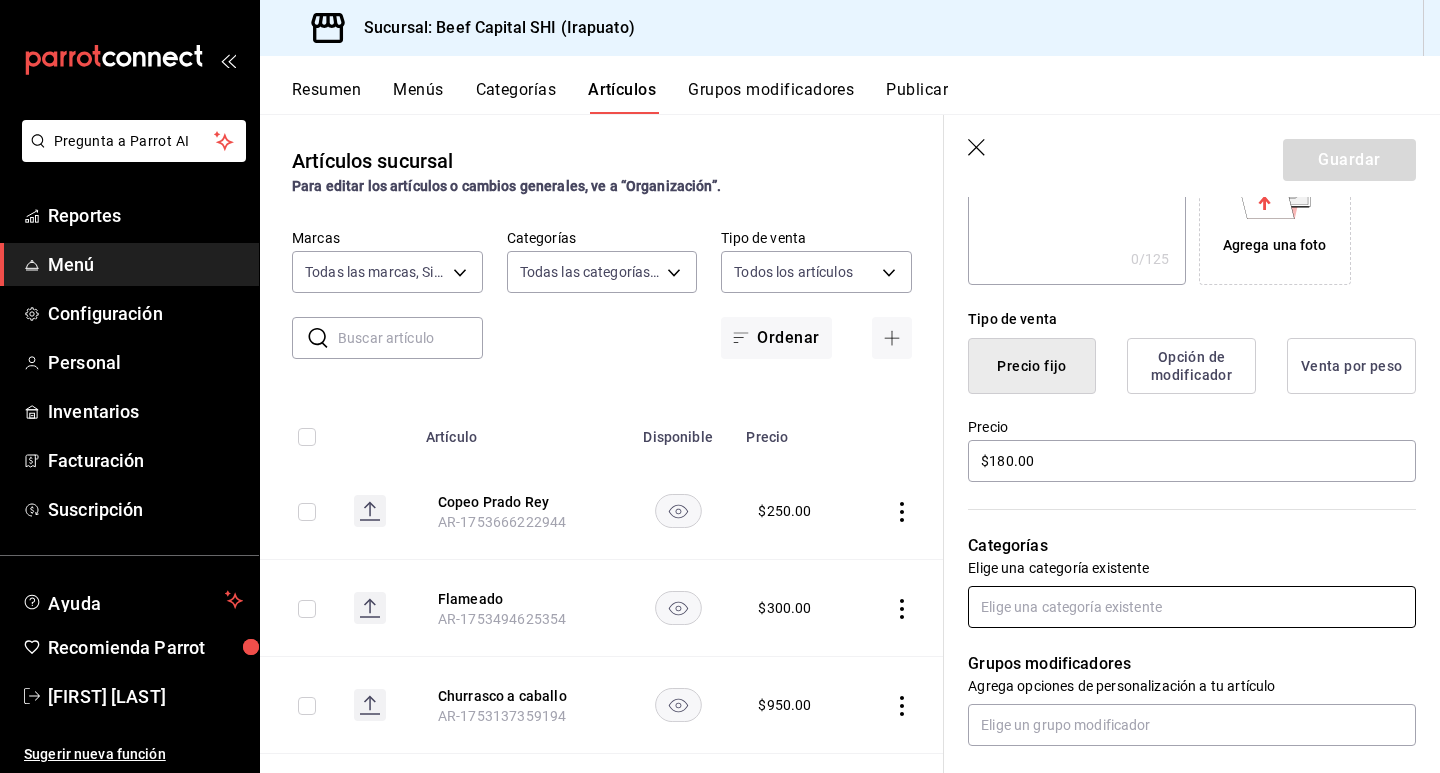 click at bounding box center (1192, 607) 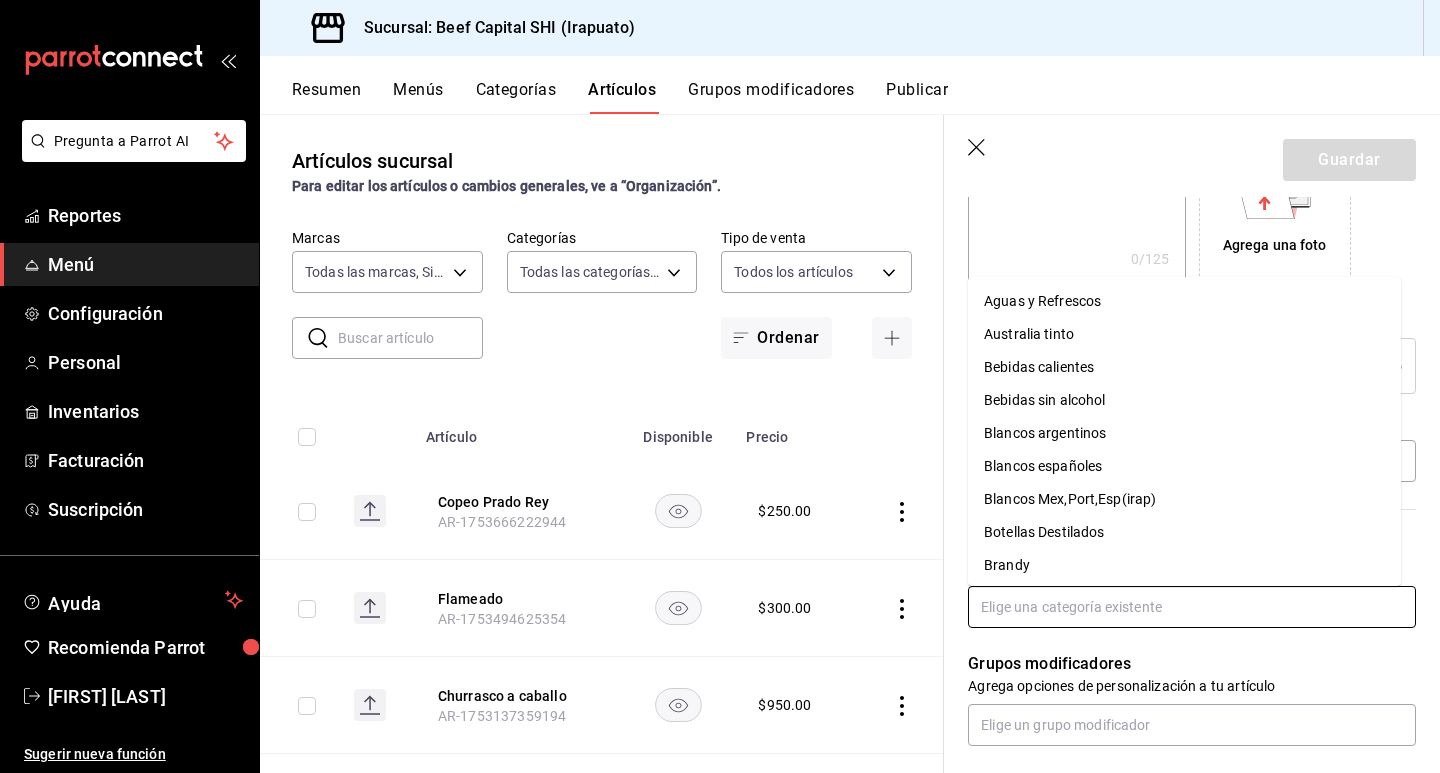 click on "Blancos españoles" at bounding box center (1184, 466) 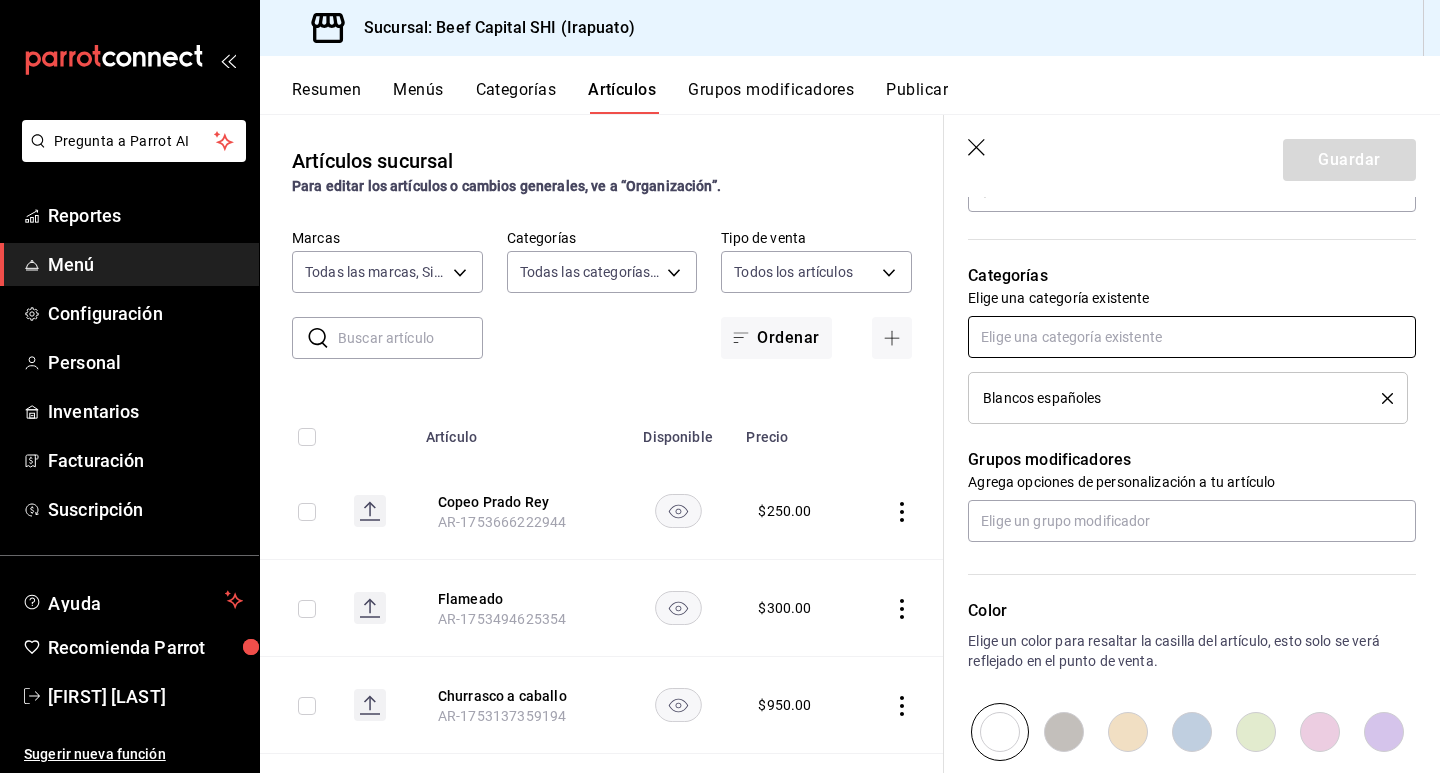 scroll, scrollTop: 700, scrollLeft: 0, axis: vertical 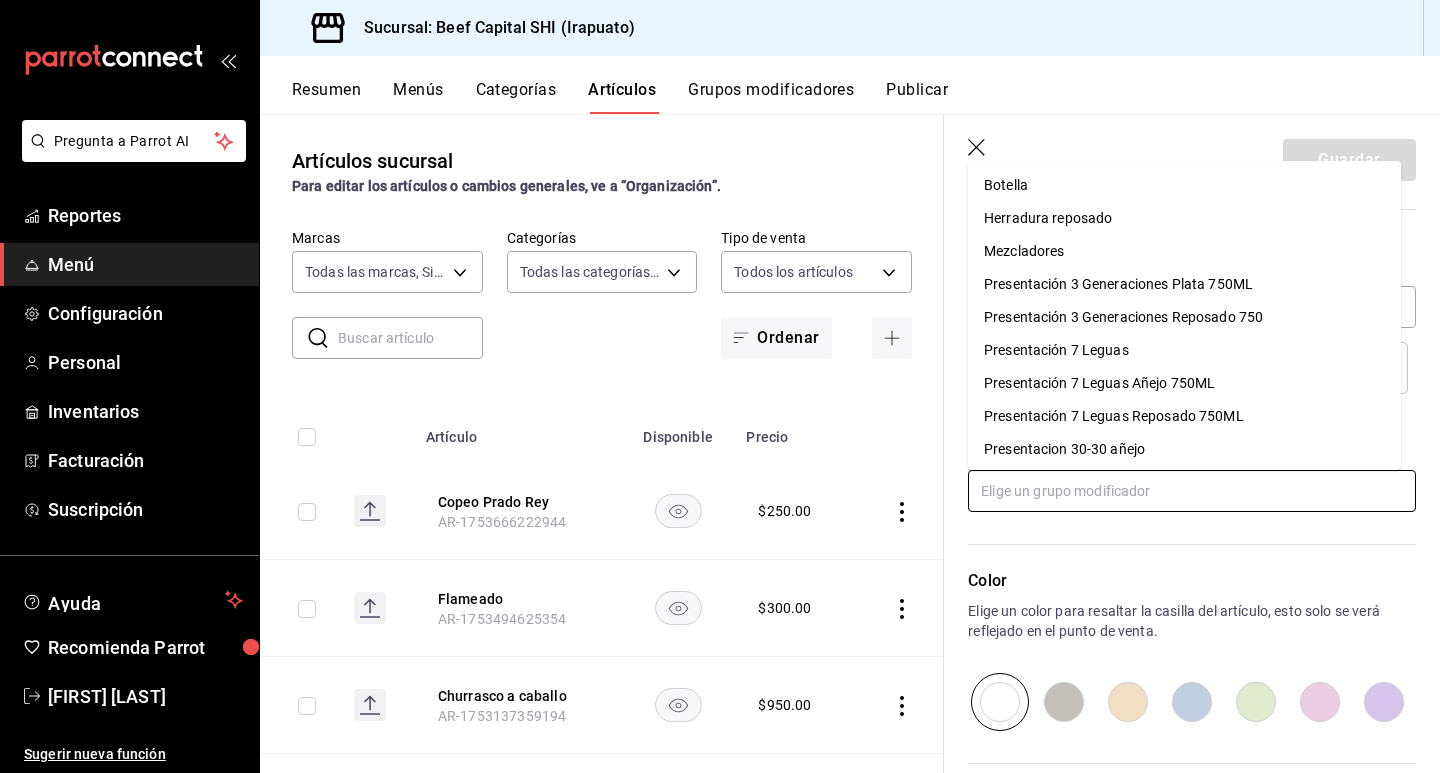 click at bounding box center (1192, 491) 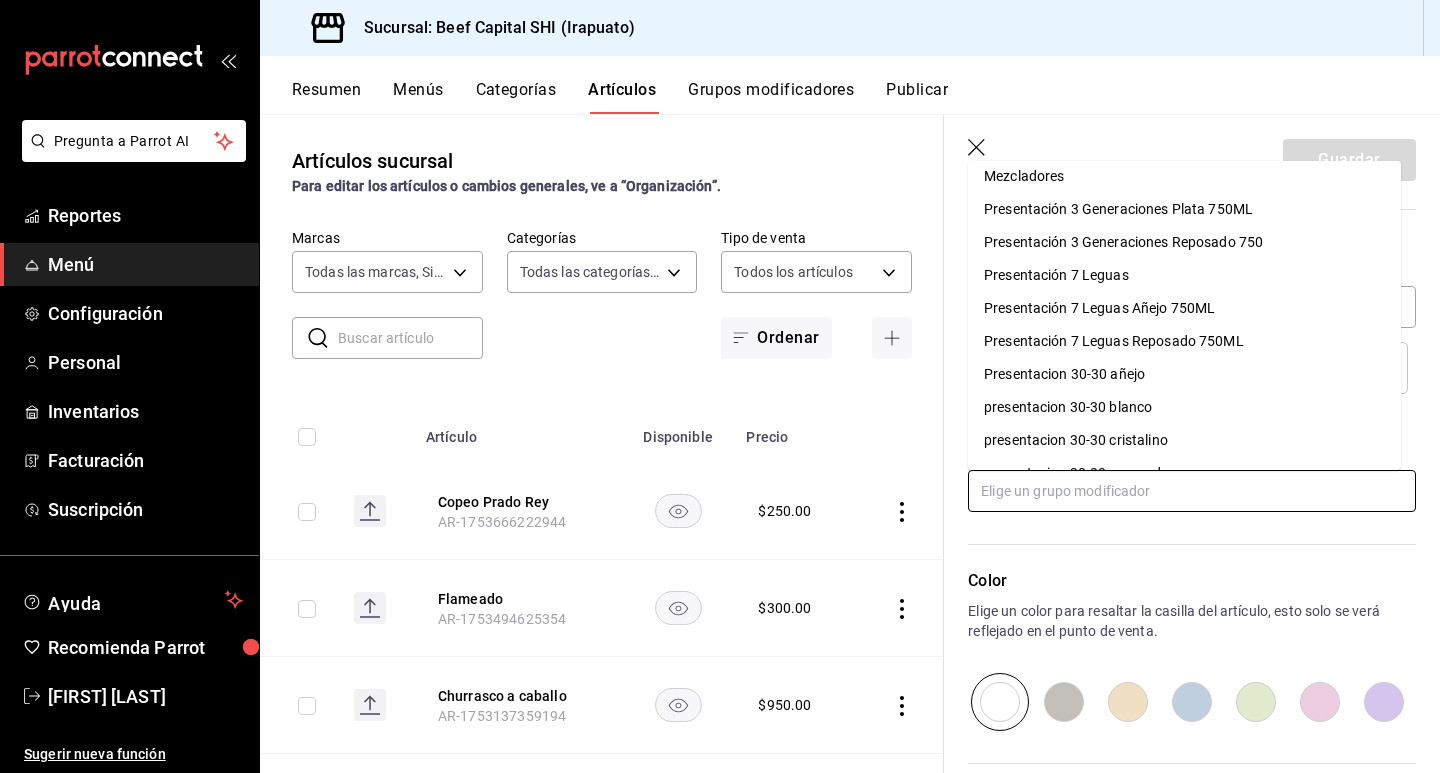 scroll, scrollTop: 0, scrollLeft: 0, axis: both 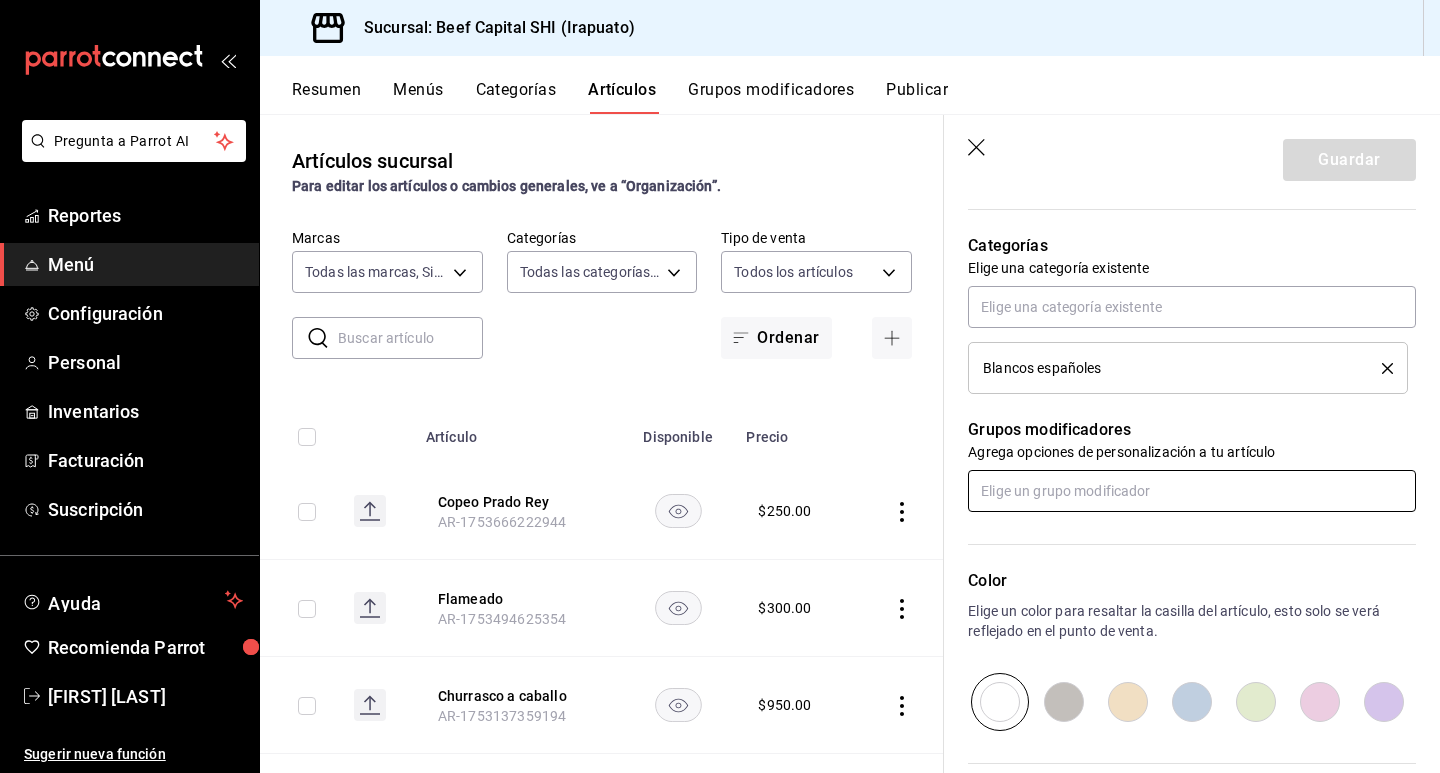 click at bounding box center (1192, 491) 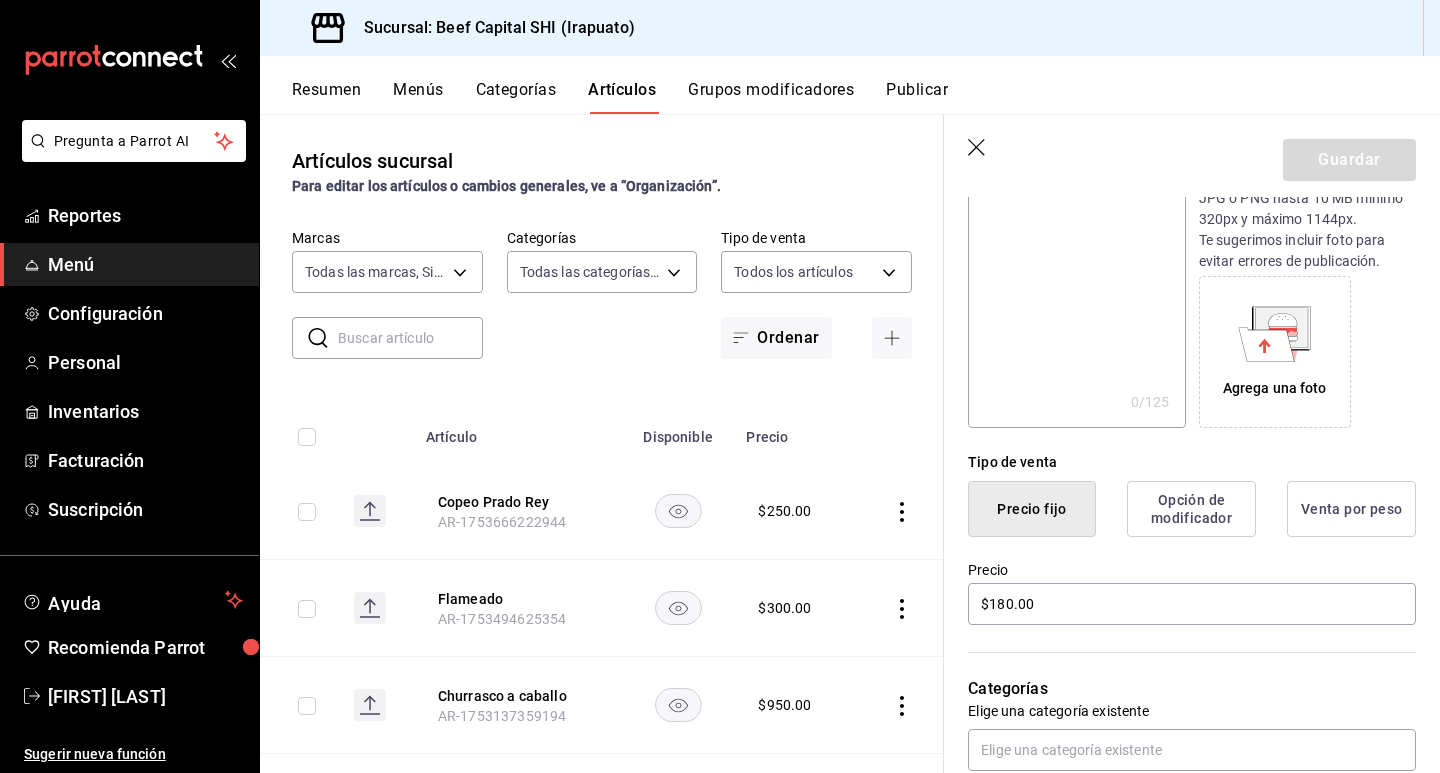 scroll, scrollTop: 200, scrollLeft: 0, axis: vertical 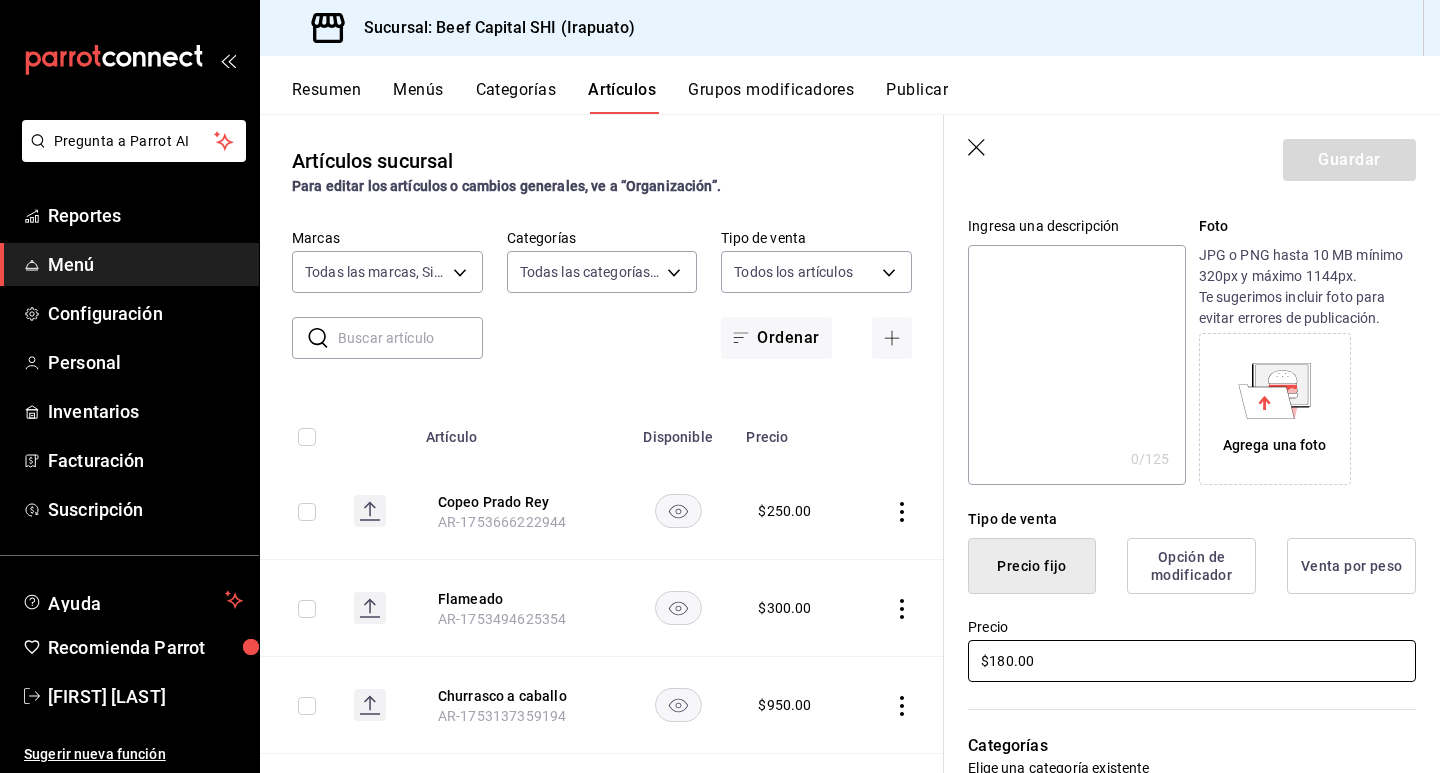 drag, startPoint x: 1047, startPoint y: 660, endPoint x: 939, endPoint y: 652, distance: 108.29589 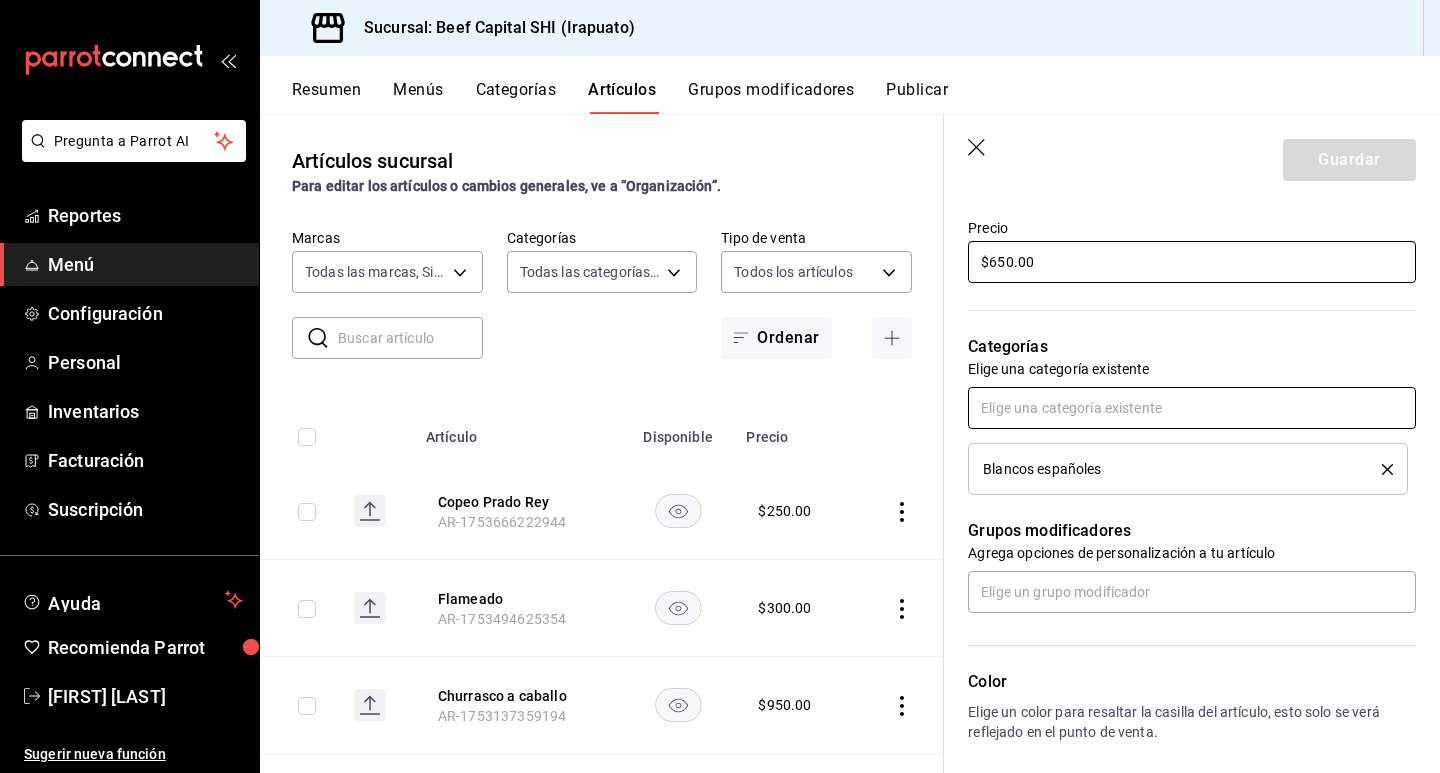 scroll, scrollTop: 600, scrollLeft: 0, axis: vertical 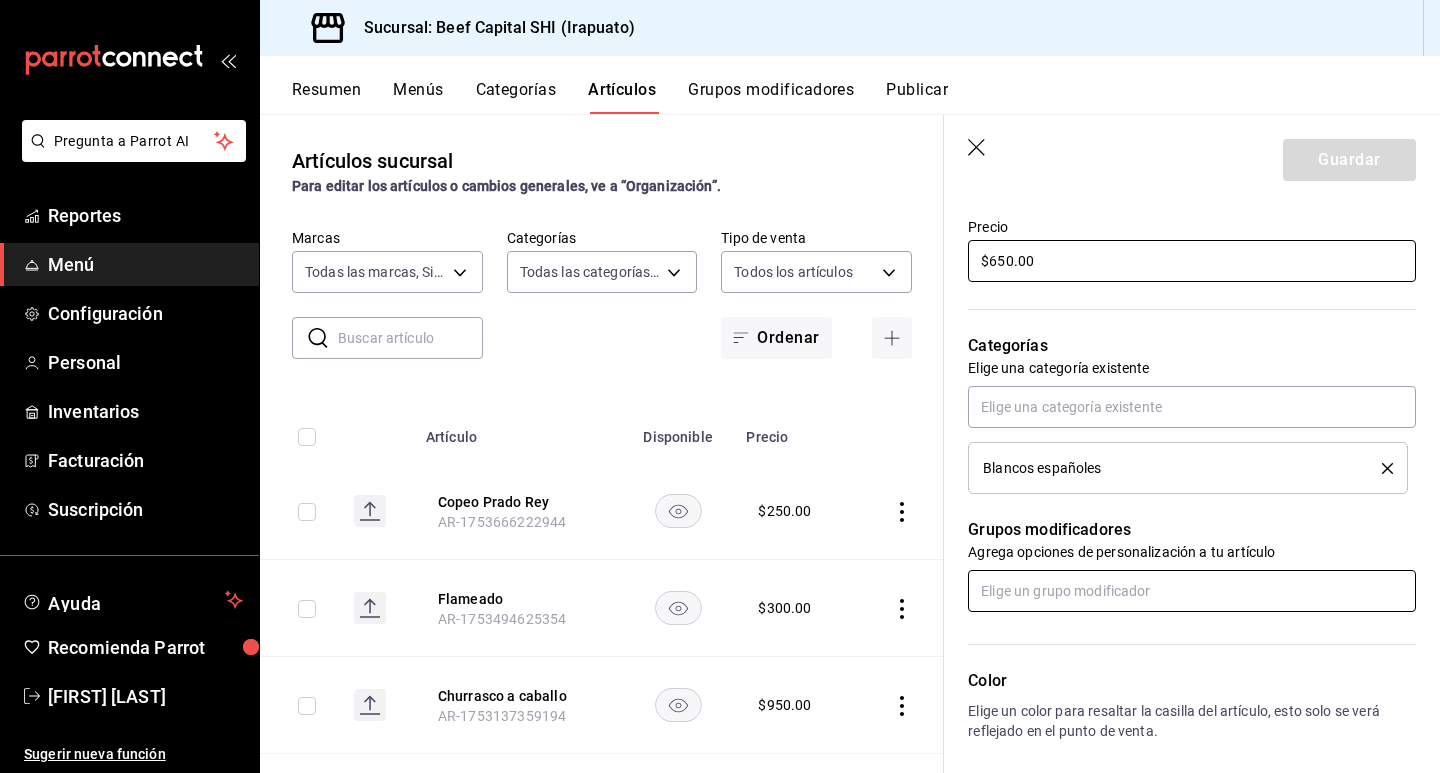 type on "$650.00" 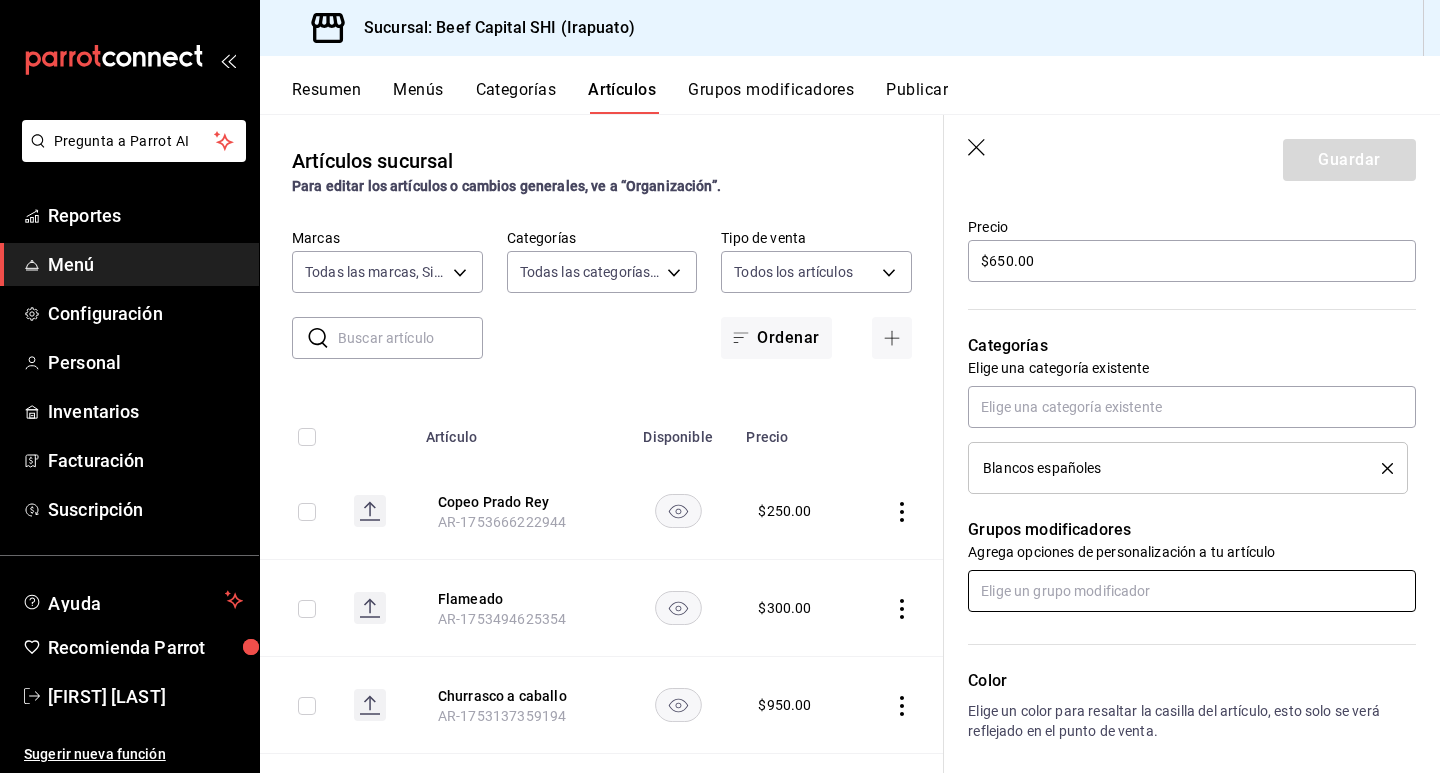 click at bounding box center (1192, 591) 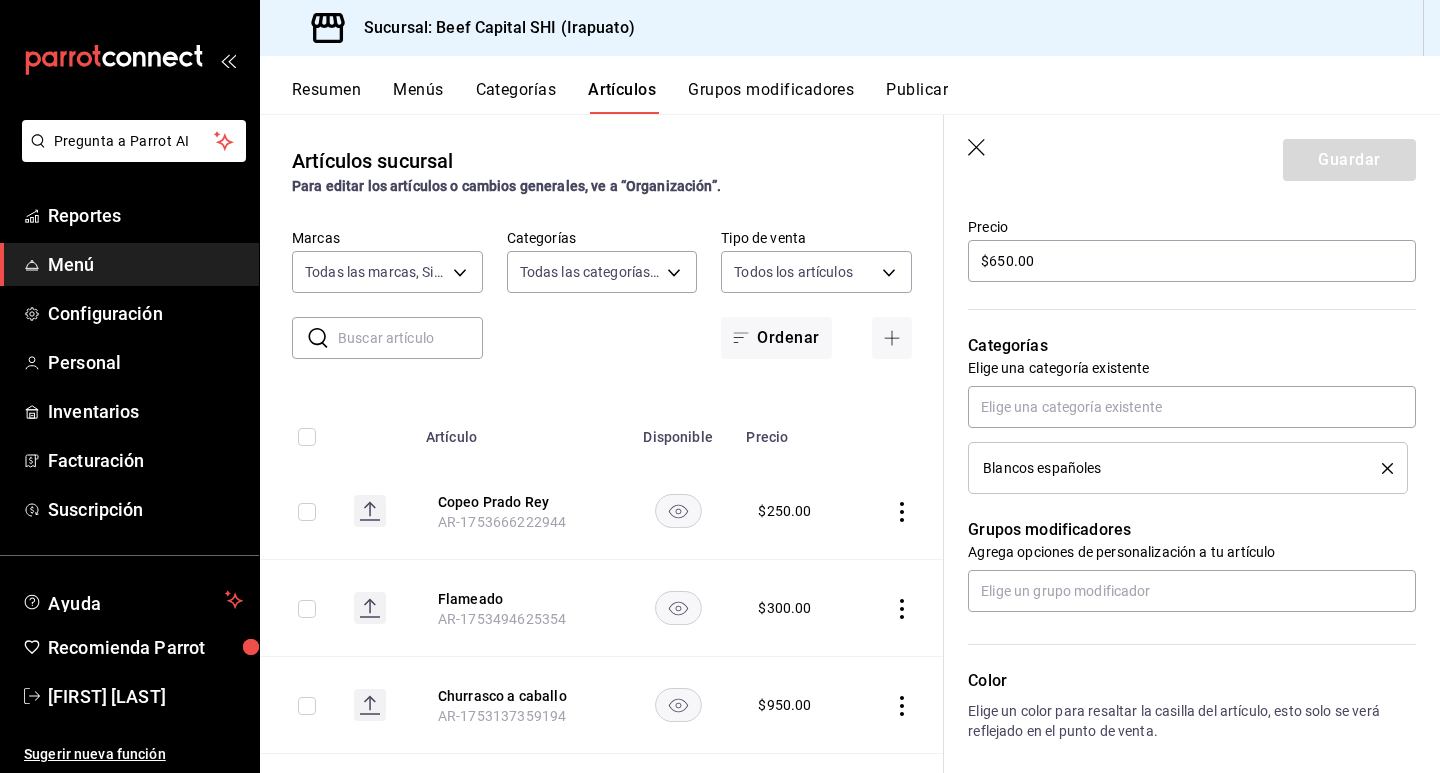 click 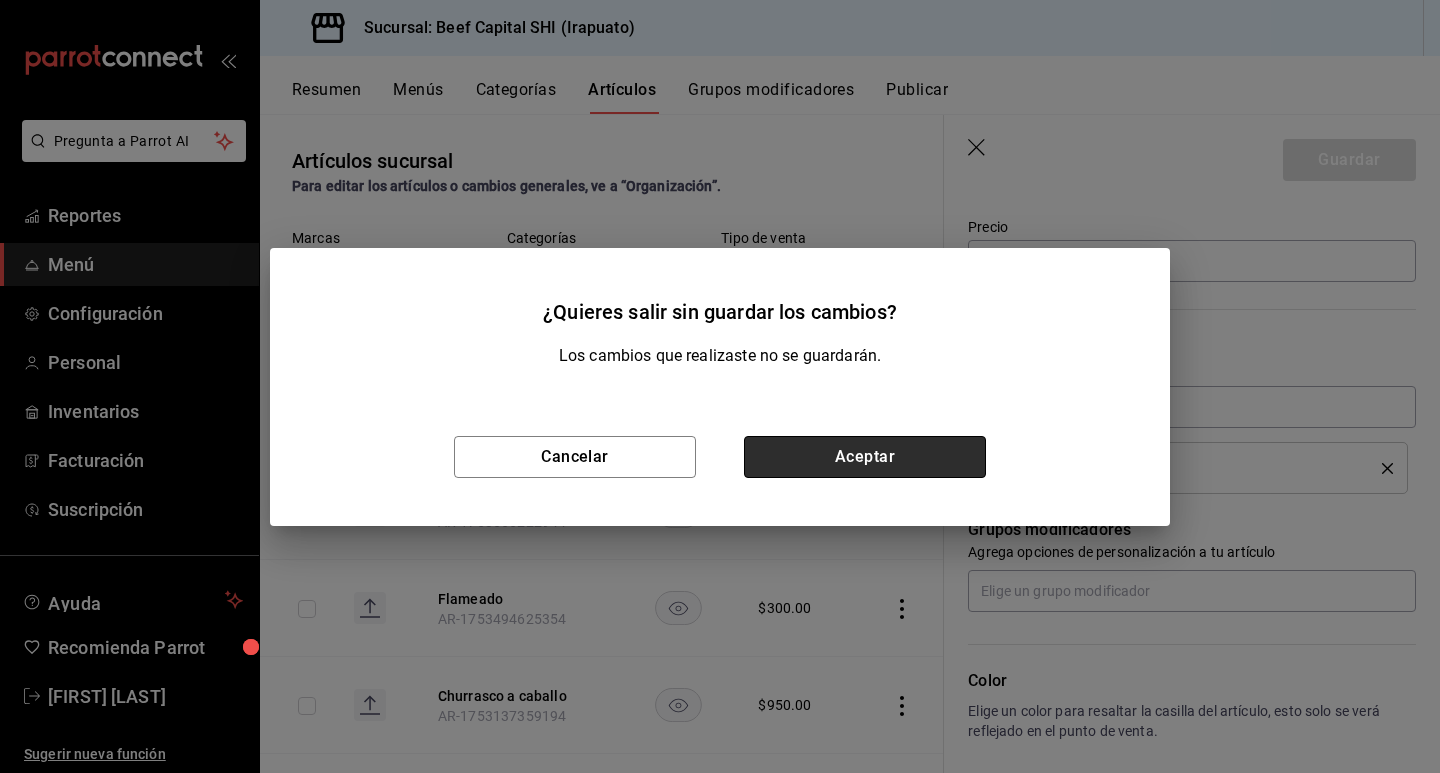 click on "Aceptar" at bounding box center [865, 457] 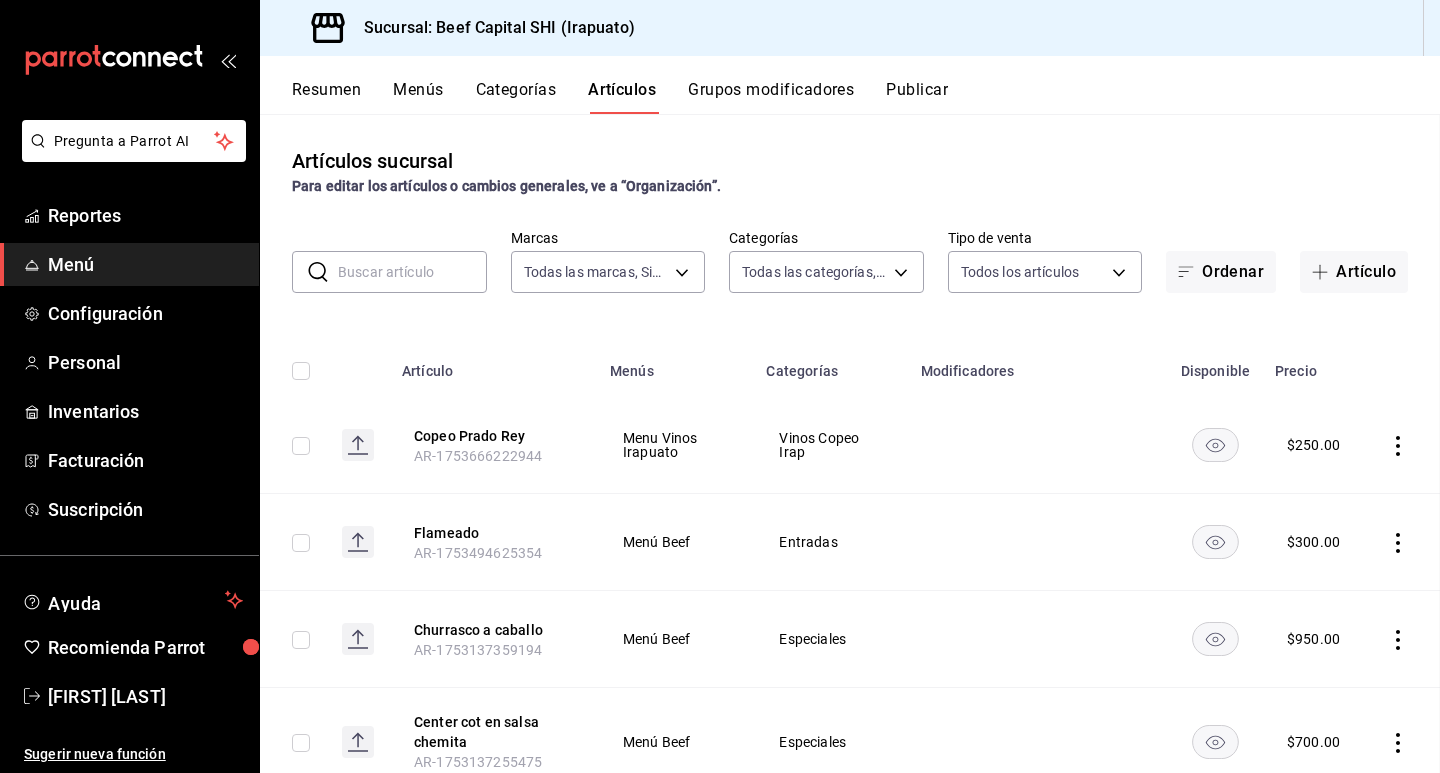 scroll, scrollTop: 0, scrollLeft: 0, axis: both 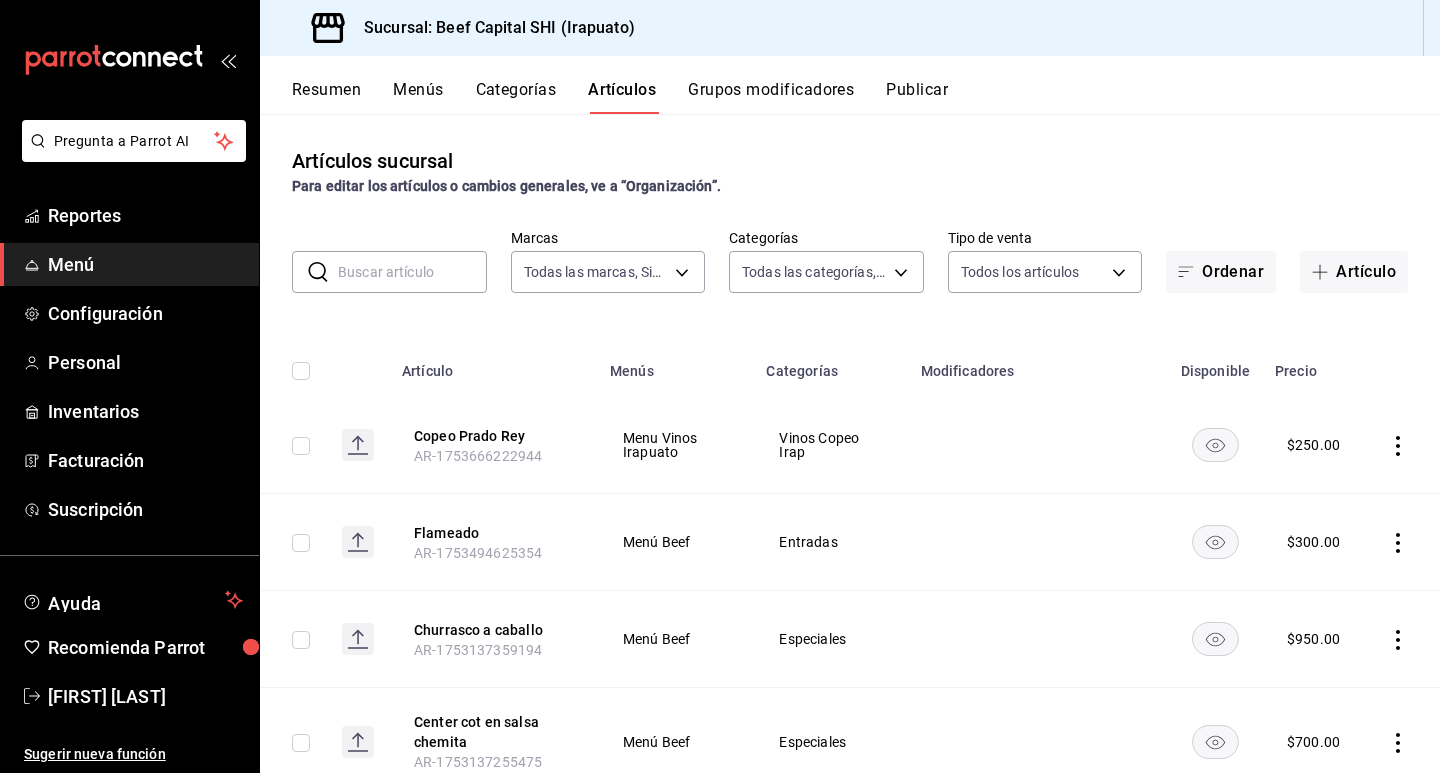click on "Grupos modificadores" at bounding box center [771, 97] 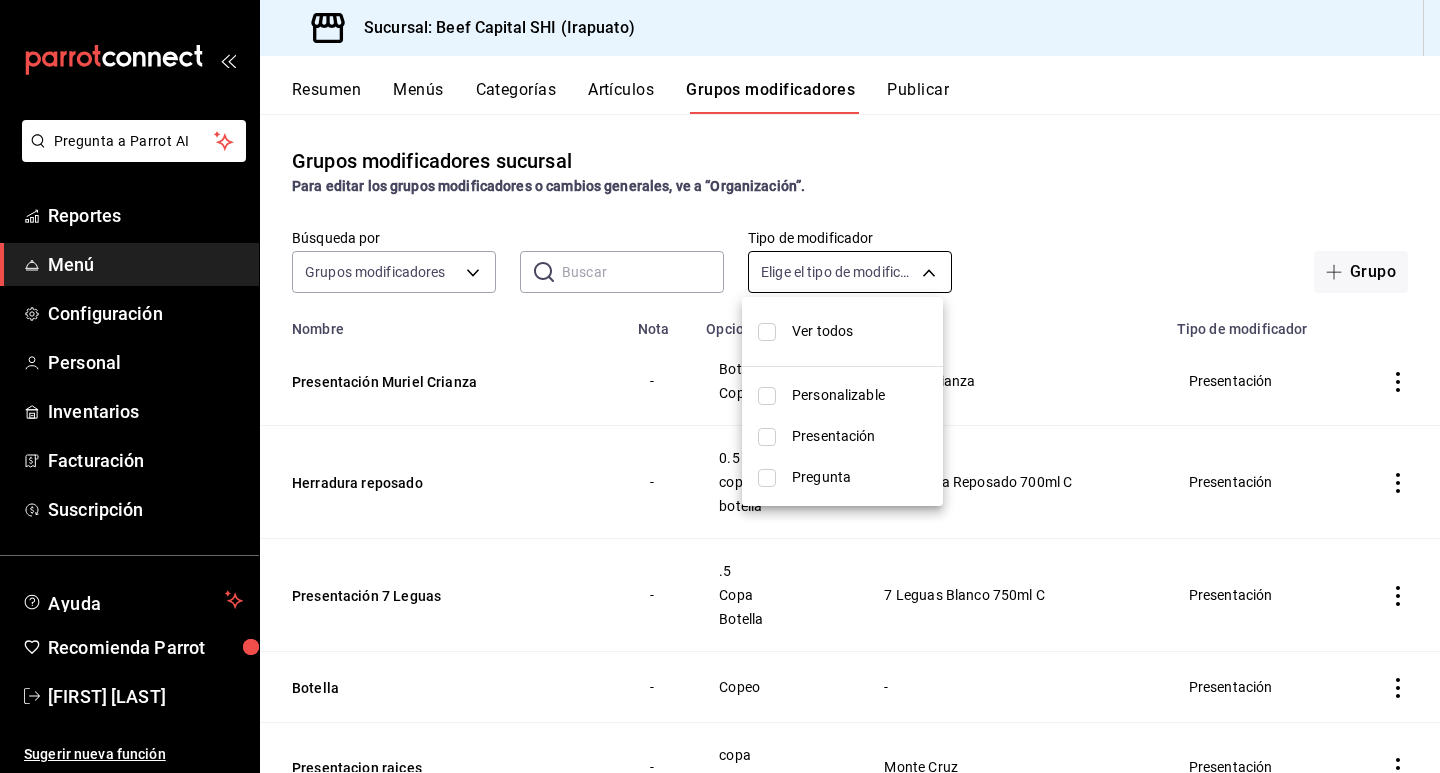 click on "[BRAND] DE [BRAND] CRIA - BOTELLA COPA [BRAND] CRIANZA PRESENTACIÓN HERRADURA REPOSADO - 0.5 COPA BOTELLA HERRADURA REPOSADO 700ML C PRESENTACIÓN PRESENTACIÓN 7 LEGUAS - .5 COPA BOTELLA 7 LEGUAS BLANCO 750ML C PRESENTACIÓN BOTELLA - COPEO - PRESENTACIÓN PRESENTACION RAICES - COPA BOTELLA MONTE CRUZ PRESENTACIÓN PRESENTACIÓN PESCADO - ZARANDEADO BRASAS MOJO DE AJO 4 QUESOS PESCA DEL DIA PESCA DEL DÍA PULPO SALMON FRESCO PRESENTACIÓN TERMINO - AZUL -" at bounding box center [720, 386] 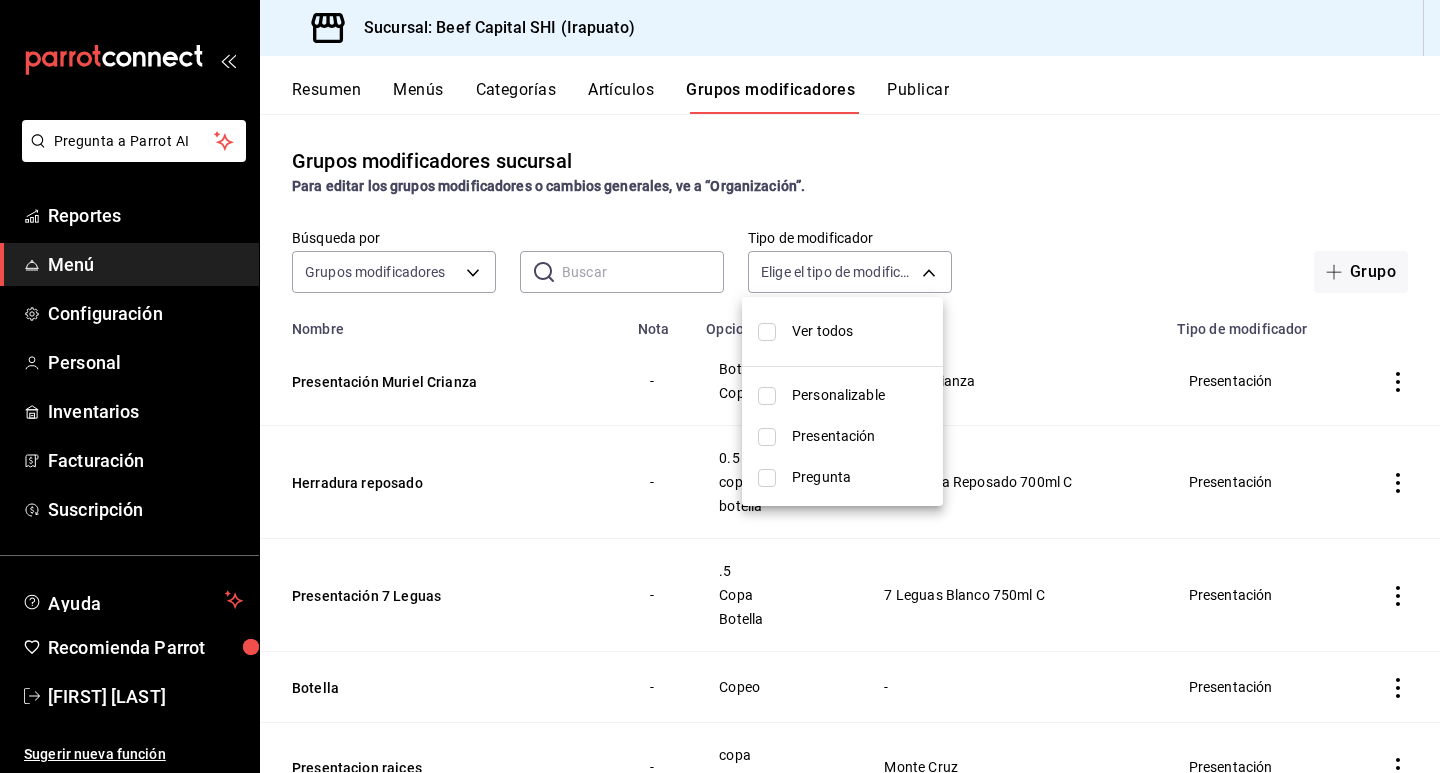 click at bounding box center [767, 437] 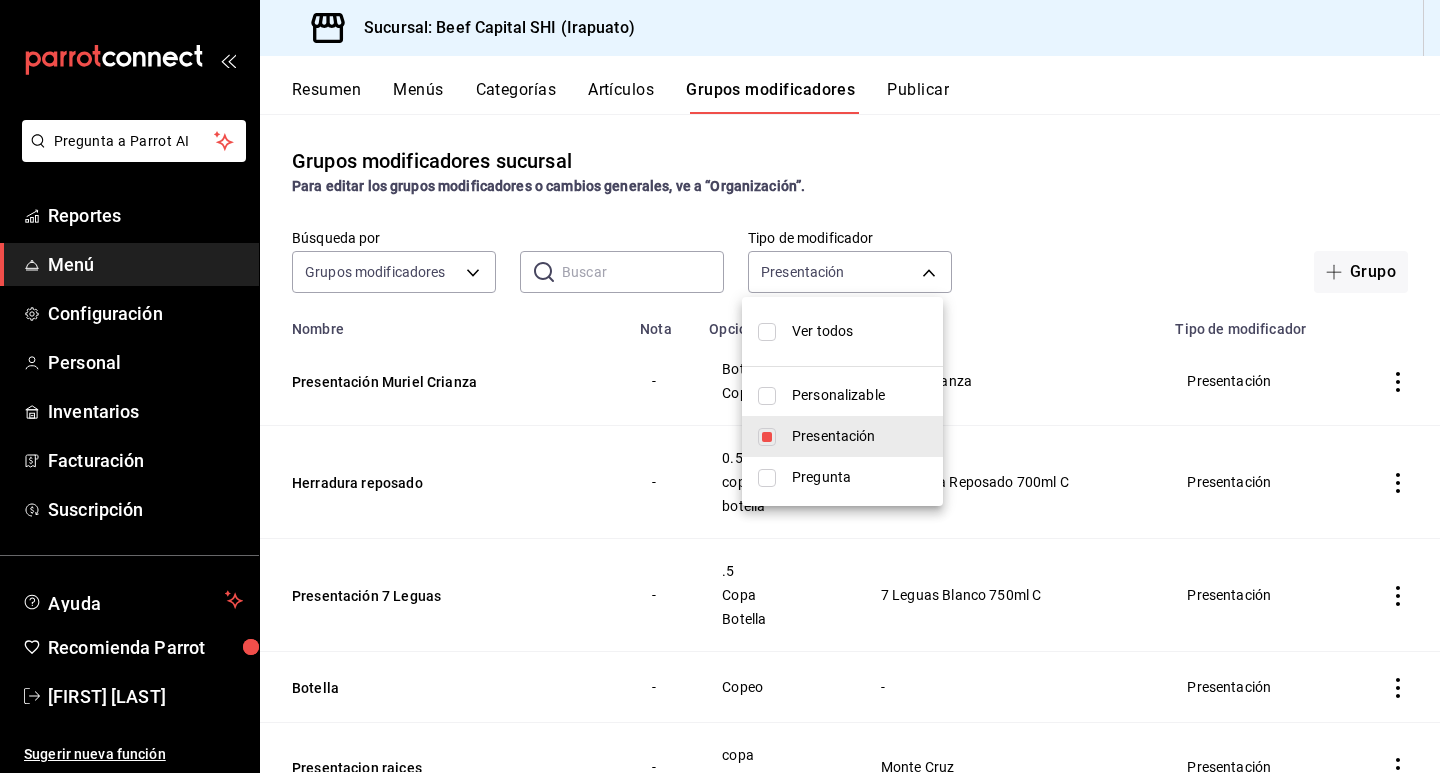 click at bounding box center (720, 386) 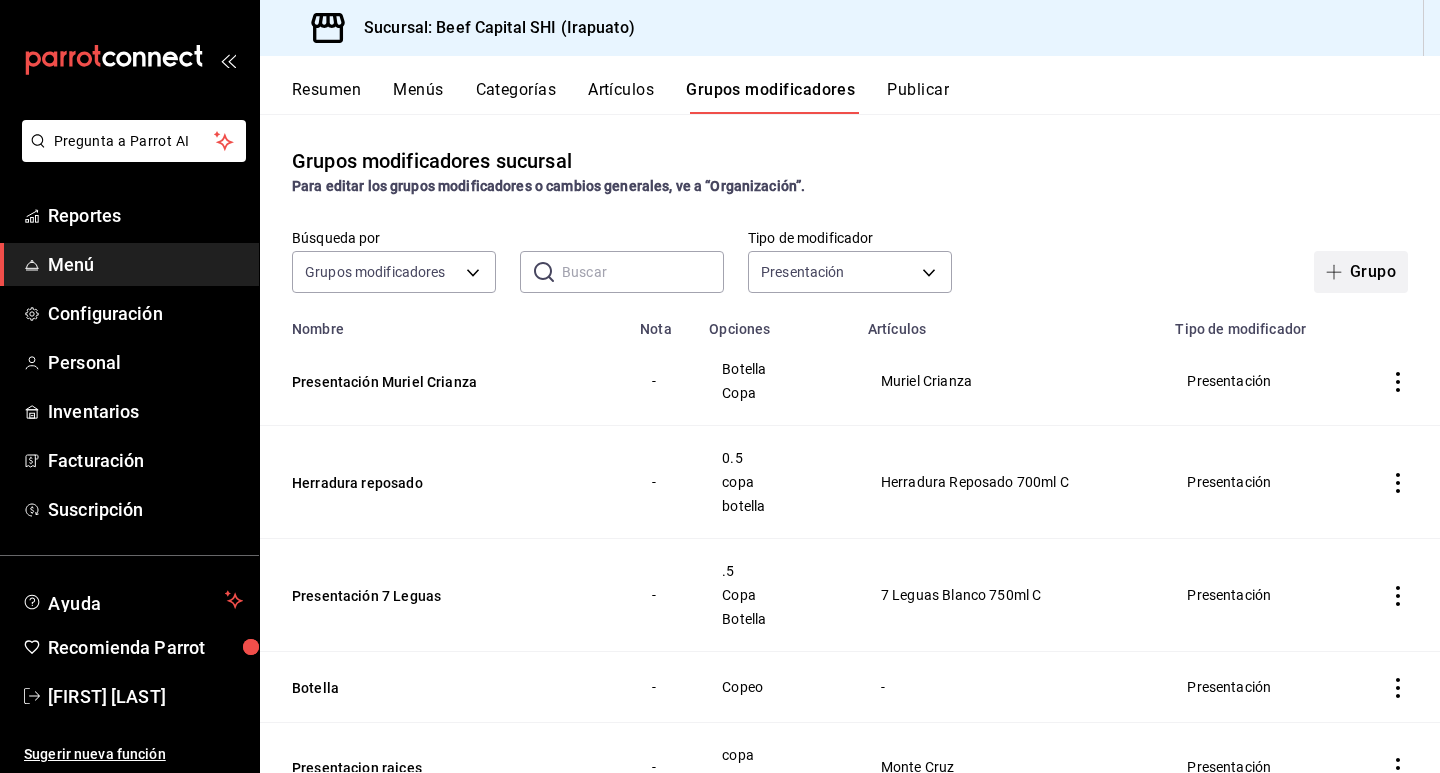 click on "Grupo" at bounding box center (1361, 272) 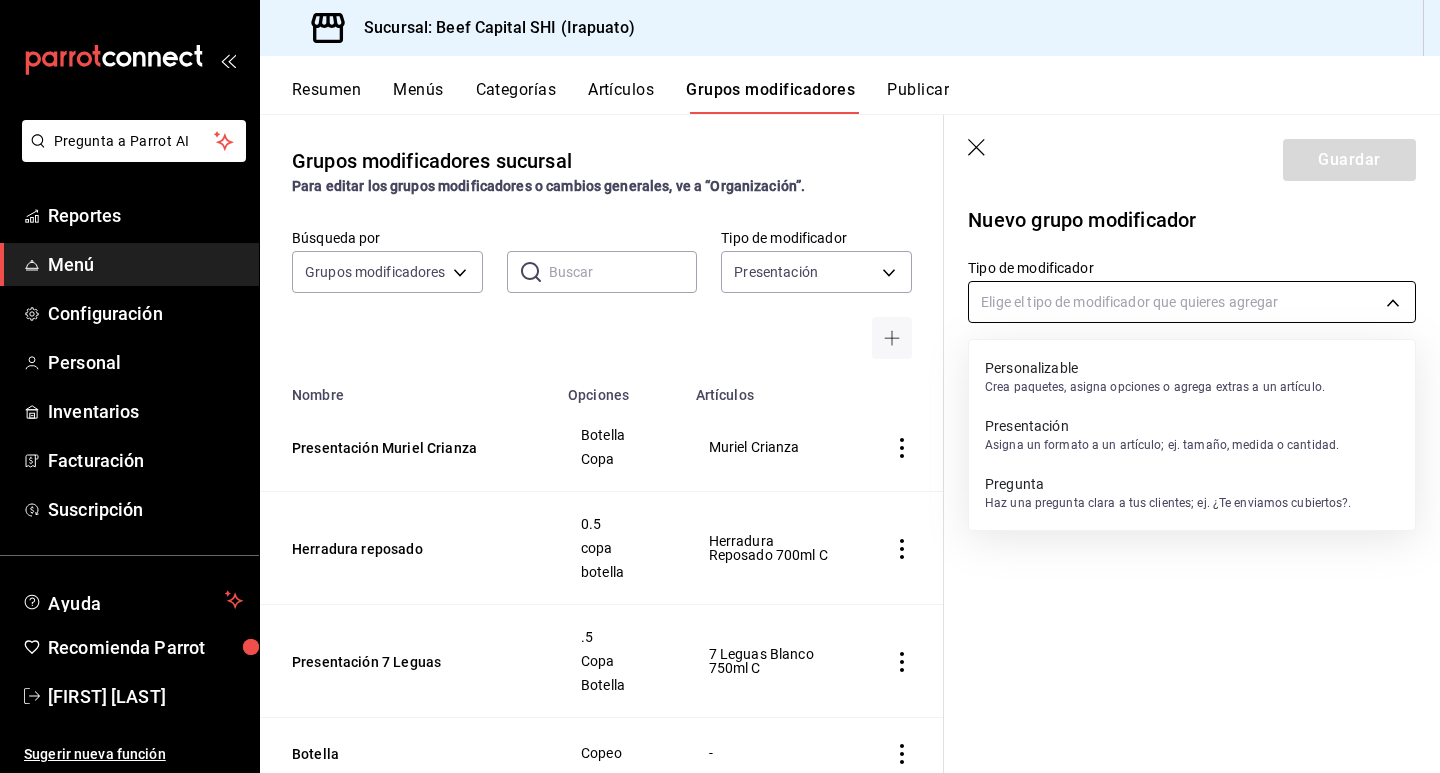 click on "[BRAND] CRIANZA BOTELLA COPA [BRAND] CRIANZA HERRADURA REPOSADO 0.5 COPA BOTELLA HERRADURA REPOSADO 700ML C PRESENTACIÓN 7 LEGUAS .5 COPA BOTELLA 7 LEGUAS BLANCO 750ML C BOTELLA COPEO - PRESENTACION RAICES COPA BOTELLA MONTE CRUZ PRESENTACIÓN PESCADO ZARANDEADO BRASAS MOJO DE AJO 4 QUESOS PESCA DEL DIA PESCA DEL DÍA PULPO SALMON FRESCO PRESENTACIÓN HAVANNA 7 BOTELLA COPA HAVANNA 7 AÑOS 750ML PRESENTACION 30-30 BLANCO COPA C.5 30-30 BLANCO PRESENTACIÓN JD SINGLE BARREL COPA C.5" at bounding box center [720, 386] 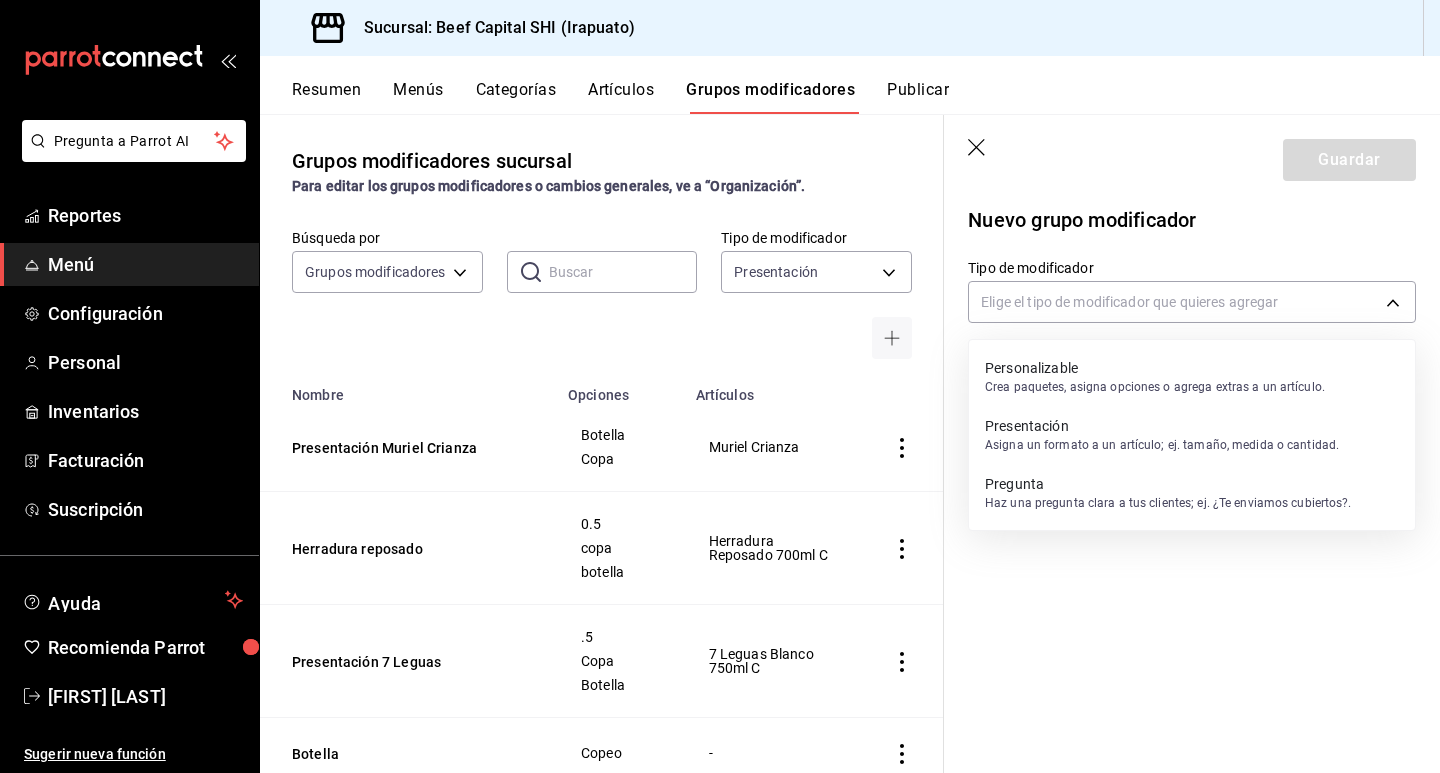 click at bounding box center (720, 386) 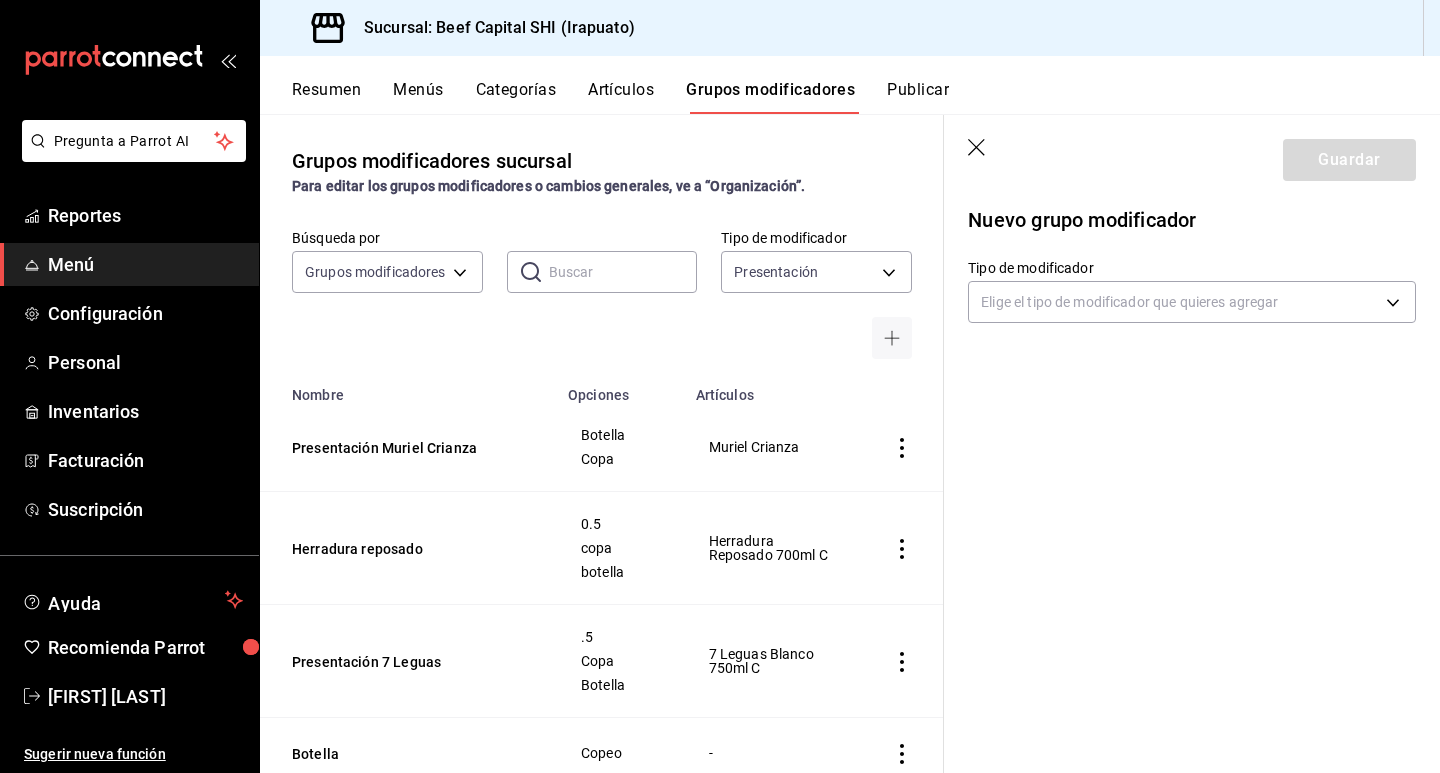 click 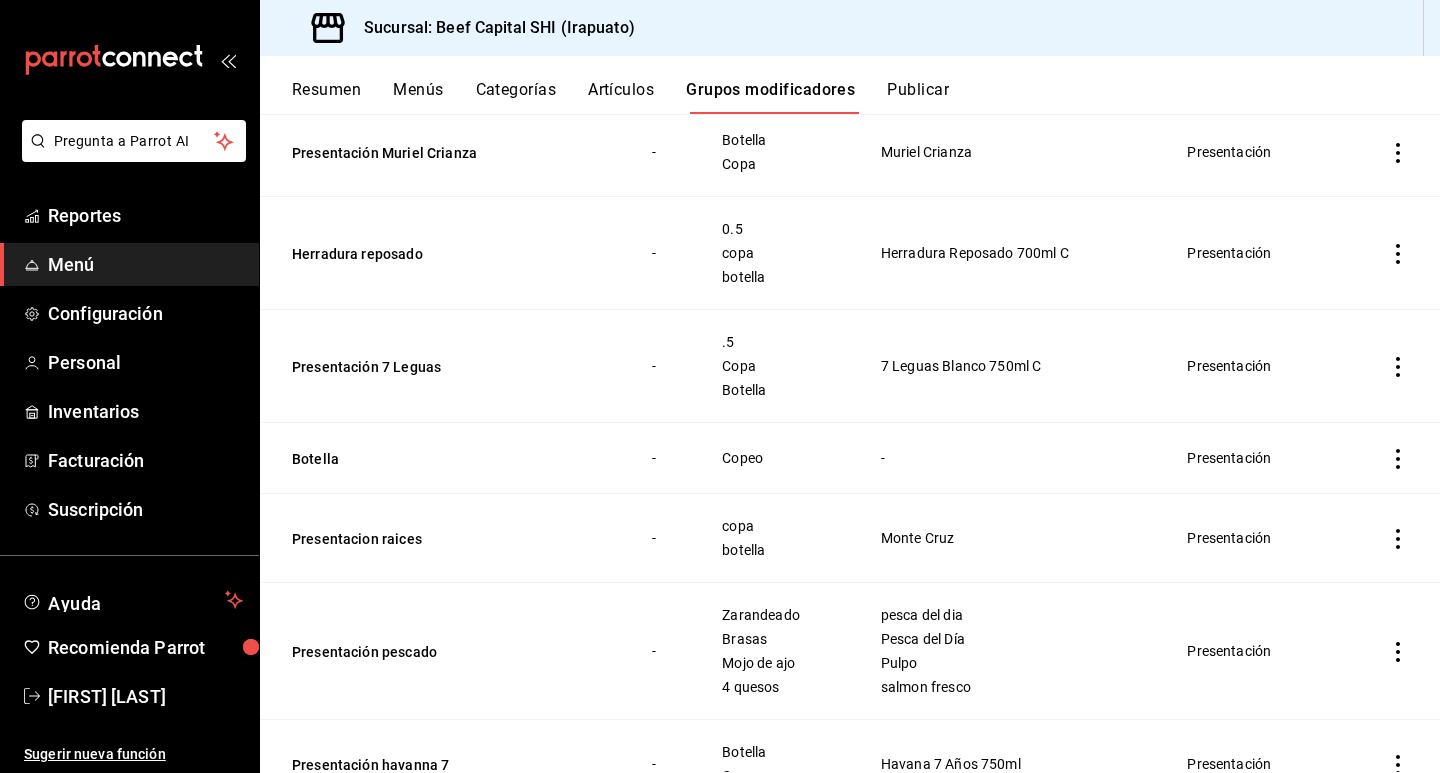 scroll, scrollTop: 0, scrollLeft: 0, axis: both 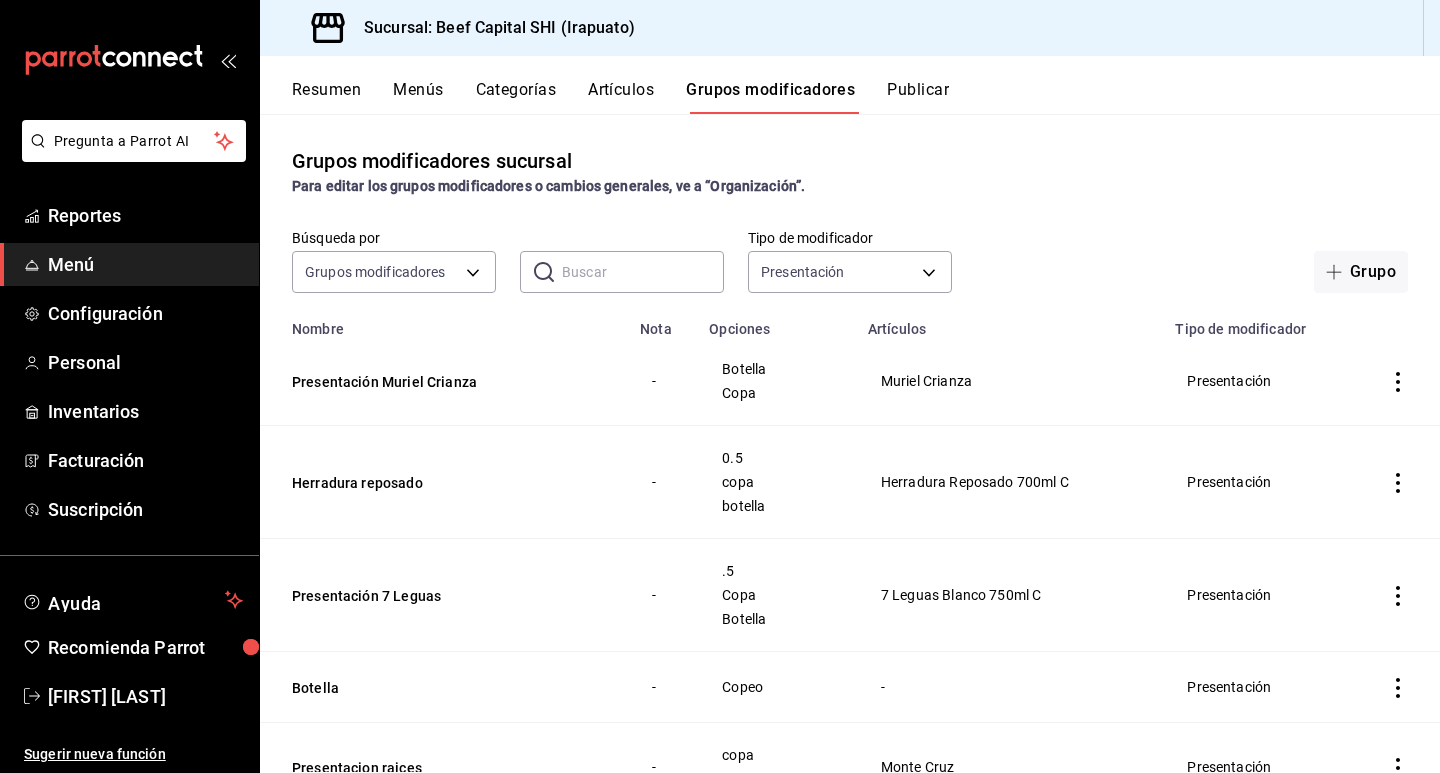 click on "Resumen Menús Categorías Artículos Grupos modificadores Publicar" at bounding box center (850, 85) 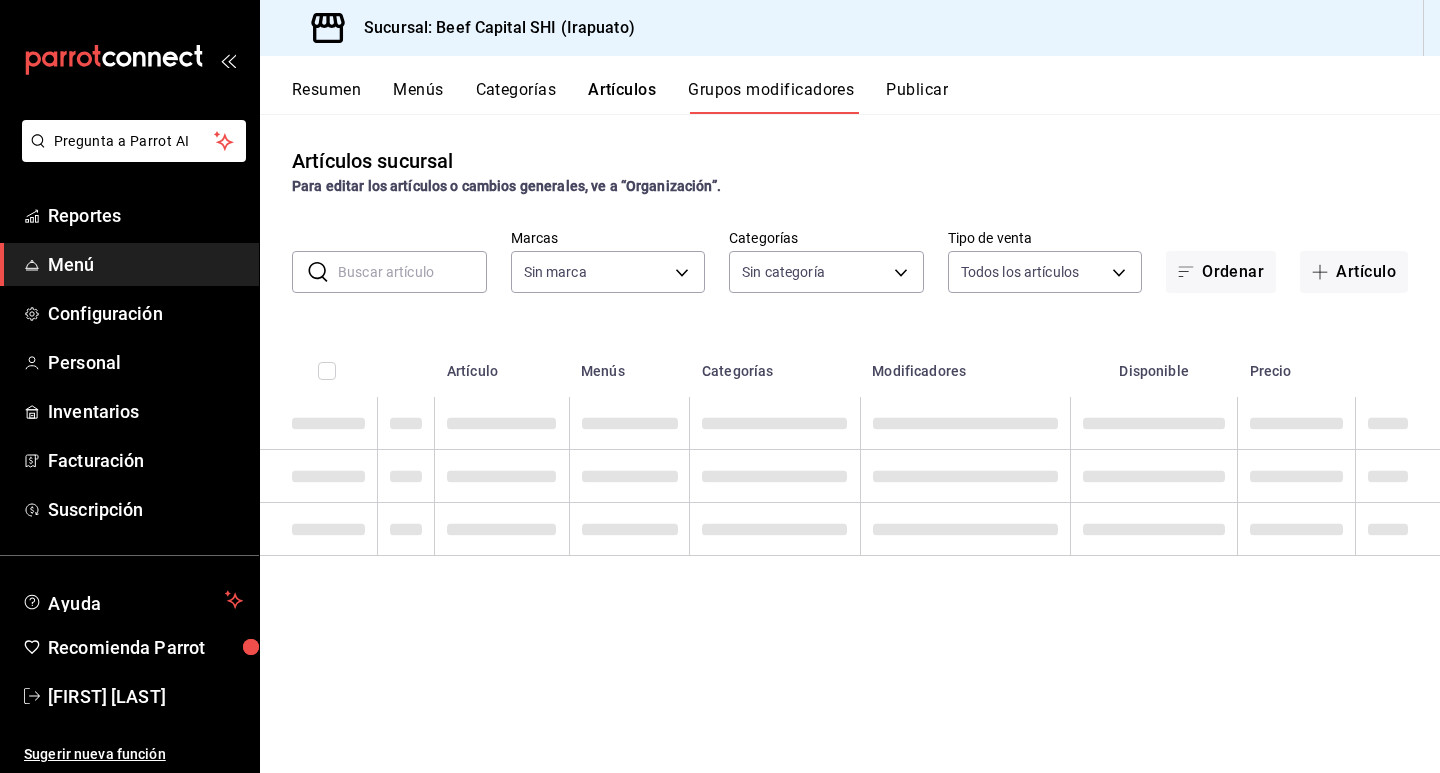 type on "605647f7-5ddc-403a-84da-aa3c8a25865f" 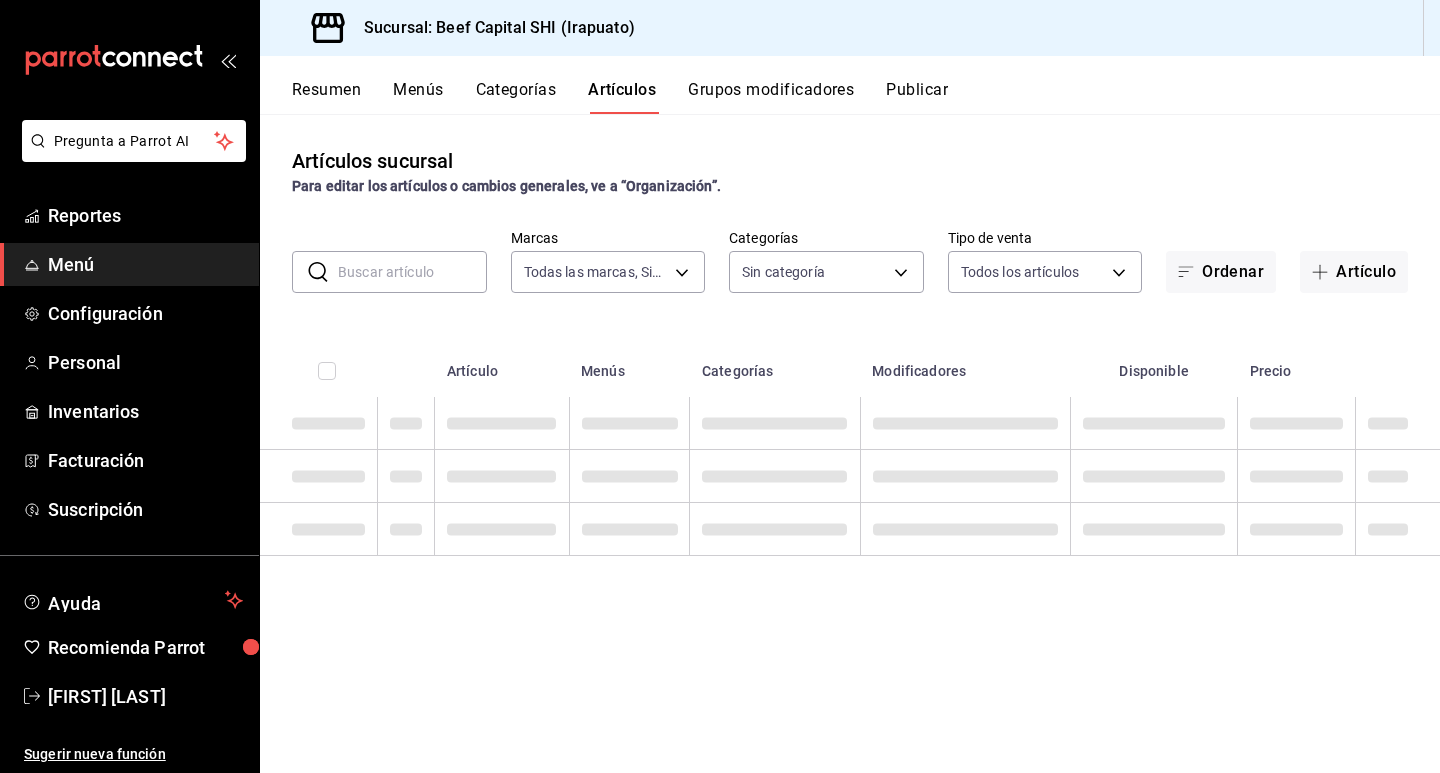 type on "605647f7-5ddc-403a-84da-aa3c8a25865f" 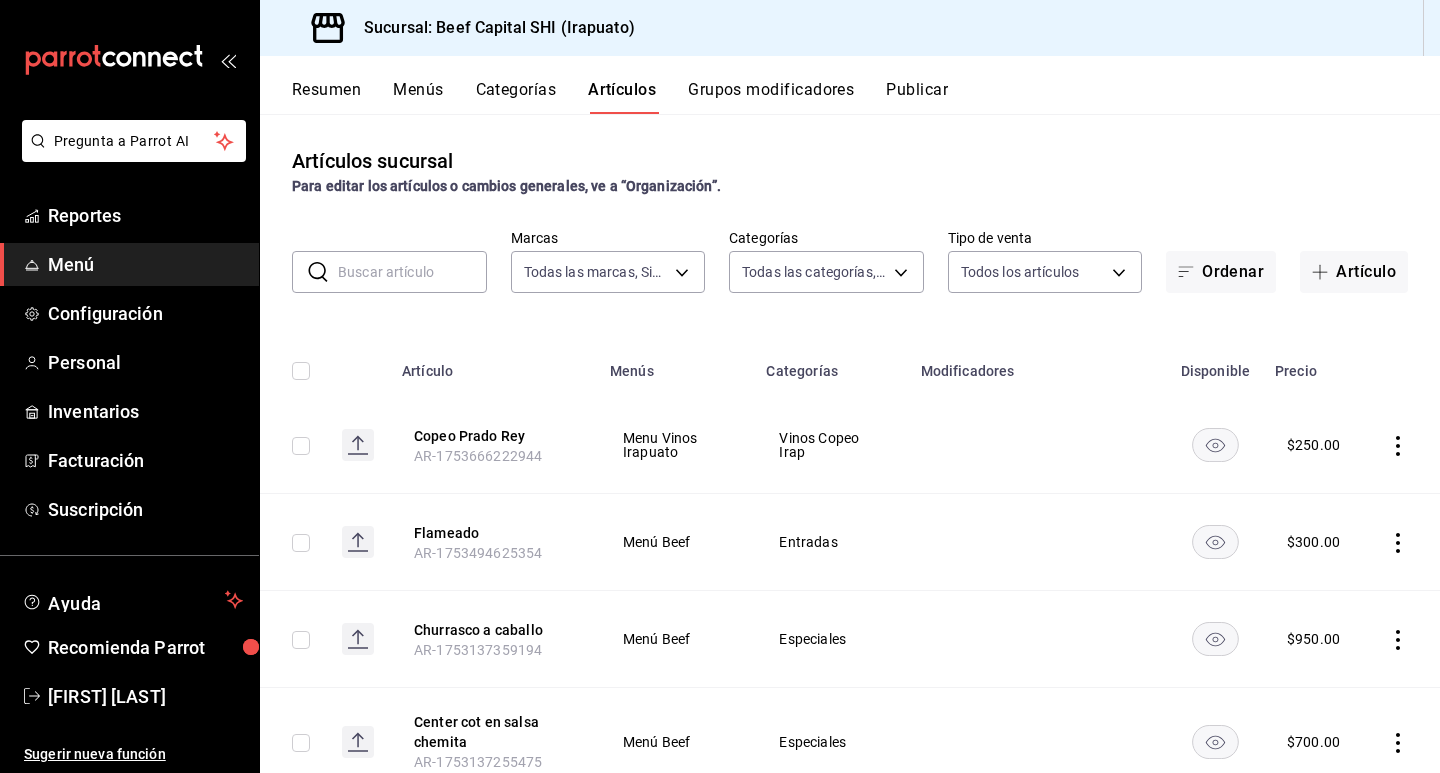 type on "5aaa2e03-870a-4139-a5ee-c0adf652e721,b9d03865-b415-493f-a2ea-e4353c441588,3c7d2ad2-1d43-4c0a-865e-ca5f70957830,f23f0945-c331-47c3-a78d-c8adfdb22f29,70fc7f8b-7193-4205-9978-c70e370b88ec,15fc0098-a8a6-4625-ad8b-91a15c1bbf05,a2cfab74-379c-4389-8d06-b32e88edb388,c5d70b27-e86d-4c7d-a5f3-dfc541fd6873,f88518ab-b853-4dd6-aa6c-53ca66c6ccf4,8828723a-0015-47f9-bab0-107c99beb256,8ec04016-420a-44a2-b3e3-785083b6f673,318d6cbe-7b2b-4a39-a82d-239c927cd86f,48f7fb61-45c2-42d0-b0ba-021fa4206c9a,c0e257bc-c66b-4af4-bb53-edede752b9d2,13358f1b-fc32-4a6c-b044-12be6e04d9e6,03cf777b-250c-4d50-8c5f-234c926fe296,0d09ec44-93f8-4950-a2ba-8b5bbde65602,160f20af-4788-4aa6-9e10-564924ebade7,366aa65f-dcae-4592-b26c-4c76a73b3636,f0a62641-d906-4ec3-a881-7dd43c14e062,0818e993-c065-49a0-b20a-dc14ced6dbd7,e2fc7ef1-00d7-4d7f-8c7e-bebe7c1a0617,bfad43a6-0e0c-4e4d-b23e-03d4e3ab010f,bf92a678-9751-4e1d-9e66-6c13fba2fc37,9b40fc2b-ceed-49c5-af2d-138b793ead07,6d1aa503-bd7f-43ec-ba28-e7f4ac7ef971,d8ea20ee-f3b0-4771-8d85-1cb3ba72cf6a,db393c01-7ef1-4b09-99c..." 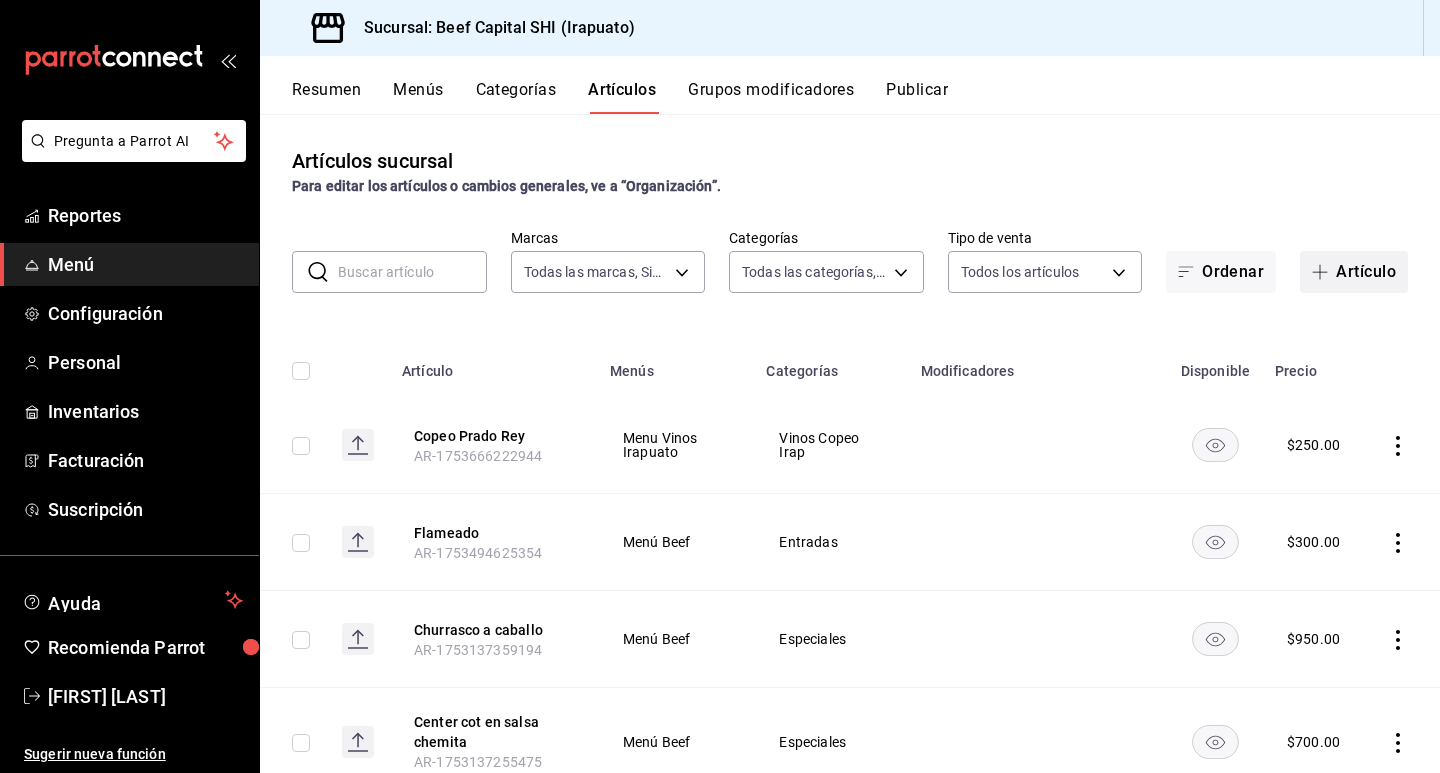 click 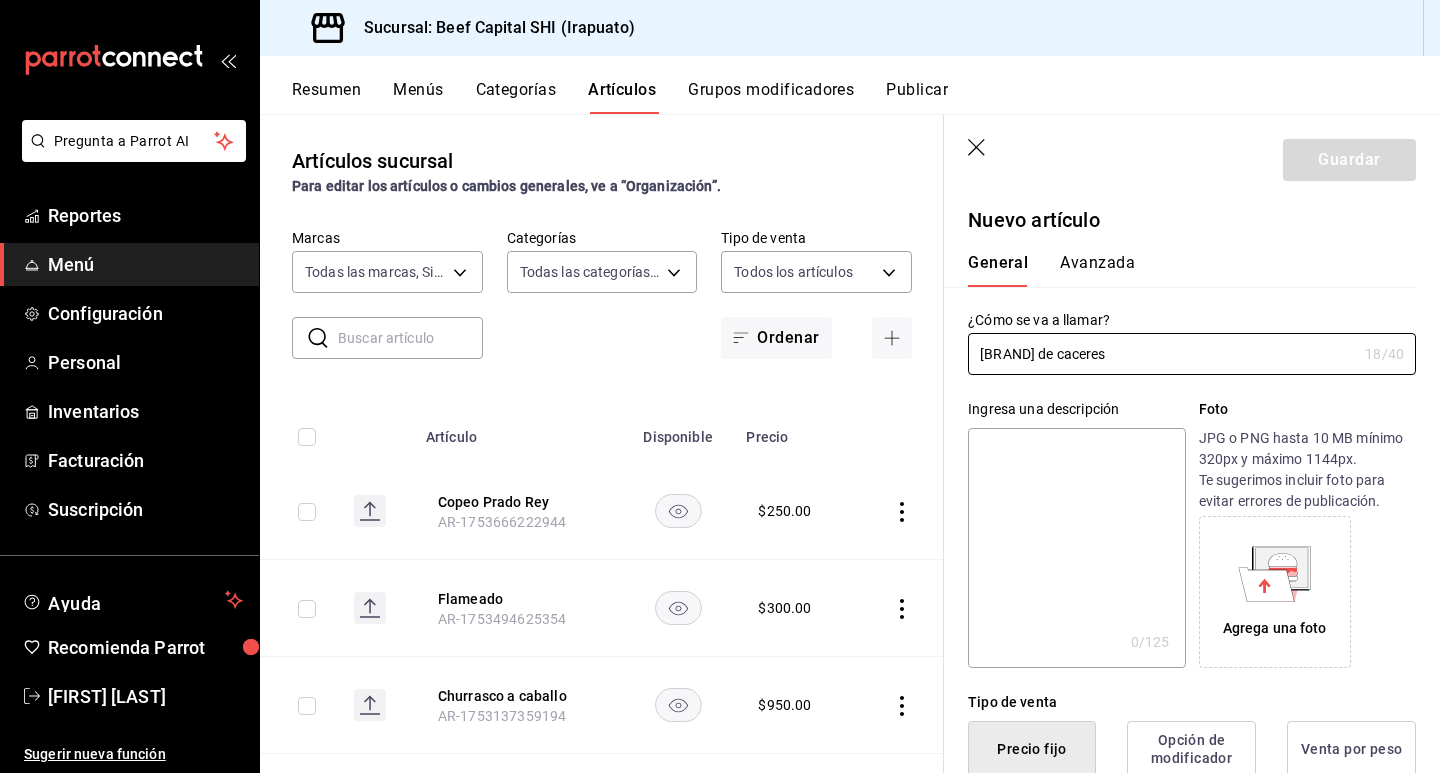 type on "[BRAND] de caceres" 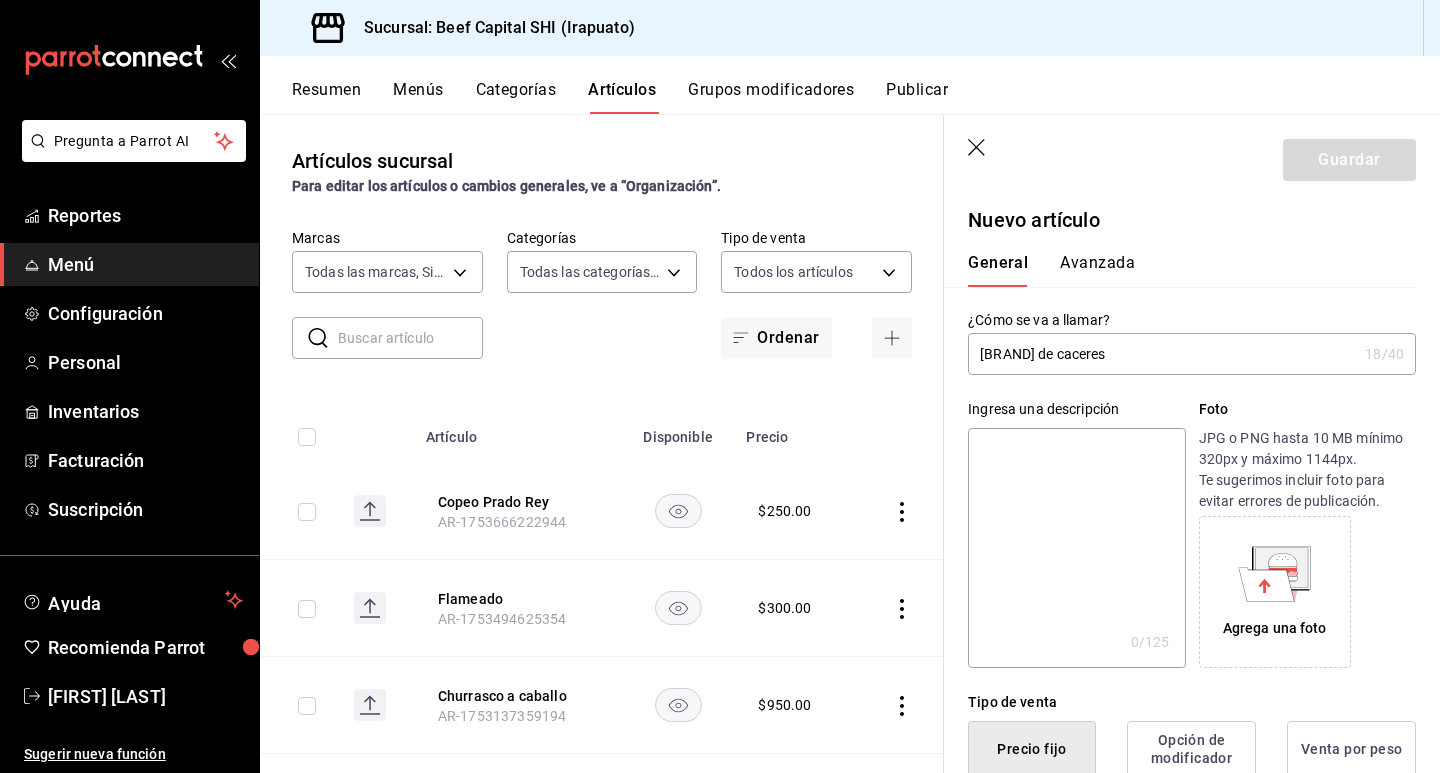 click on "Agrega una foto" at bounding box center (1275, 592) 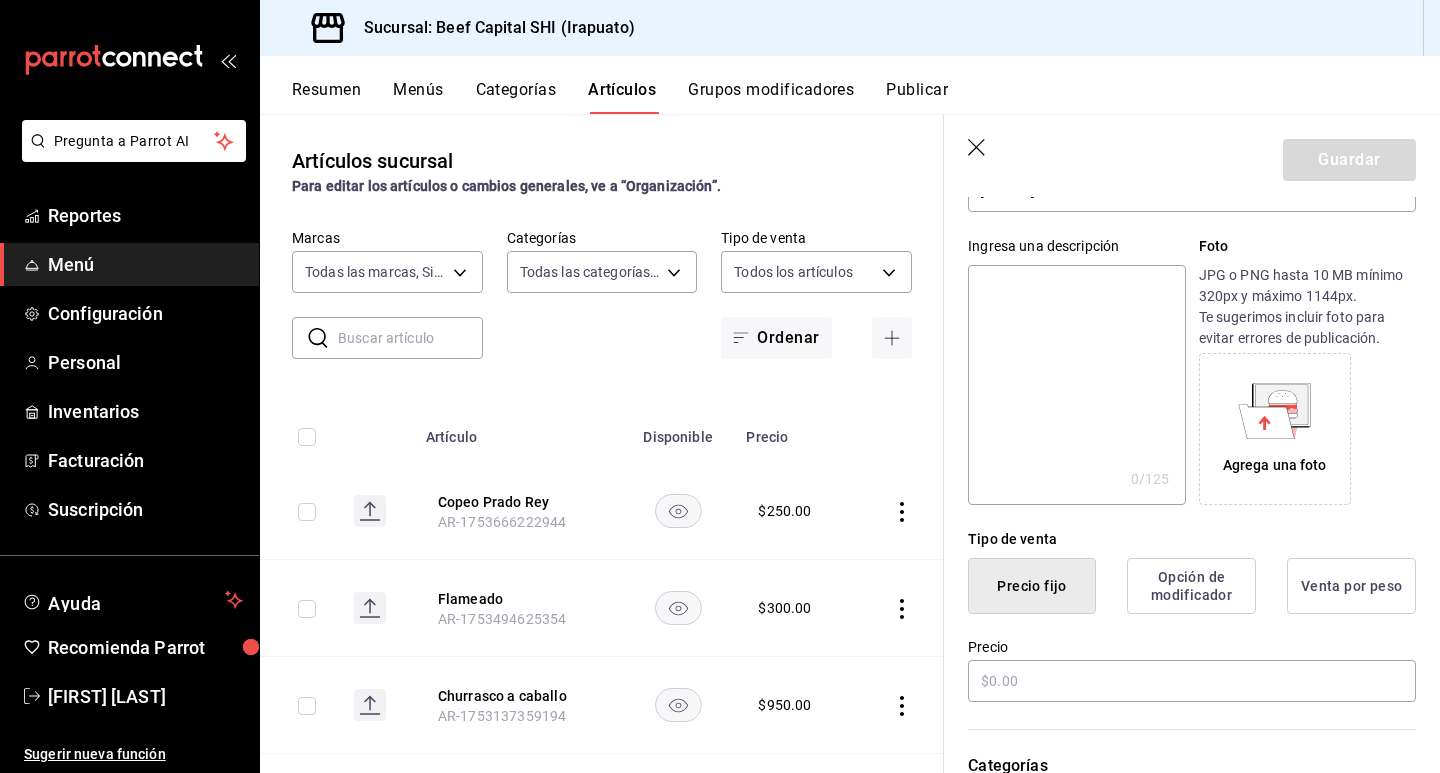 scroll, scrollTop: 200, scrollLeft: 0, axis: vertical 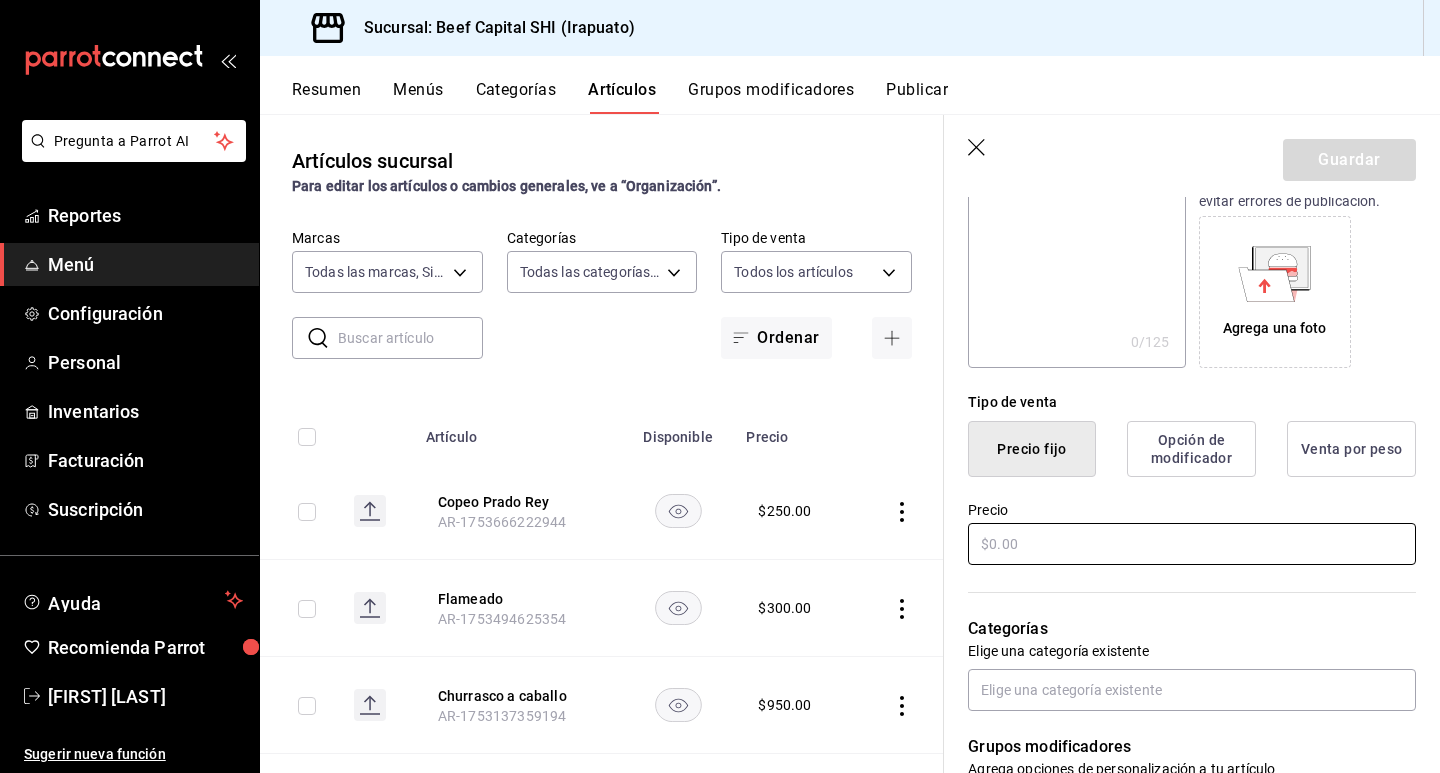 click at bounding box center (1192, 544) 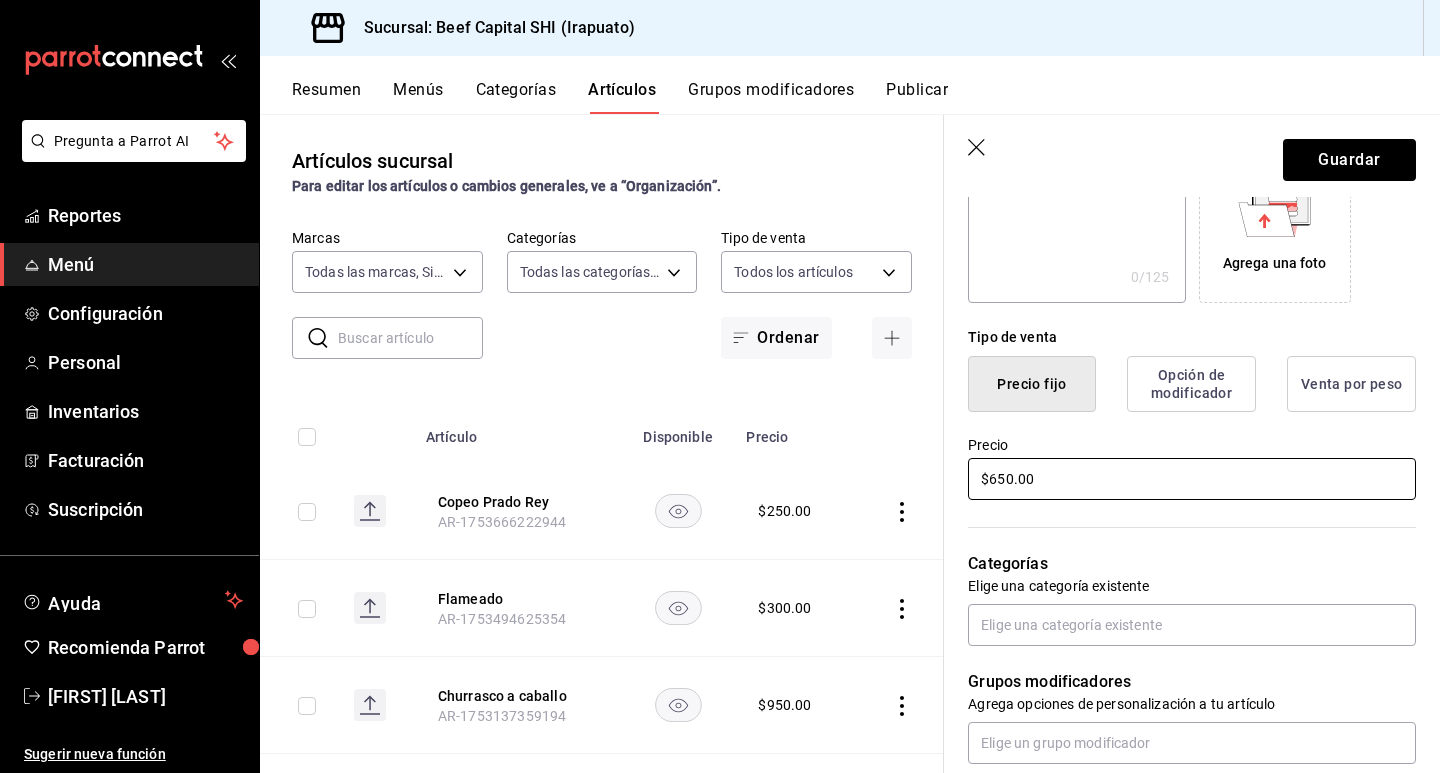 scroll, scrollTop: 400, scrollLeft: 0, axis: vertical 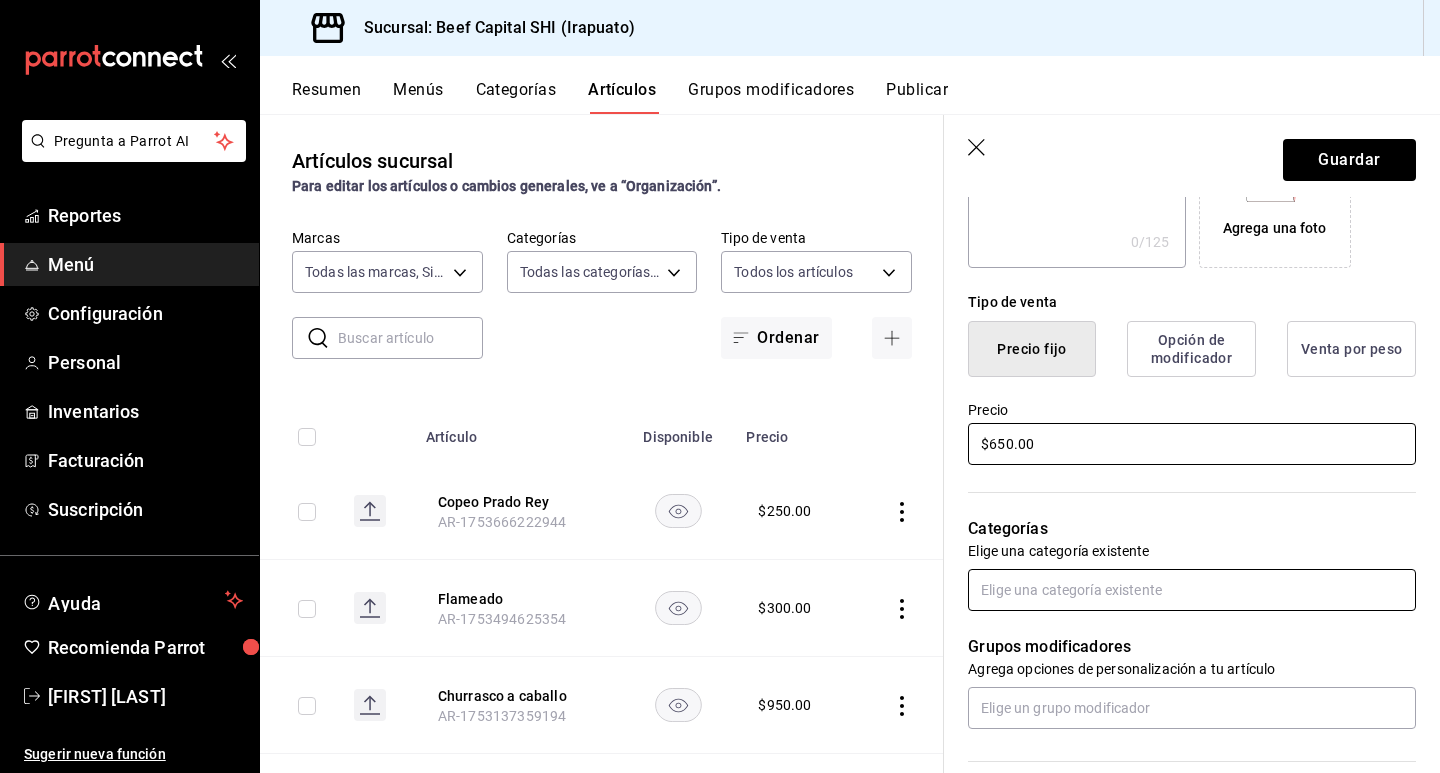 type on "$650.00" 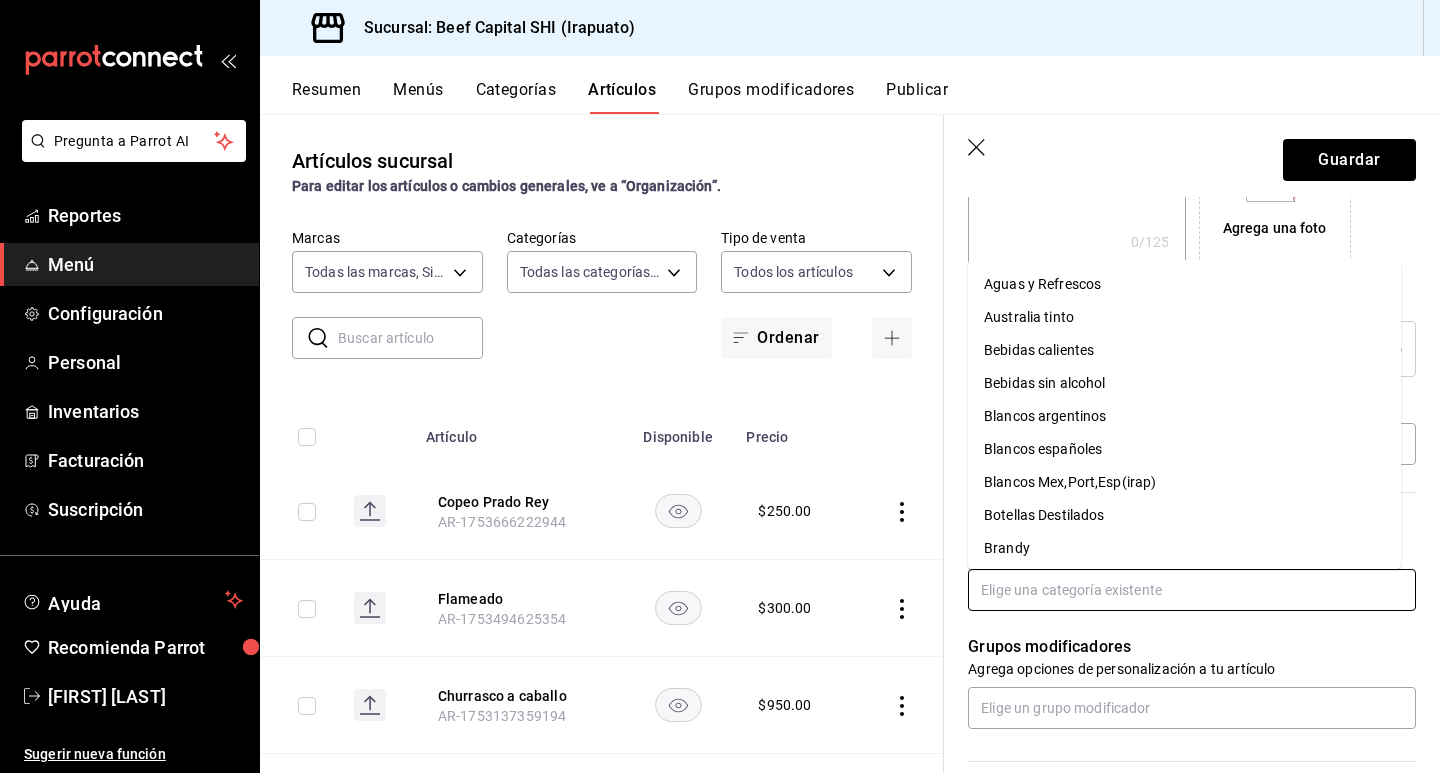 click at bounding box center (1192, 590) 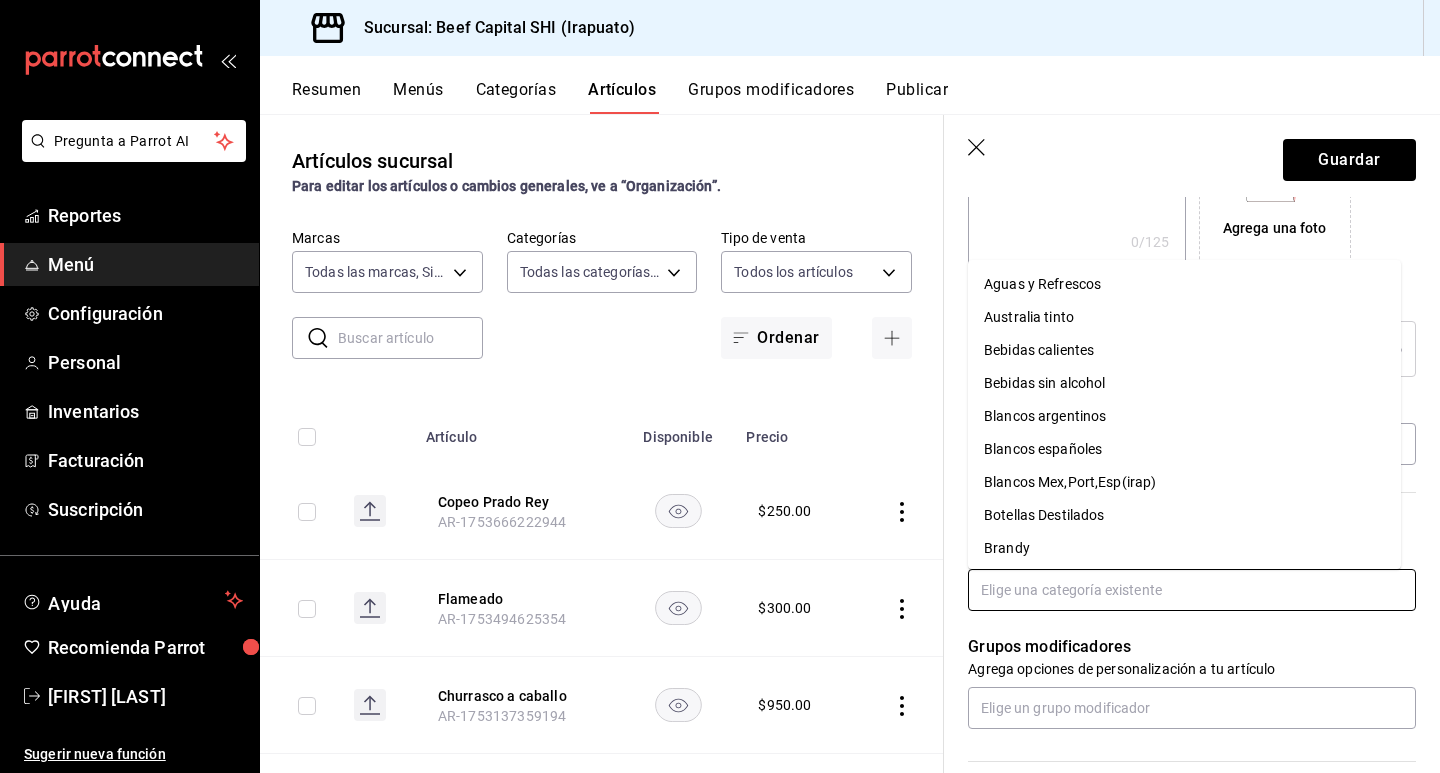 click on "Blancos españoles" at bounding box center (1184, 449) 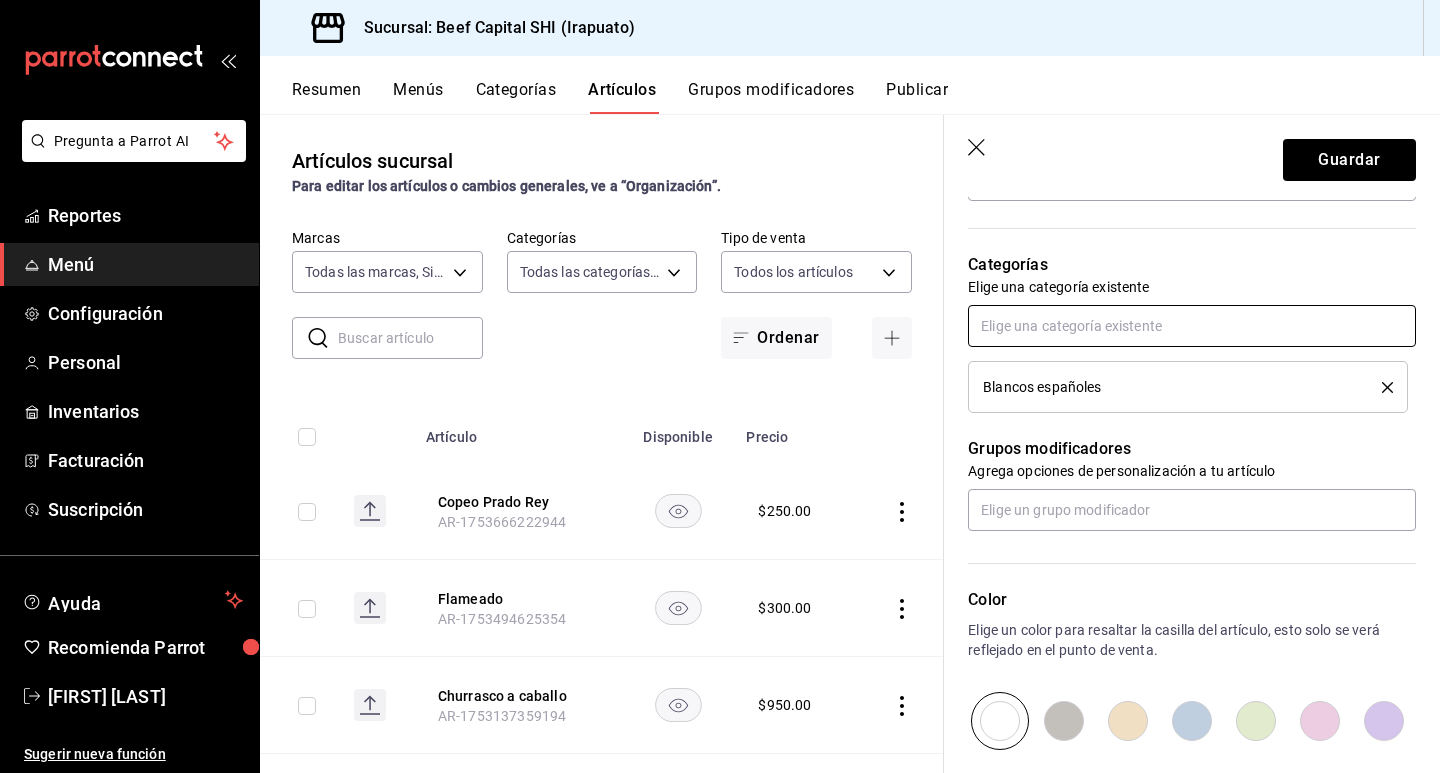 scroll, scrollTop: 700, scrollLeft: 0, axis: vertical 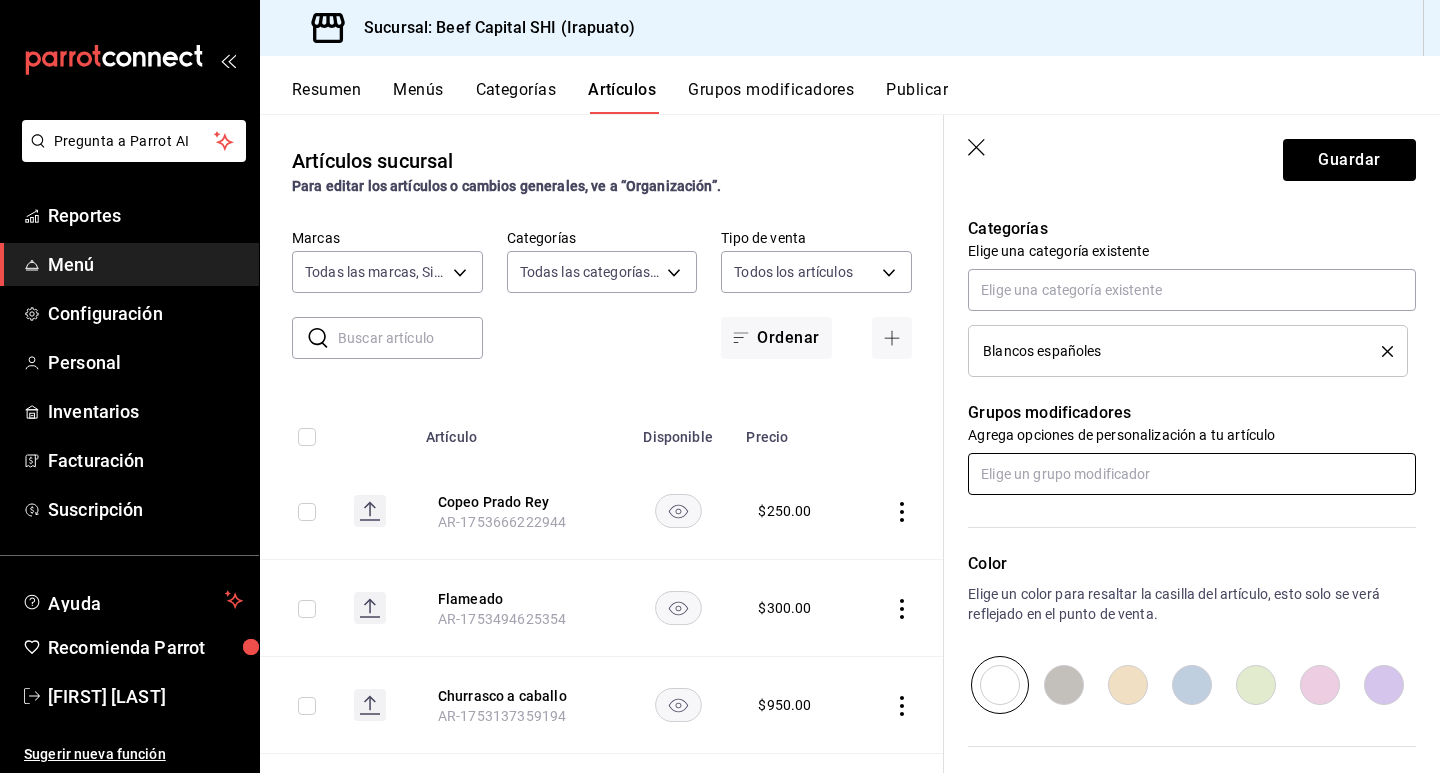 click at bounding box center (1192, 474) 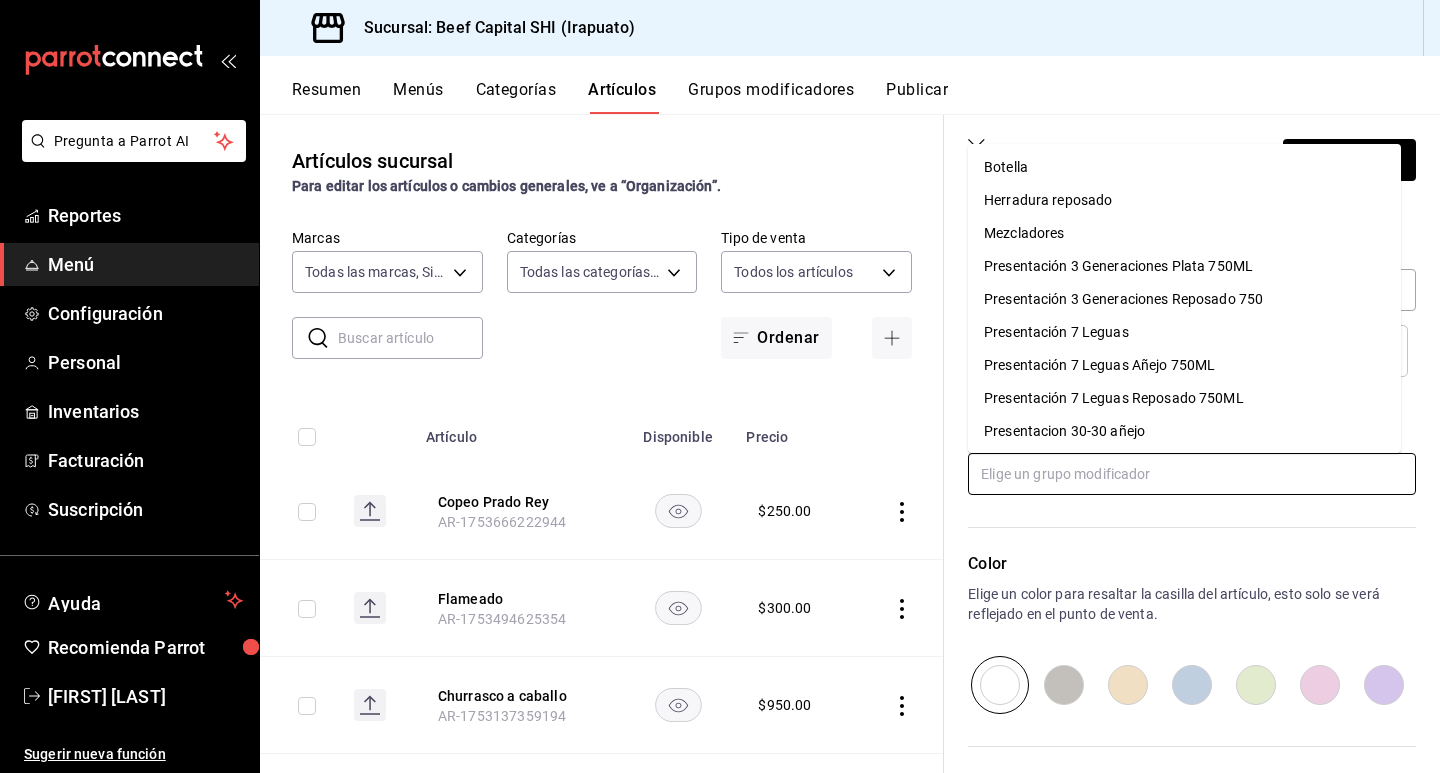 scroll, scrollTop: 0, scrollLeft: 0, axis: both 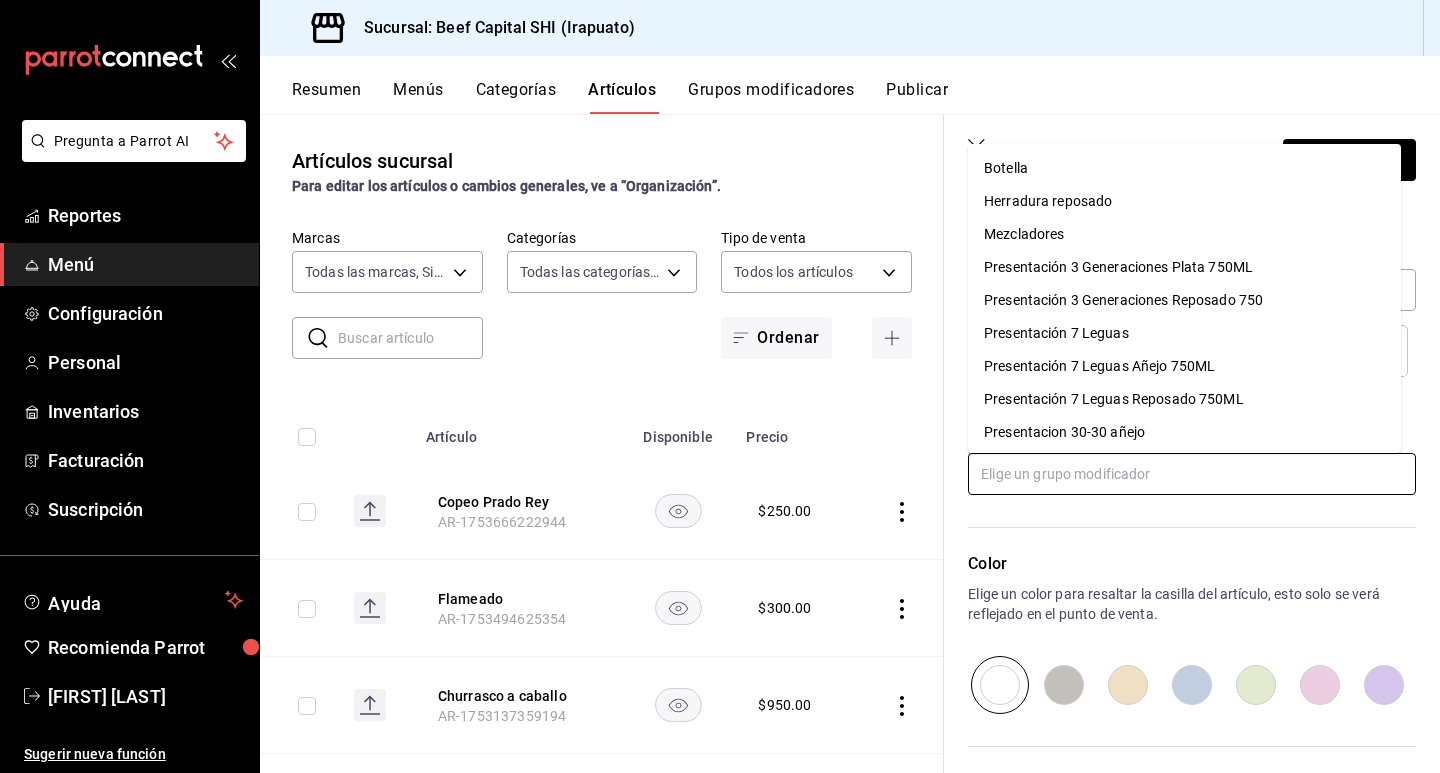 click on "Botella" at bounding box center [1006, 168] 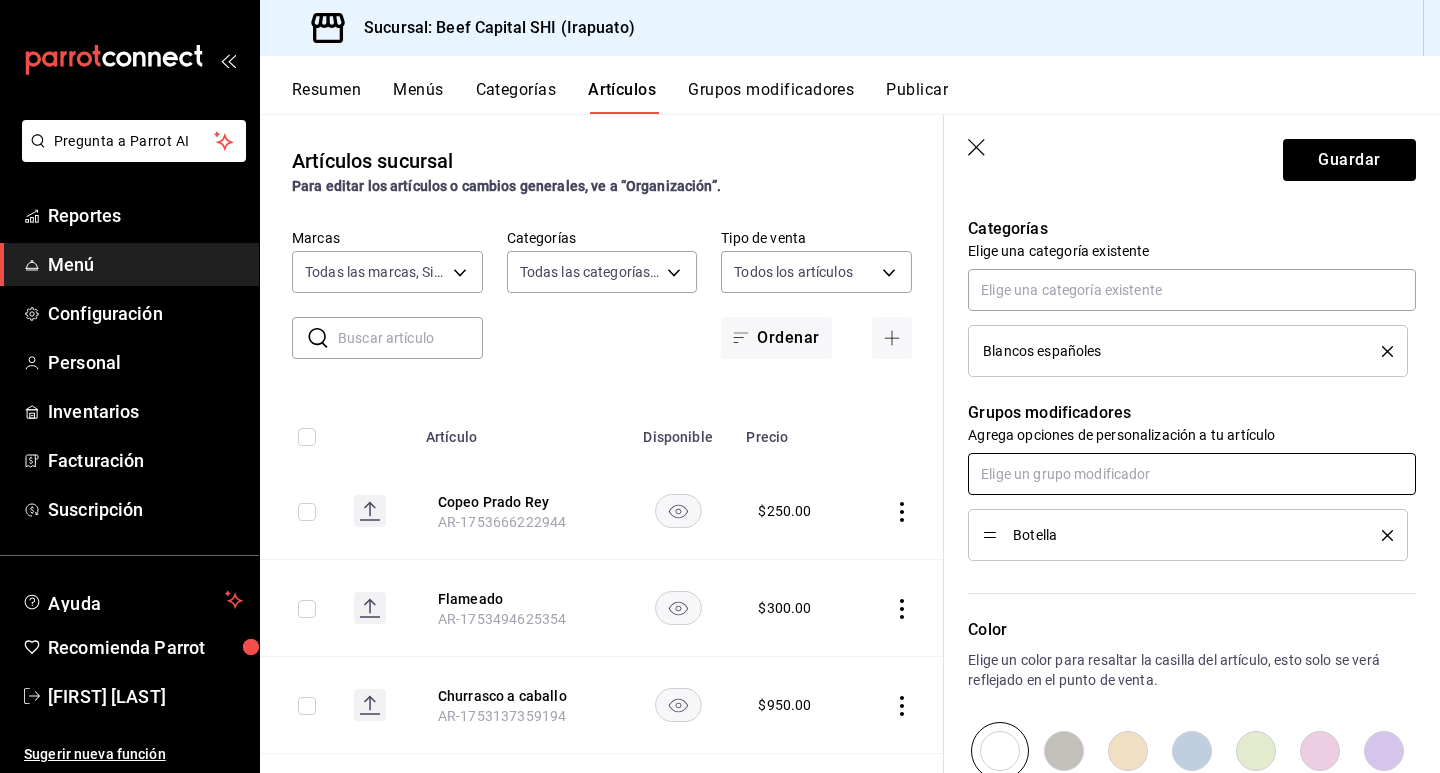 click at bounding box center (1192, 474) 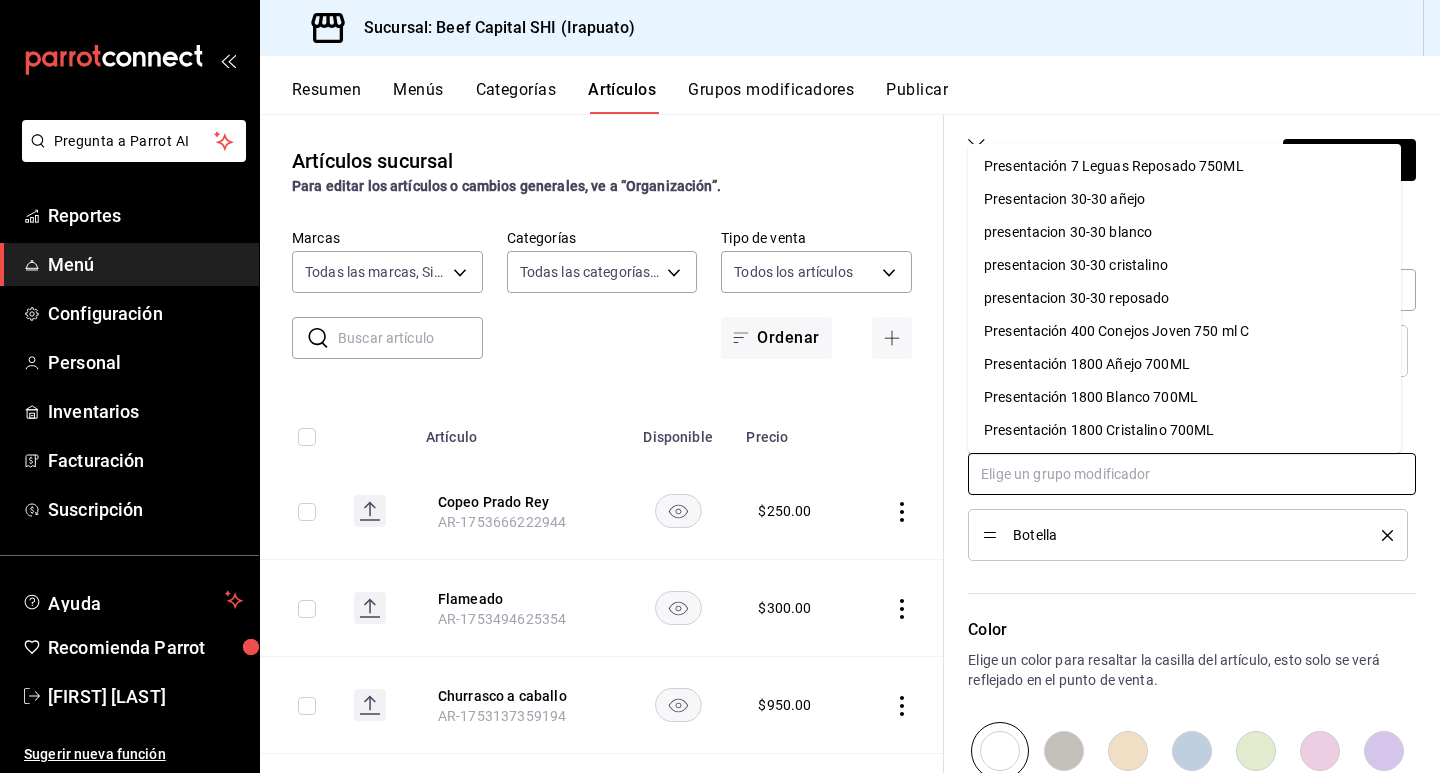 scroll, scrollTop: 0, scrollLeft: 0, axis: both 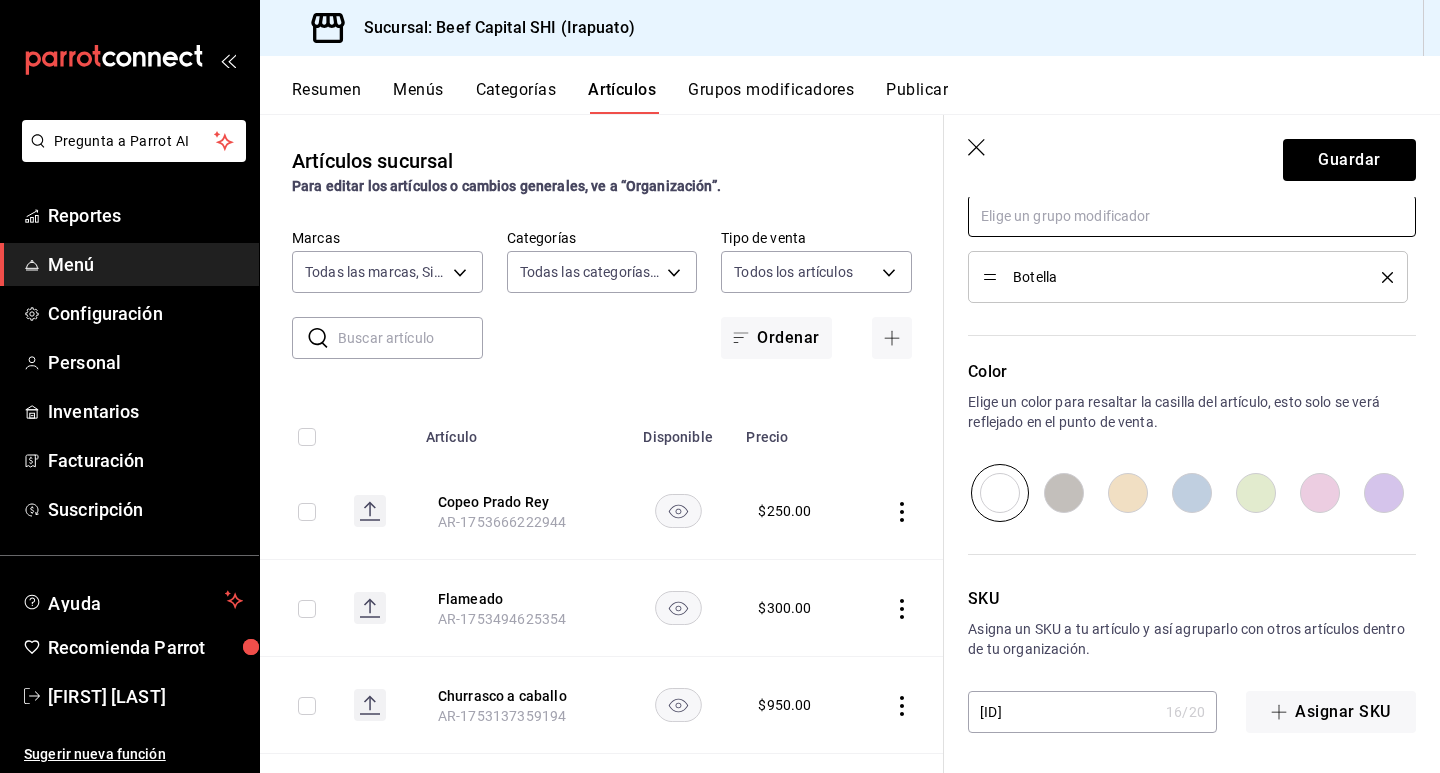 click at bounding box center (1192, 216) 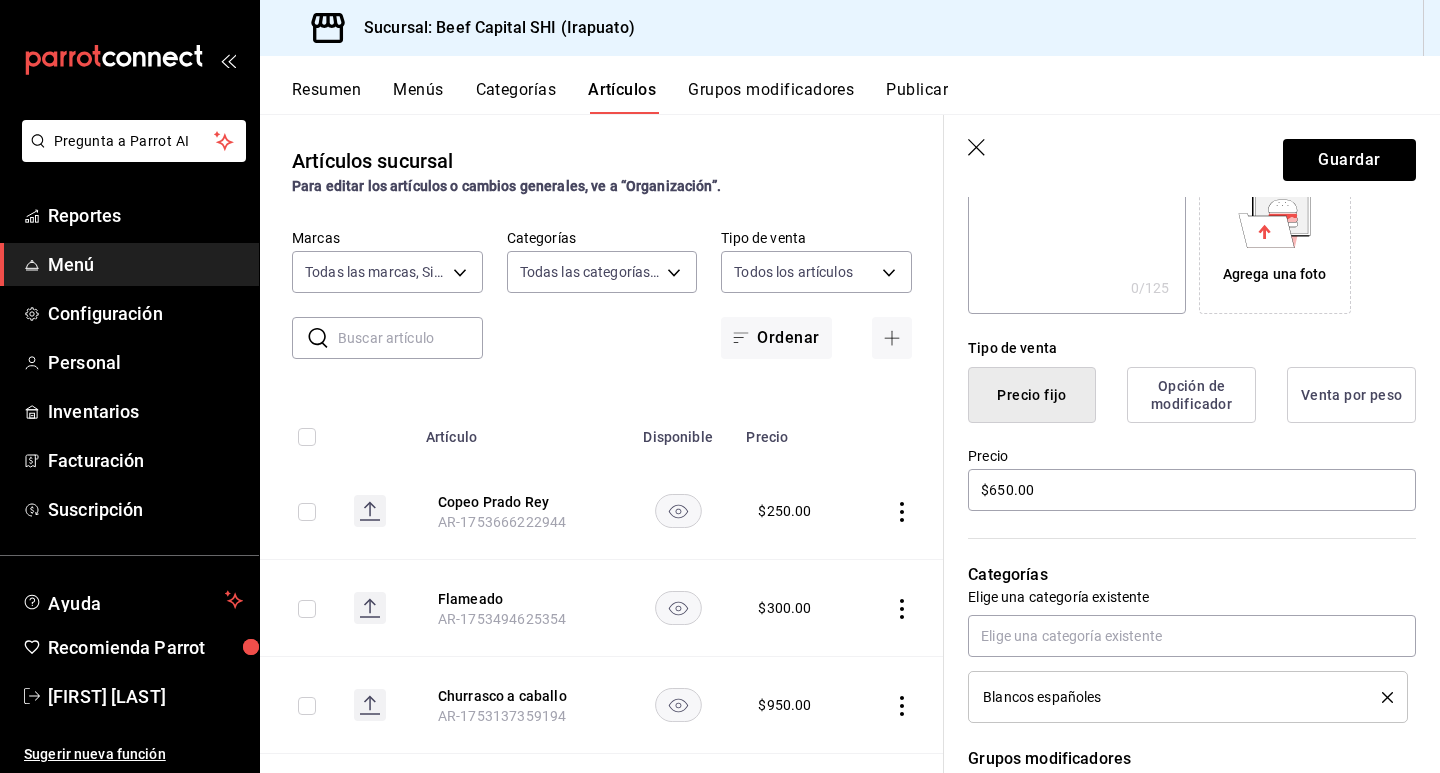 scroll, scrollTop: 358, scrollLeft: 0, axis: vertical 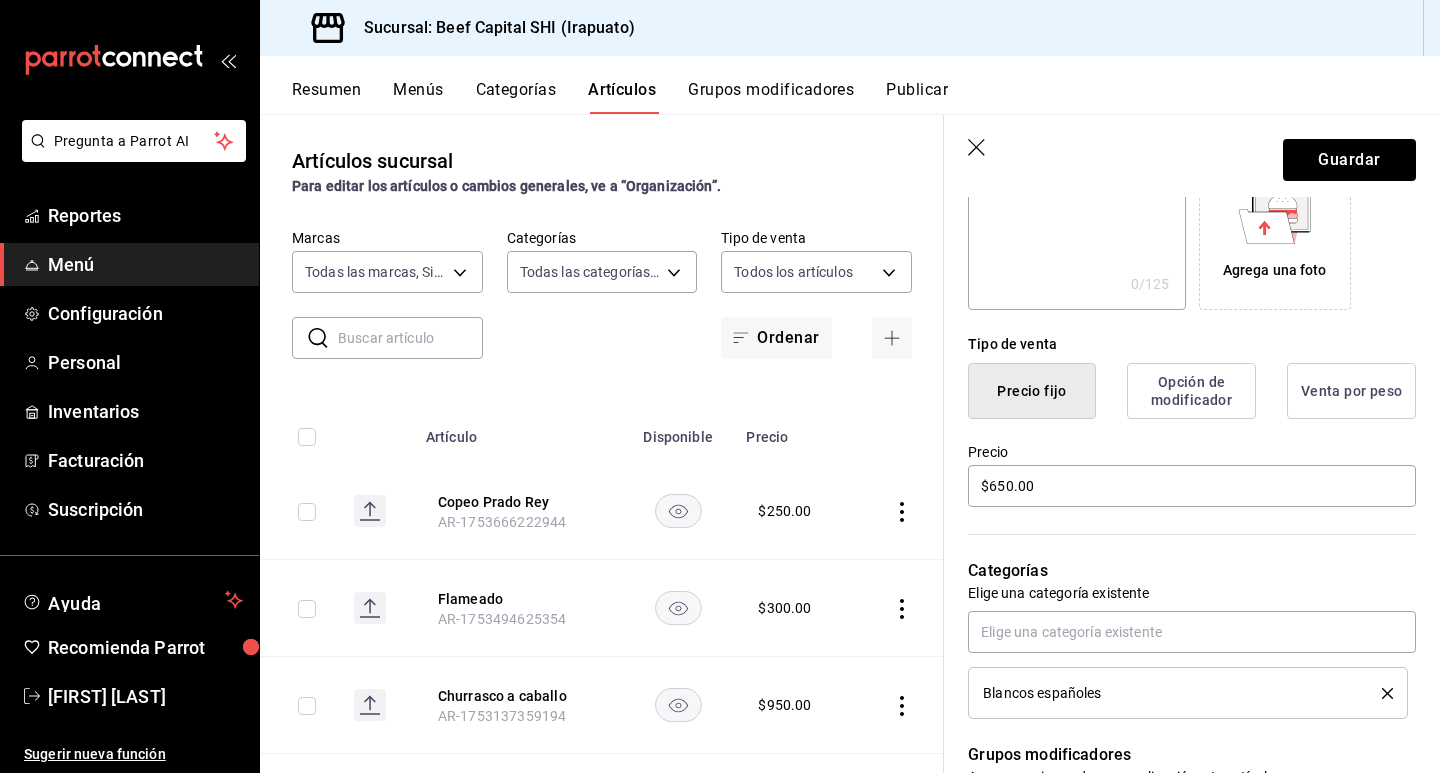 click on "Opción de modificador" at bounding box center (1191, 391) 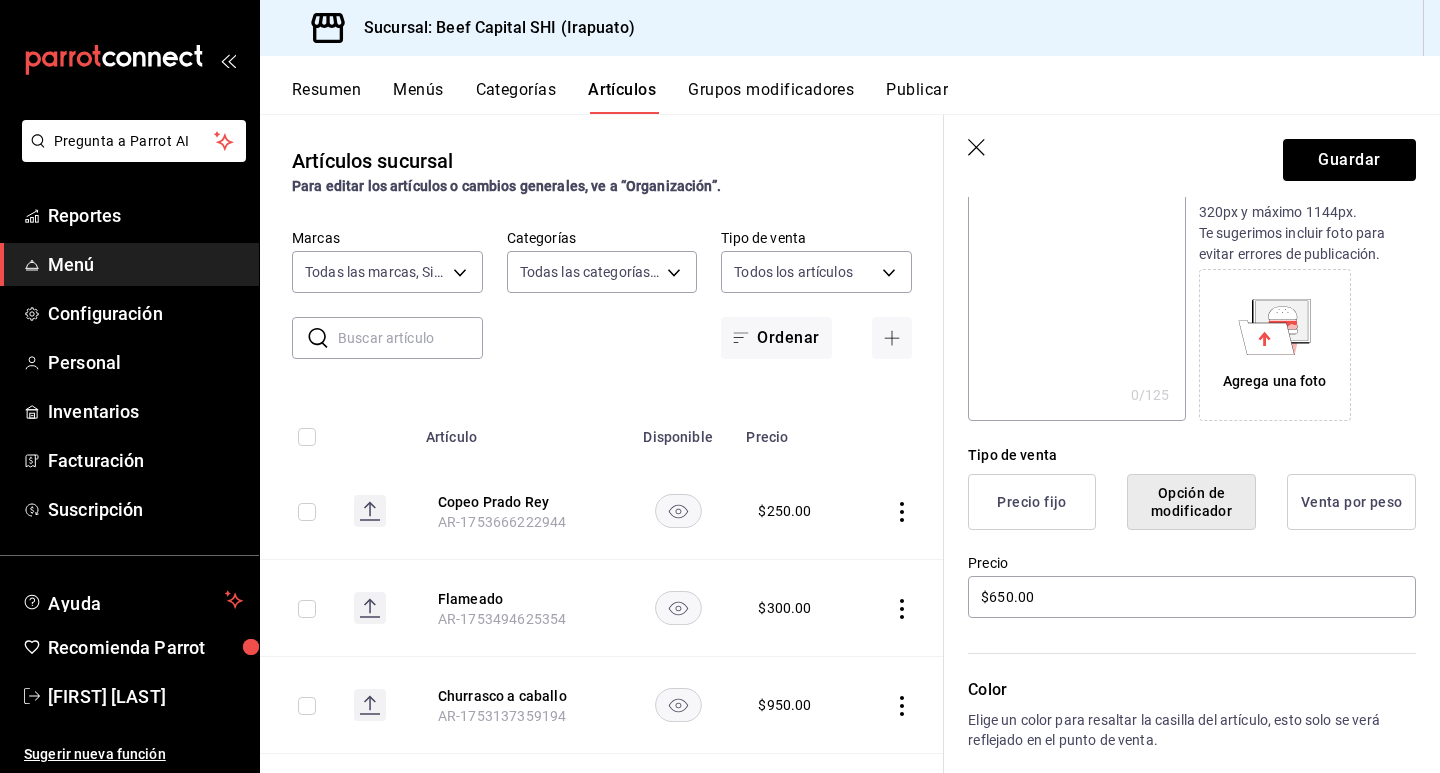 scroll, scrollTop: 165, scrollLeft: 0, axis: vertical 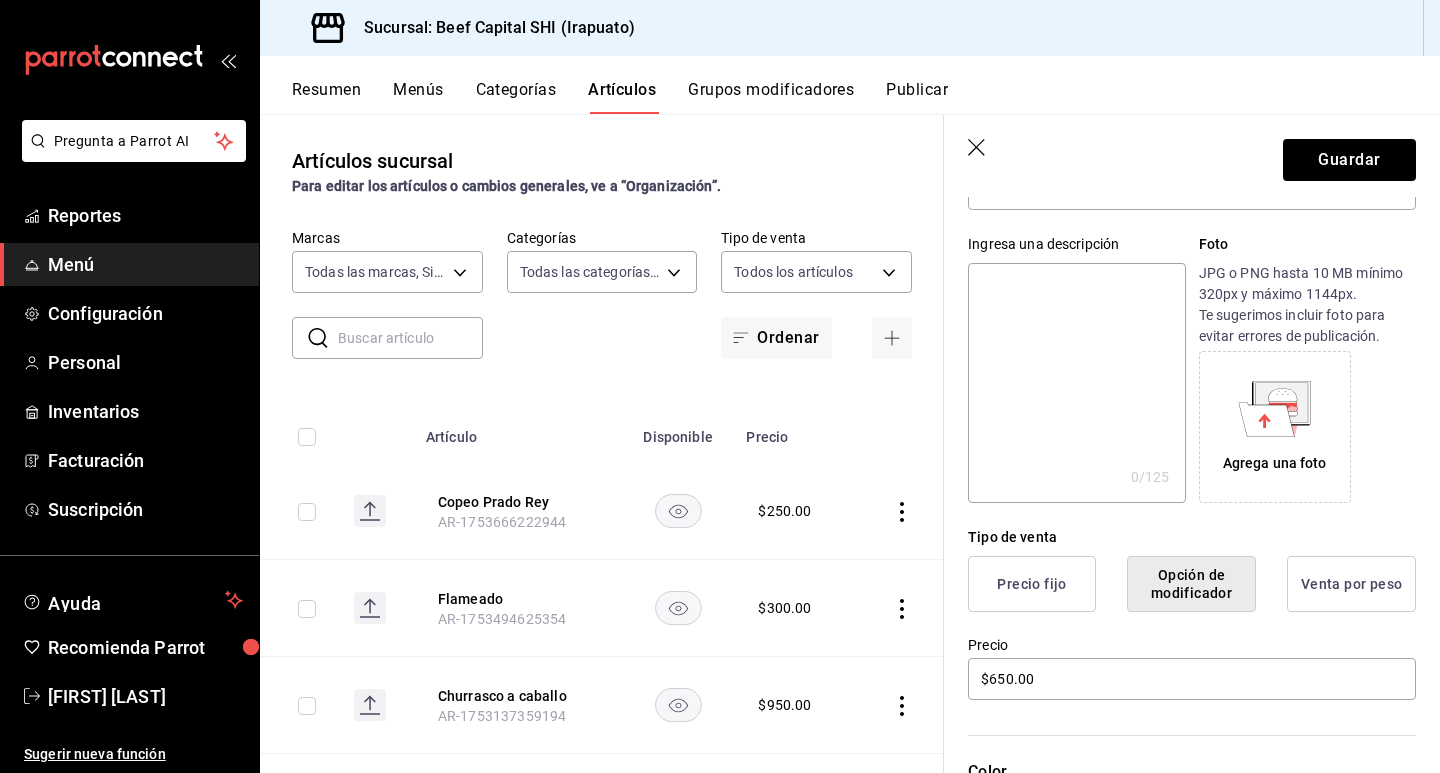 click on "Precio fijo" at bounding box center [1032, 584] 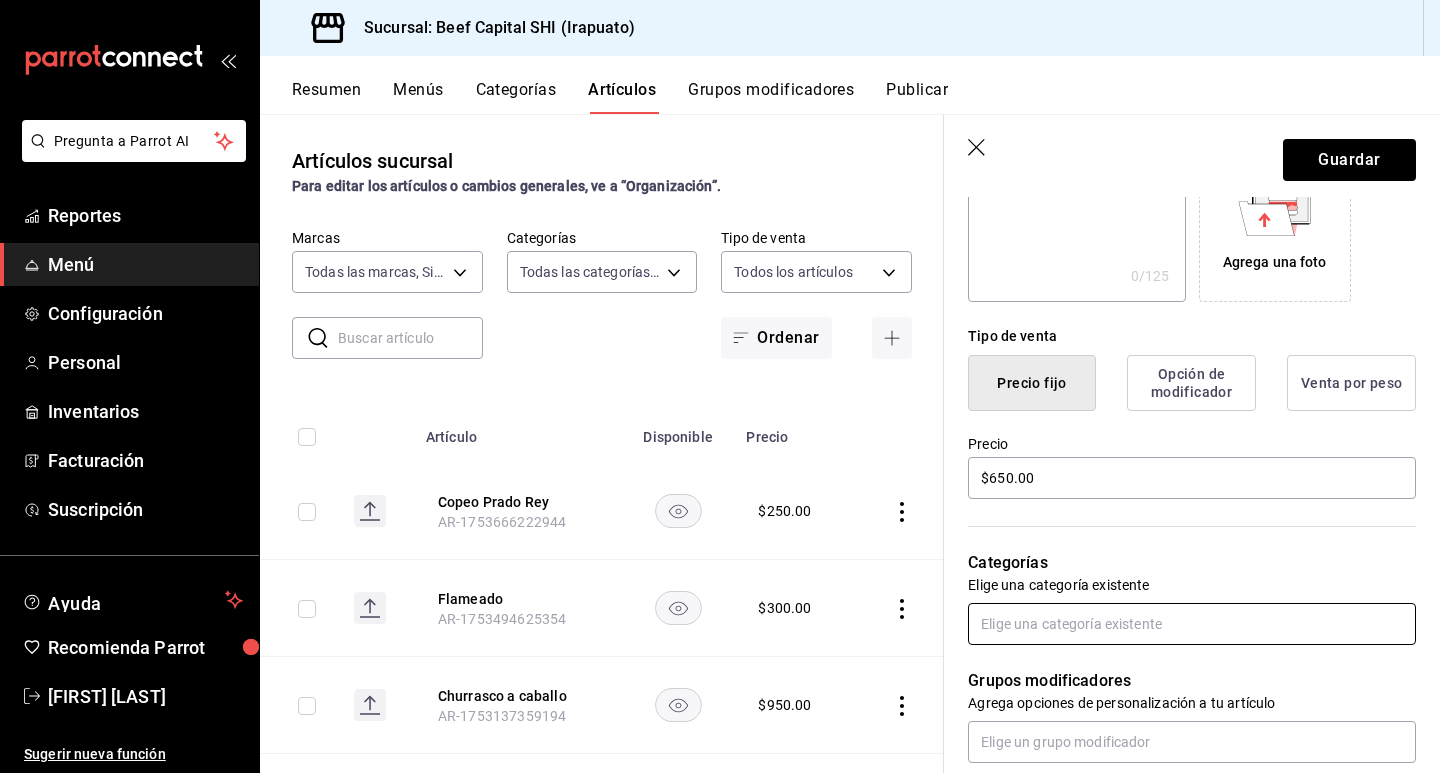 scroll, scrollTop: 400, scrollLeft: 0, axis: vertical 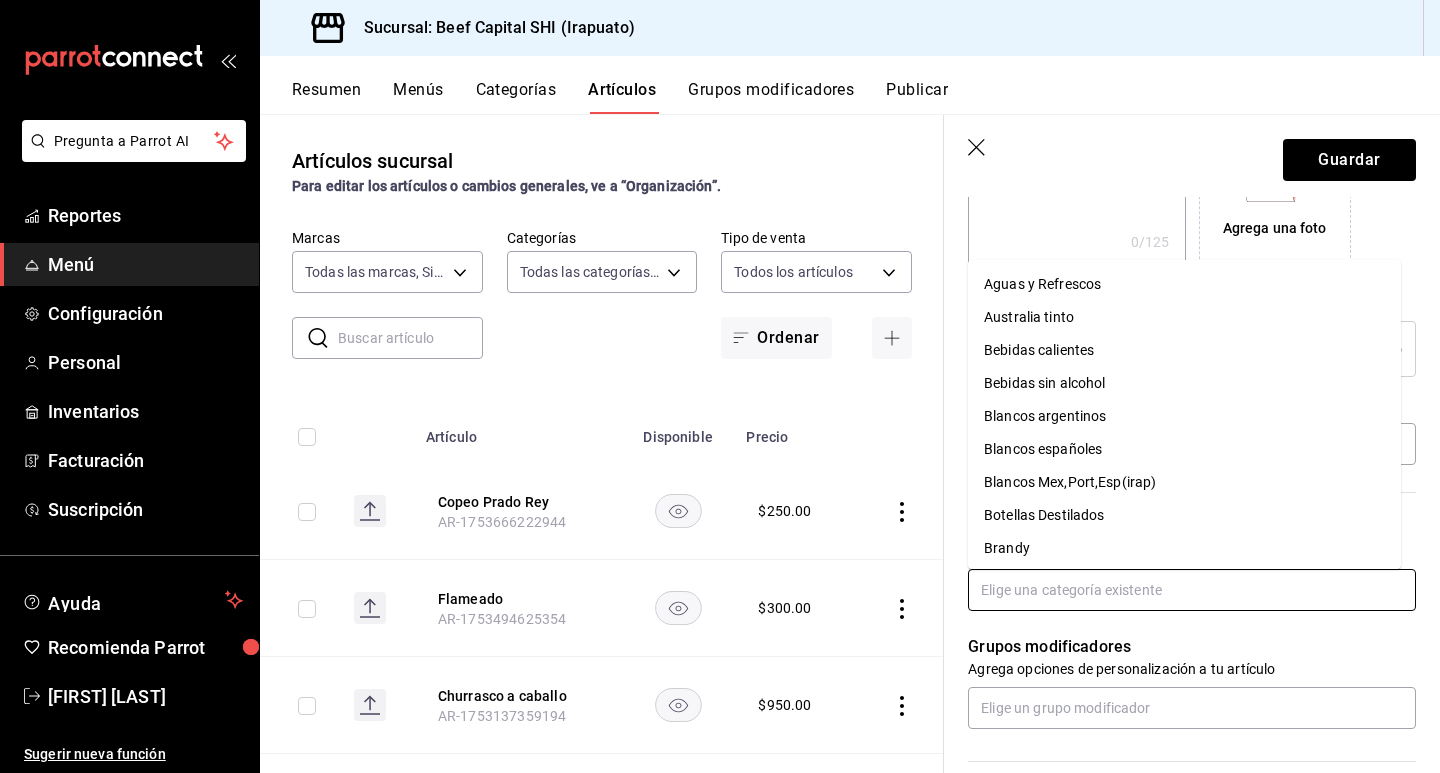click at bounding box center [1192, 590] 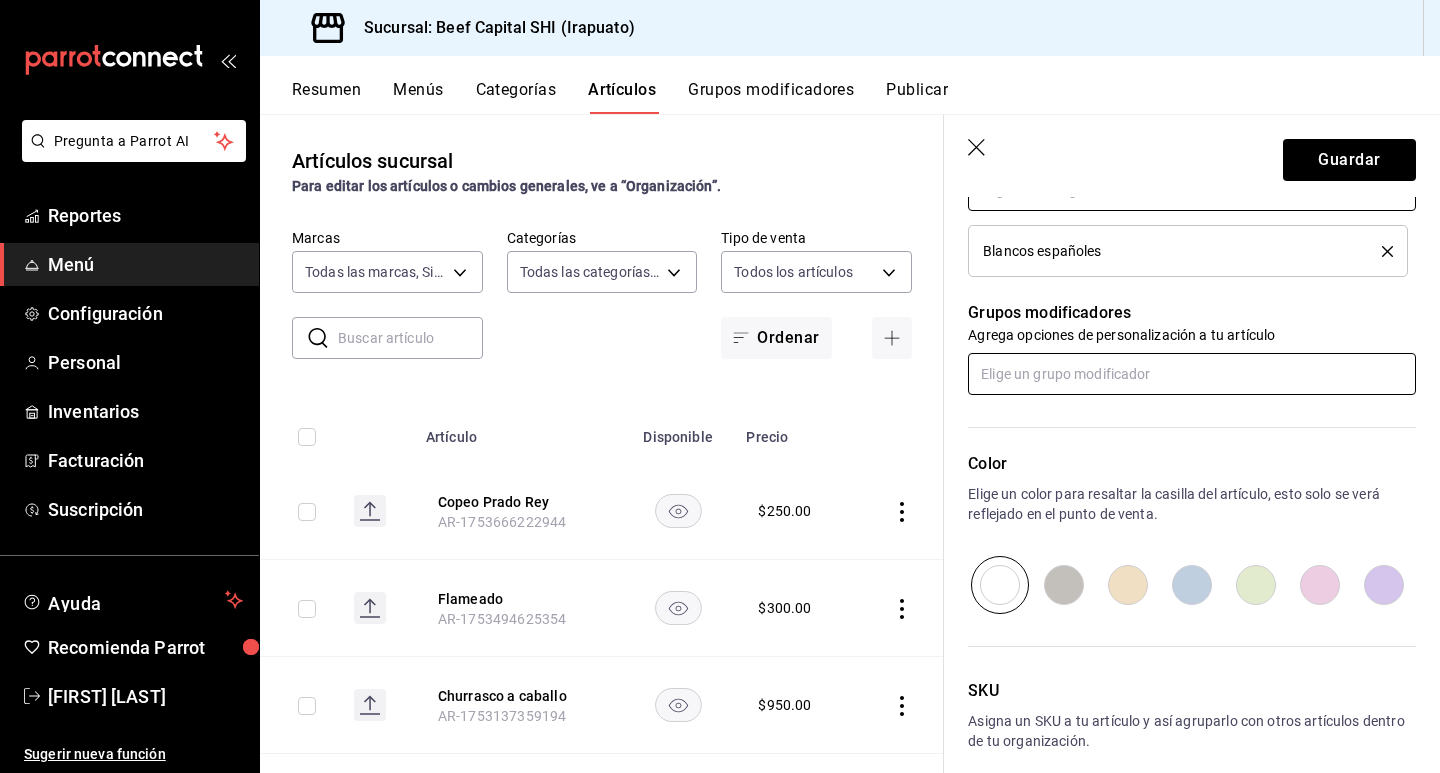 scroll, scrollTop: 892, scrollLeft: 0, axis: vertical 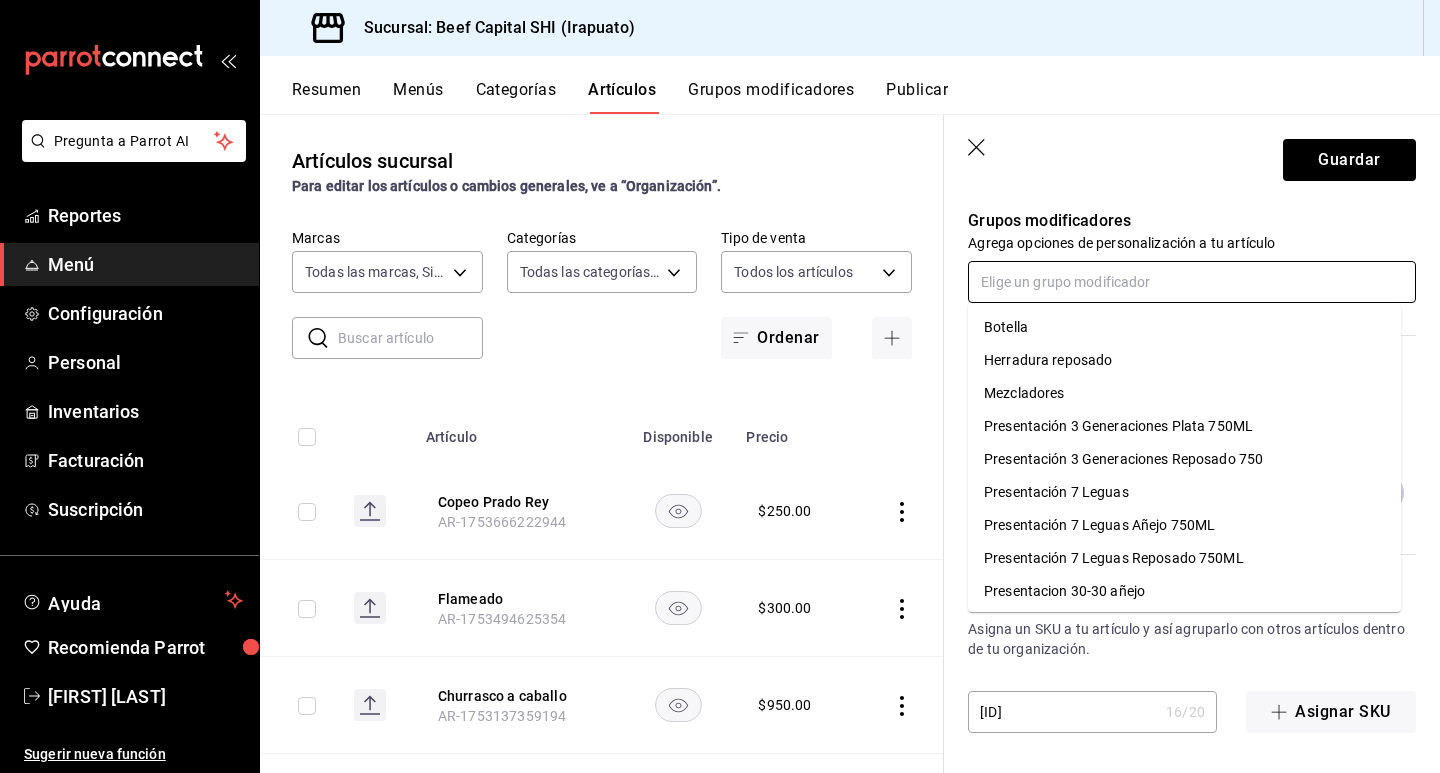 click at bounding box center [1192, 282] 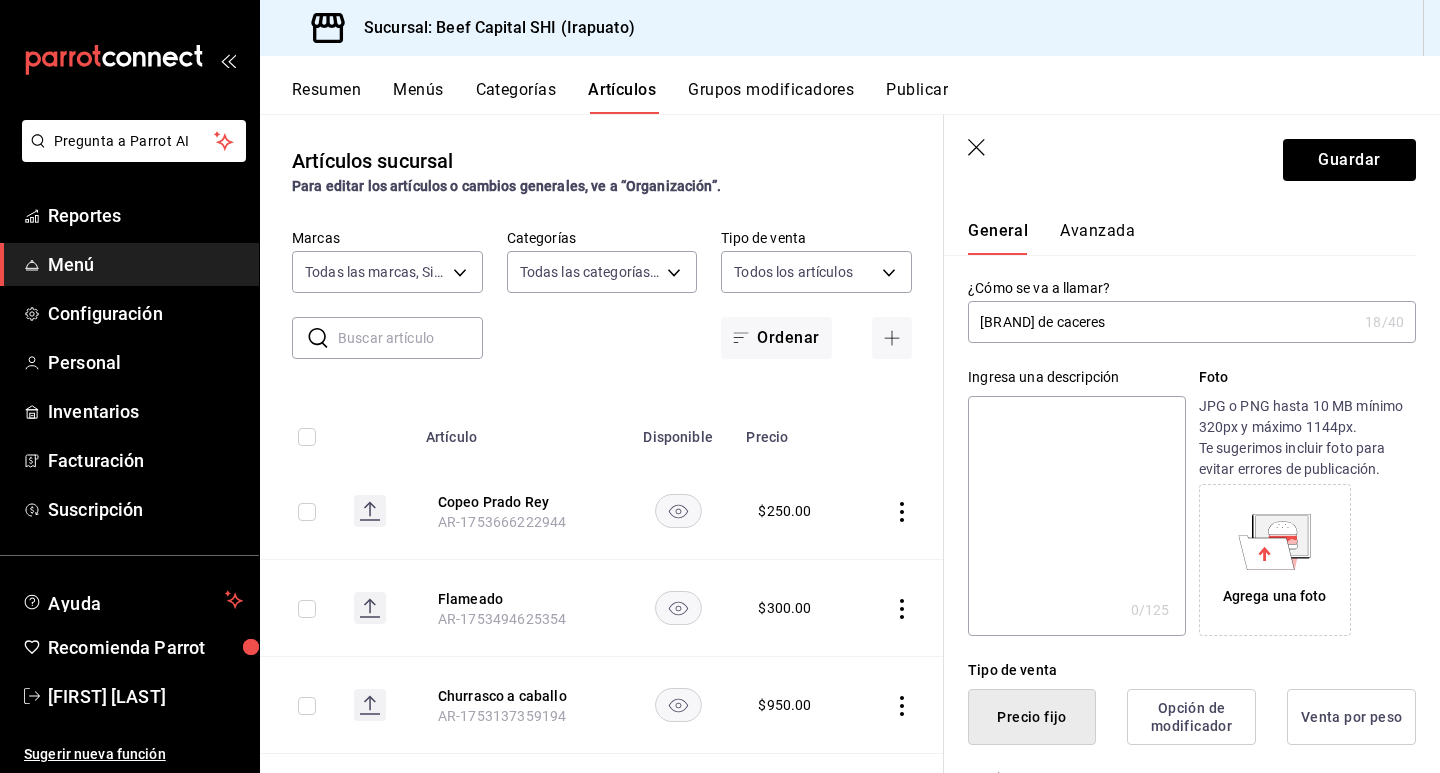 scroll, scrollTop: 0, scrollLeft: 0, axis: both 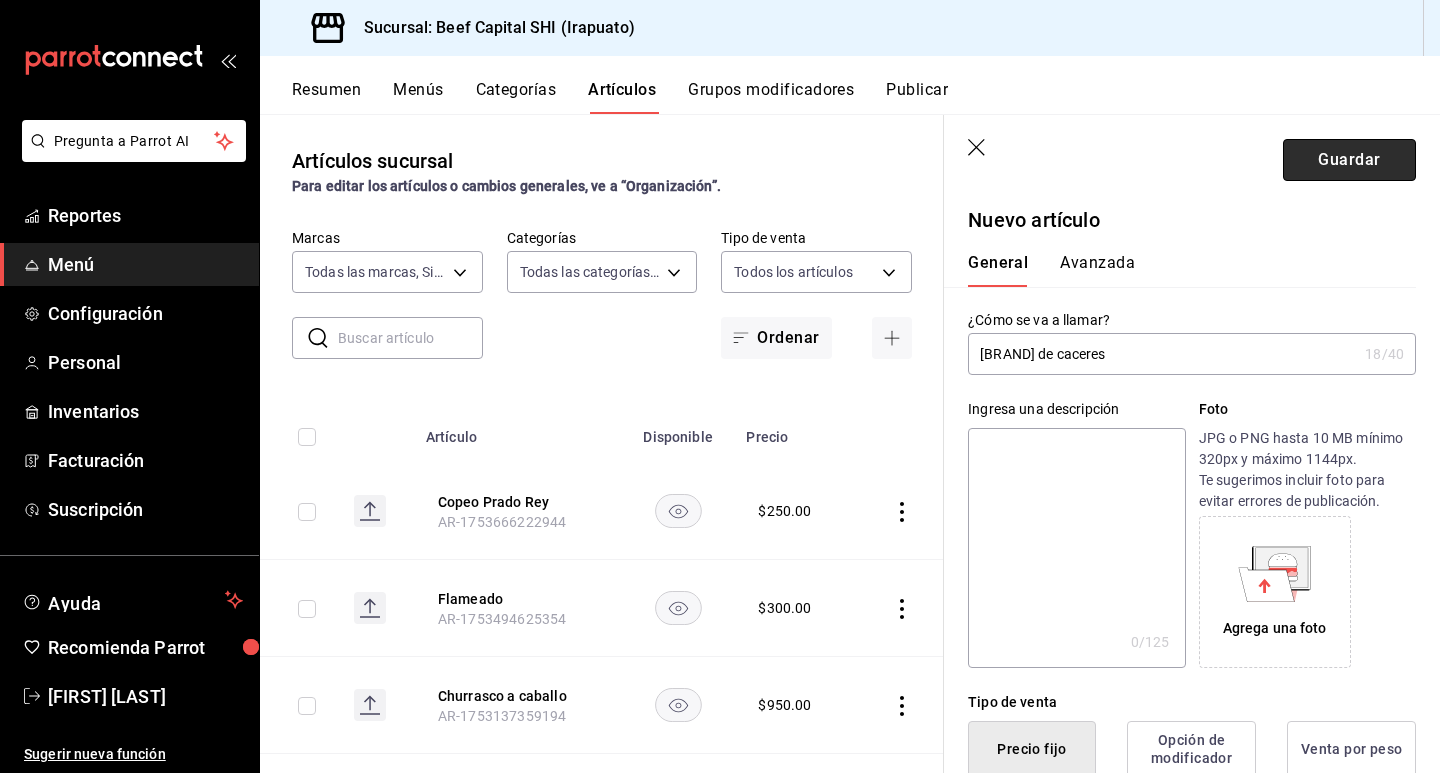 click on "Guardar" at bounding box center (1349, 160) 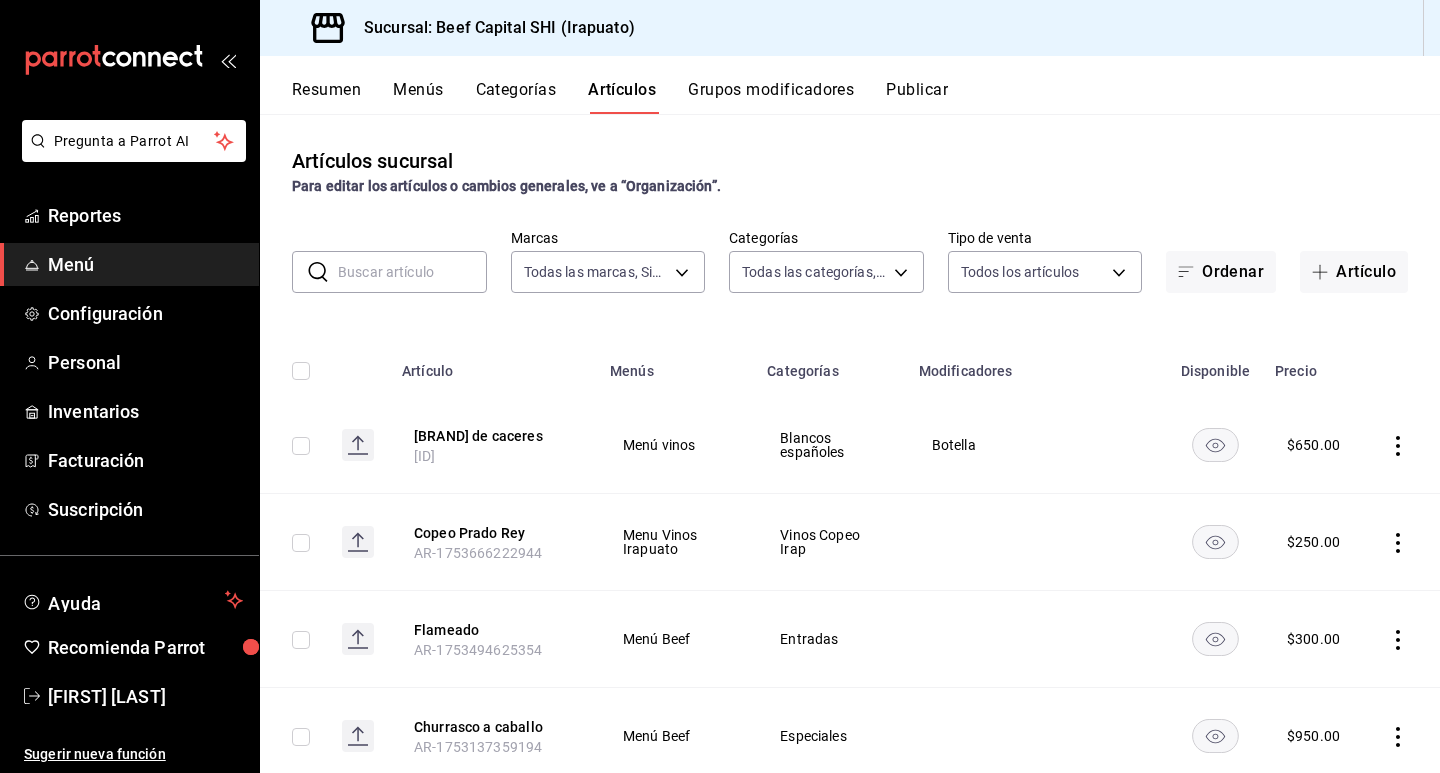 click on "Grupos modificadores" at bounding box center [771, 97] 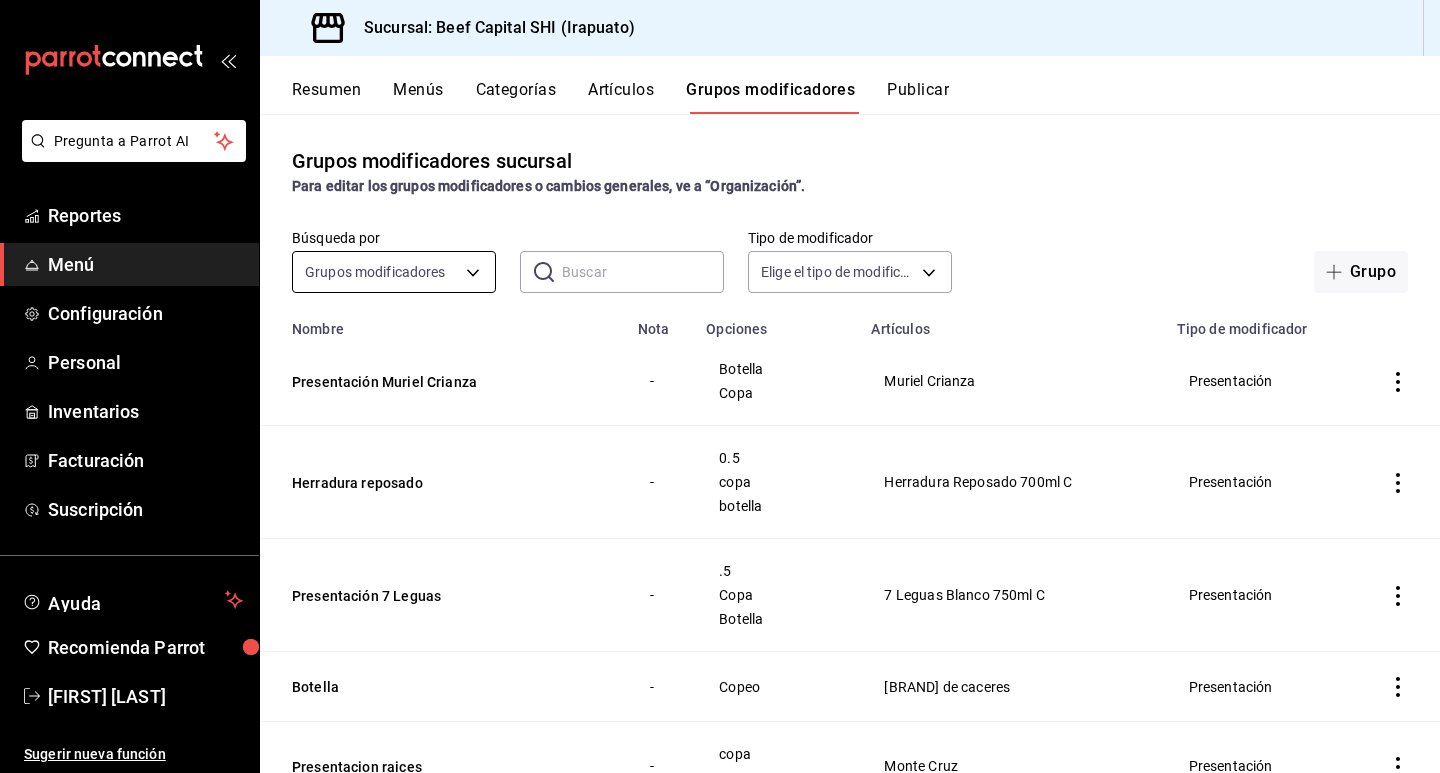 click on "[BRAND] CRIANZA - BOTELLA COPA [BRAND] CRIANZA PRESENTACIÓN HERRADURA REPOSADO - 0.5 COPA BOTELLA HERRADURA REPOSADO 700ML C PRESENTACIÓN PRESENTACIÓN 7 LEGUAS - .5 COPA BOTELLA 7 LEGUAS BLANCO 750ML C PRESENTACIÓN BOTELLA - COPEO [BRAND] DE [BRAND] PRESENTACIÓN PRESENTACION RAICES - COPA BOTELLA MONTE CRUZ PRESENTACIÓN PRESENTACIÓN PESCADO - ZARANDEADO BRASAS MOJO DE AJO 4 QUESOS PESCA DEL DIA PESCA DEL DÍA PULPO SALMON FRESCO PRESENTACIÓN" at bounding box center [720, 386] 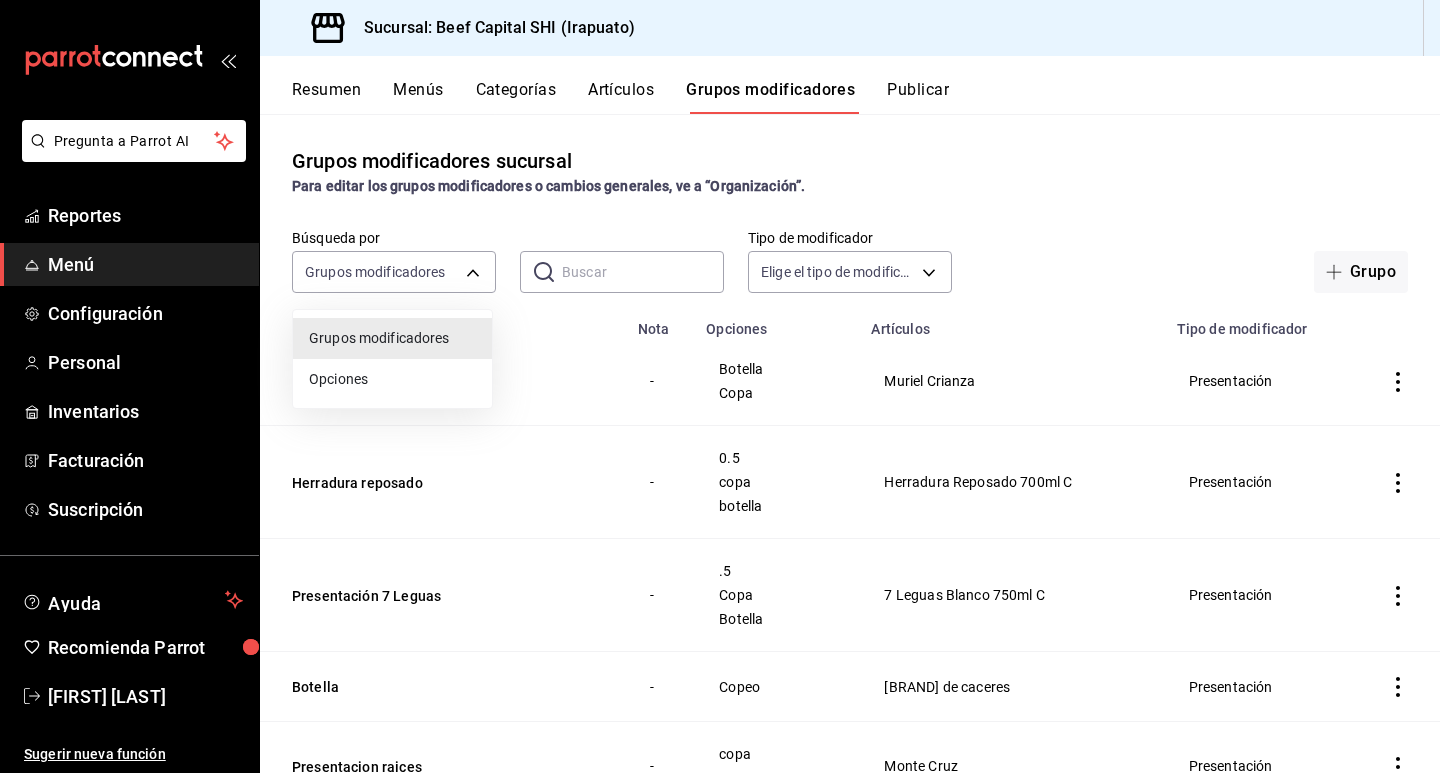 click on "Opciones" at bounding box center [392, 379] 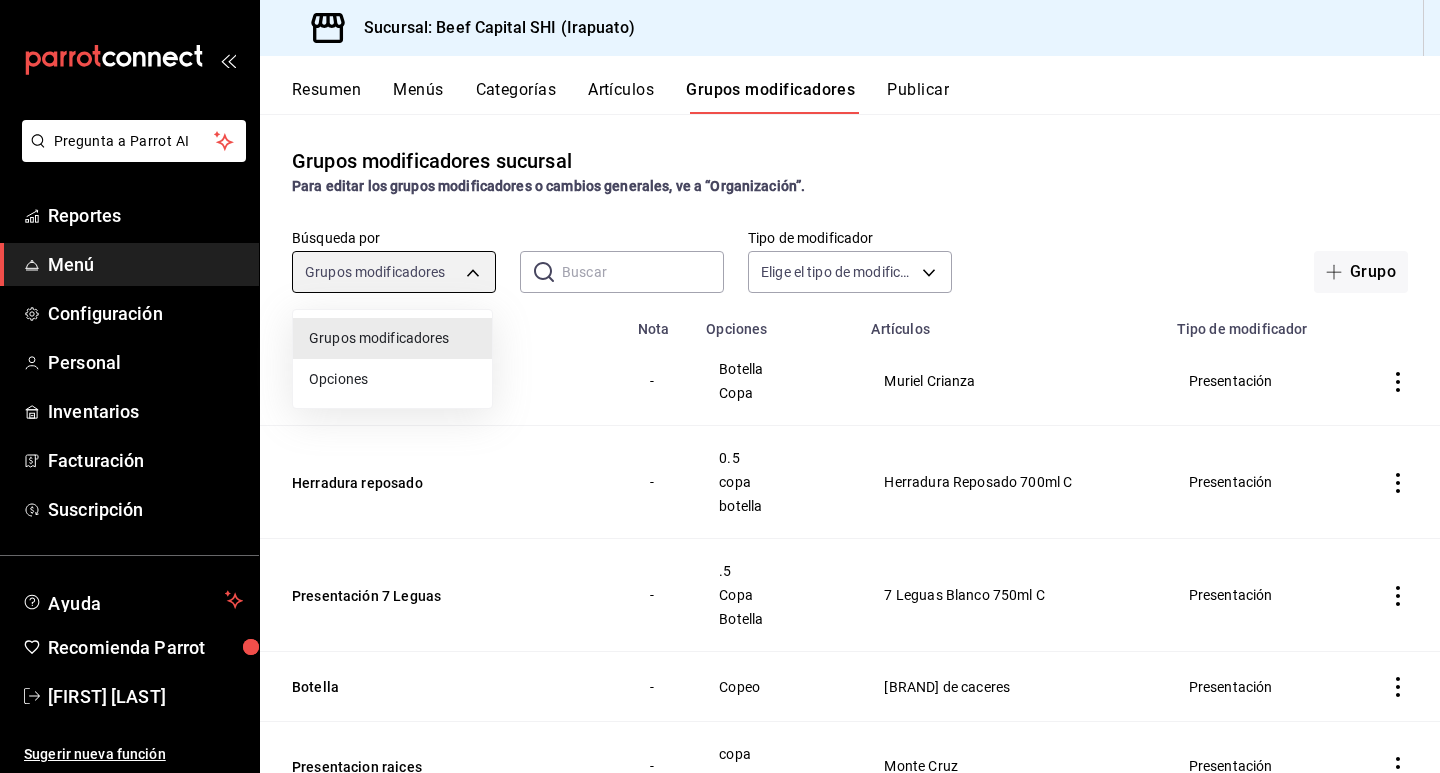 type on "OPTION" 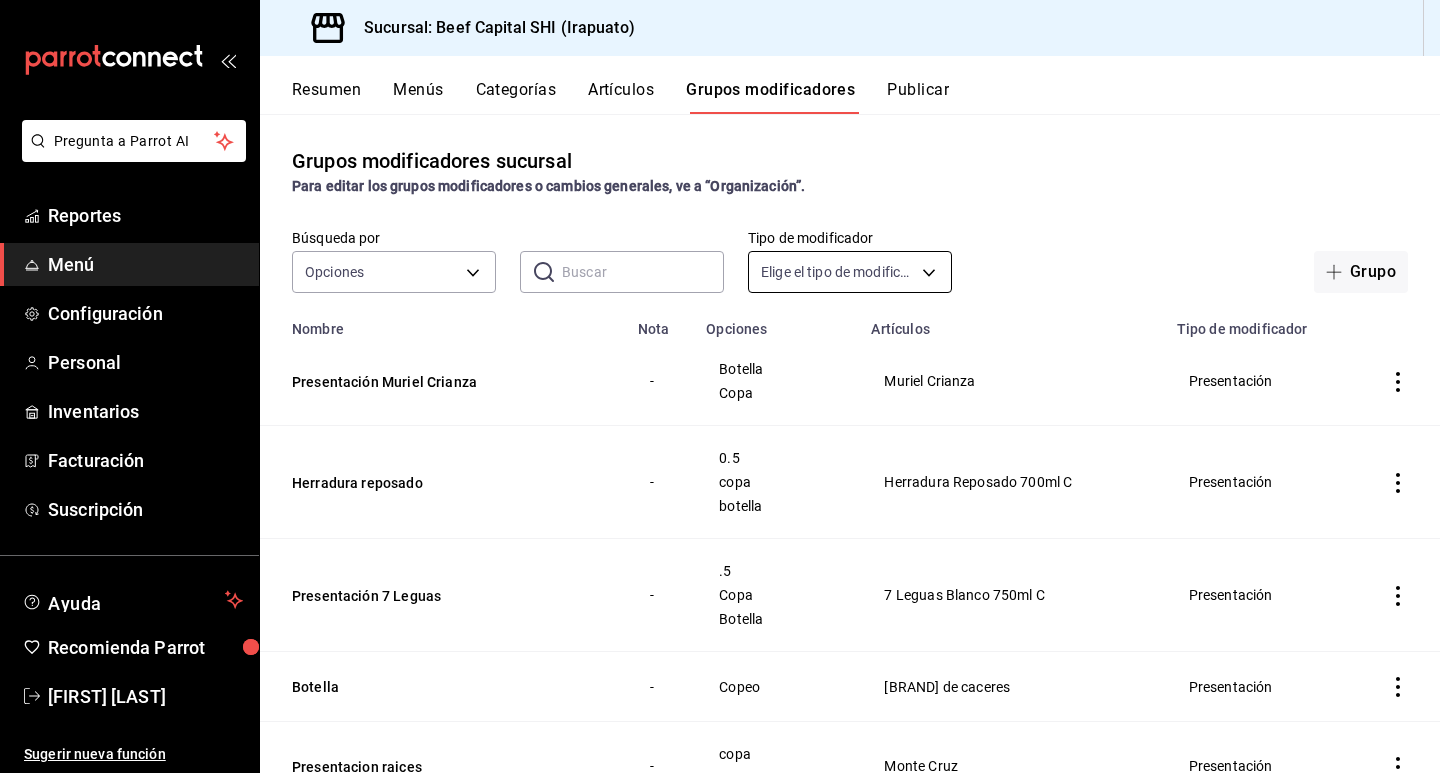 click on "[BRAND] CRIANZA - BOTELLA COPA [BRAND] CRIANZA PRESENTACIÓN HERRADURA REPOSADO - 0.5 COPA BOTELLA HERRADURA REPOSADO 700ML C PRESENTACIÓN PRESENTACIÓN 7 LEGUAS - .5 COPA BOTELLA 7 LEGUAS BLANCO 750ML C PRESENTACIÓN BOTELLA - COPEO [BRAND] DE [BRAND] PRESENTACIÓN PRESENTACION RAICES - COPA BOTELLA MONTE CRUZ PRESENTACIÓN PRESENTACIÓN PESCADO - ZARANDEADO BRASAS MOJO DE AJO 4 QUESOS PESCA DEL DIA PESCA DEL DÍA PULPO SALMON FRESCO PRESENTACIÓN TERMINO -" at bounding box center (720, 386) 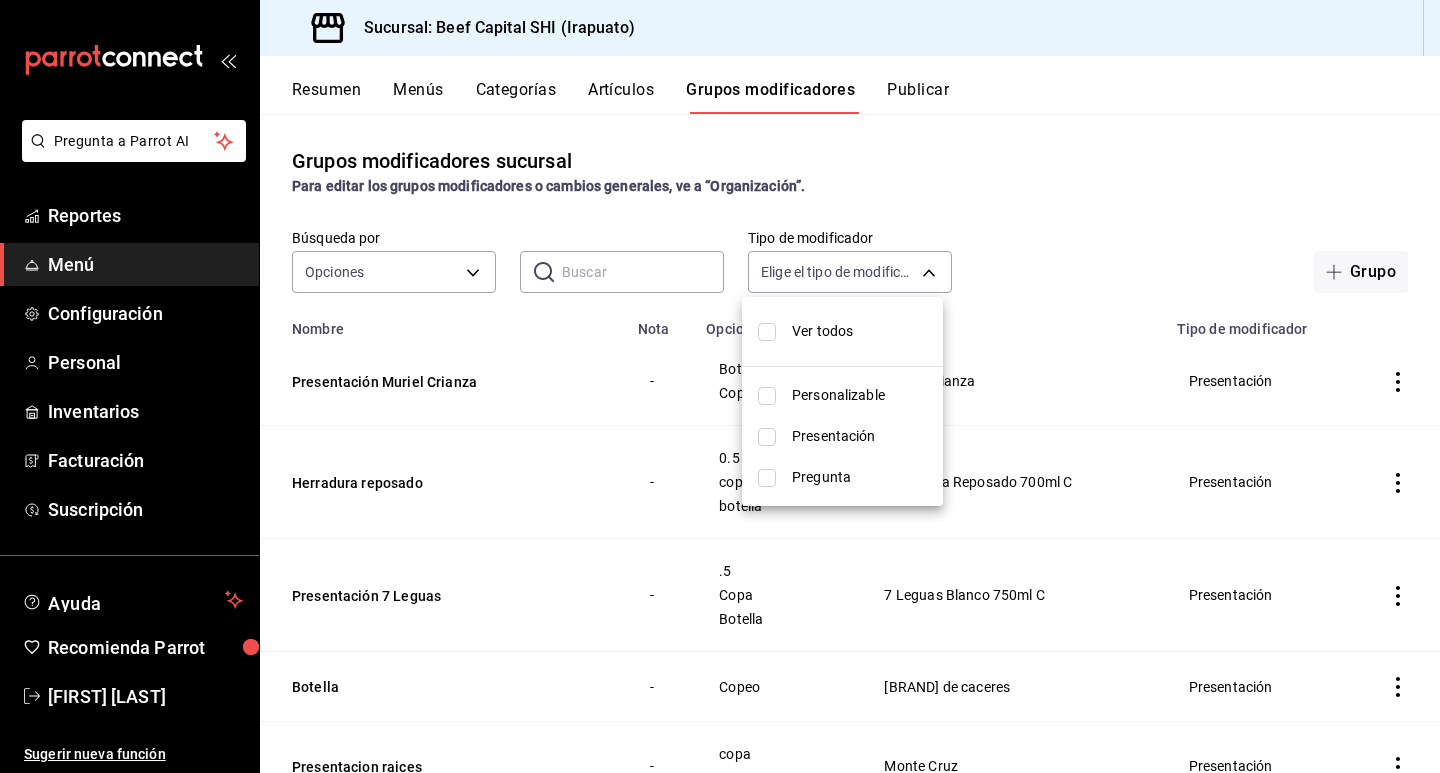 click at bounding box center (720, 386) 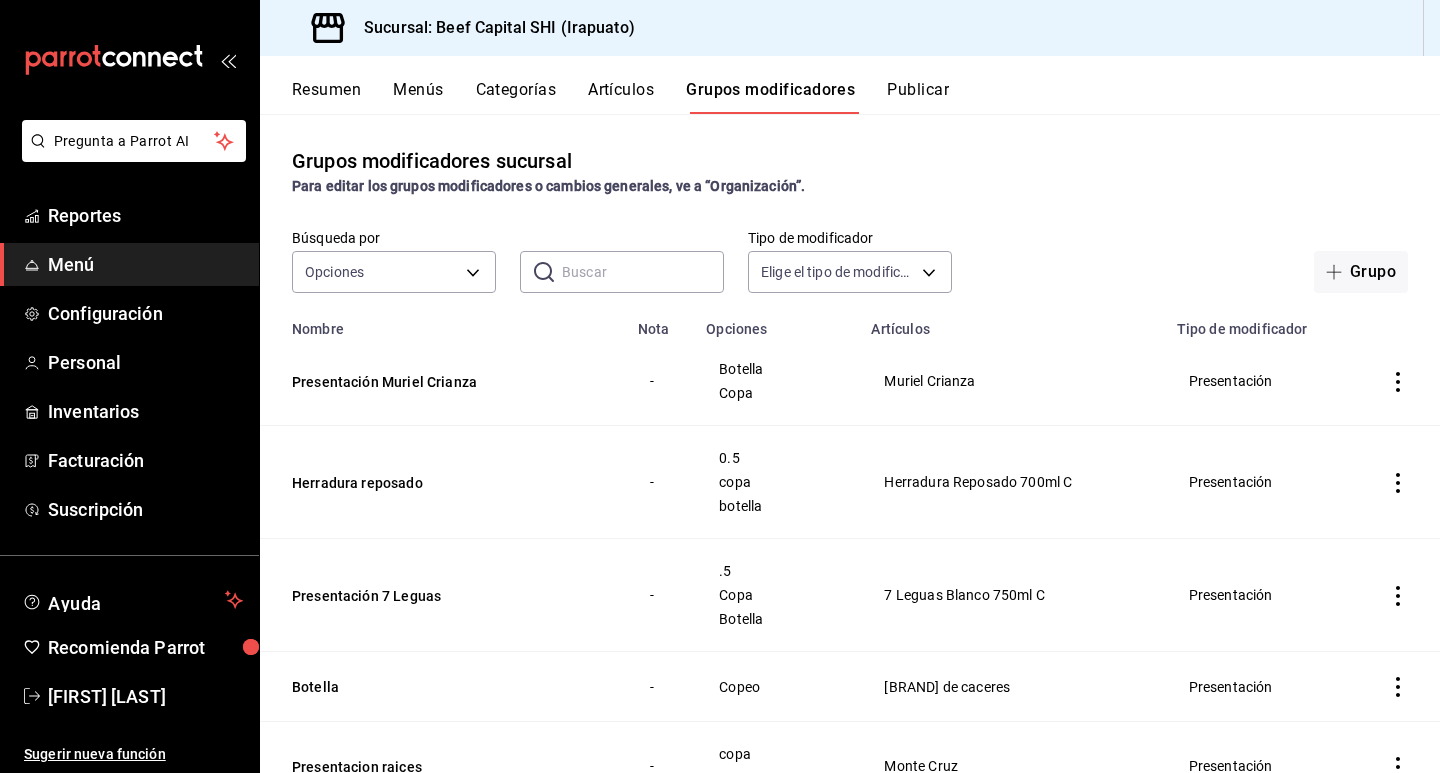 click at bounding box center [643, 272] 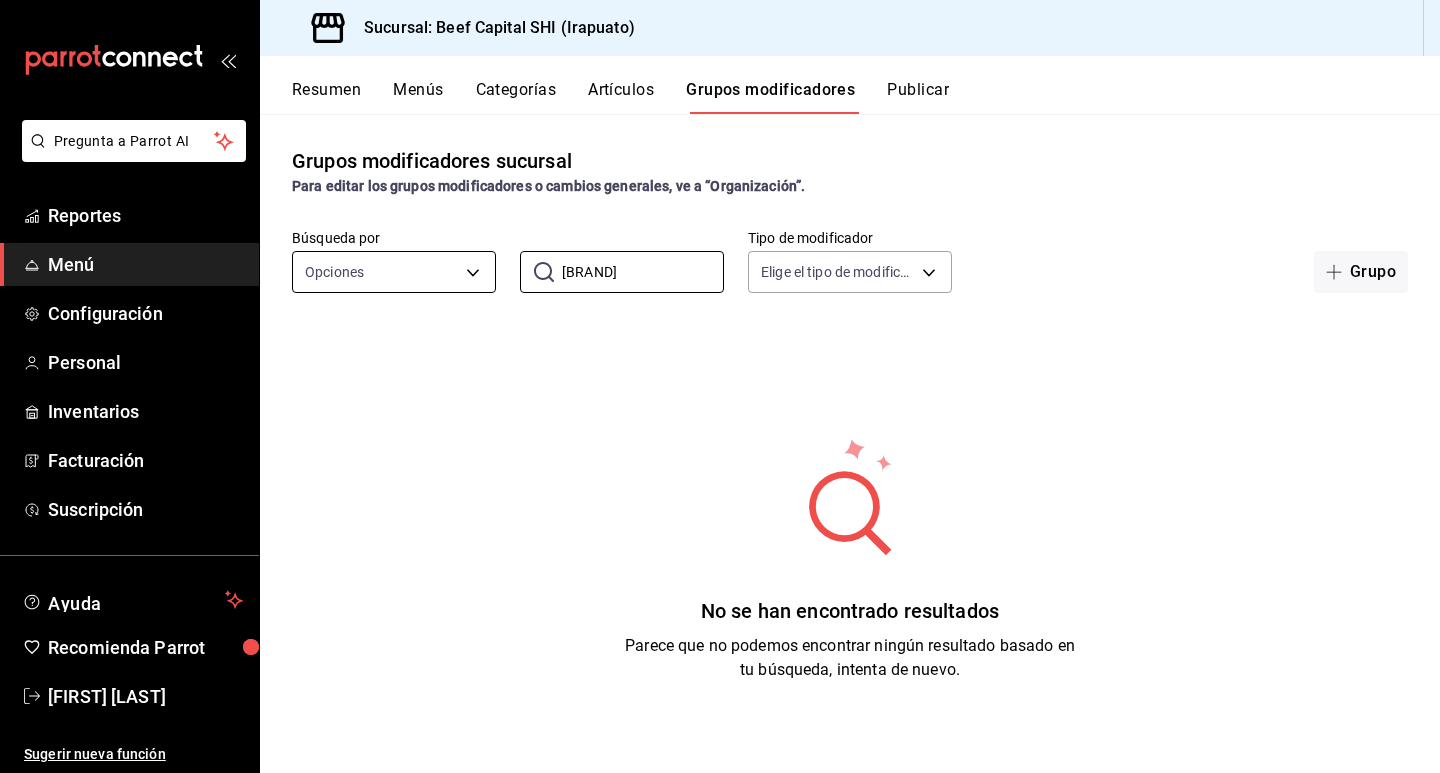 type on "[BRAND]" 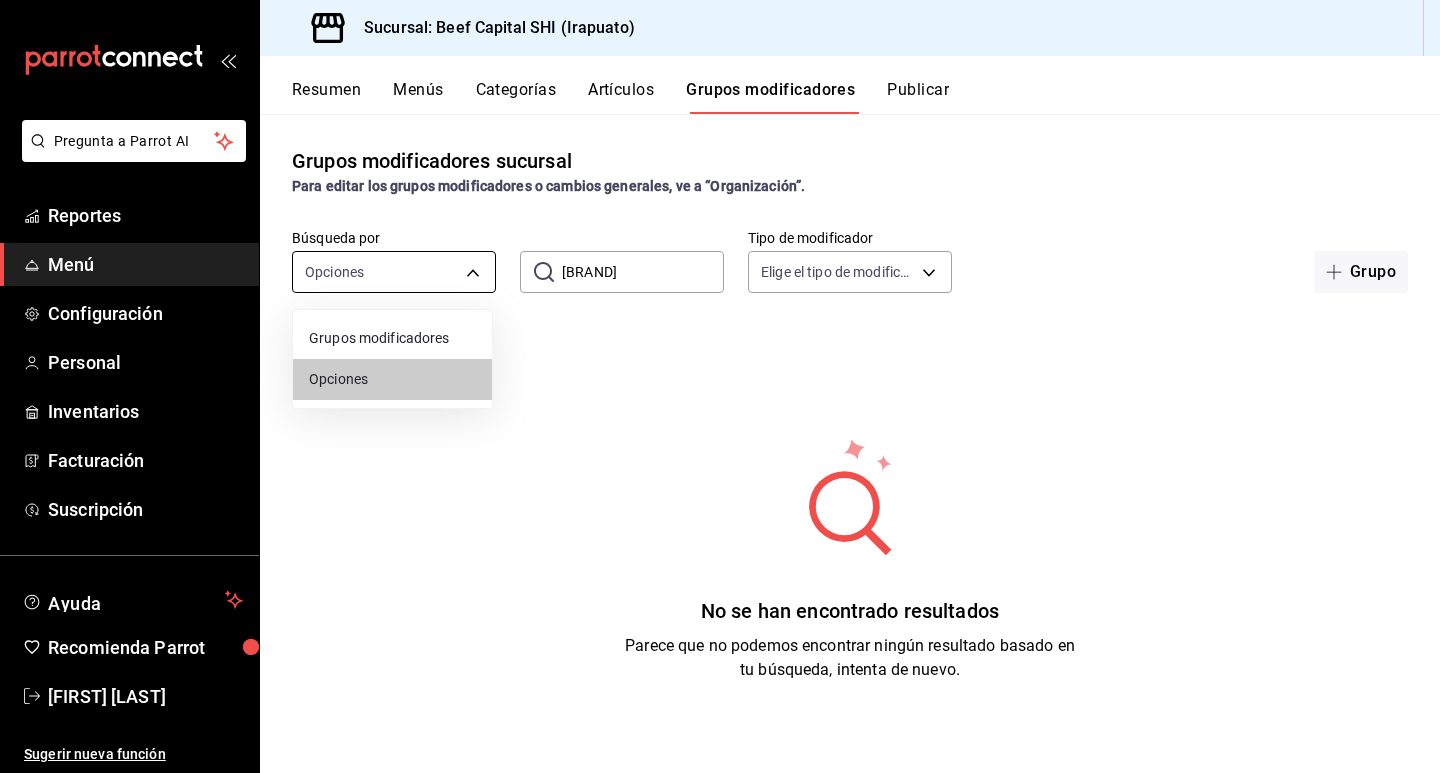 click on "PREGUNTA A PARROT AI REPORTES   MENÚ   CONFIGURACIÓN   PERSONAL   INVENTARIOS   FACTURACIÓN   SUSCRIPCIÓN   AYUDA RECOMIENDA PARROT   [PERSON]   SUGERIR NUEVA FUNCIÓN   SUCURSAL: [BRAND] SHI ([CITY]) RESUMEN MENÚS CATEGORÍAS ARTÍCULOS GRUPOS MODIFICADORES PUBLICAR GRUPOS MODIFICADORES SUCURSAL PARA EDITAR LOS GRUPOS MODIFICADORES O CAMBIOS GENERALES, VE A “ORGANIZACIÓN”. BÚSQUEDA POR OPCIONES OPTION ​ [BRAND] ​ TIPO DE MODIFICADOR ELIGE EL TIPO DE MODIFICADOR GRUPO NO SE HAN ENCONTRADO RESULTADOS PARECE QUE NO PODEMOS ENCONTRAR NINGÚN RESULTADO BASADO EN TU BÚSQUEDA, INTENTA DE NUEVO. GUARDAR NUEVO GRUPO MODIFICADOR TIPO DE MODIFICADOR ELIGE EL TIPO DE MODIFICADOR QUE QUIERES AGREGAR GANA 1 MES GRATIS EN TU SUSCRIPCIÓN AQUÍ VER VIDEO TUTORIAL IR A VIDEO PREGUNTA A PARROT AI REPORTES   MENÚ   CONFIGURACIÓN   PERSONAL   INVENTARIOS   FACTURACIÓN   SUSCRIPCIÓN   AYUDA RECOMIENDA PARROT   [PERSON]   SUGERIR NUEVA FUNCIÓN   VISITAR CENTRO DE AYUDA ([PHONE])" at bounding box center [720, 386] 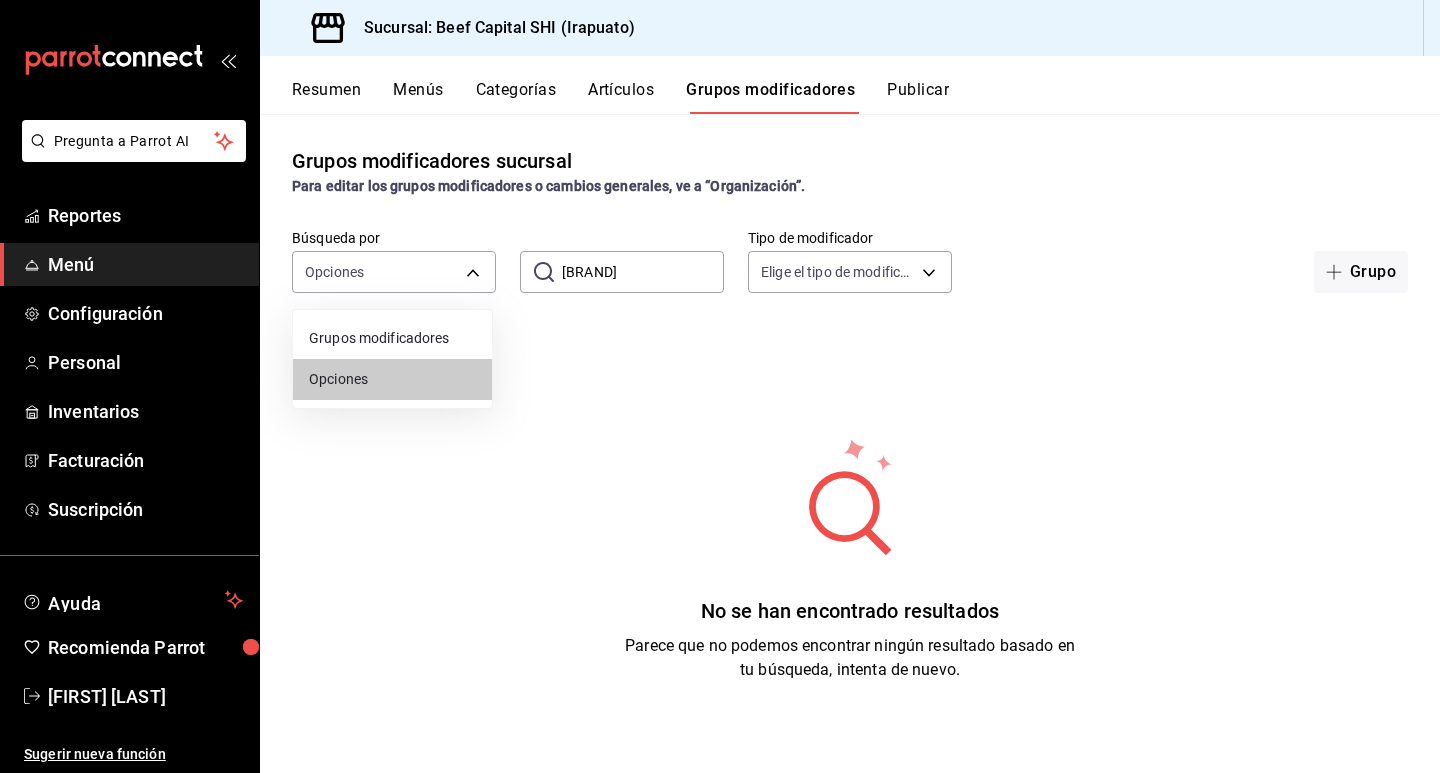 click on "Grupos modificadores" at bounding box center [392, 338] 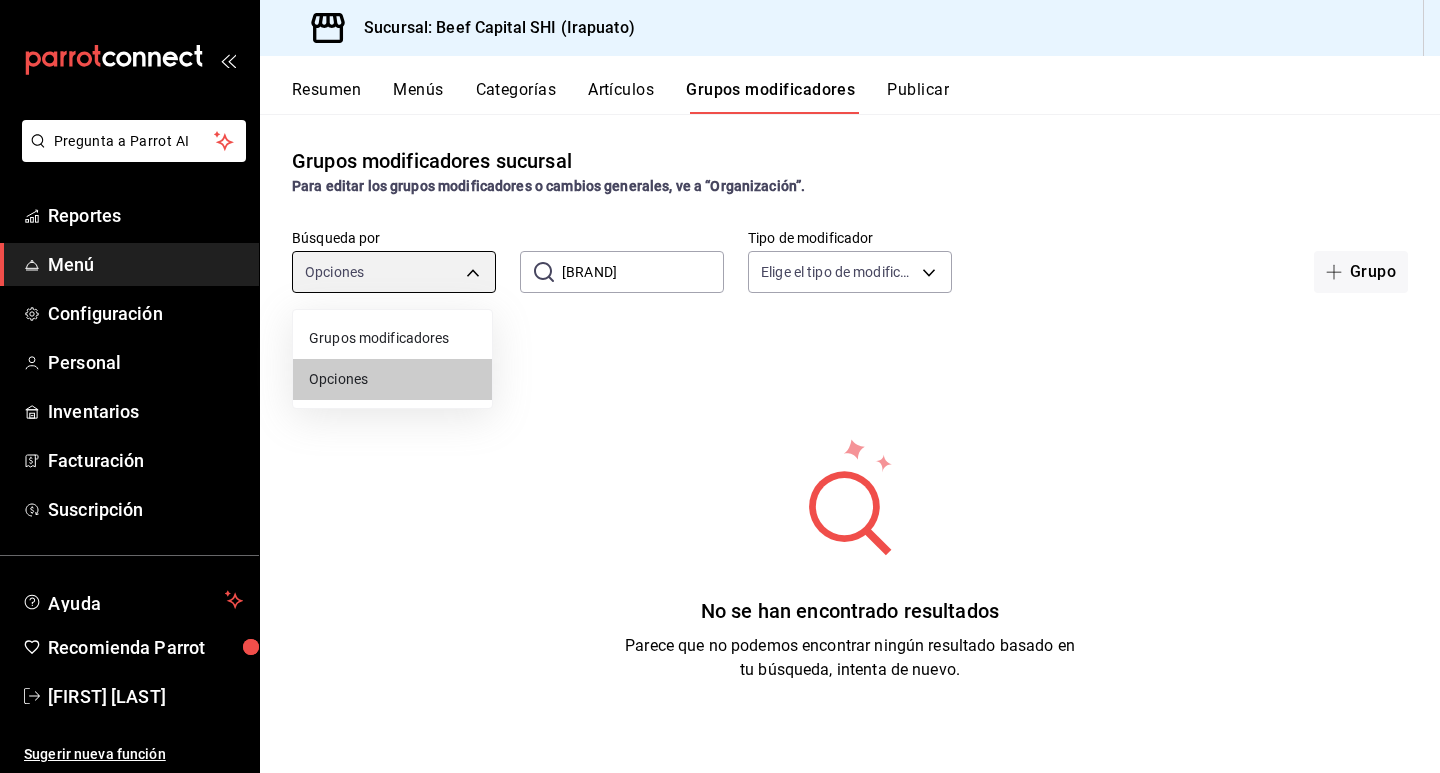 type on "GROUP" 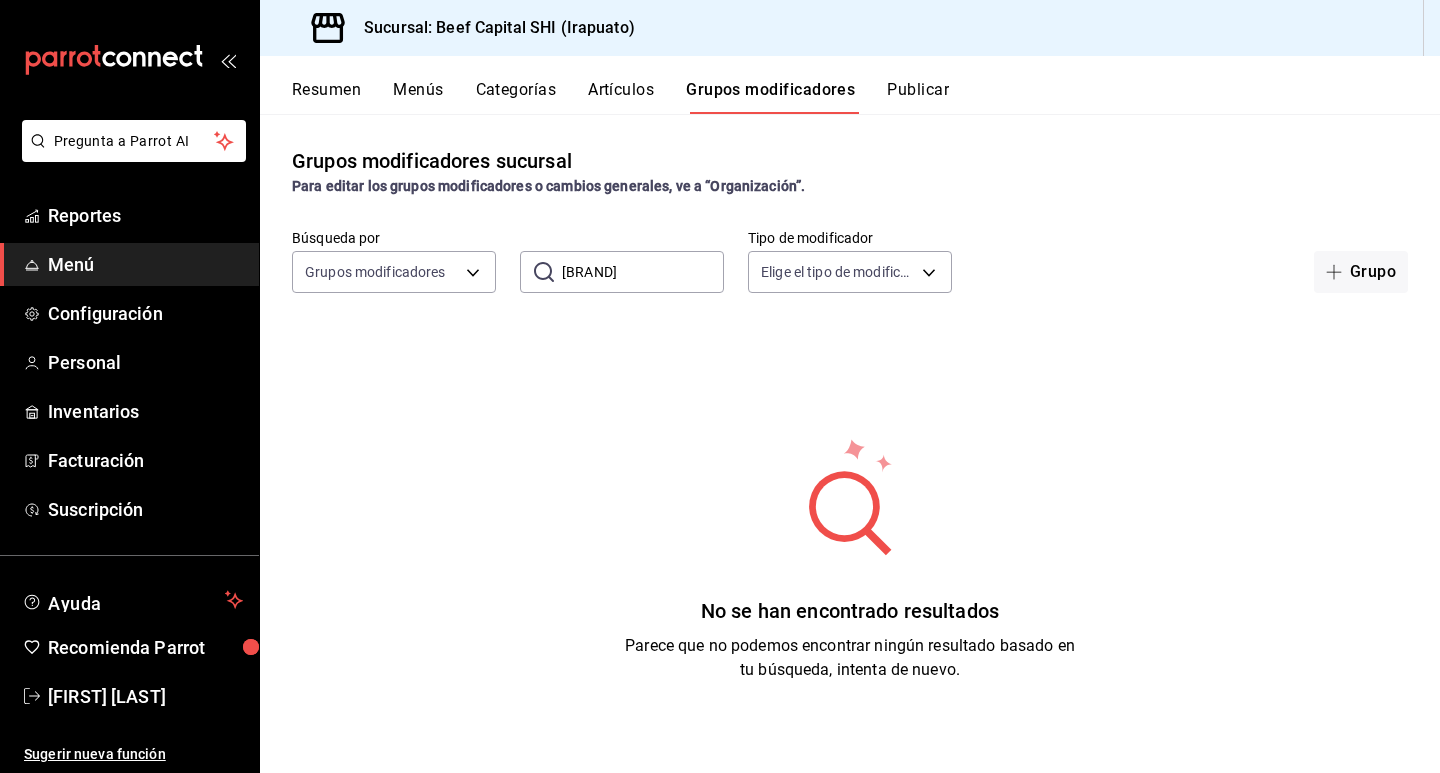 click on "[BRAND]" at bounding box center (643, 272) 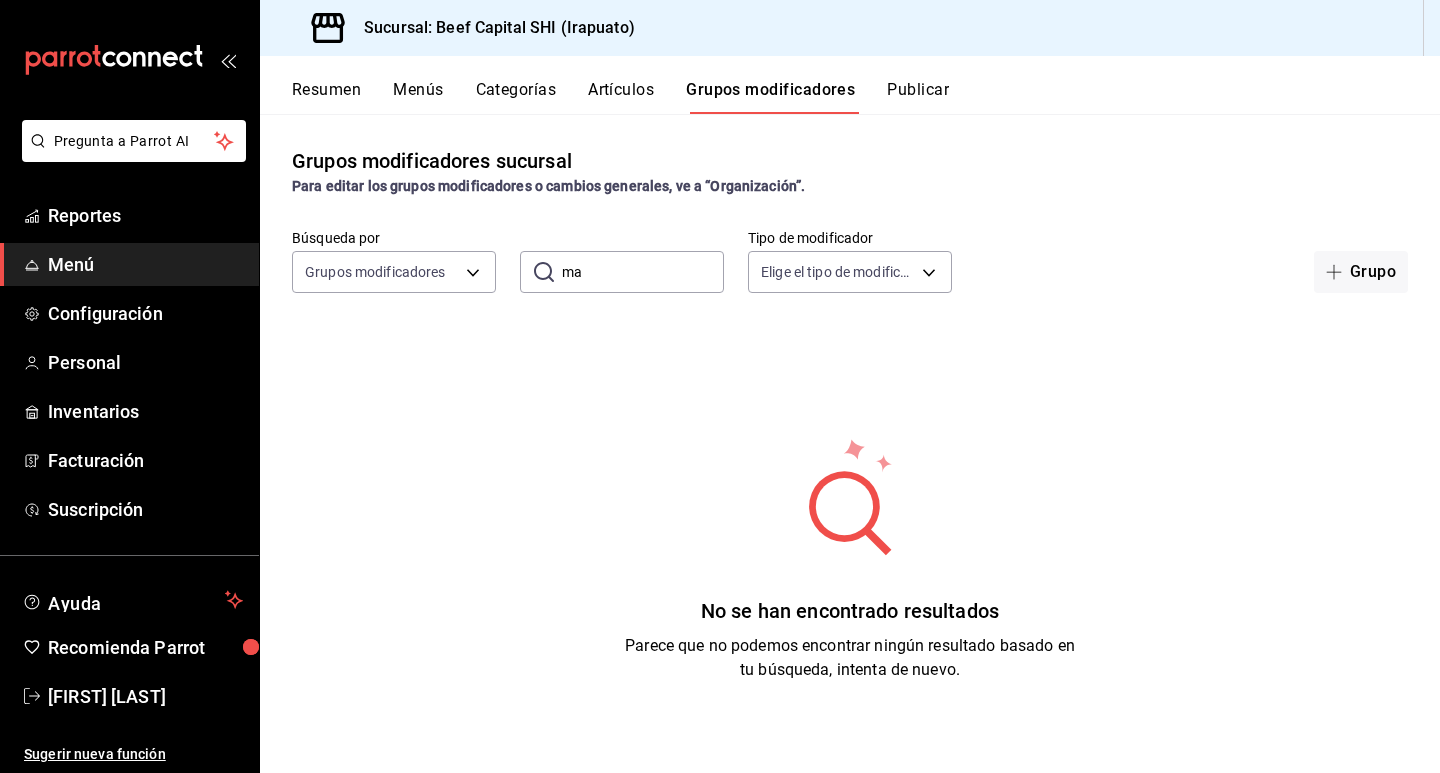 type on "m" 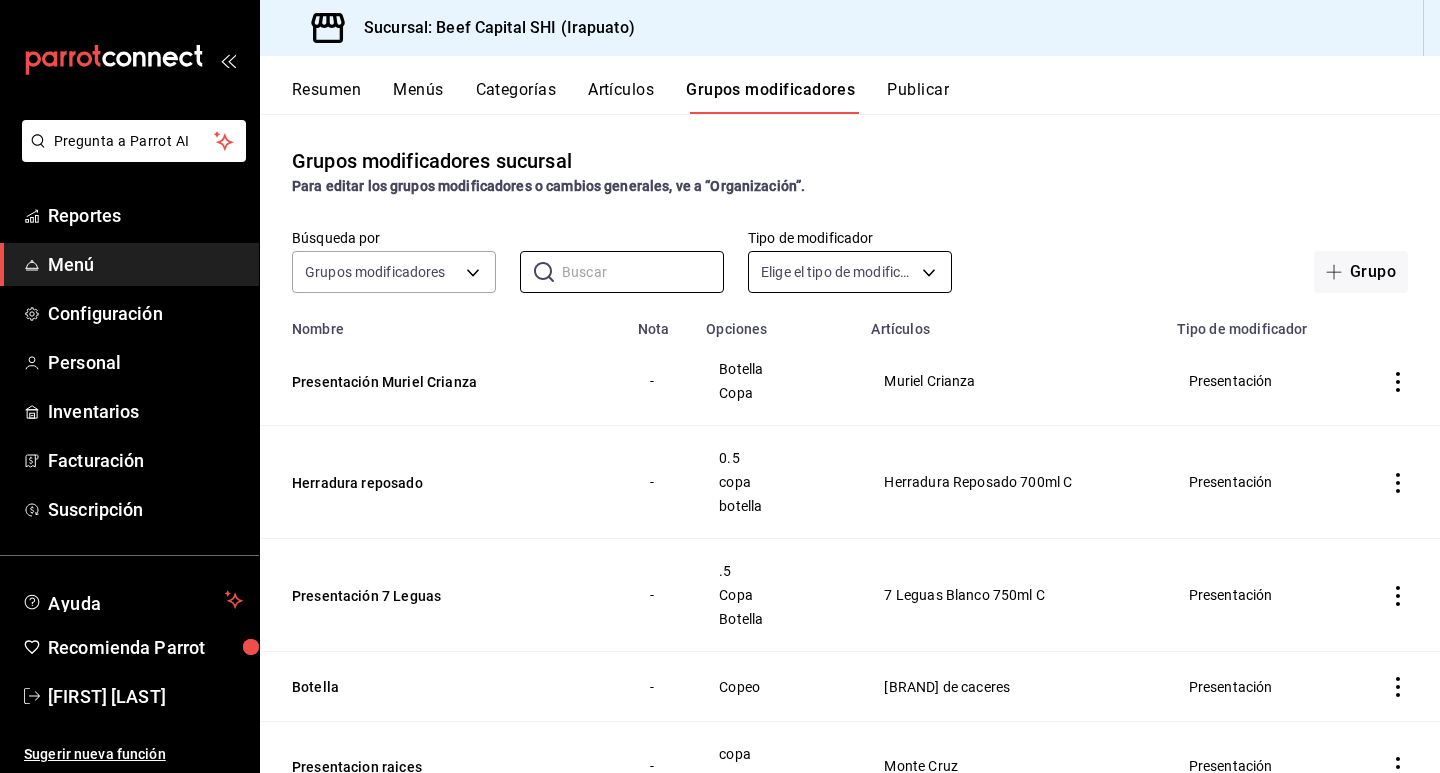 type 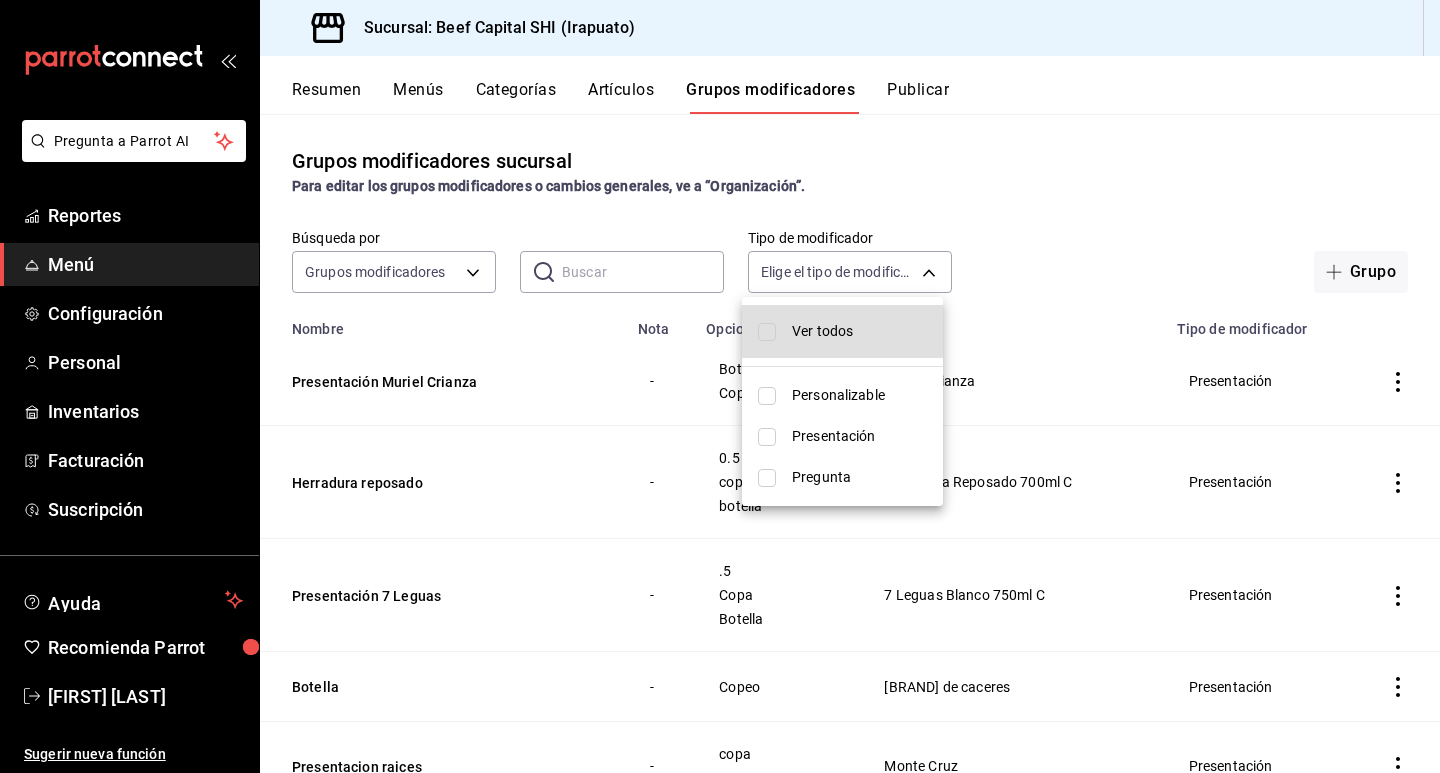 click at bounding box center [767, 332] 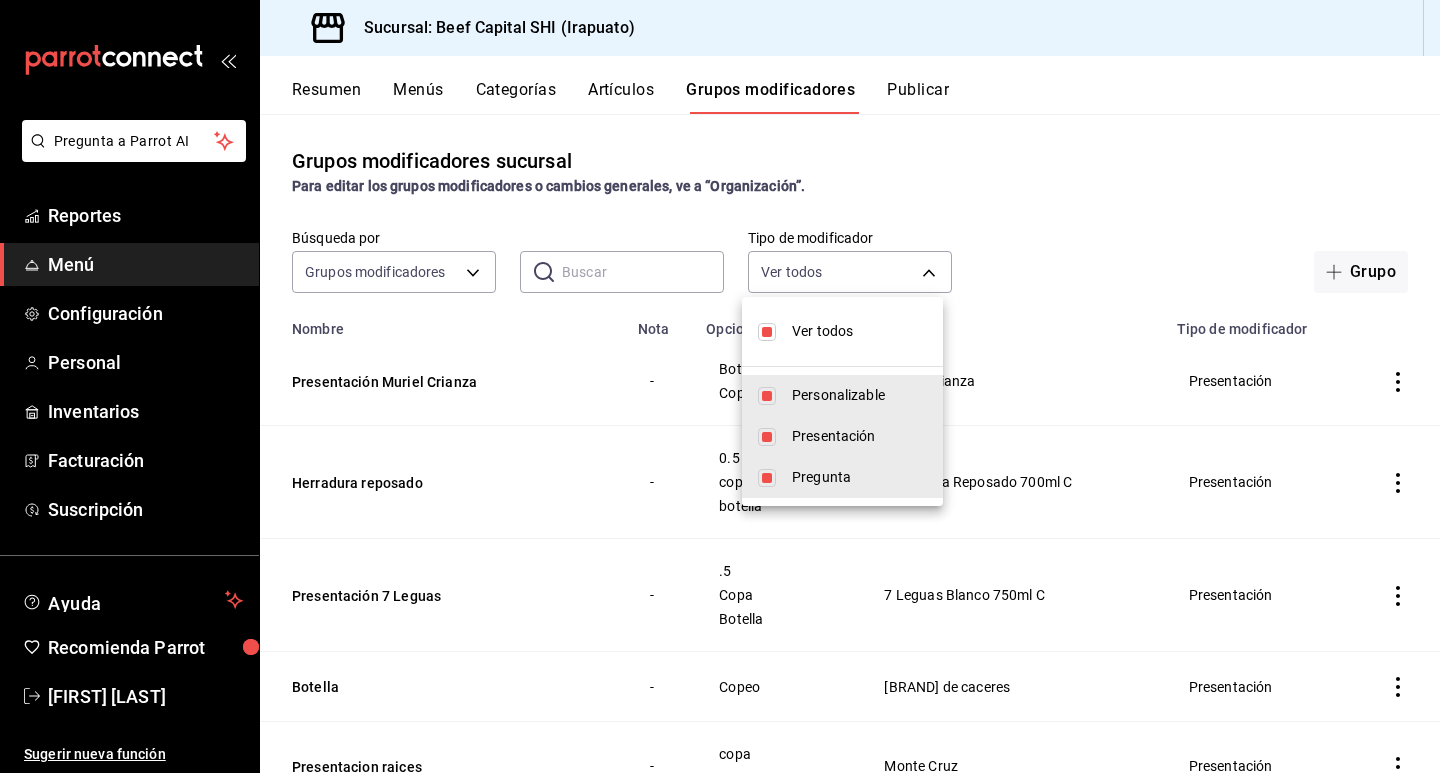 click at bounding box center [720, 386] 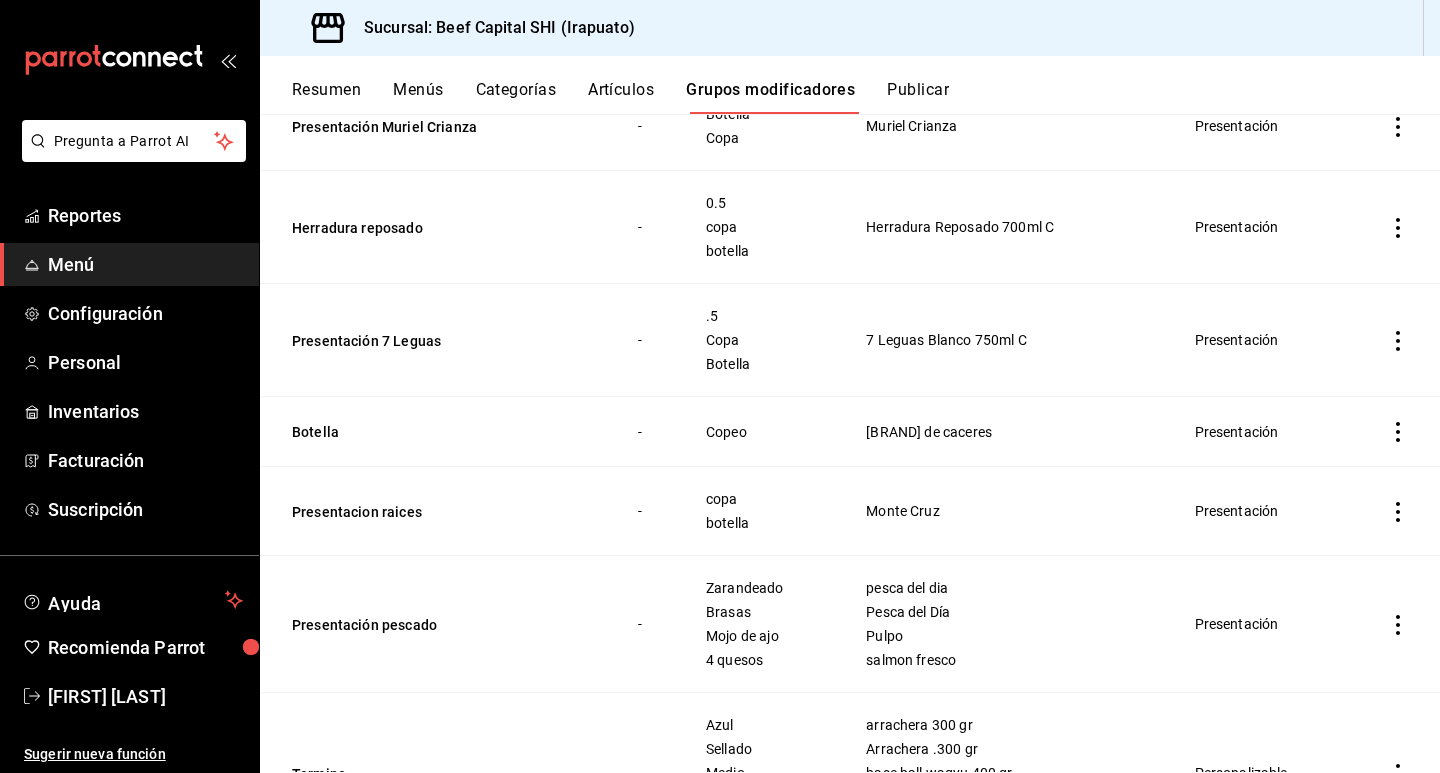scroll, scrollTop: 0, scrollLeft: 0, axis: both 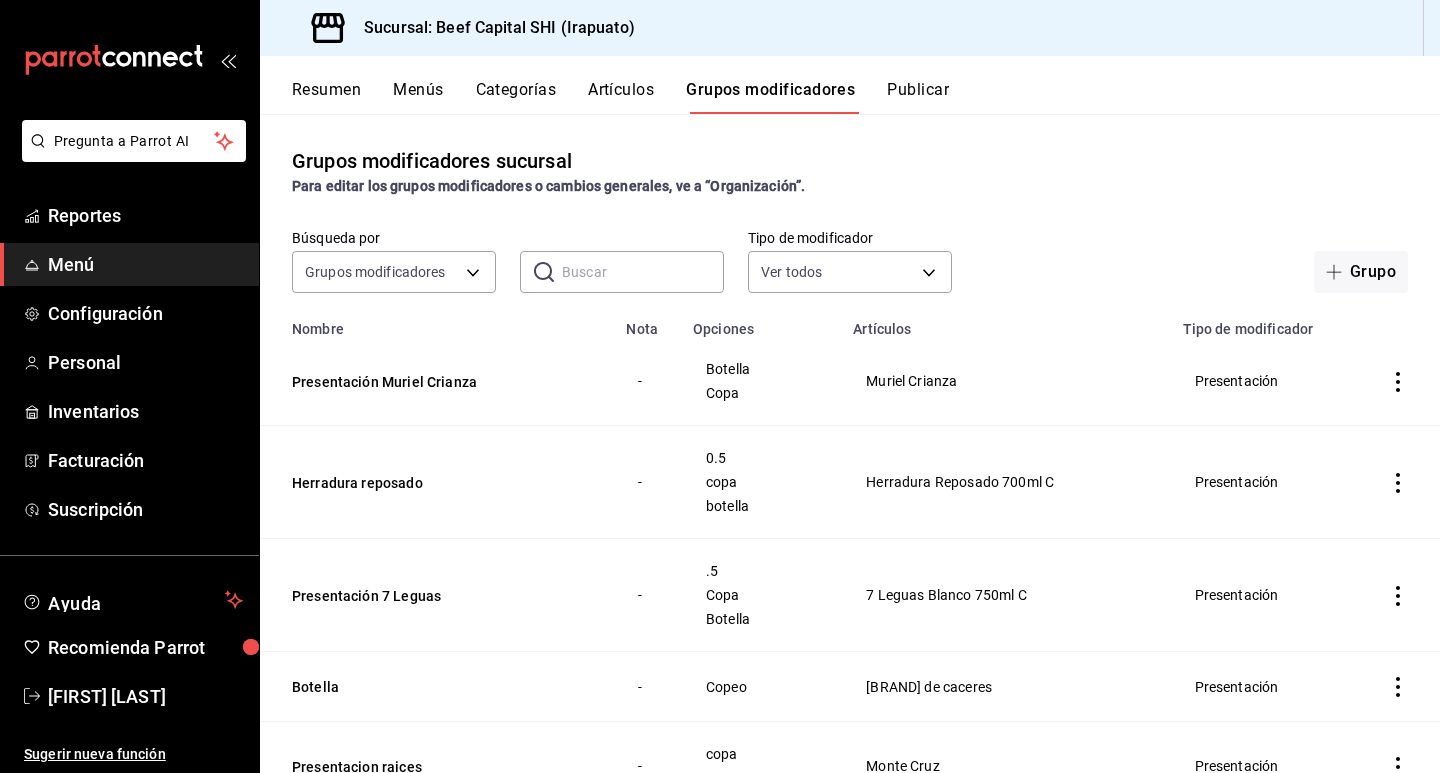click on "Artículos" at bounding box center (621, 97) 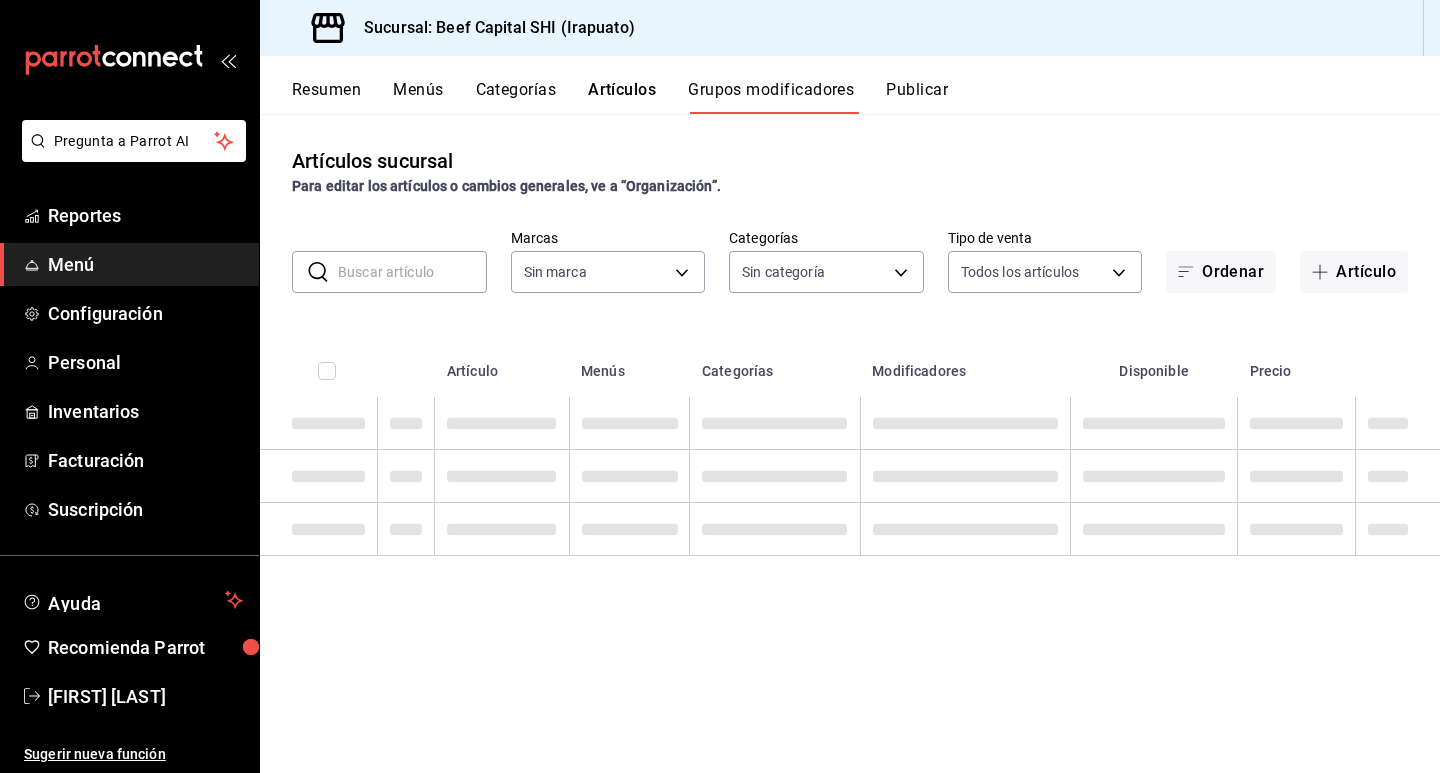 type on "605647f7-5ddc-403a-84da-aa3c8a25865f" 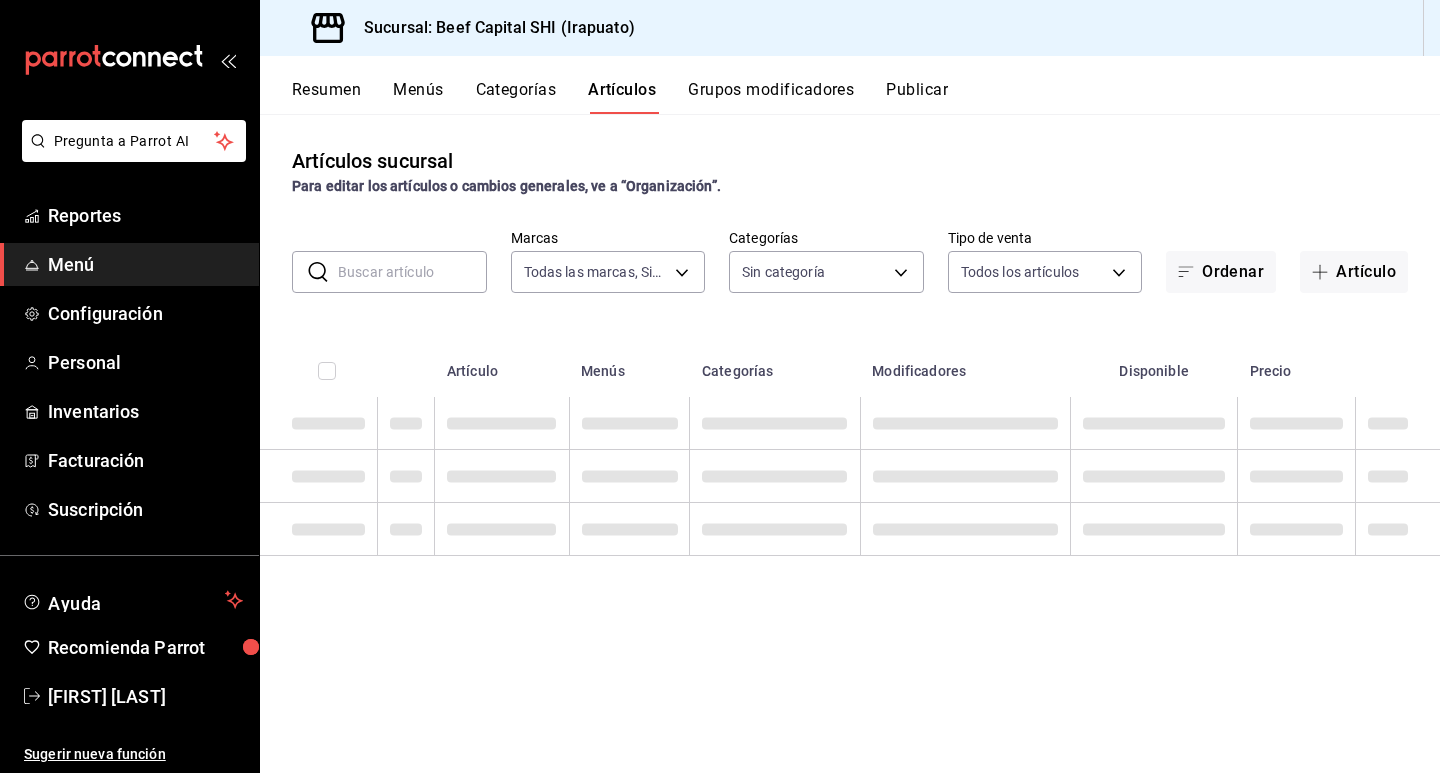 type on "605647f7-5ddc-403a-84da-aa3c8a25865f" 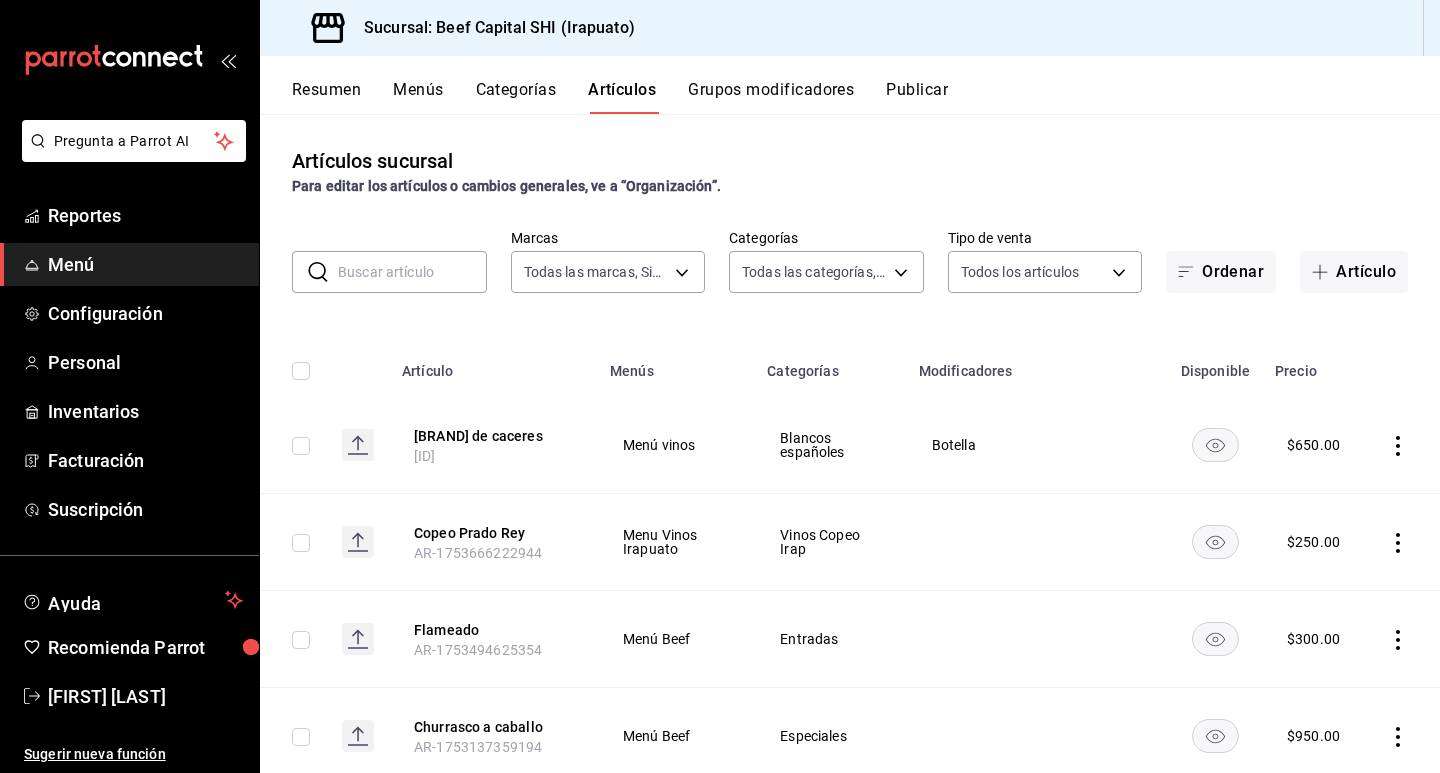 click 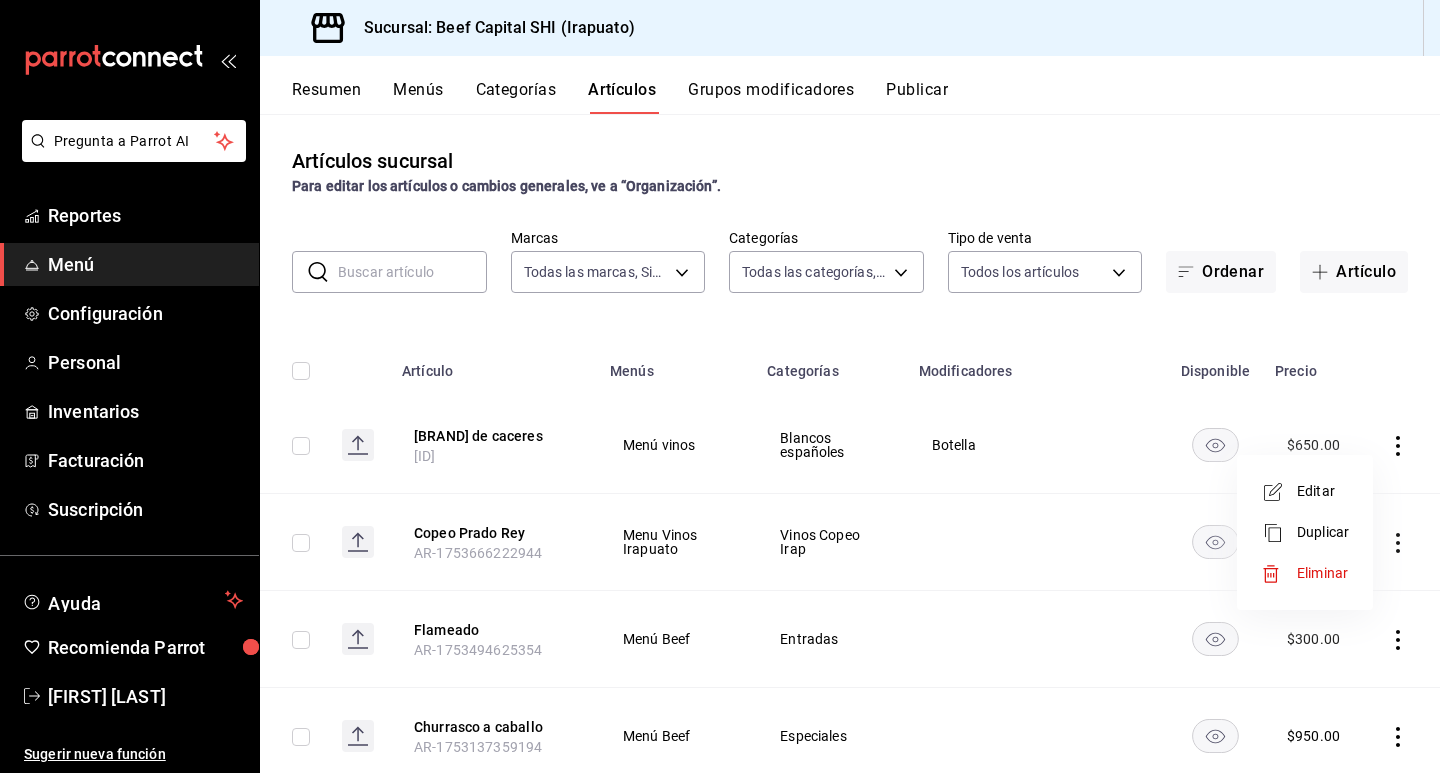 click 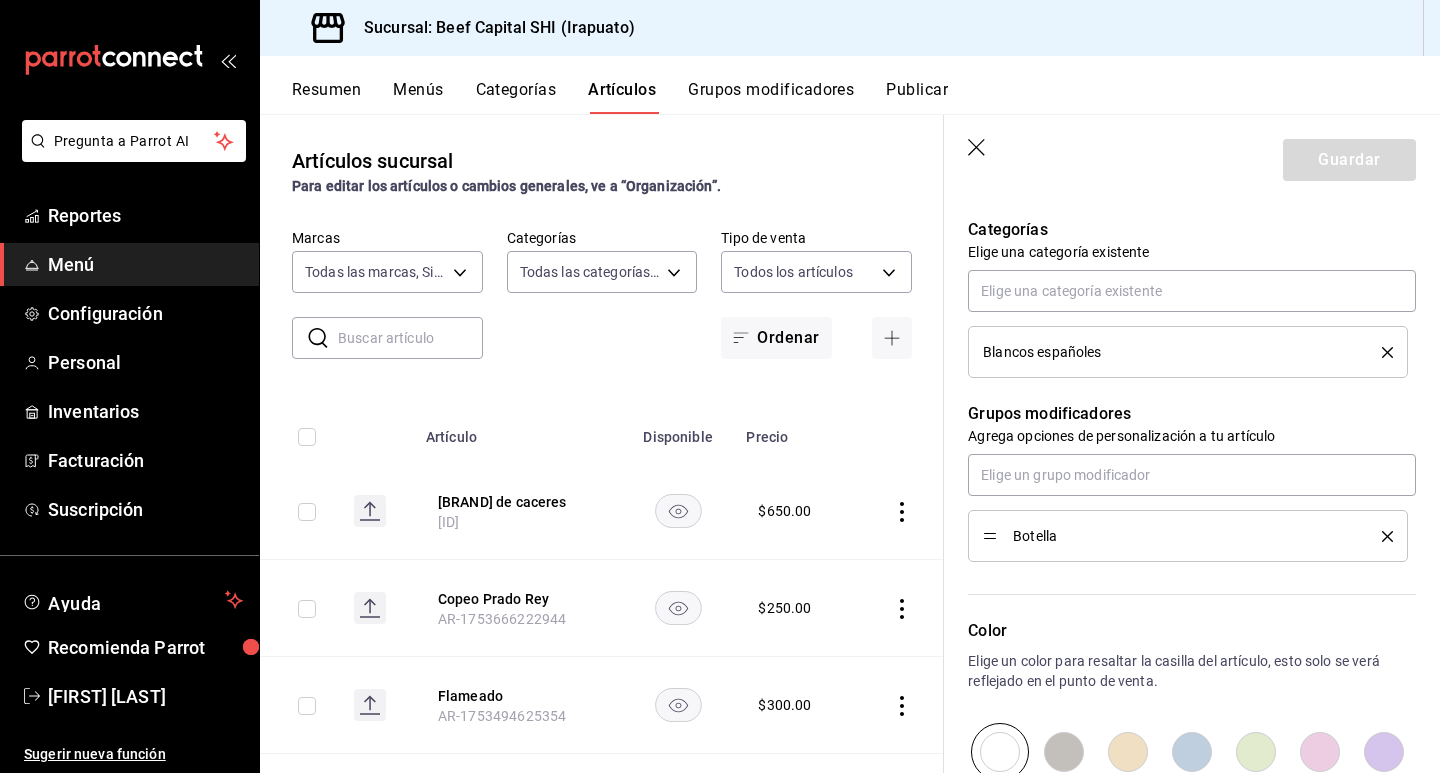 scroll, scrollTop: 700, scrollLeft: 0, axis: vertical 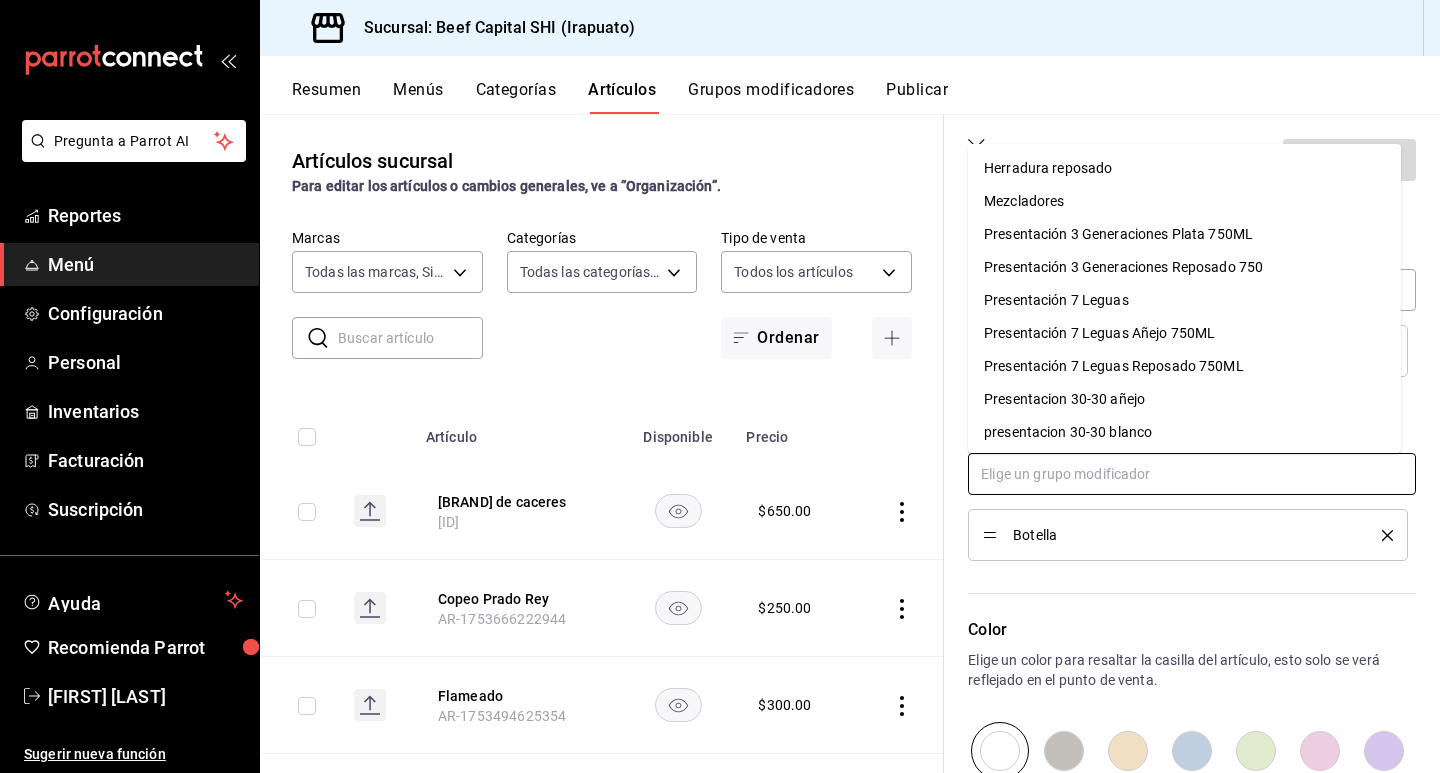 click at bounding box center [1192, 474] 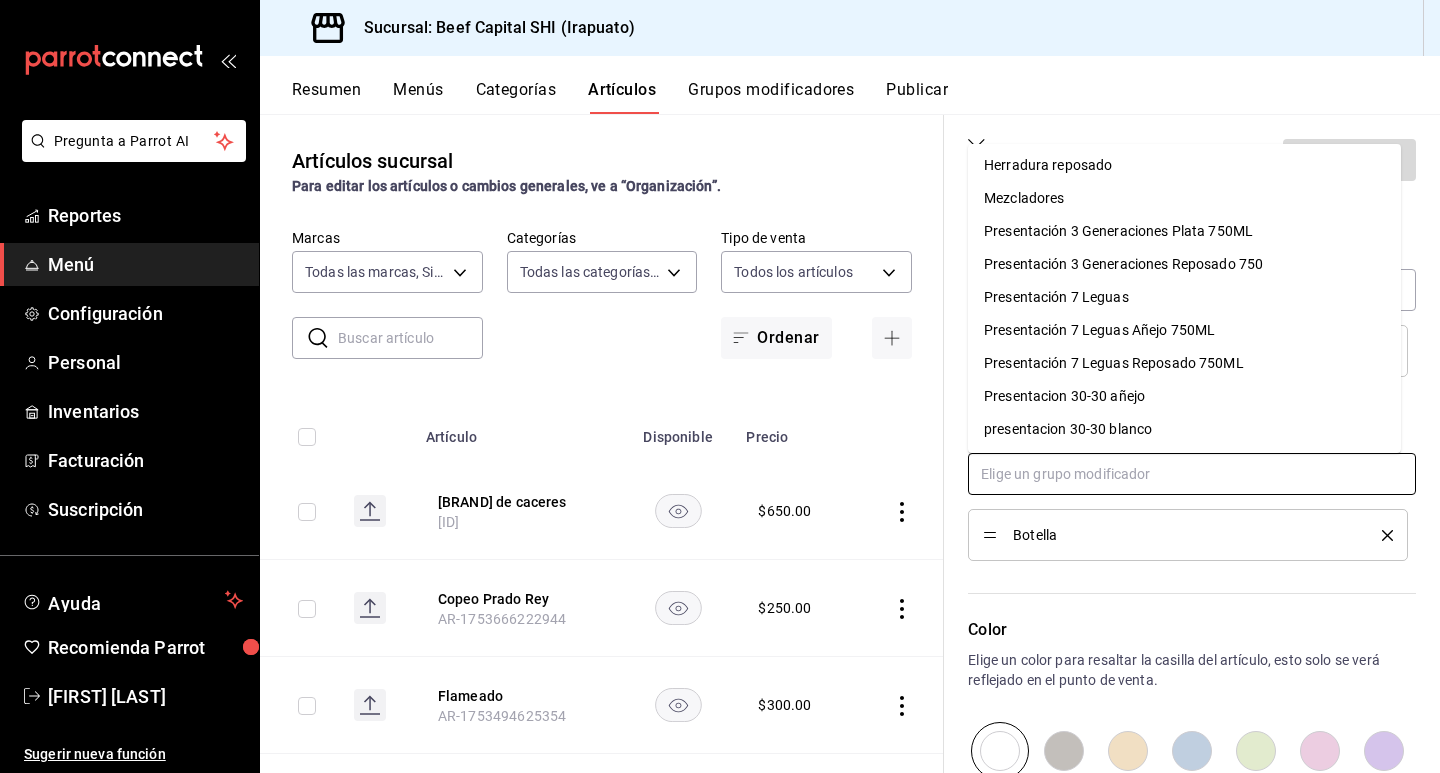 scroll, scrollTop: 0, scrollLeft: 0, axis: both 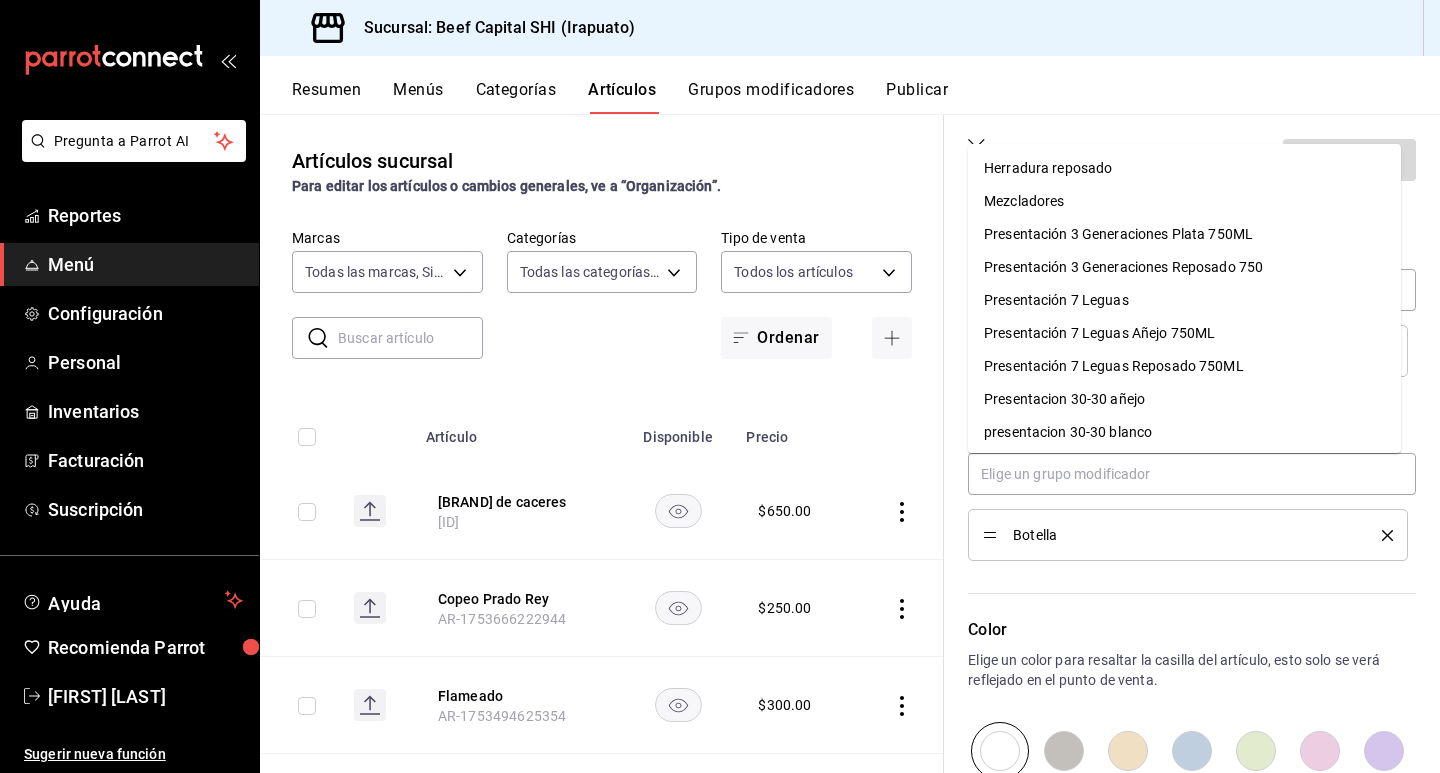 click 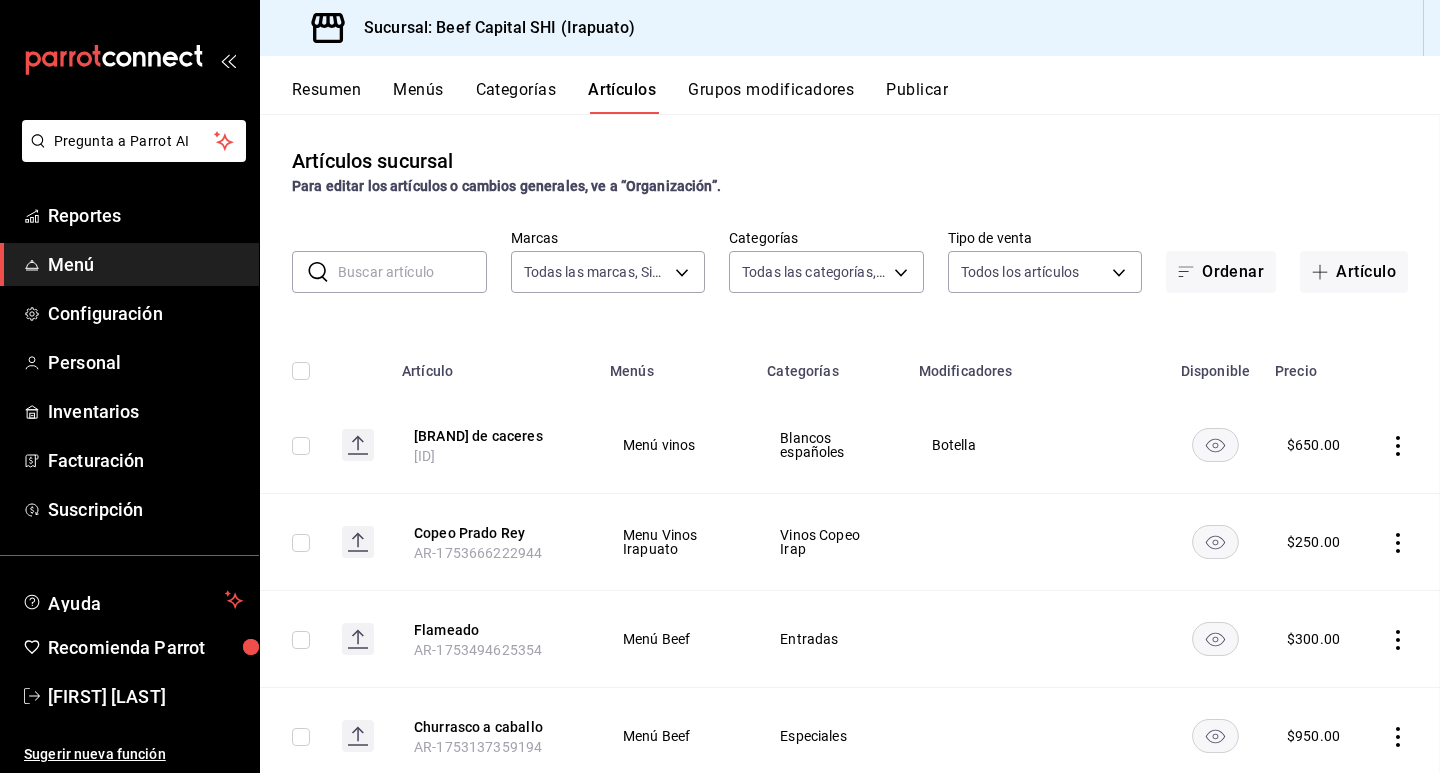 scroll, scrollTop: 0, scrollLeft: 0, axis: both 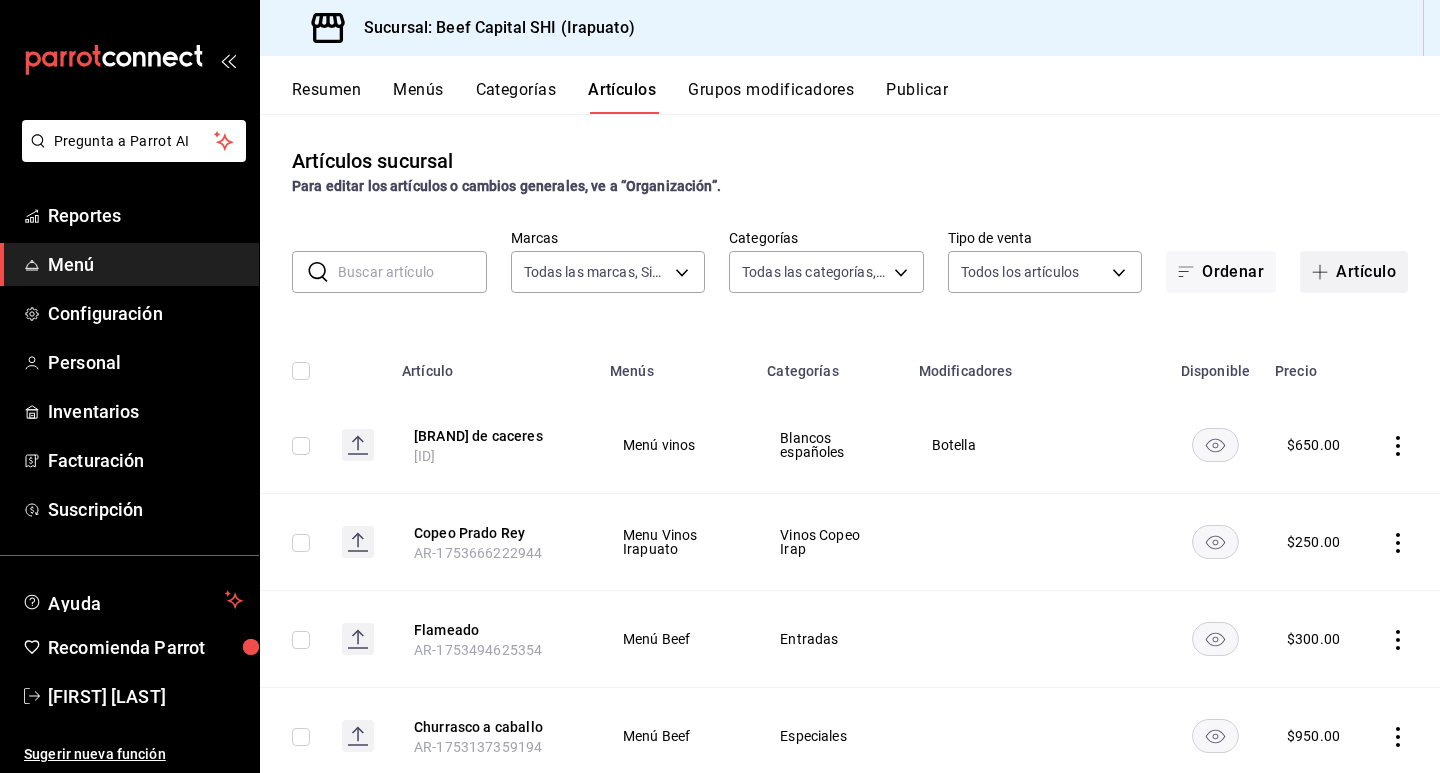click 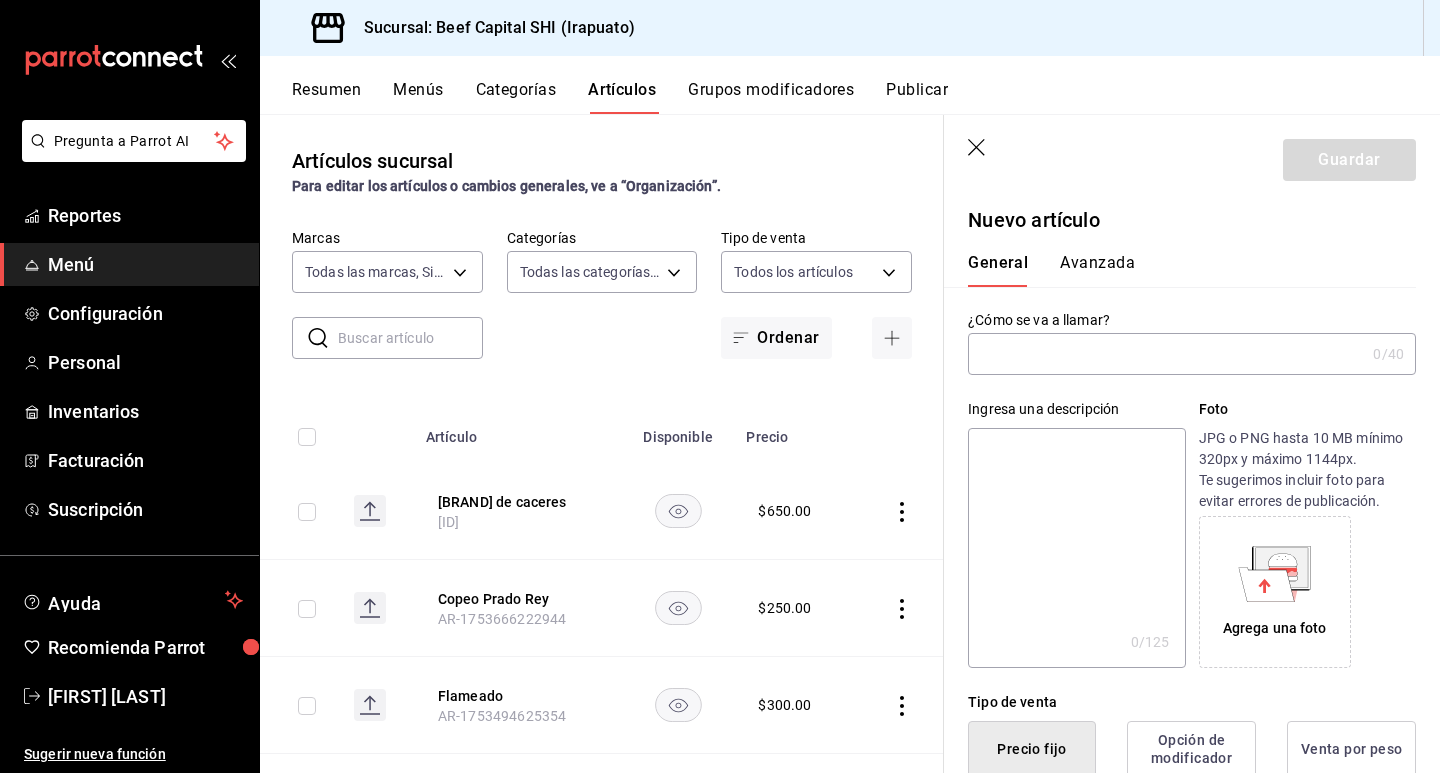 click 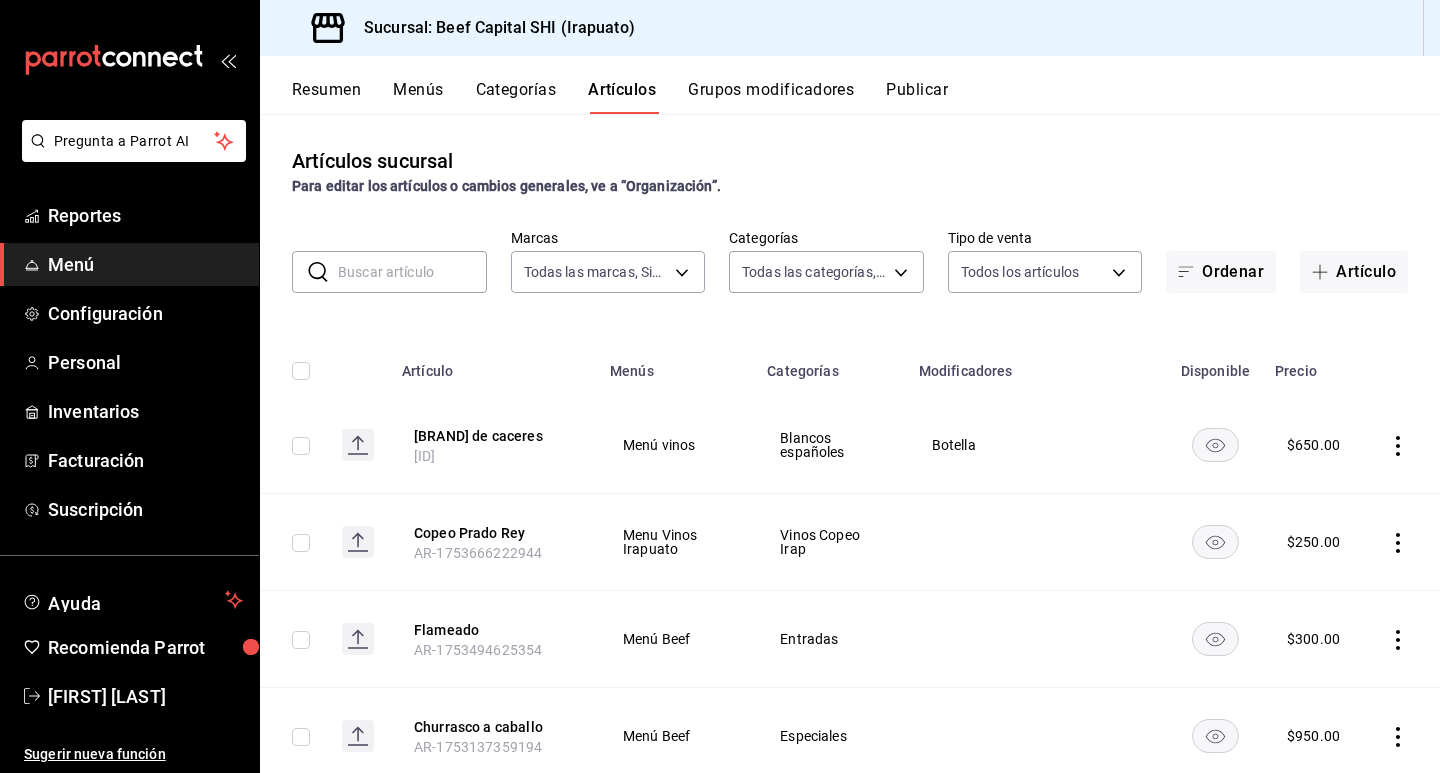 click on "Grupos modificadores" at bounding box center [771, 97] 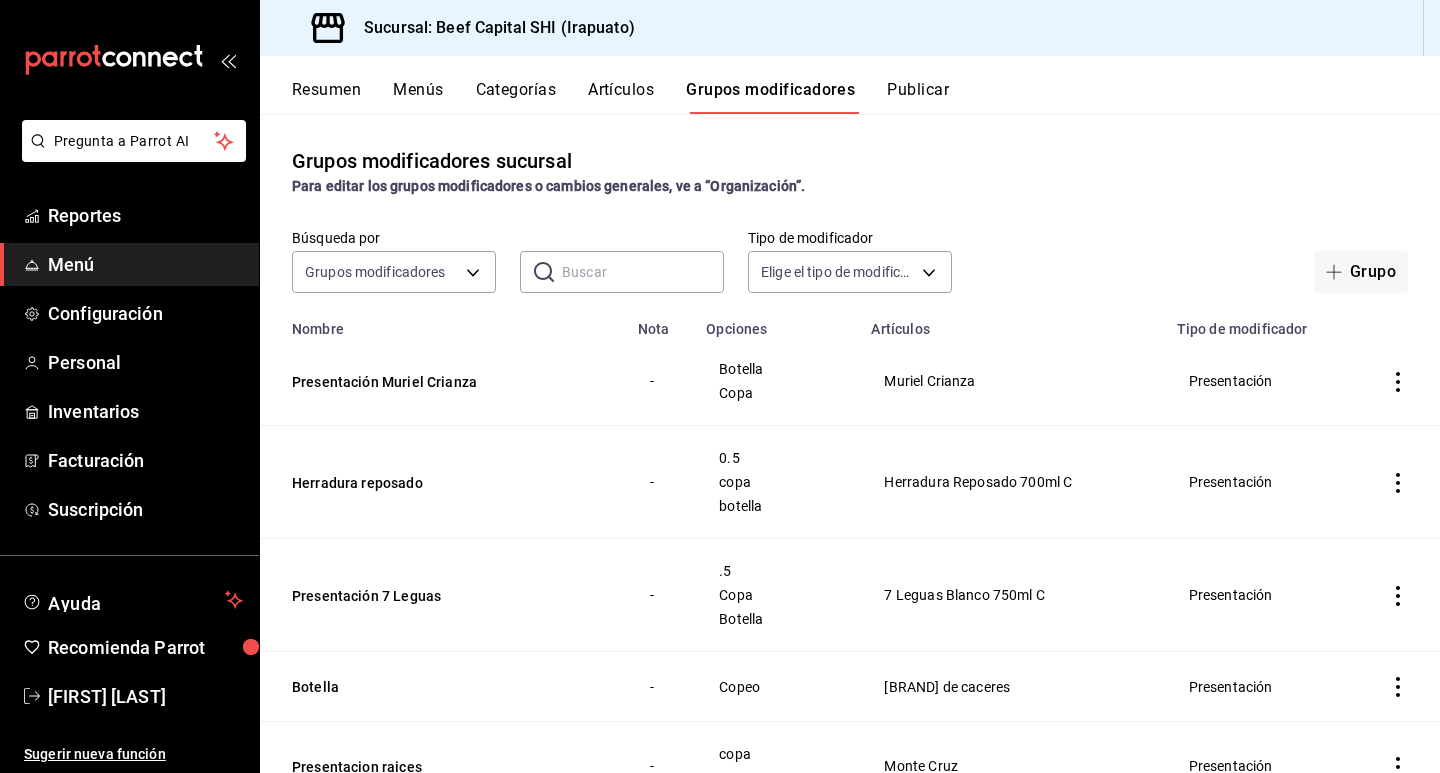 click on "Artículos" at bounding box center (621, 97) 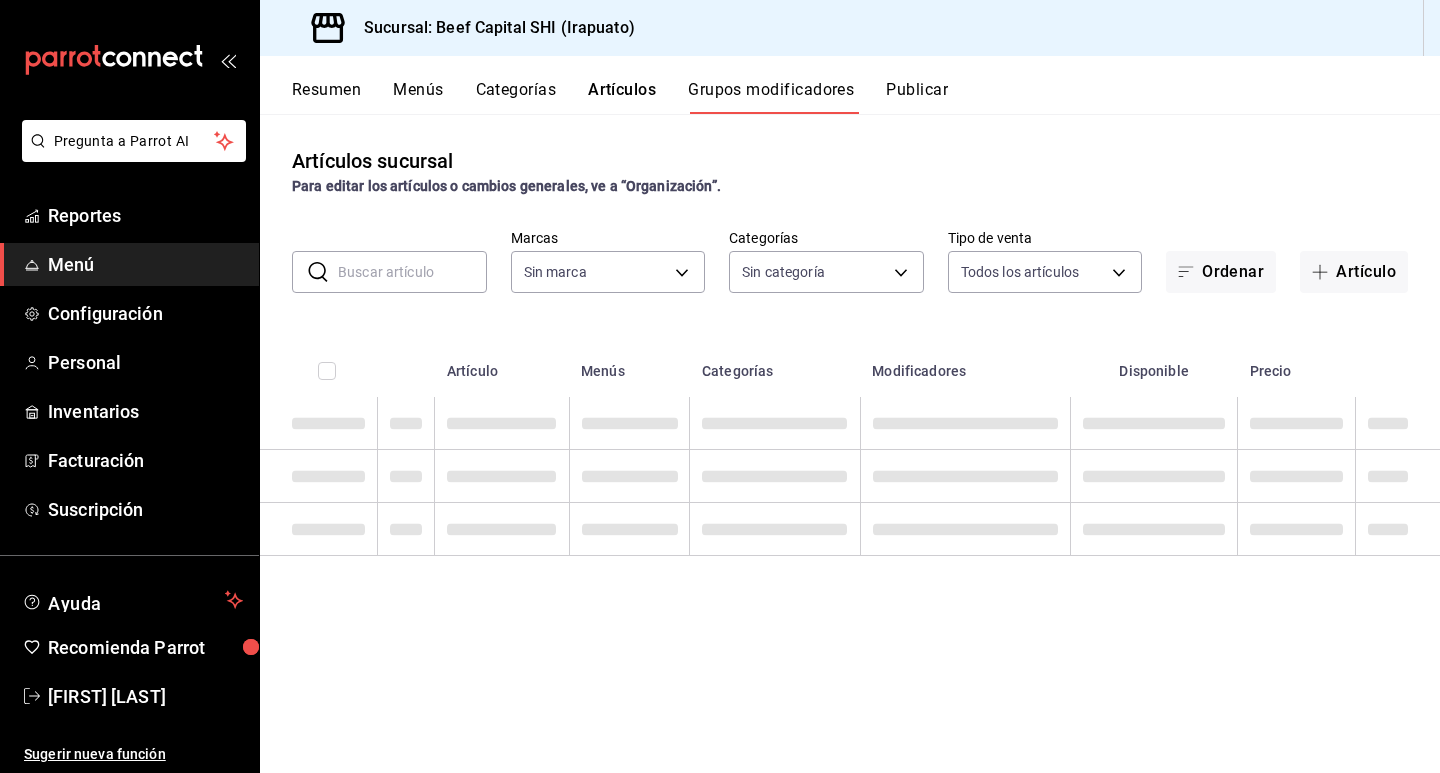 type on "605647f7-5ddc-403a-84da-aa3c8a25865f" 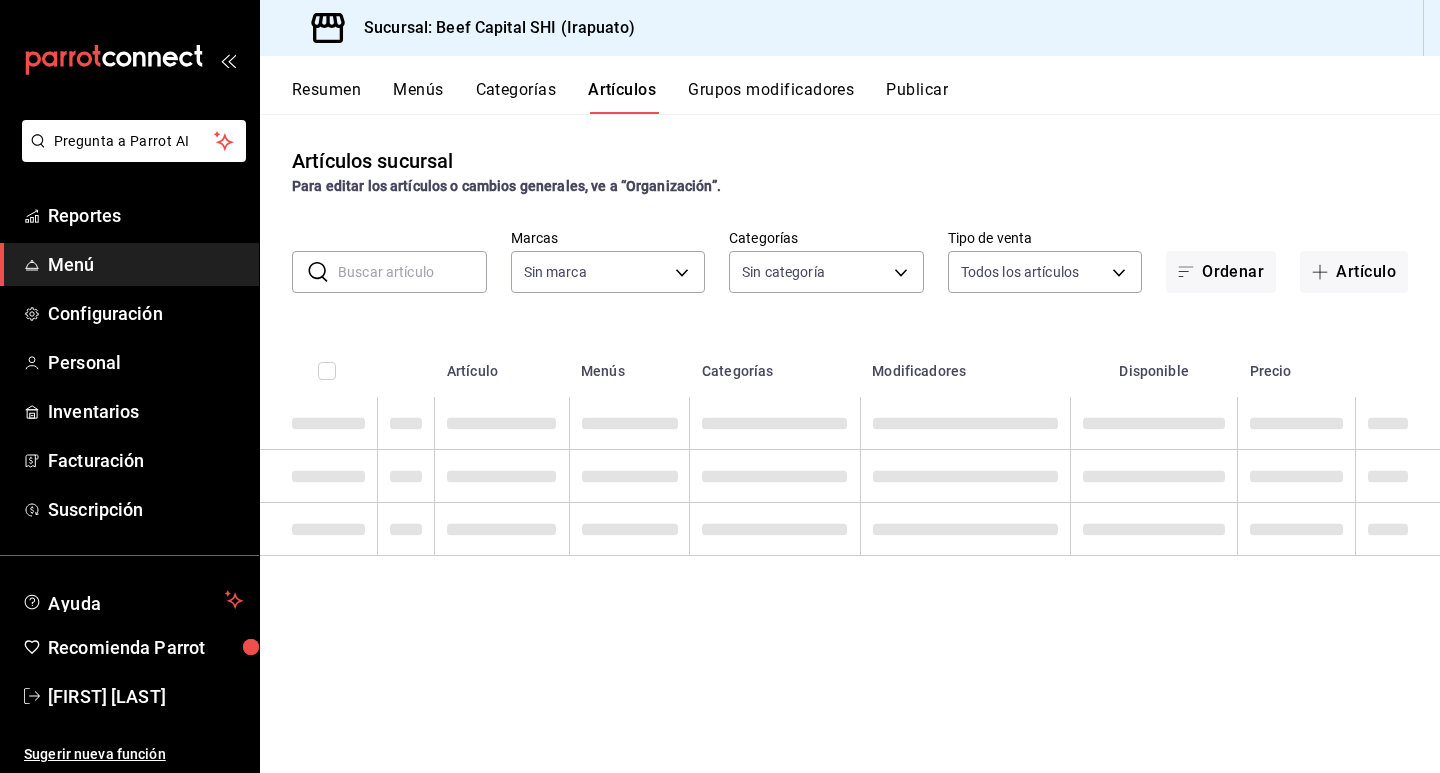 type on "605647f7-5ddc-403a-84da-aa3c8a25865f" 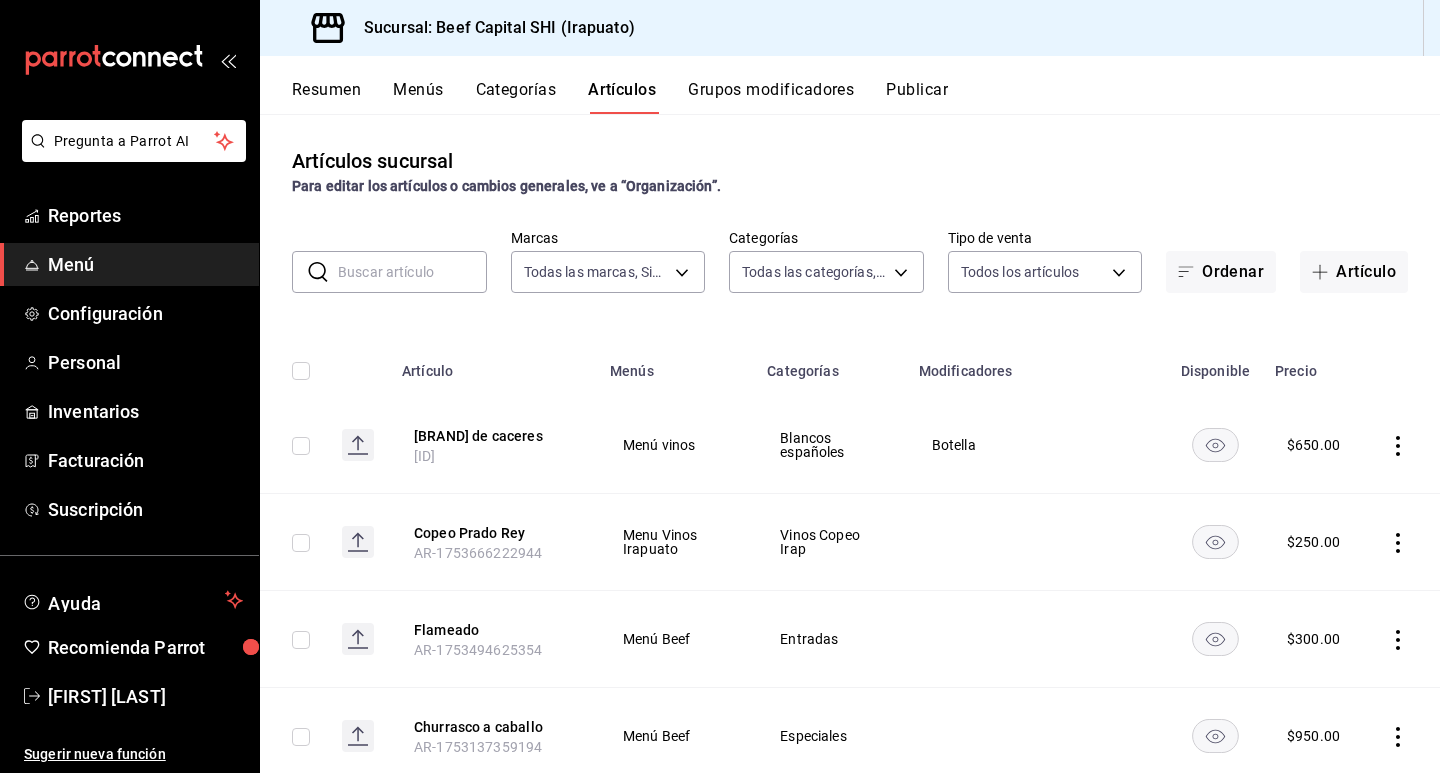 type on "5aaa2e03-870a-4139-a5ee-c0adf652e721,b9d03865-b415-493f-a2ea-e4353c441588,3c7d2ad2-1d43-4c0a-865e-ca5f70957830,f23f0945-c331-47c3-a78d-c8adfdb22f29,70fc7f8b-7193-4205-9978-c70e370b88ec,15fc0098-a8a6-4625-ad8b-91a15c1bbf05,a2cfab74-379c-4389-8d06-b32e88edb388,c5d70b27-e86d-4c7d-a5f3-dfc541fd6873,f88518ab-b853-4dd6-aa6c-53ca66c6ccf4,8828723a-0015-47f9-bab0-107c99beb256,8ec04016-420a-44a2-b3e3-785083b6f673,318d6cbe-7b2b-4a39-a82d-239c927cd86f,48f7fb61-45c2-42d0-b0ba-021fa4206c9a,c0e257bc-c66b-4af4-bb53-edede752b9d2,13358f1b-fc32-4a6c-b044-12be6e04d9e6,03cf777b-250c-4d50-8c5f-234c926fe296,0d09ec44-93f8-4950-a2ba-8b5bbde65602,160f20af-4788-4aa6-9e10-564924ebade7,366aa65f-dcae-4592-b26c-4c76a73b3636,f0a62641-d906-4ec3-a881-7dd43c14e062,0818e993-c065-49a0-b20a-dc14ced6dbd7,e2fc7ef1-00d7-4d7f-8c7e-bebe7c1a0617,bfad43a6-0e0c-4e4d-b23e-03d4e3ab010f,bf92a678-9751-4e1d-9e66-6c13fba2fc37,9b40fc2b-ceed-49c5-af2d-138b793ead07,6d1aa503-bd7f-43ec-ba28-e7f4ac7ef971,d8ea20ee-f3b0-4771-8d85-1cb3ba72cf6a,db393c01-7ef1-4b09-99c..." 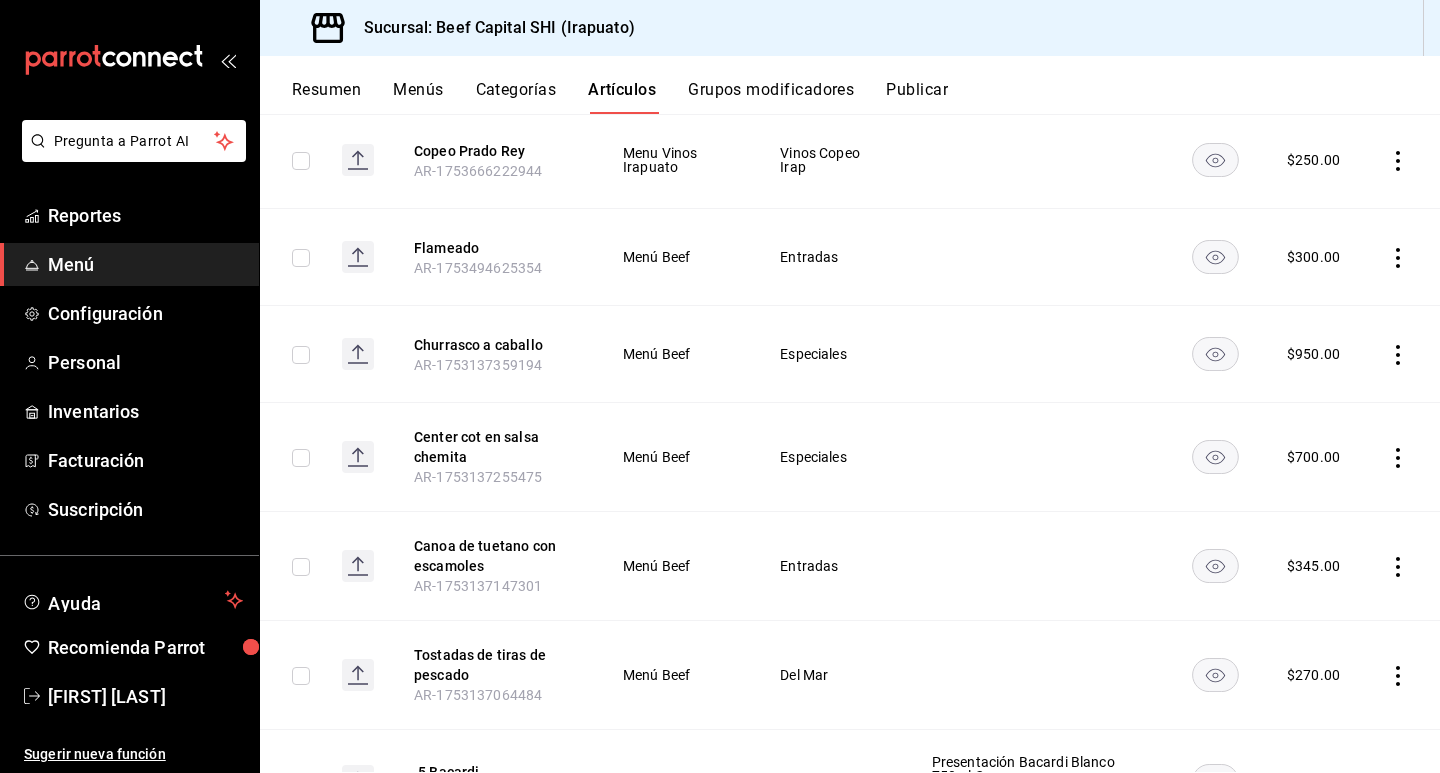 scroll, scrollTop: 0, scrollLeft: 0, axis: both 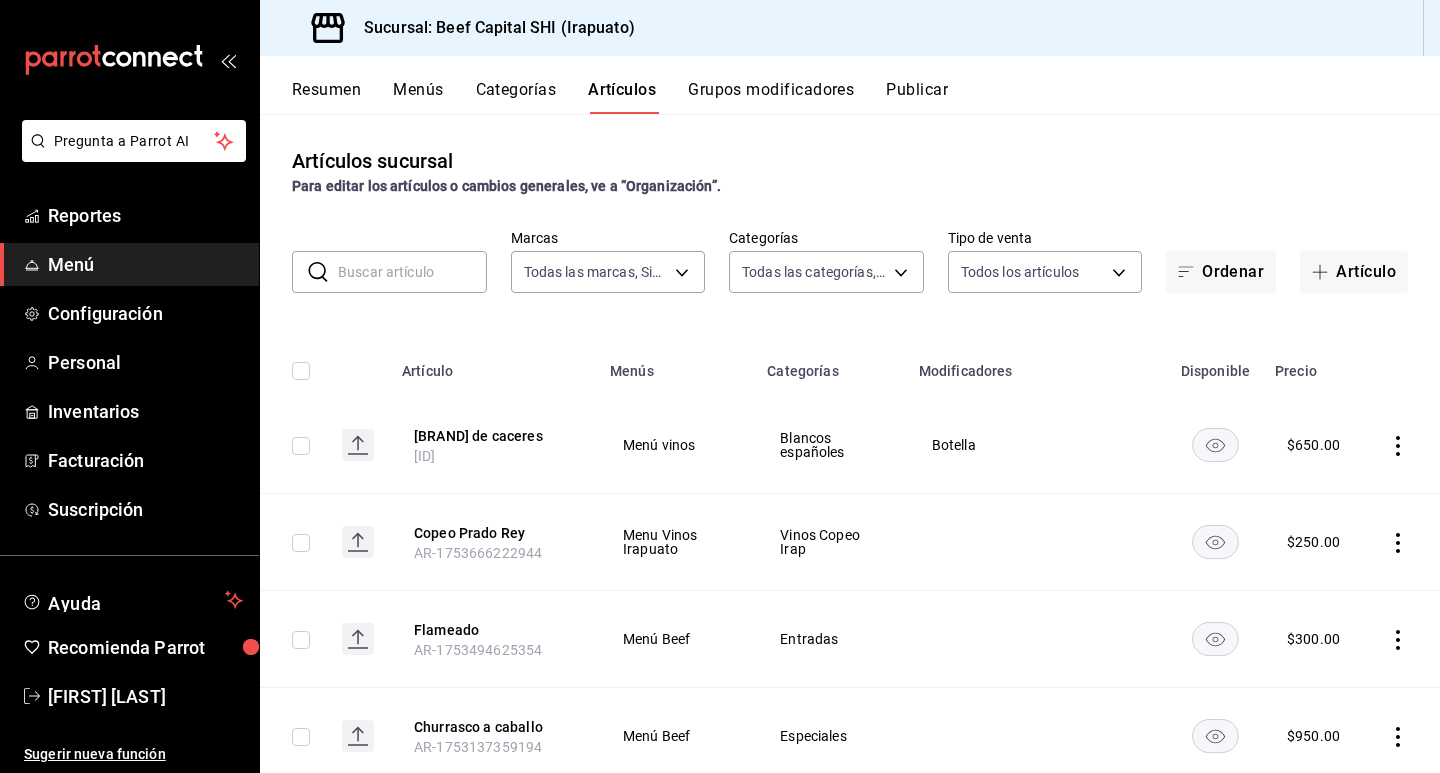 click at bounding box center (412, 272) 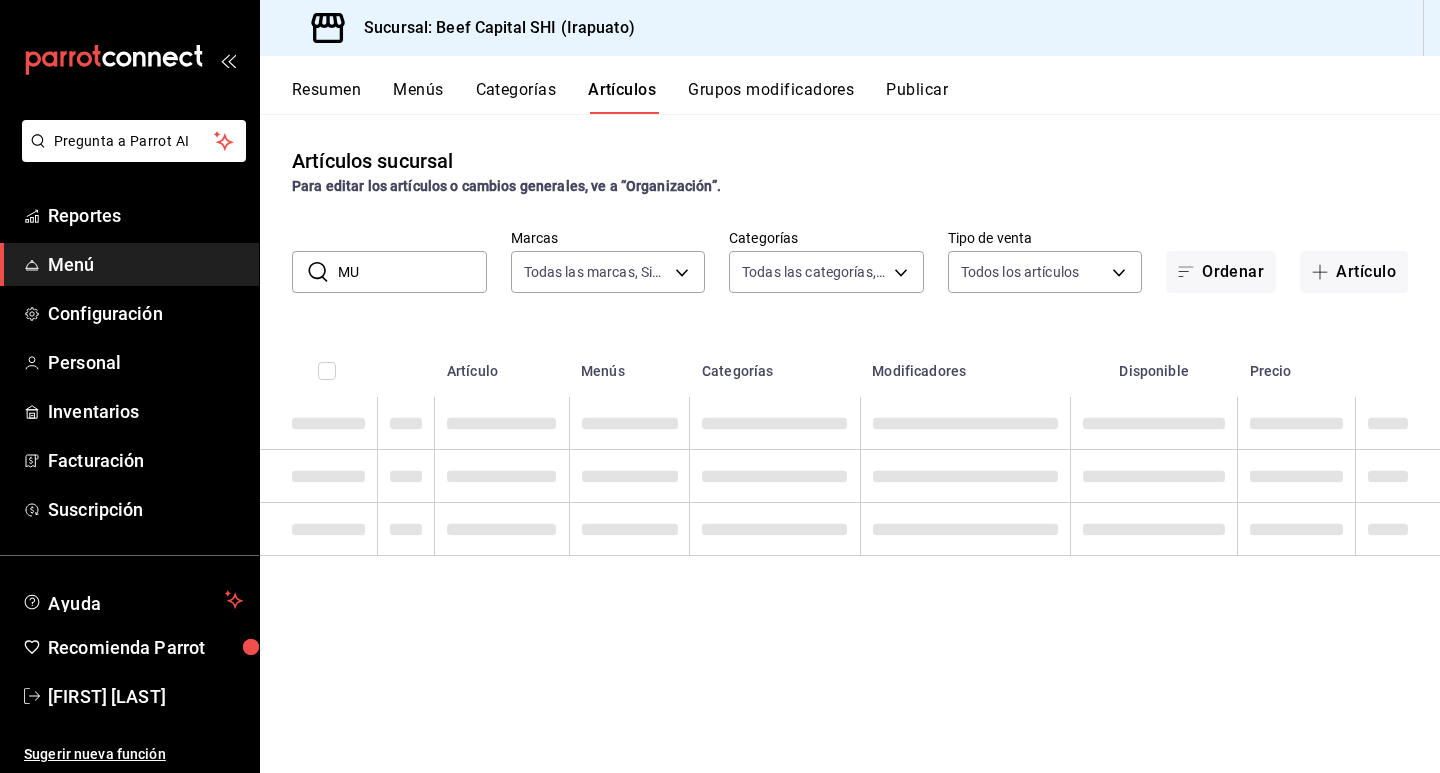 type on "M" 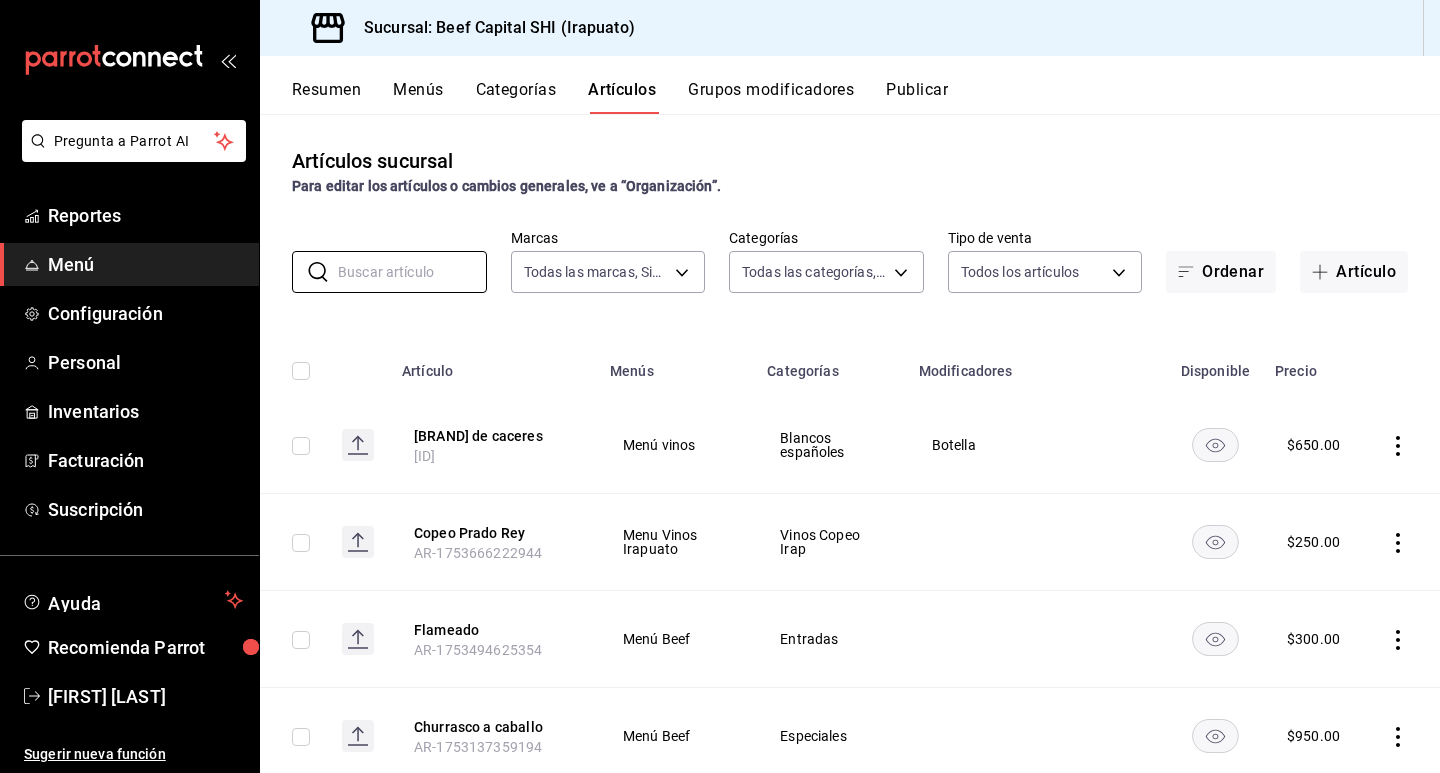 type 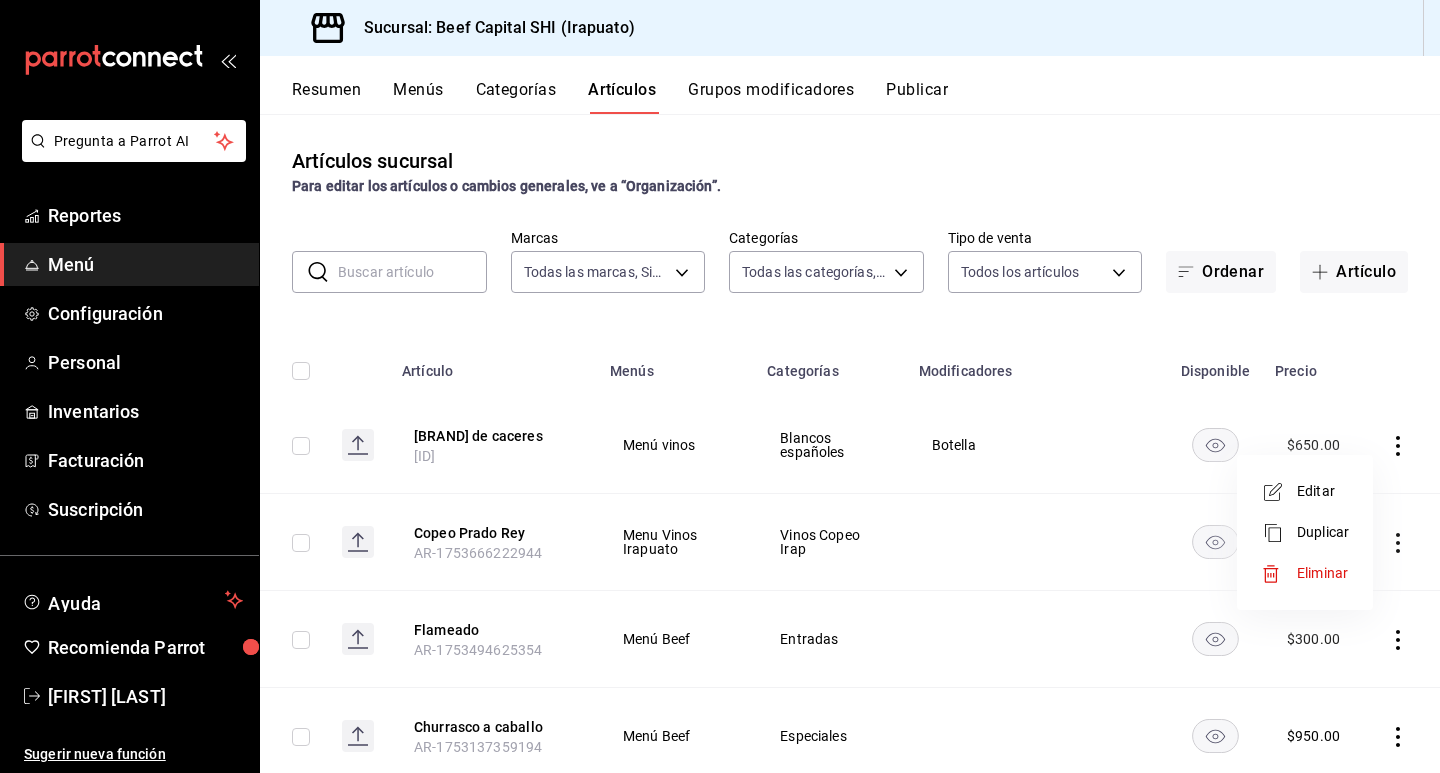 click on "Editar" at bounding box center [1323, 491] 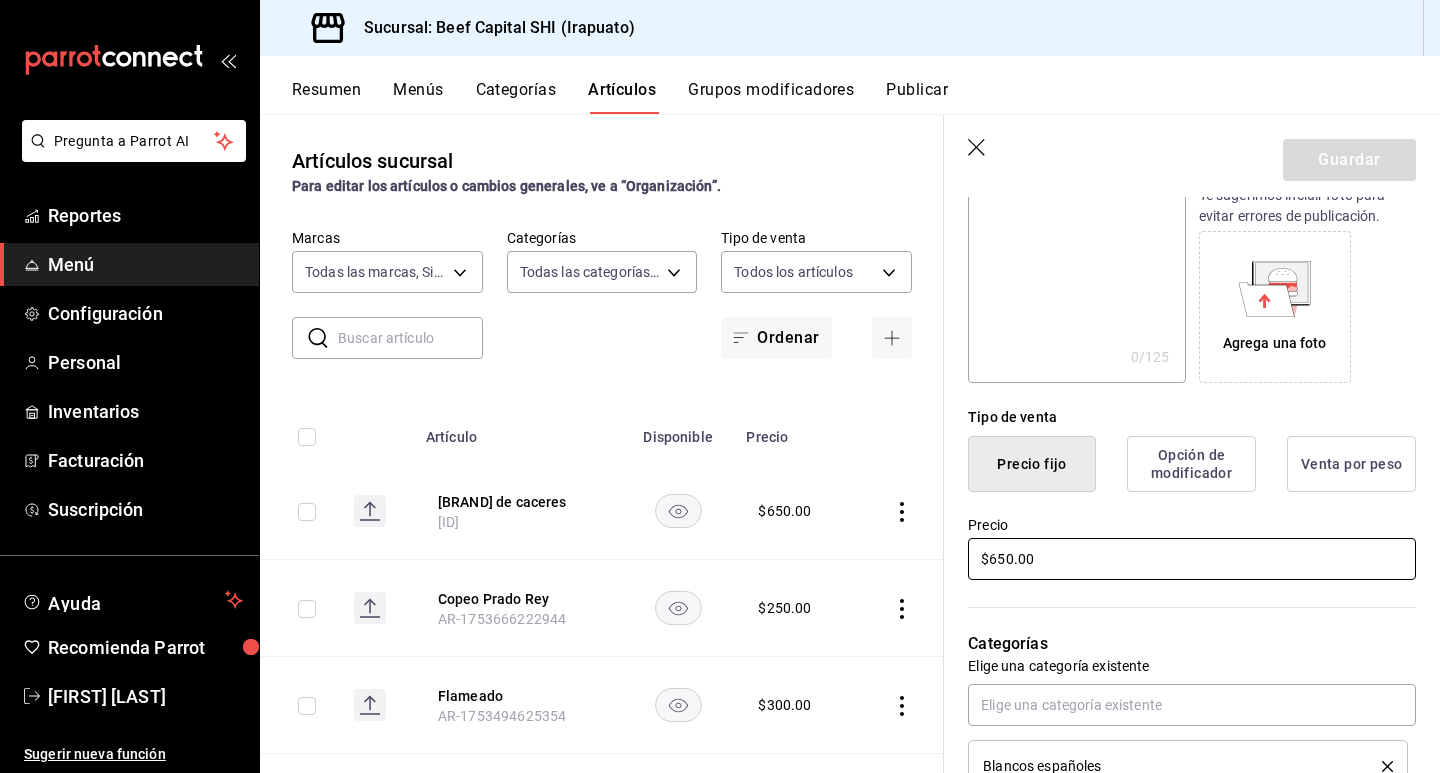 scroll, scrollTop: 300, scrollLeft: 0, axis: vertical 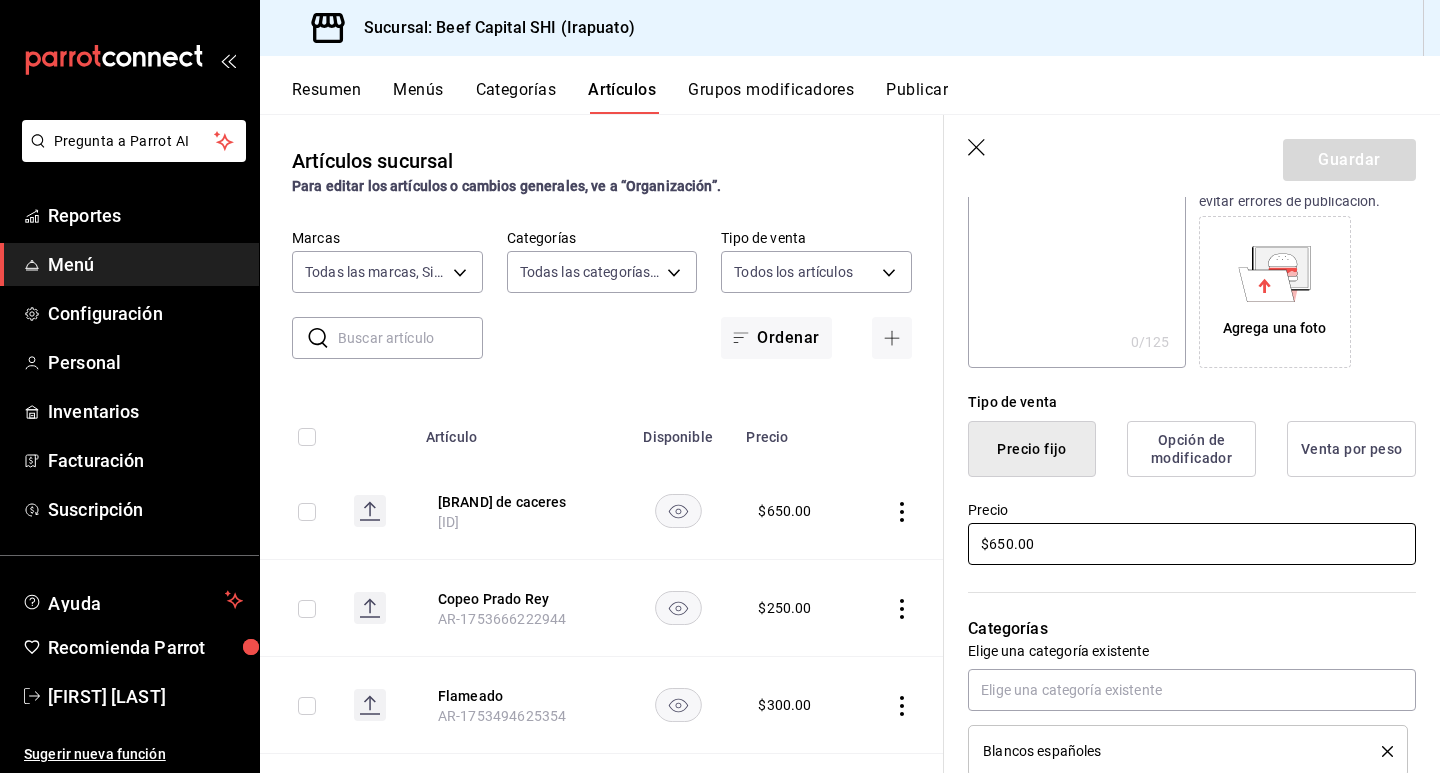 click on "$650.00" at bounding box center [1192, 544] 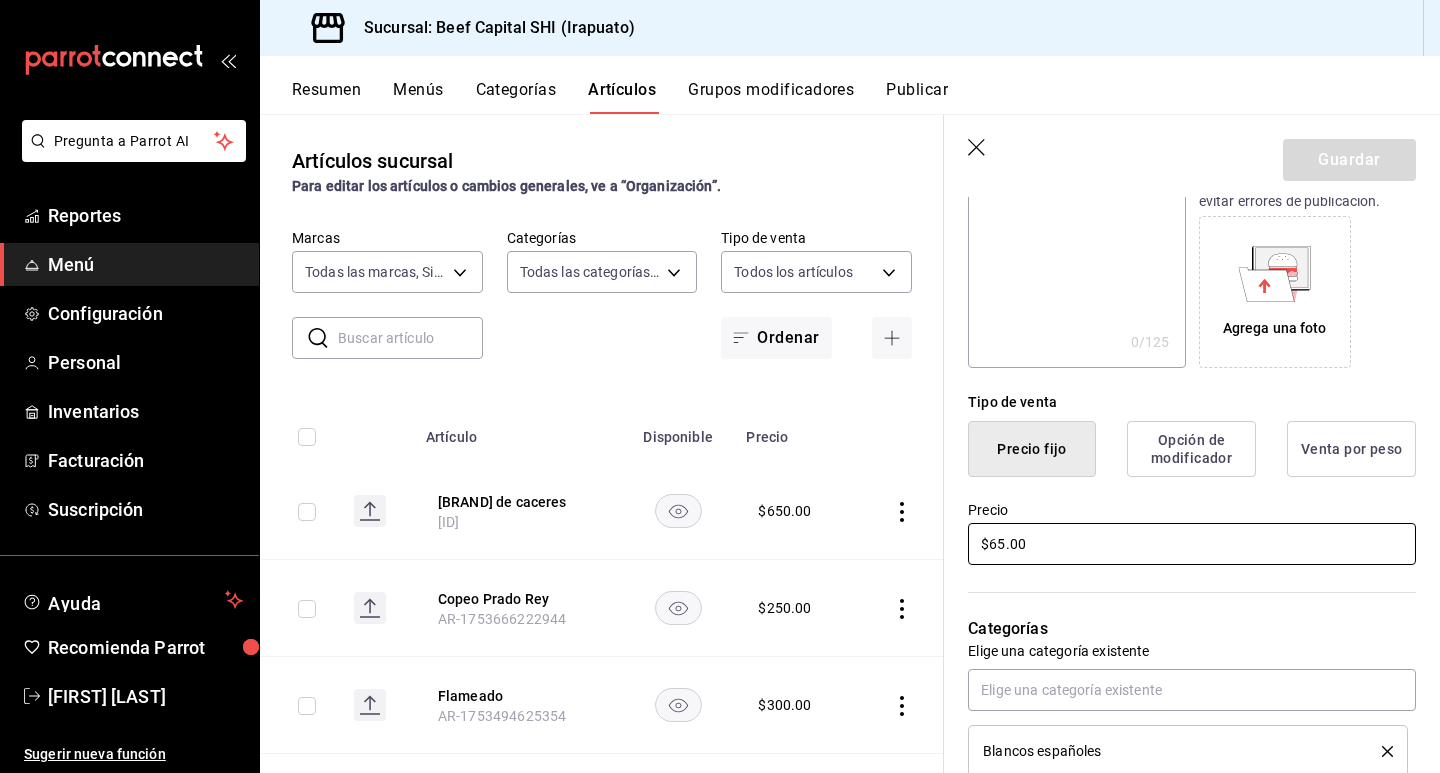 type on "$6.00" 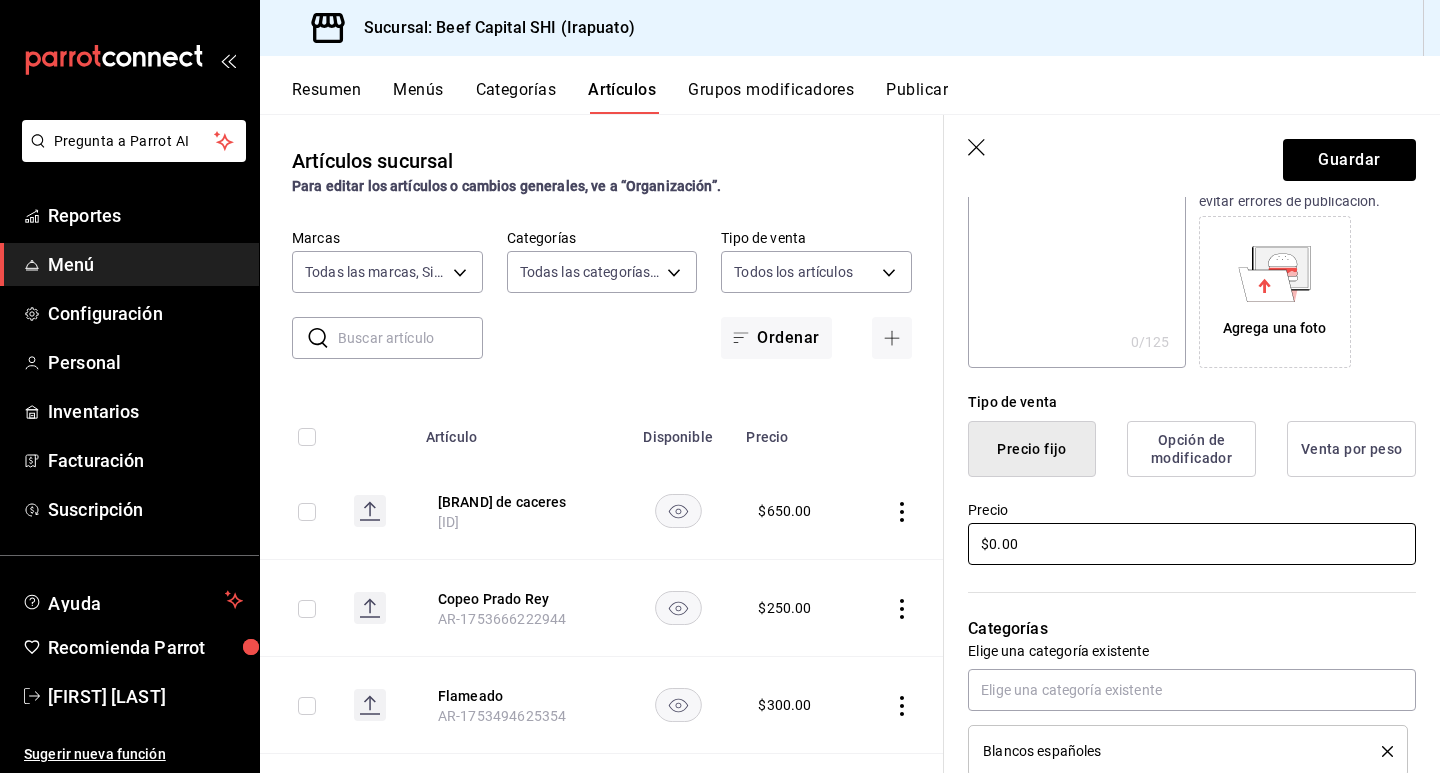 type on "$0.00" 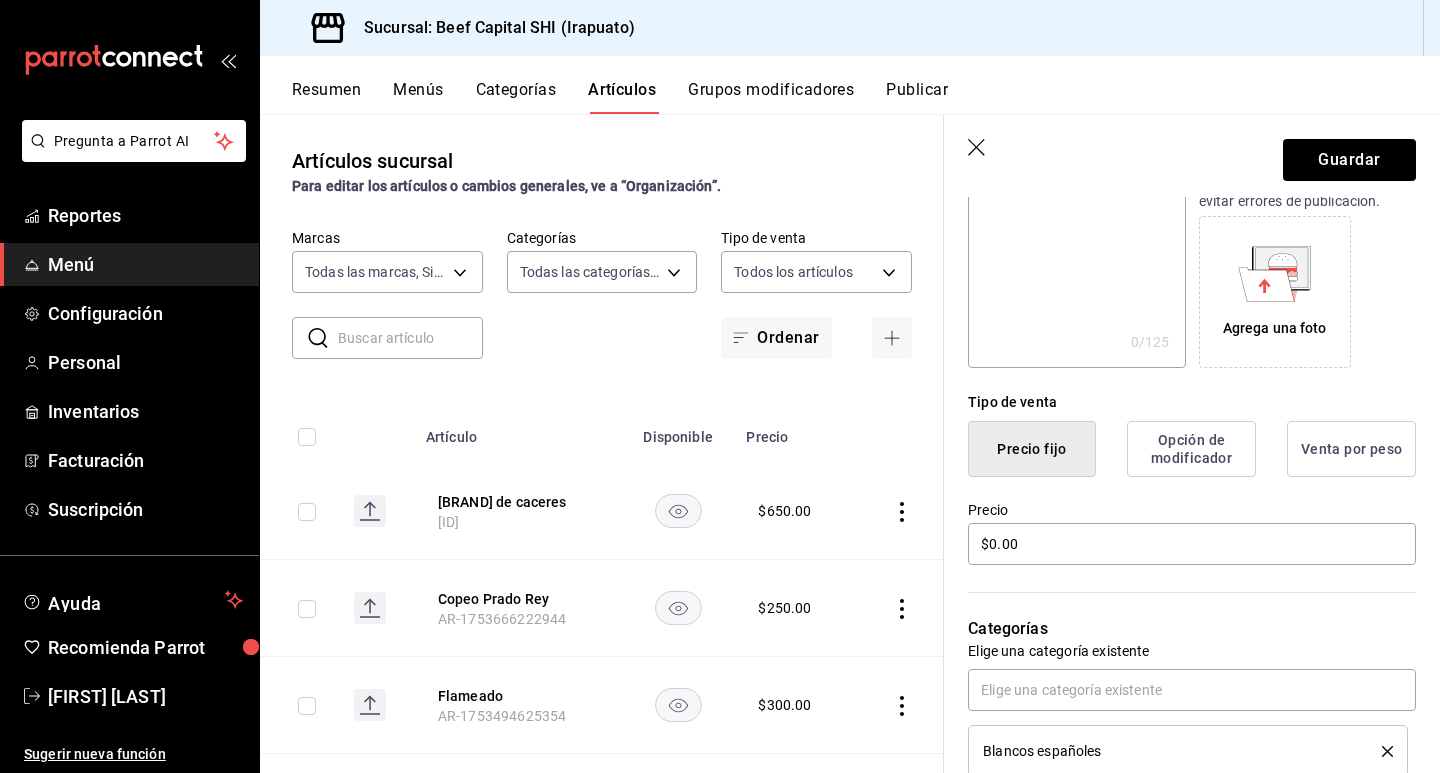 click on "Opción de modificador" at bounding box center (1191, 449) 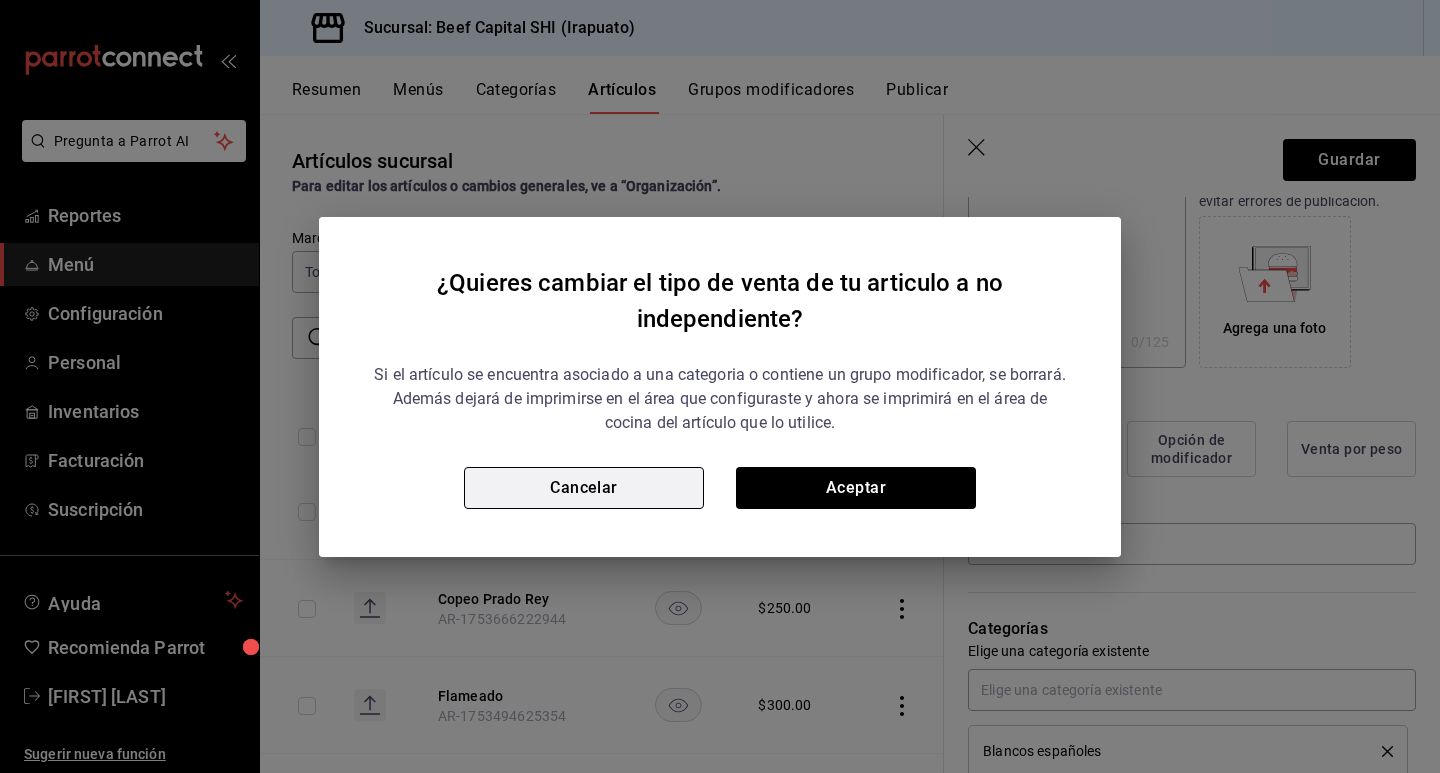click on "Cancelar" at bounding box center (584, 488) 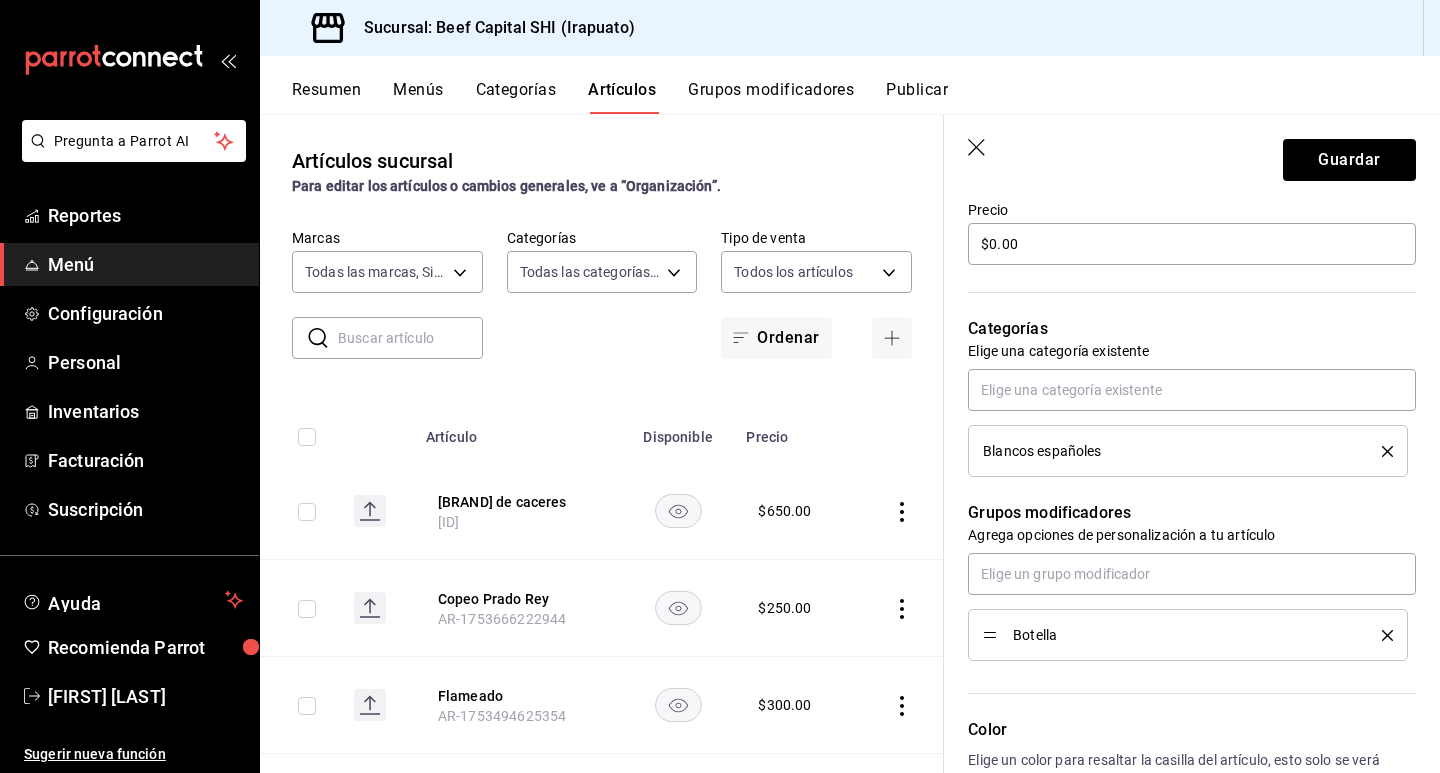 scroll, scrollTop: 700, scrollLeft: 0, axis: vertical 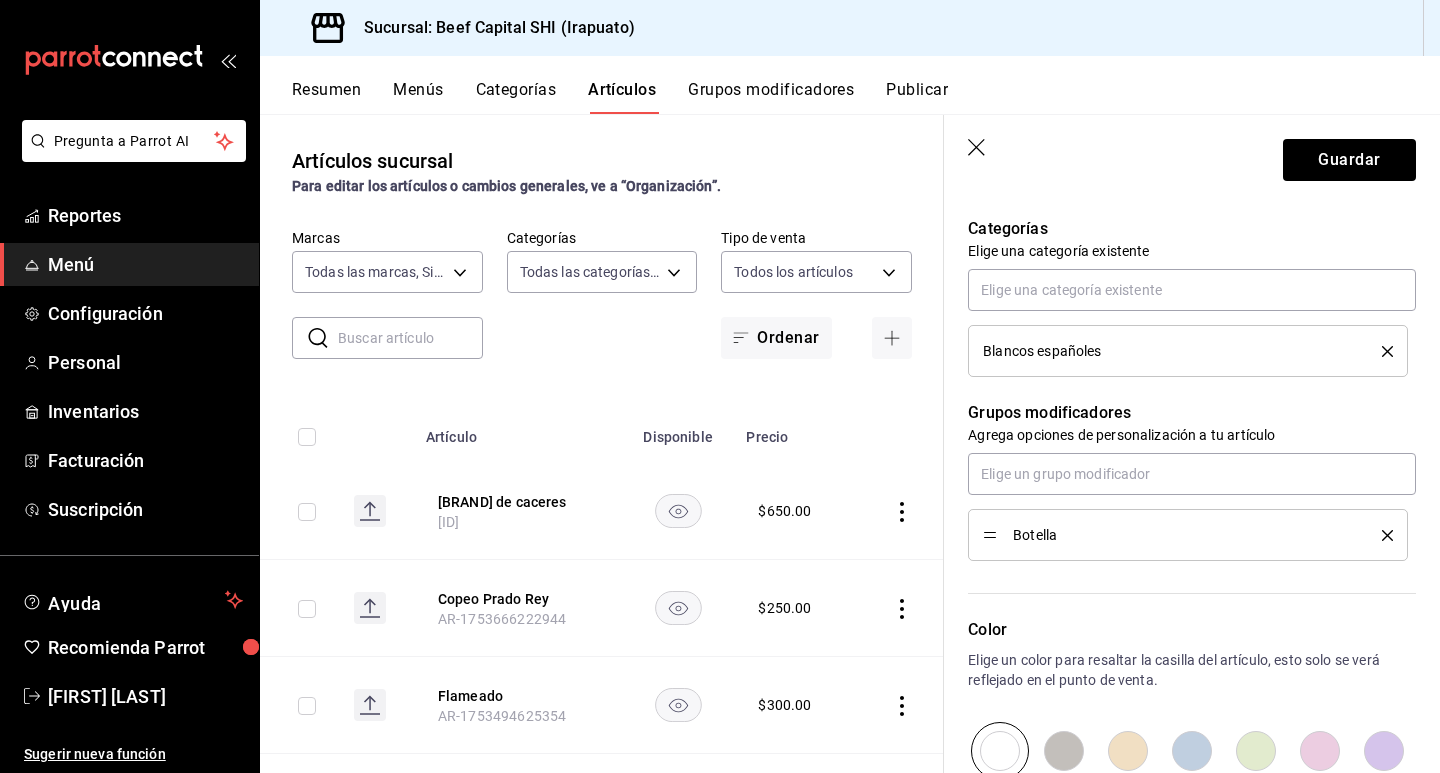 click 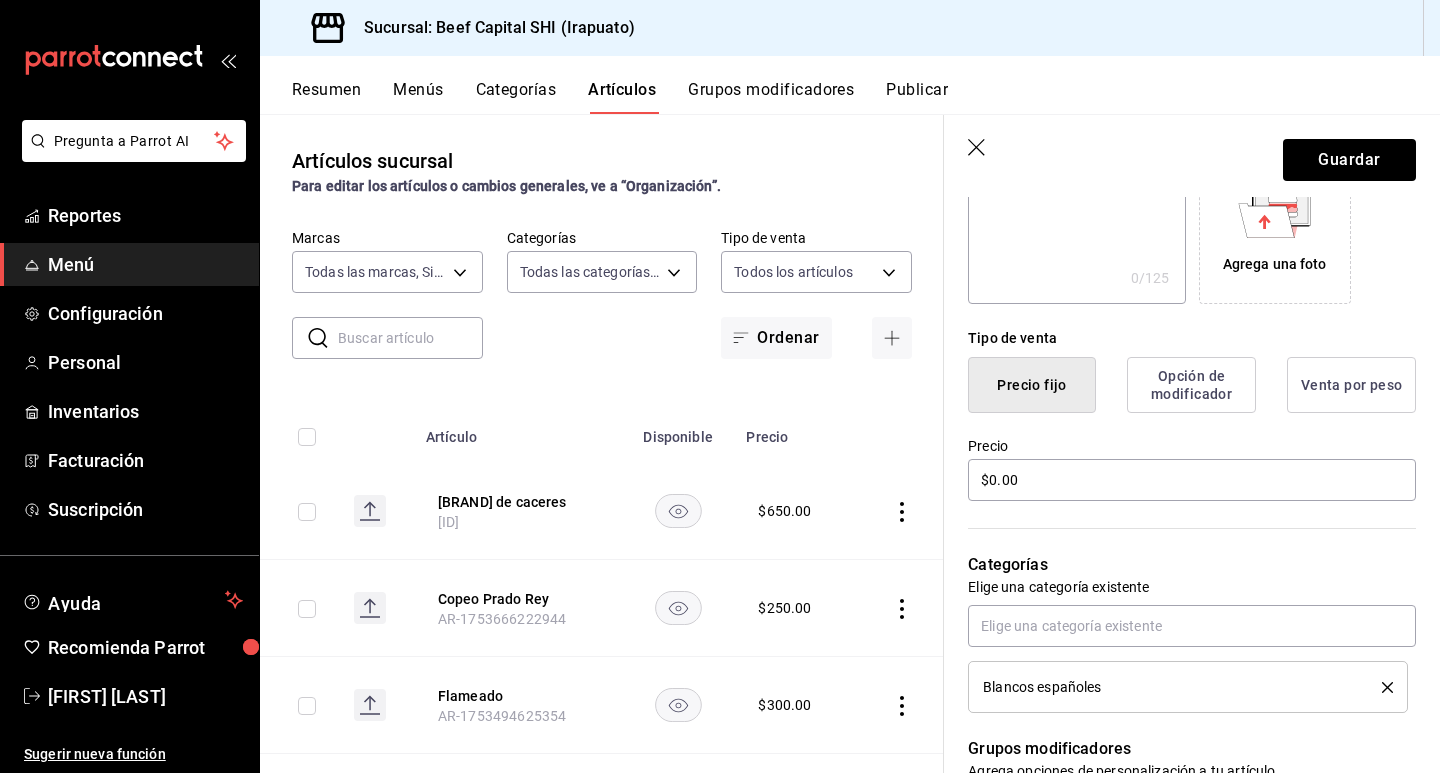 scroll, scrollTop: 400, scrollLeft: 0, axis: vertical 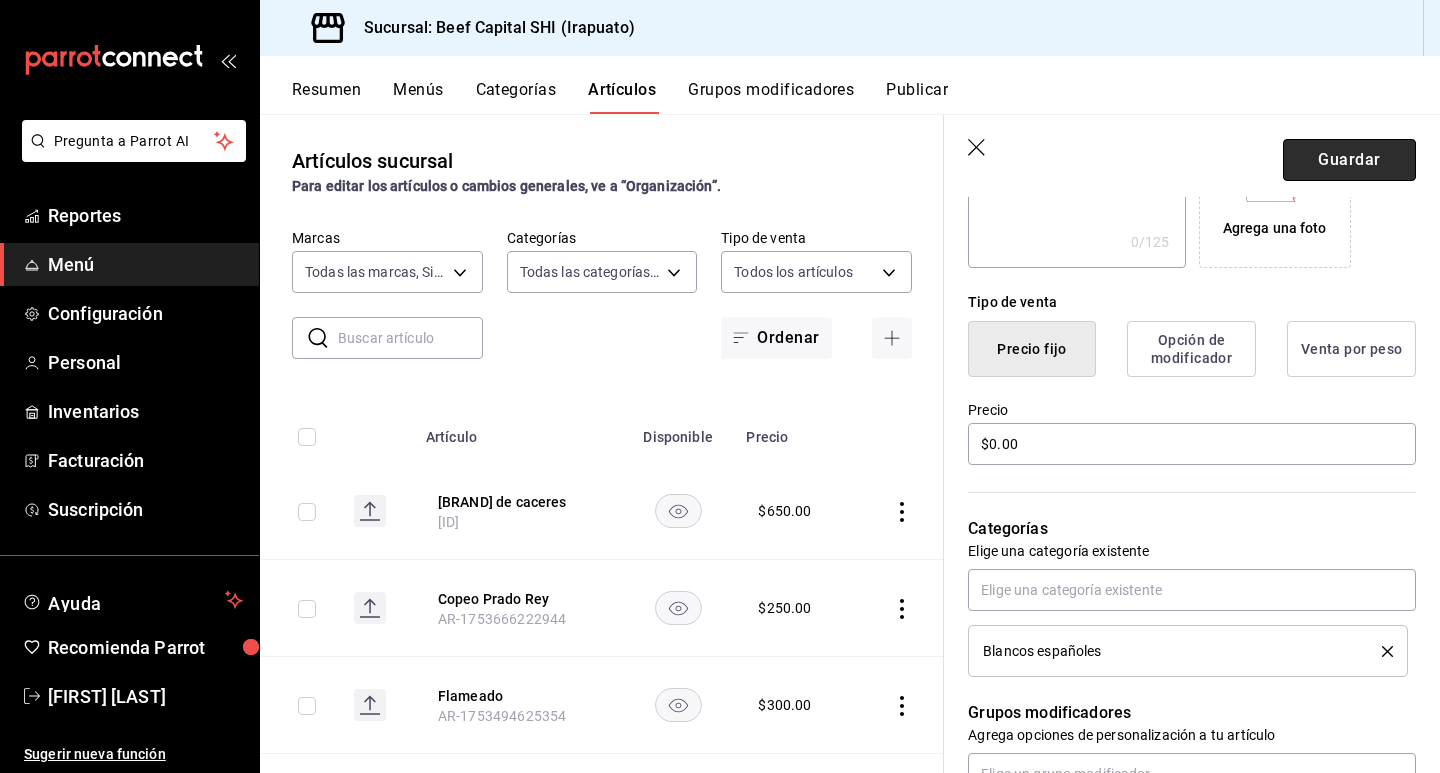 click on "Guardar" at bounding box center (1349, 160) 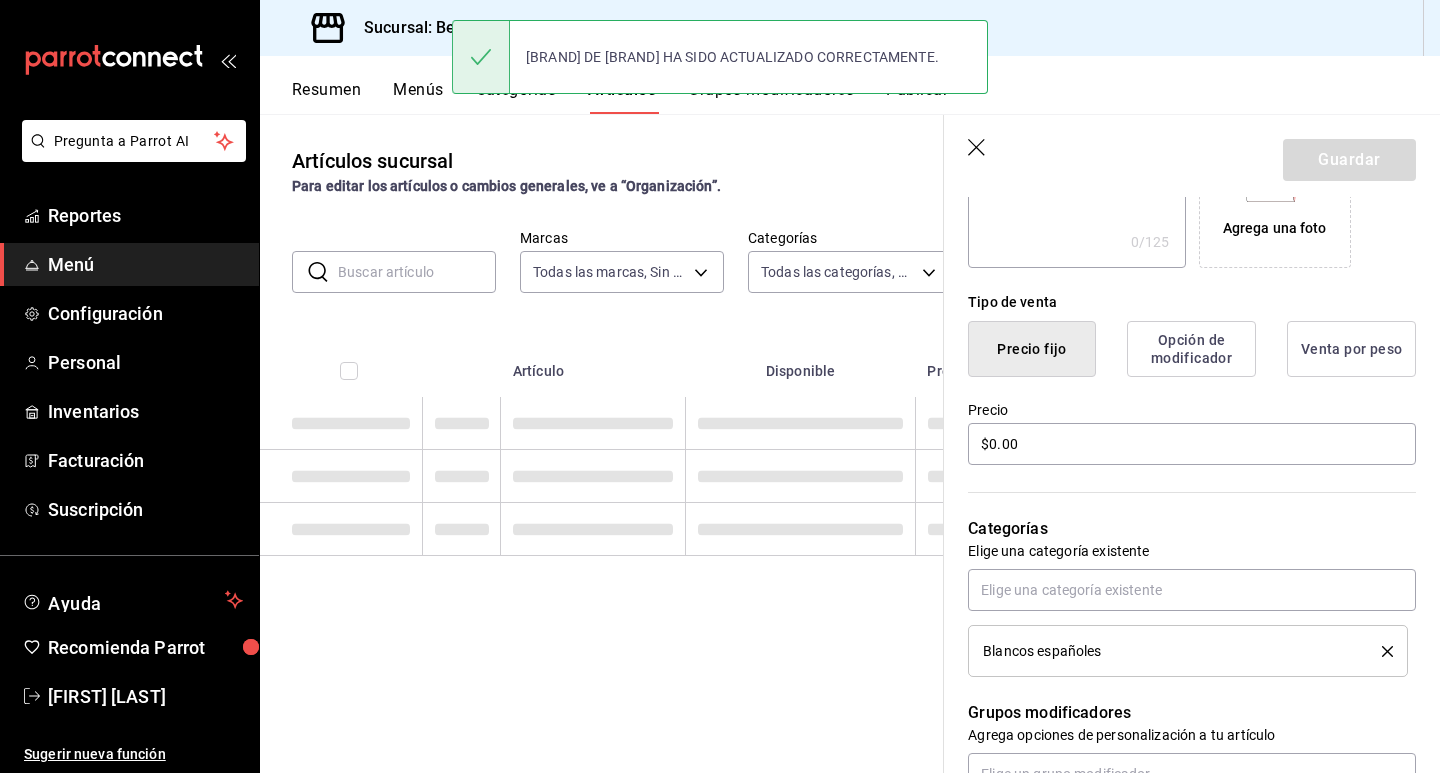 scroll, scrollTop: 0, scrollLeft: 0, axis: both 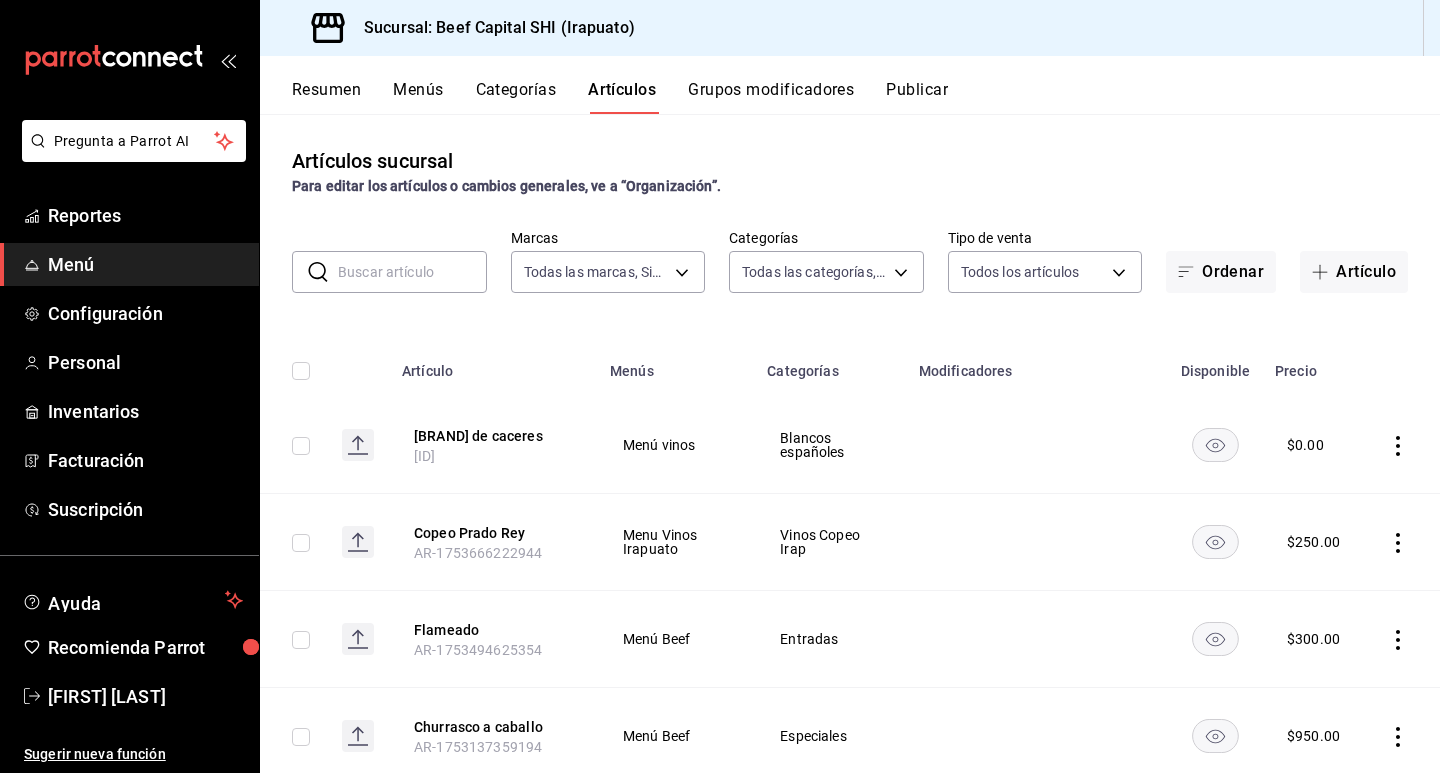 click on "Grupos modificadores" at bounding box center (771, 97) 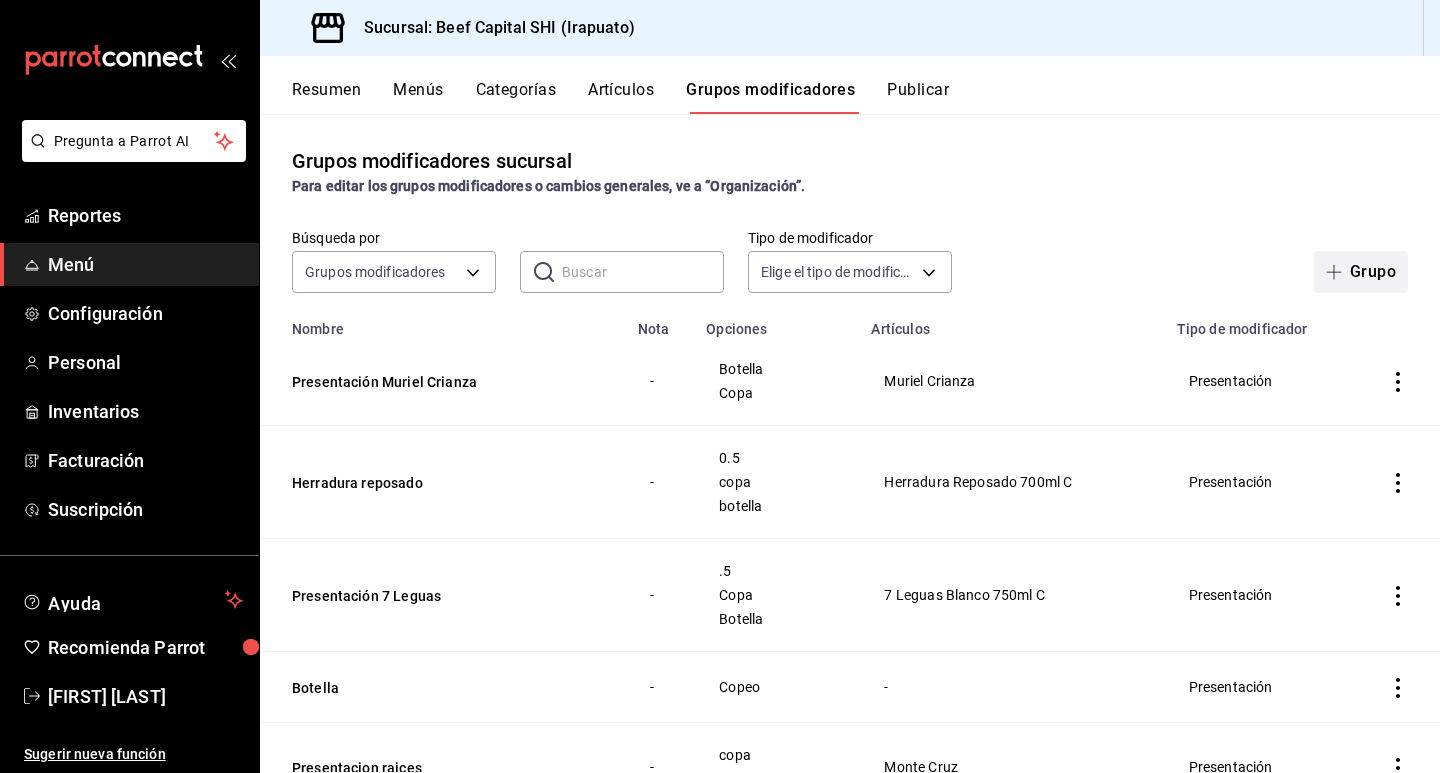 click 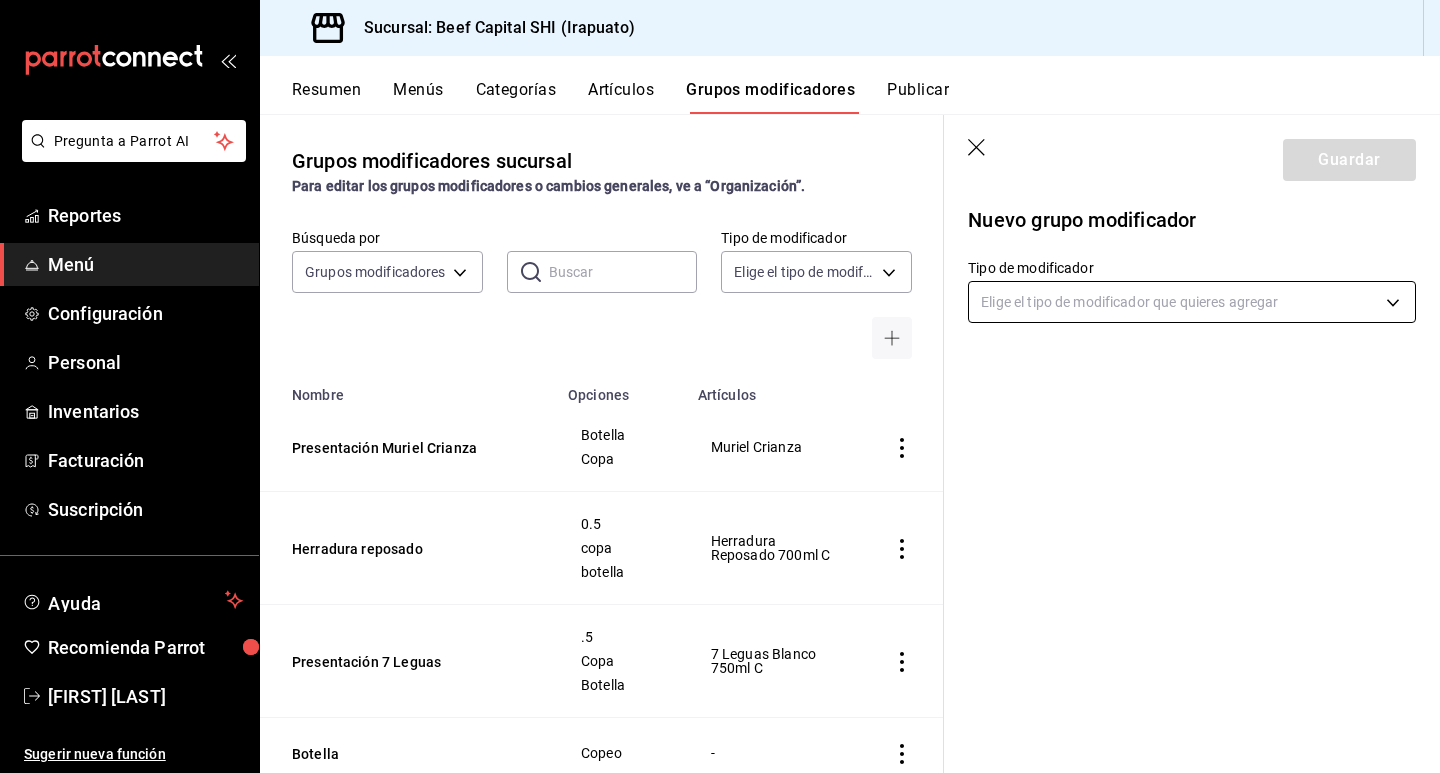 click on "[BRAND] CRIANZA BOTELLA COPA [BRAND] CRIANZA HERRADURA REPOSADO 0.5 COPA BOTELLA HERRADURA REPOSADO 700ML C PRESENTACIÓN 7 LEGUAS .5 COPA BOTELLA 7 LEGUAS BLANCO 750ML C BOTELLA COPEO - PRESENTACION RAICES COPA BOTELLA MONTE CRUZ PRESENTACIÓN PESCADO ZARANDEADO BRASAS MOJO DE AJO 4 QUESOS PESCA DEL DIA PESCA DEL DÍA PULPO SALMON FRESCO TERMINO AZUL SELLADO MEDIO AL PUNTO VER MÁS... ARRACHERA 300 GR ARRACHERA .300 GR BASE BALL WAGYU 400 GR COW BOY .700 GR VER MÁS... BOTELLA" at bounding box center (720, 386) 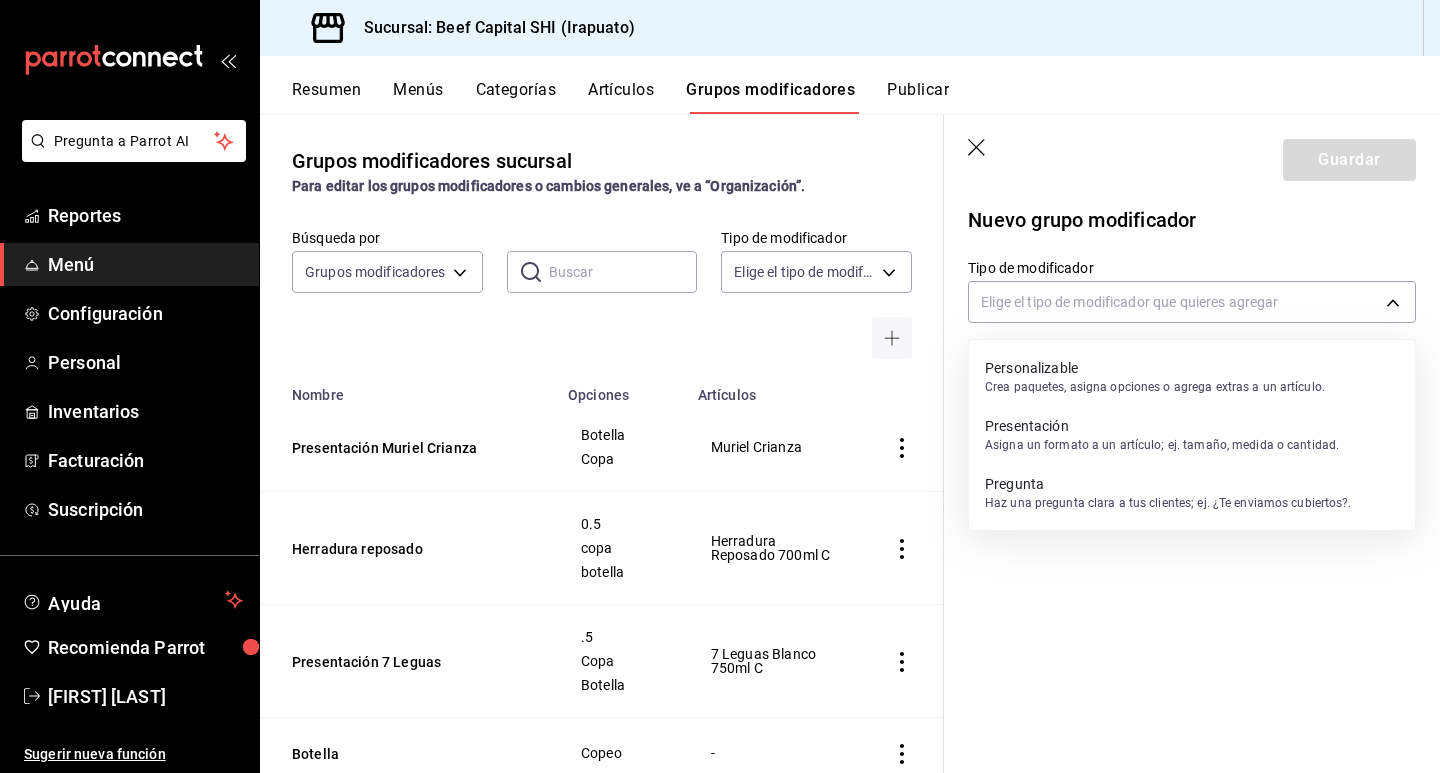 click on "Presentación" at bounding box center (1162, 426) 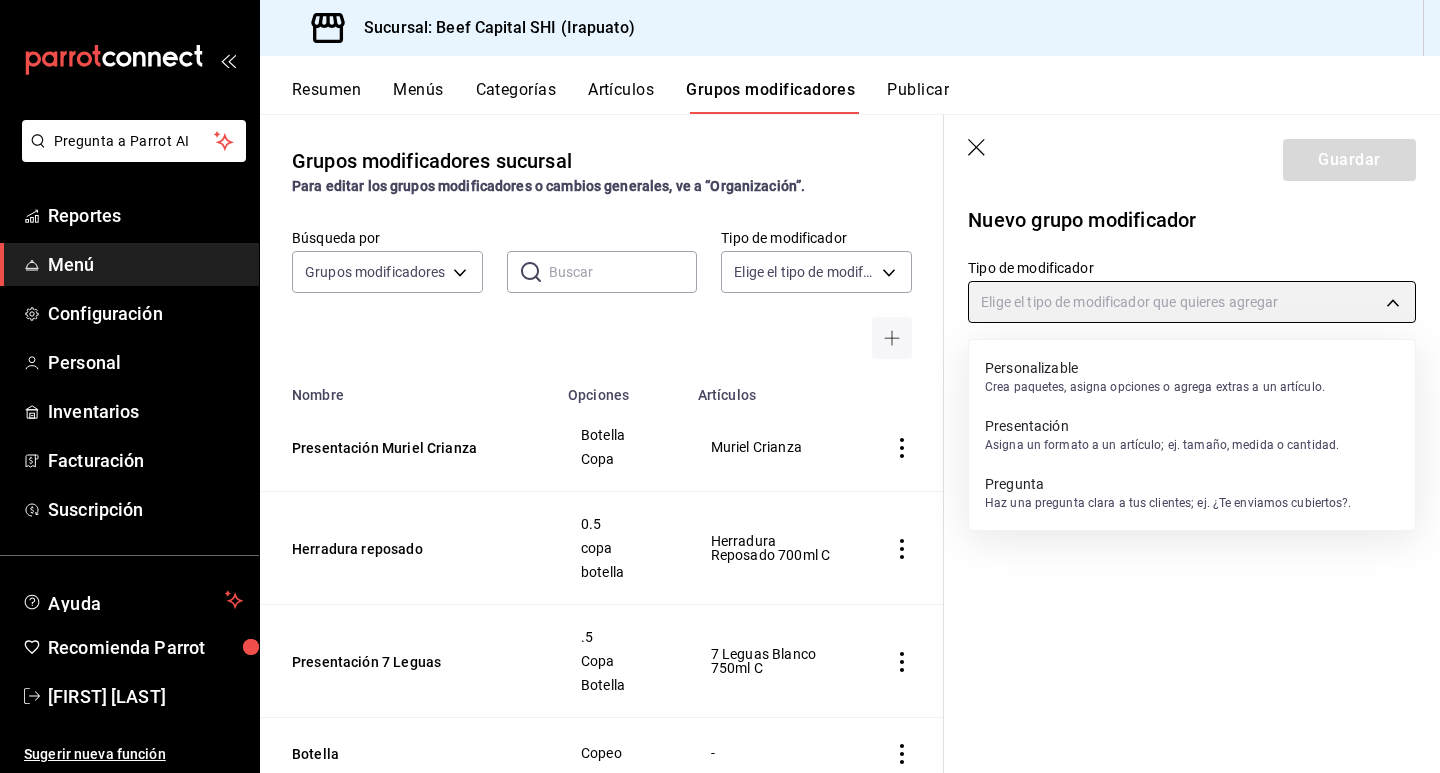 type on "PRESENTATION" 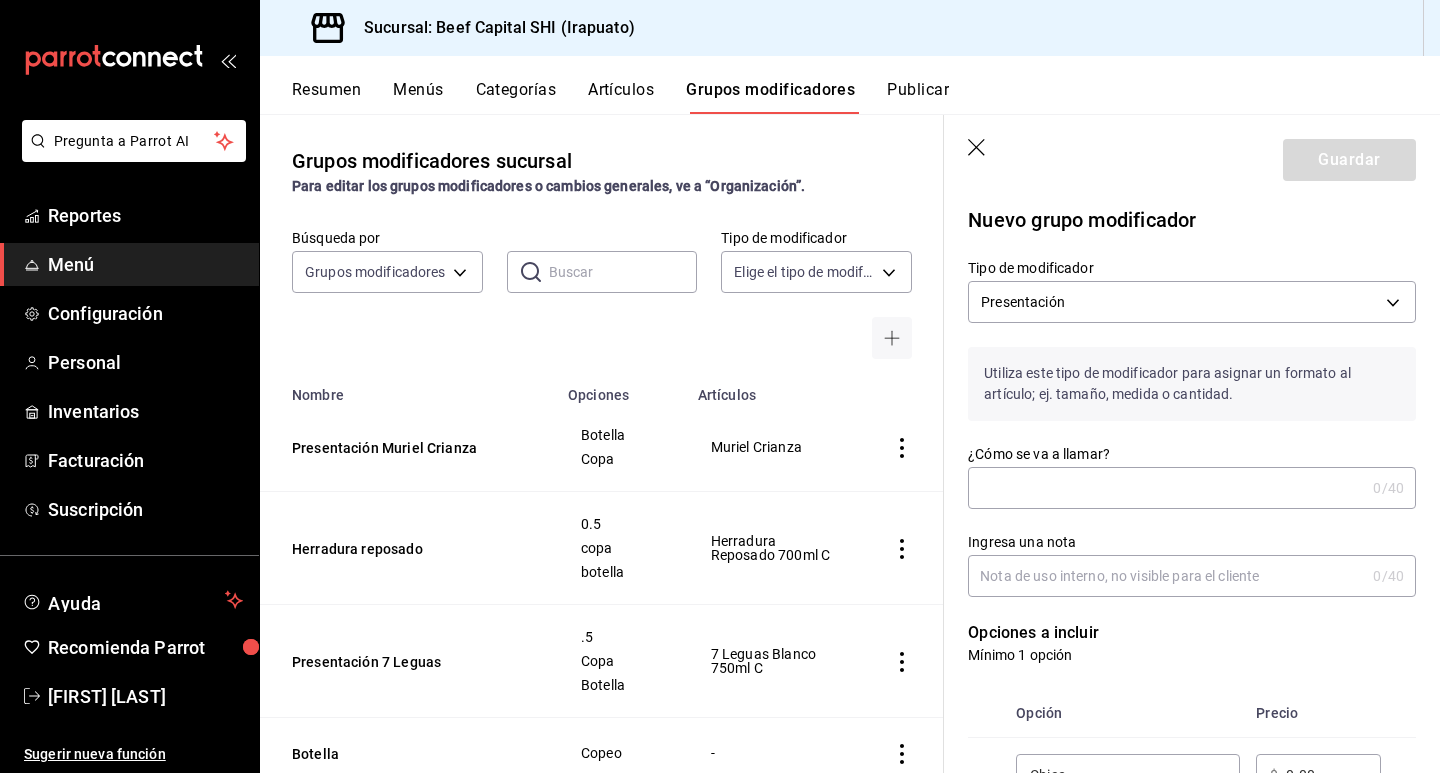 click on "¿Cómo se va a llamar?" at bounding box center (1166, 488) 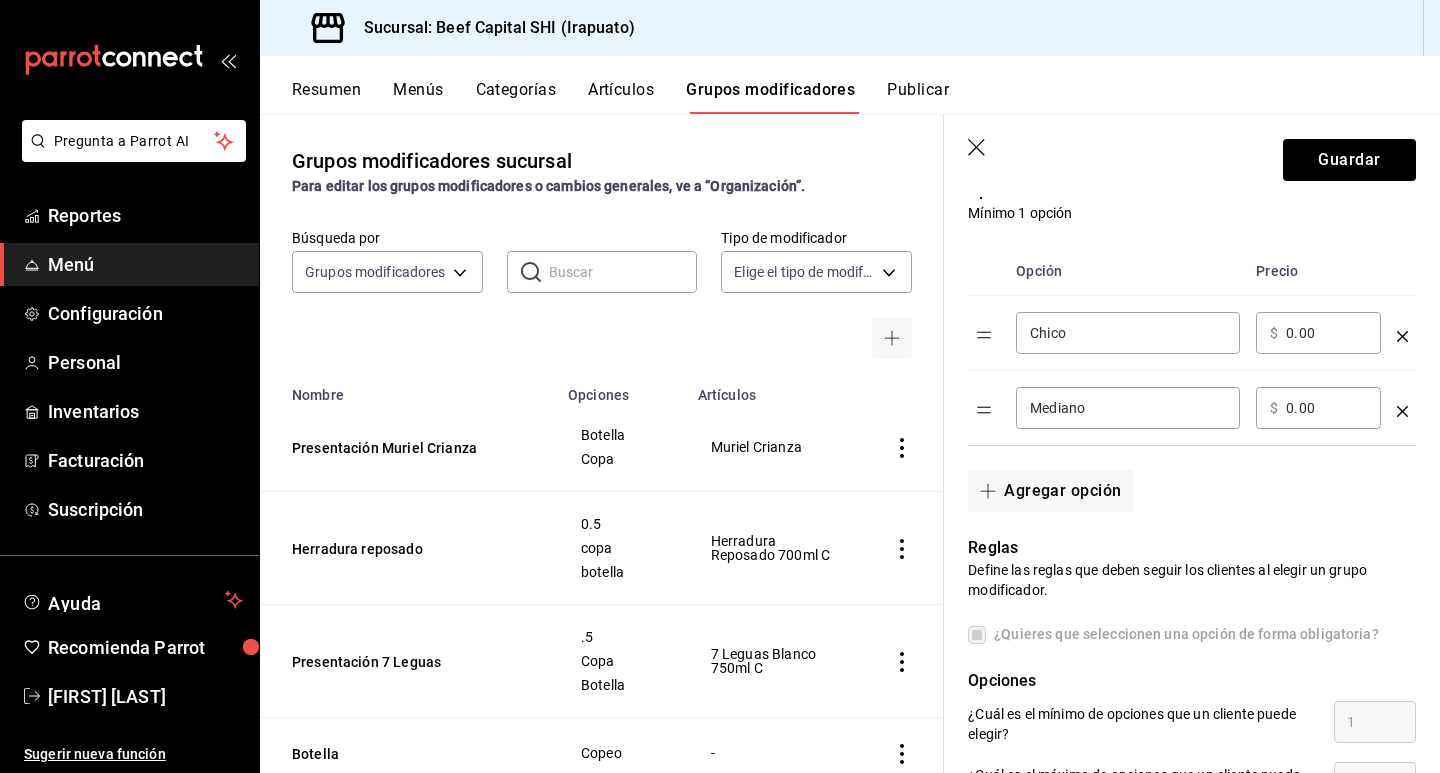 scroll, scrollTop: 250, scrollLeft: 0, axis: vertical 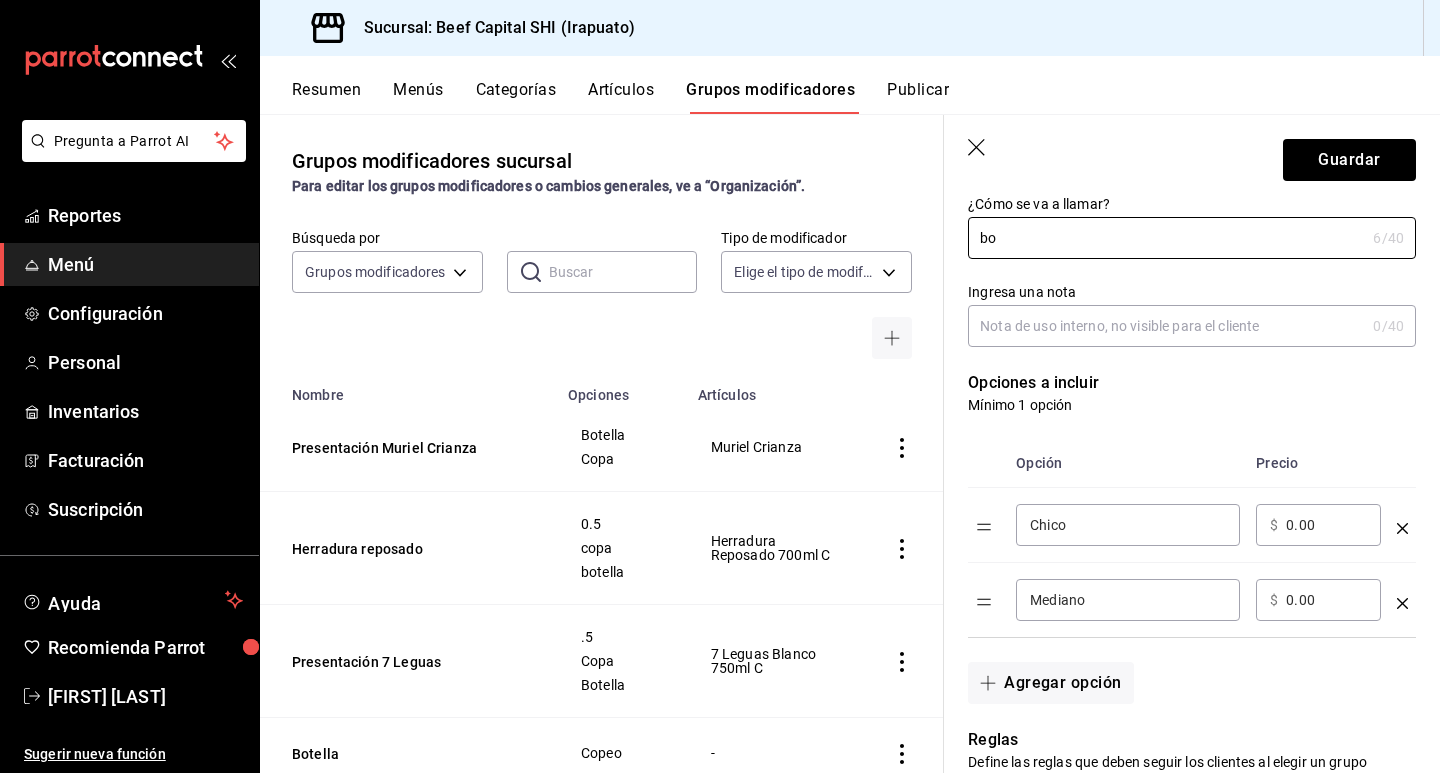 type on "b" 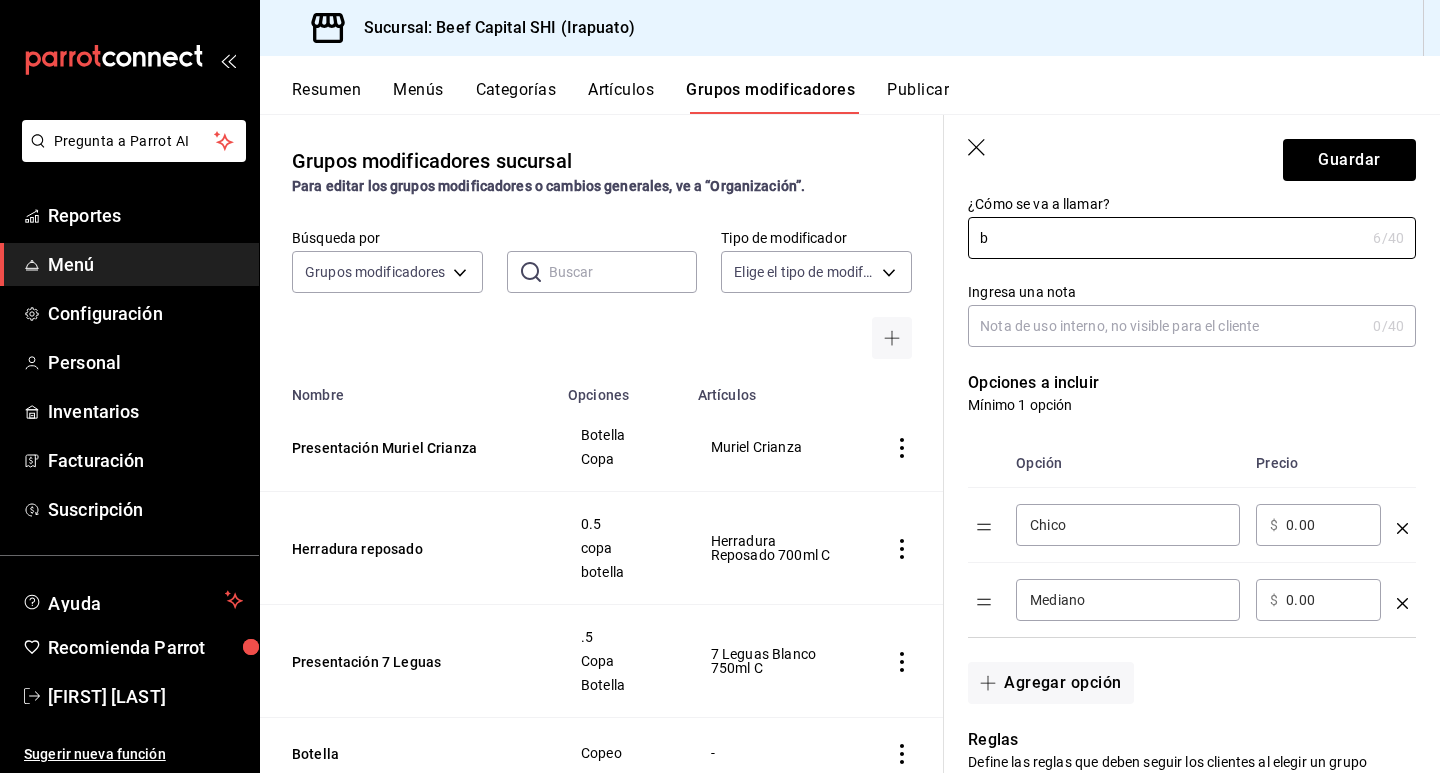 type 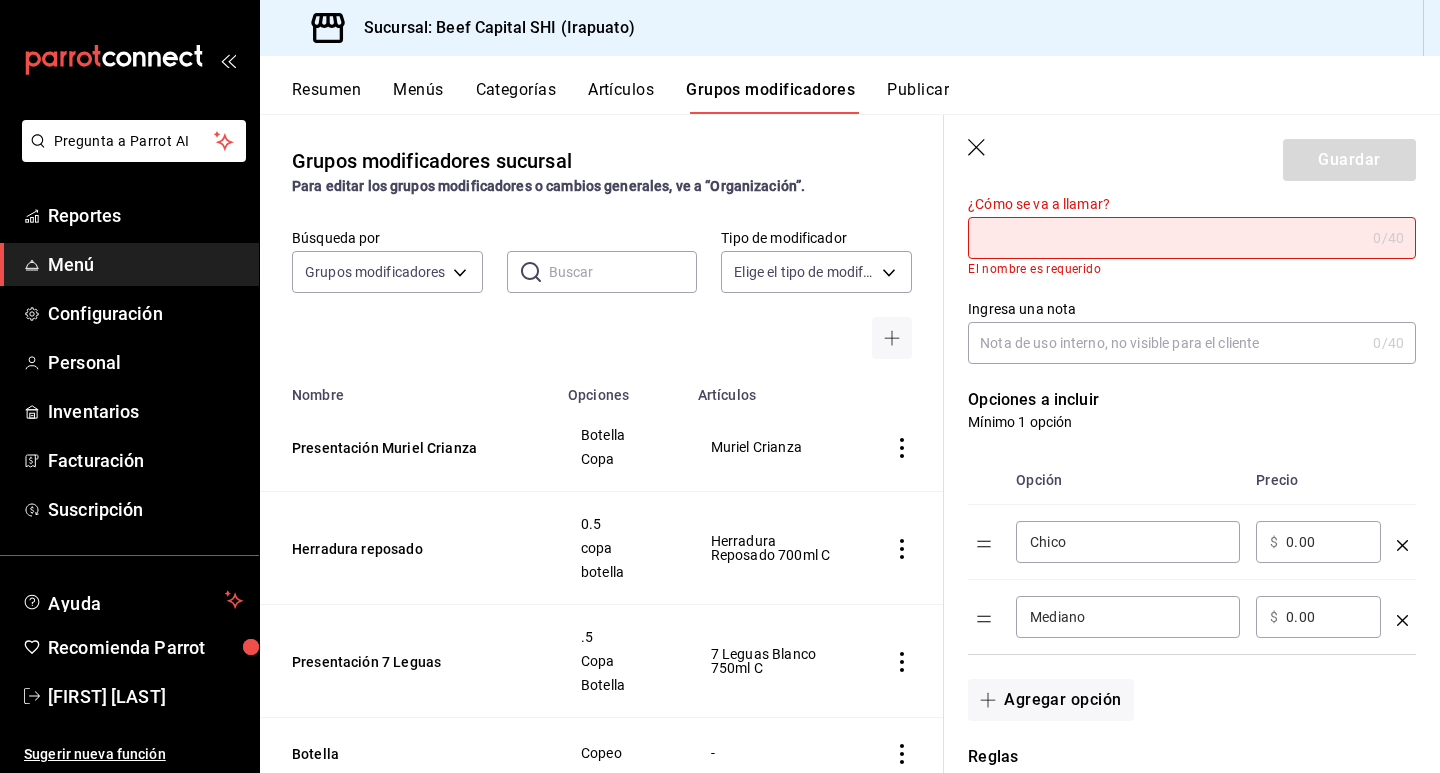 click on "Ingresa una nota 0 /40 Ingresa una nota" at bounding box center [1180, 320] 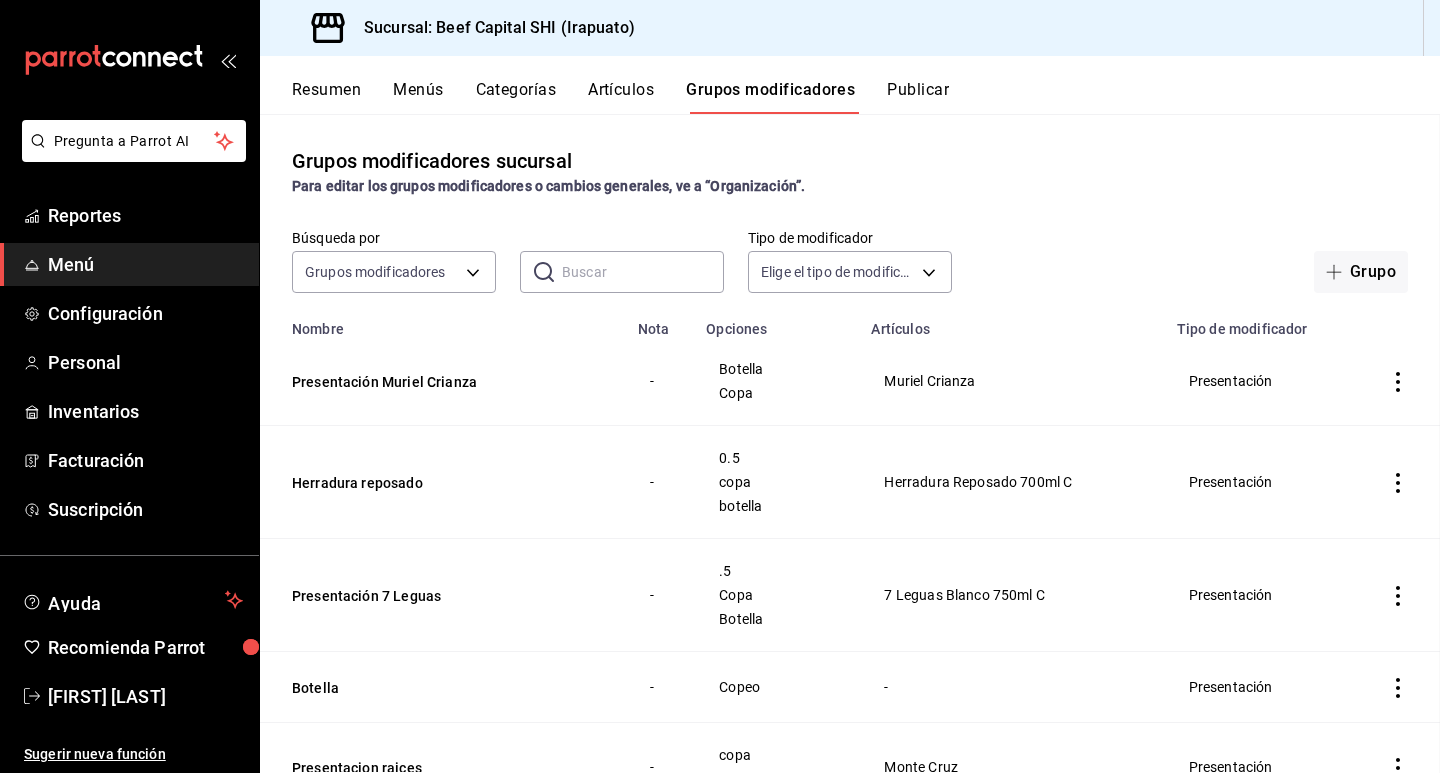 scroll, scrollTop: 0, scrollLeft: 0, axis: both 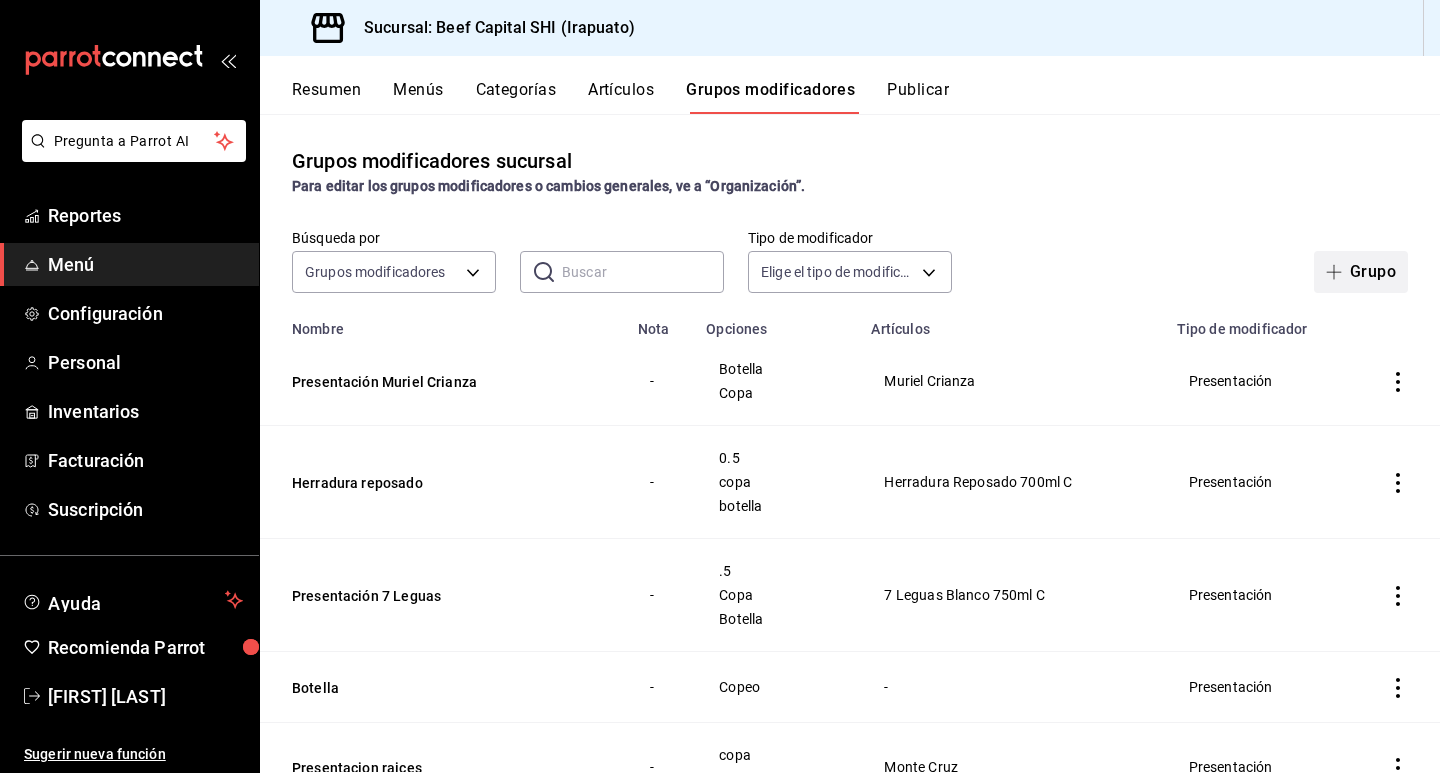 click 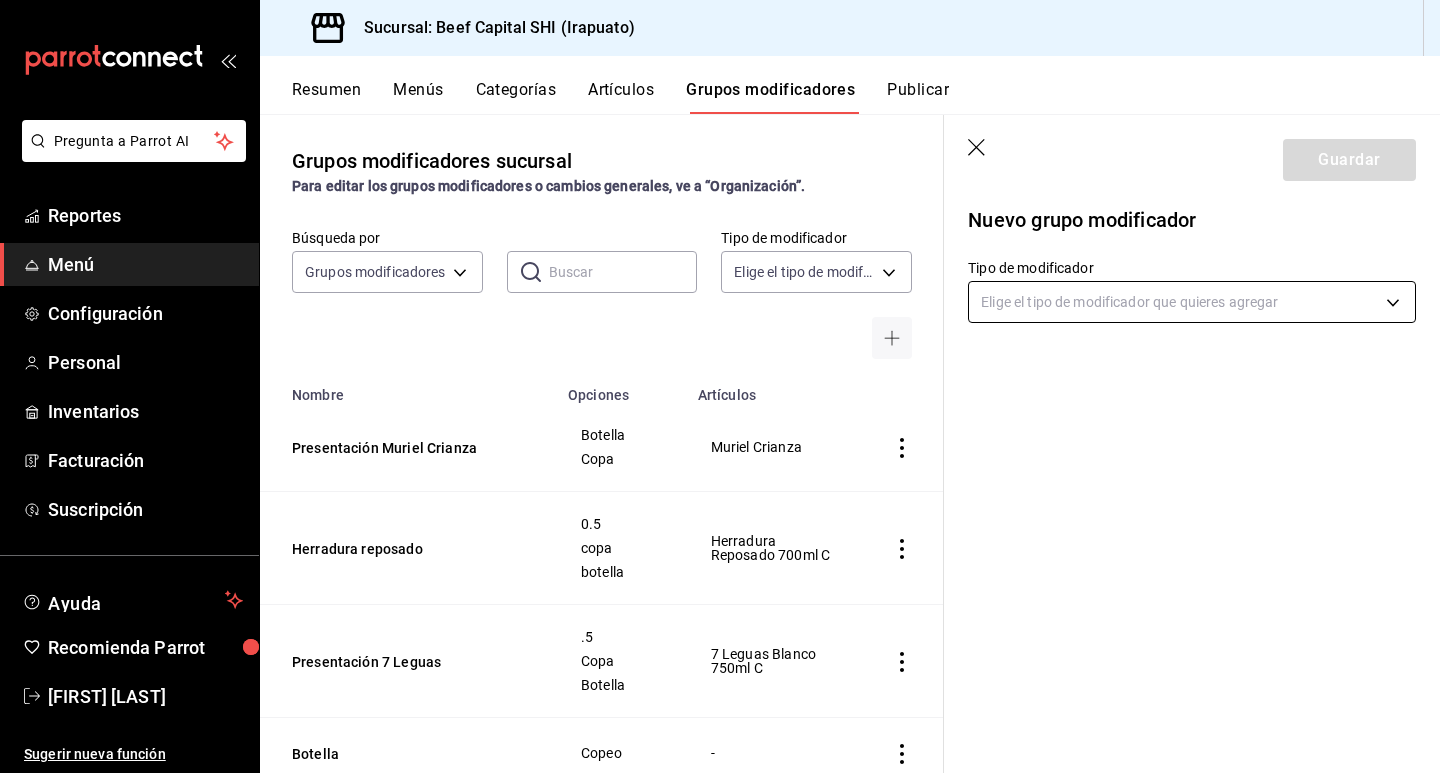 click on "[BRAND] CRIANZA BOTELLA COPA [BRAND] CRIANZA HERRADURA REPOSADO 0.5 COPA BOTELLA HERRADURA REPOSADO 700ML C PRESENTACIÓN 7 LEGUAS .5 COPA BOTELLA 7 LEGUAS BLANCO 750ML C BOTELLA COPEO - PRESENTACION RAICES COPA BOTELLA MONTE CRUZ PRESENTACIÓN PESCADO ZARANDEADO BRASAS MOJO DE AJO 4 QUESOS PESCA DEL DIA PESCA DEL DÍA PULPO SALMON FRESCO TERMINO AZUL SELLADO MEDIO AL PUNTO VER MÁS... ARRACHERA 300 GR ARRACHERA .300 GR BASE BALL WAGYU 400 GR COW BOY .700 GR VER MÁS... BOTELLA" at bounding box center (720, 386) 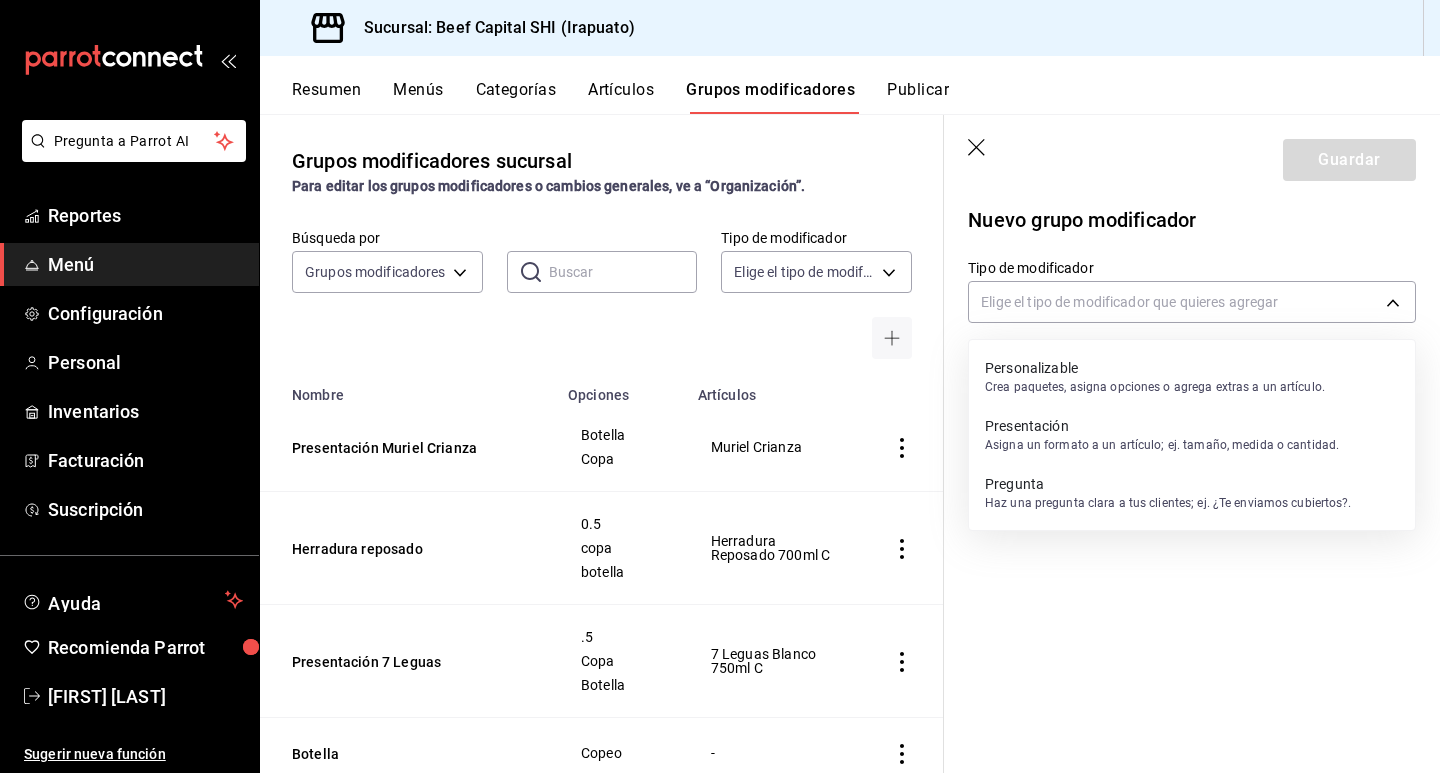 click on "Asigna un formato a un artículo; ej. tamaño, medida o cantidad." at bounding box center (1162, 445) 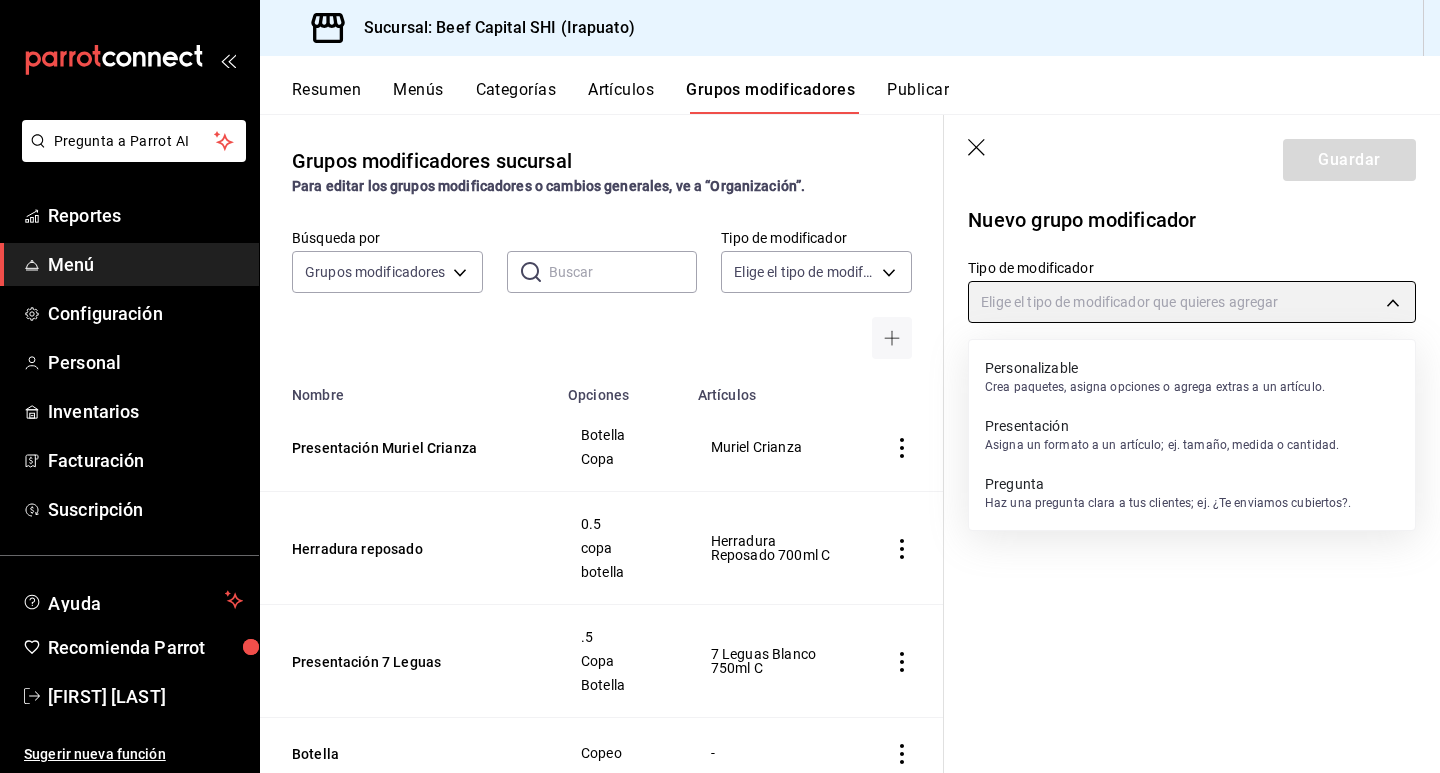 type on "PRESENTATION" 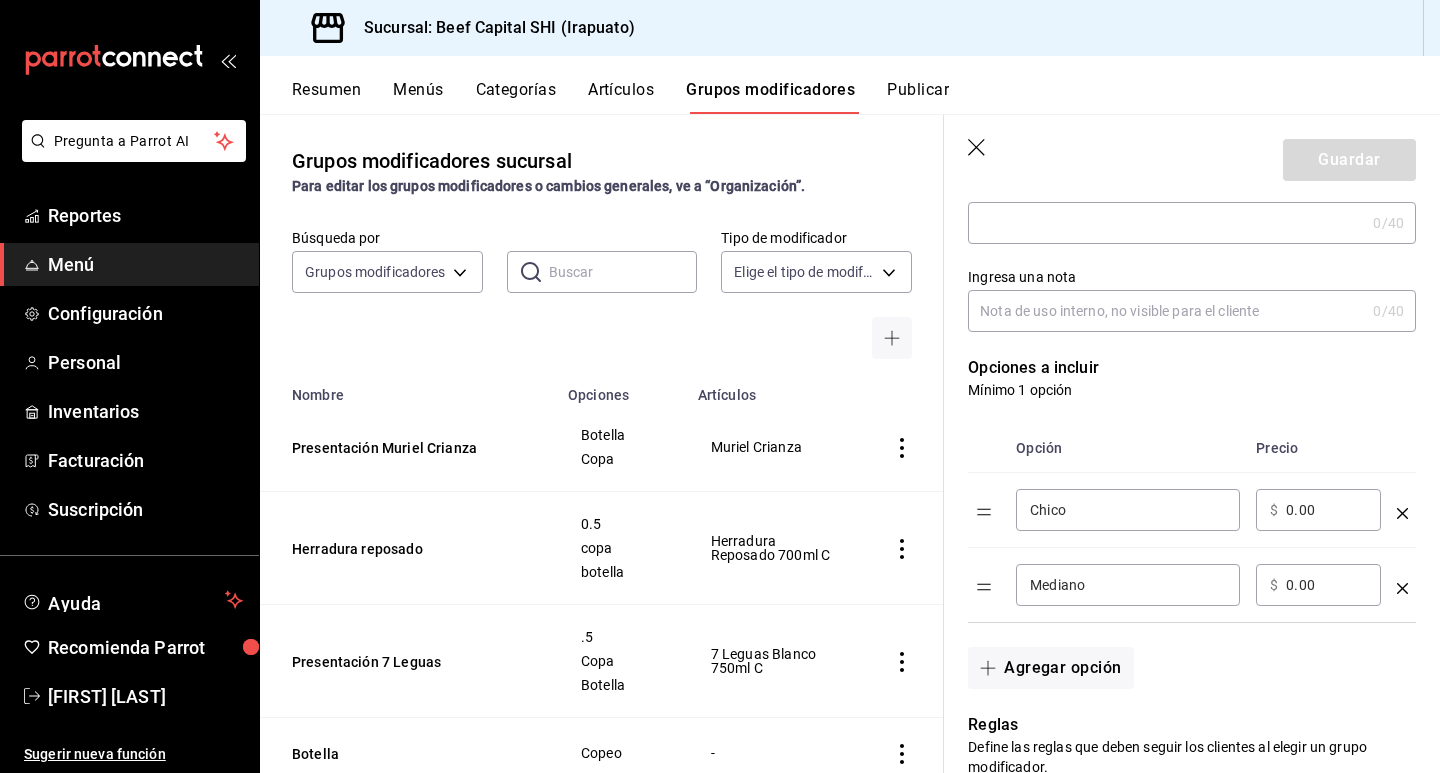 scroll, scrollTop: 300, scrollLeft: 0, axis: vertical 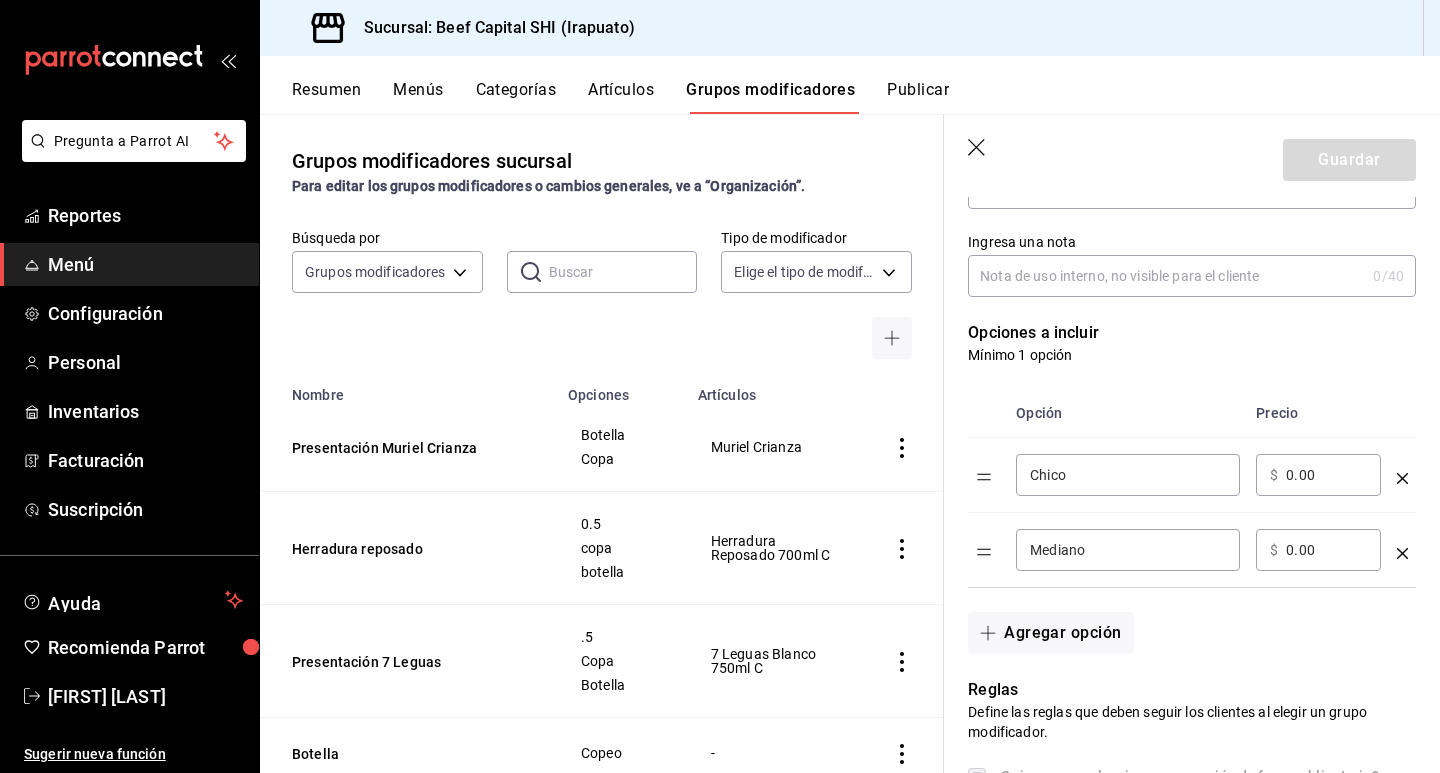 click on "Chico" at bounding box center [1128, 475] 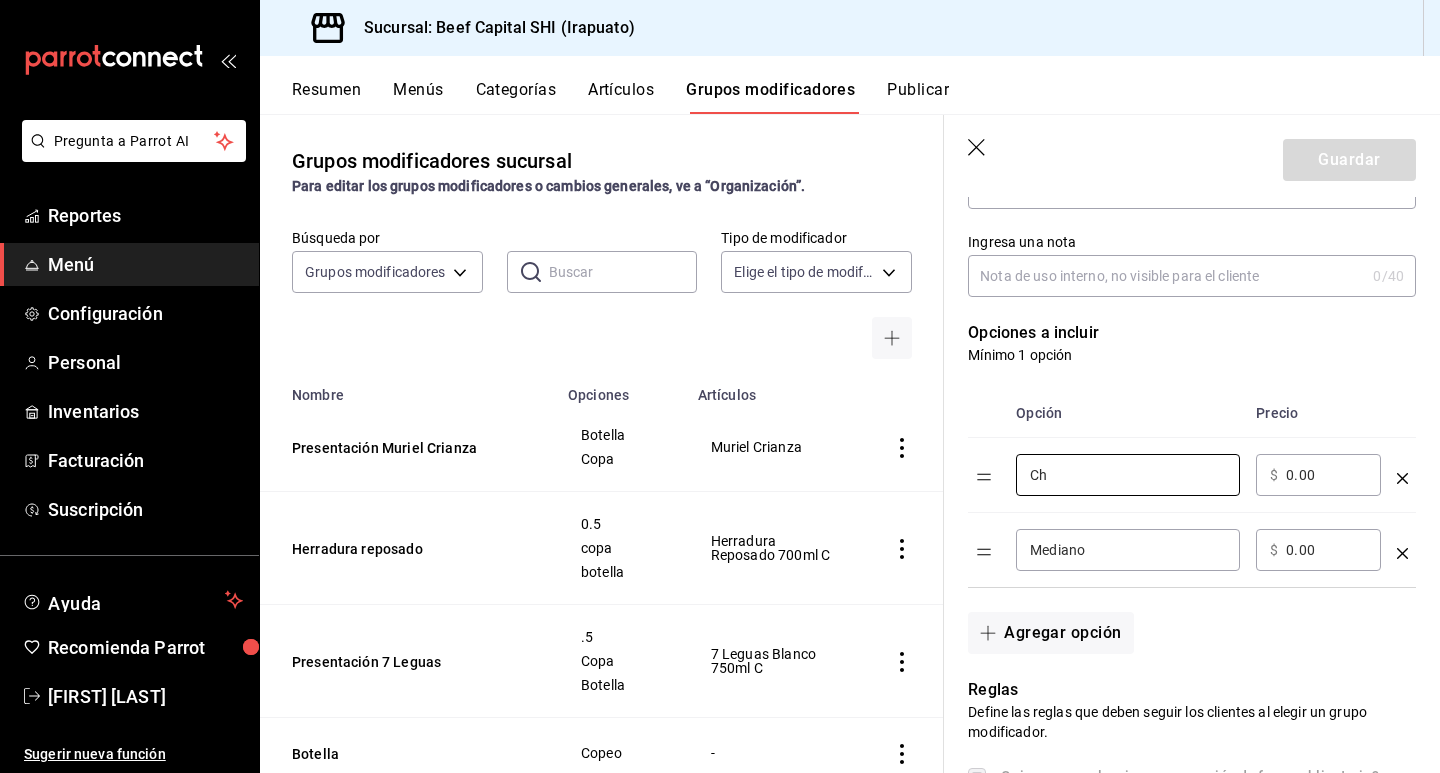 type on "C" 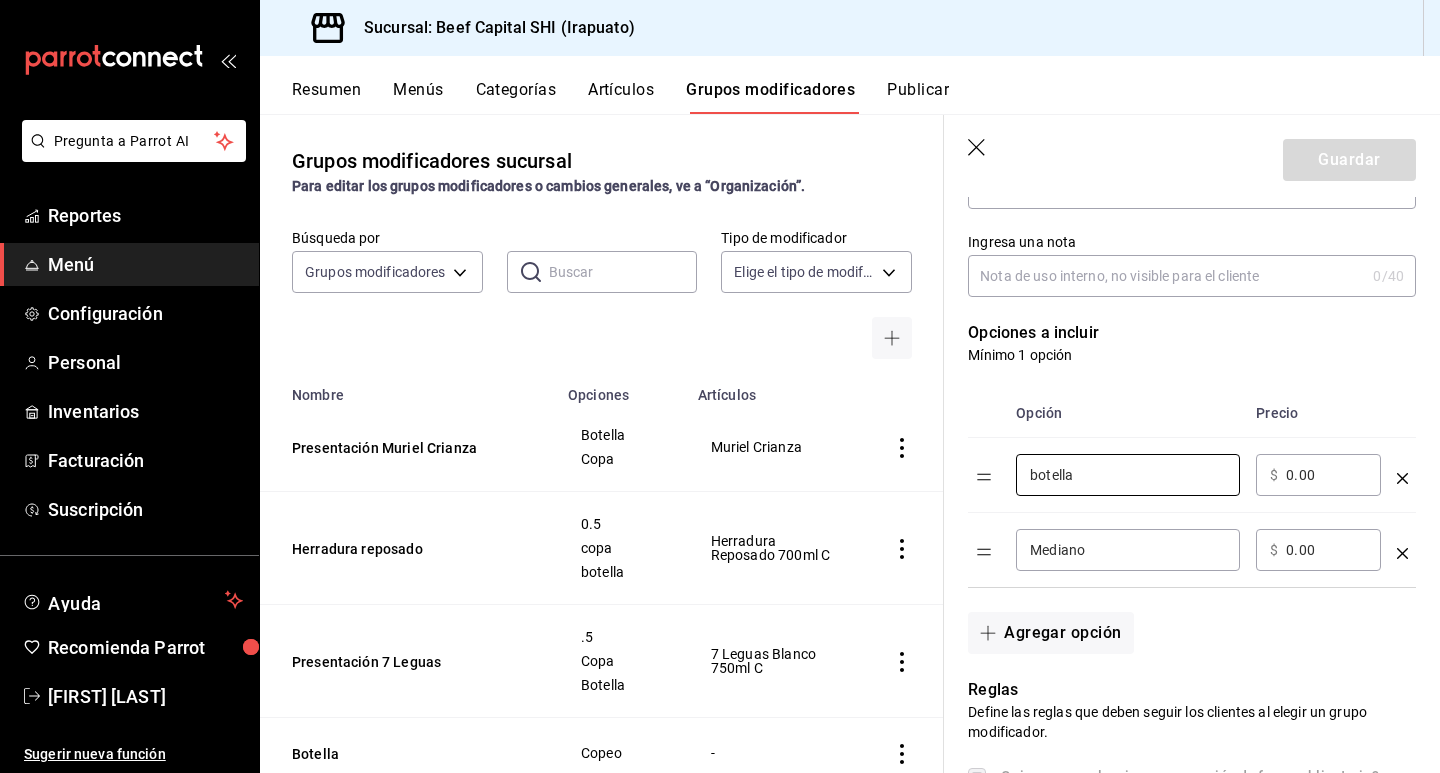 type on "botella" 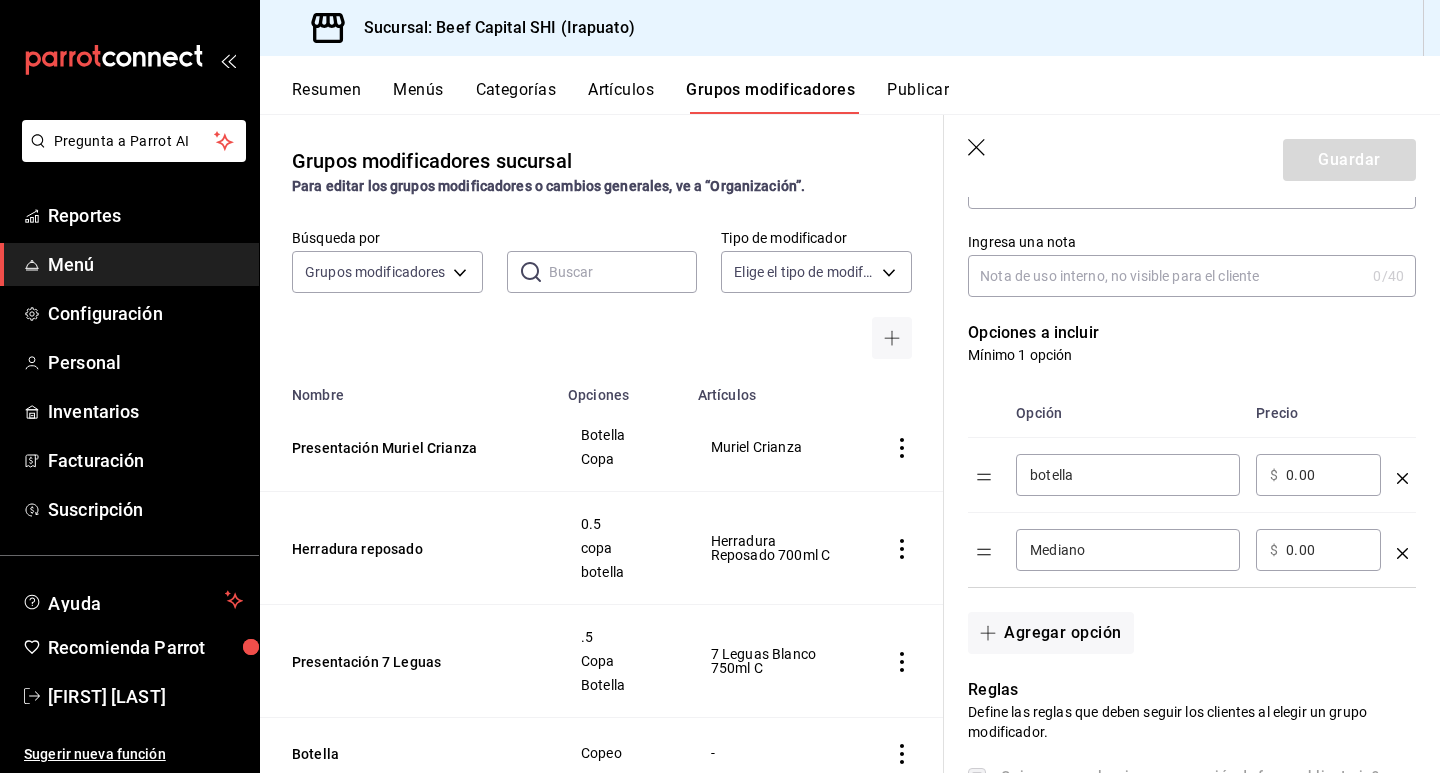click on "0.00" at bounding box center [1326, 475] 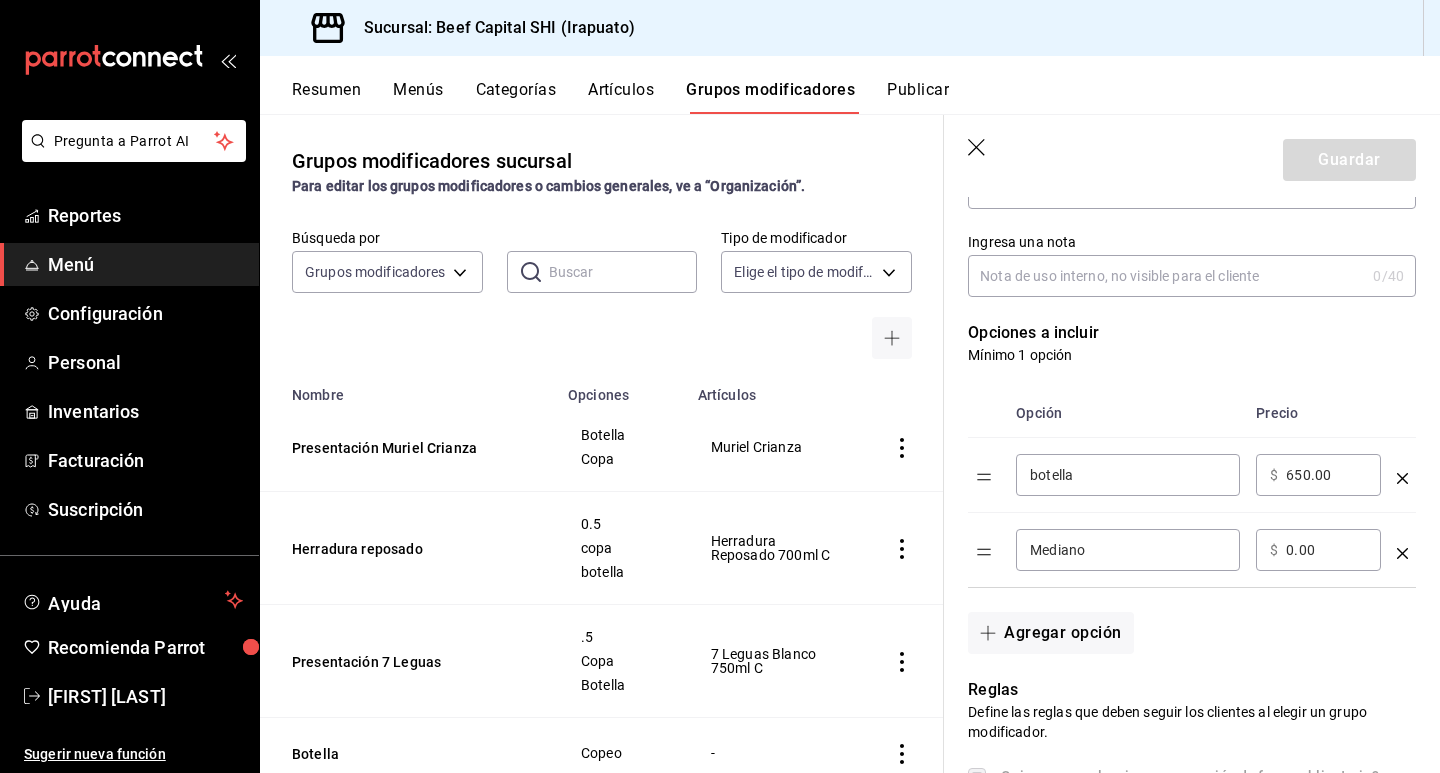 type on "650.00" 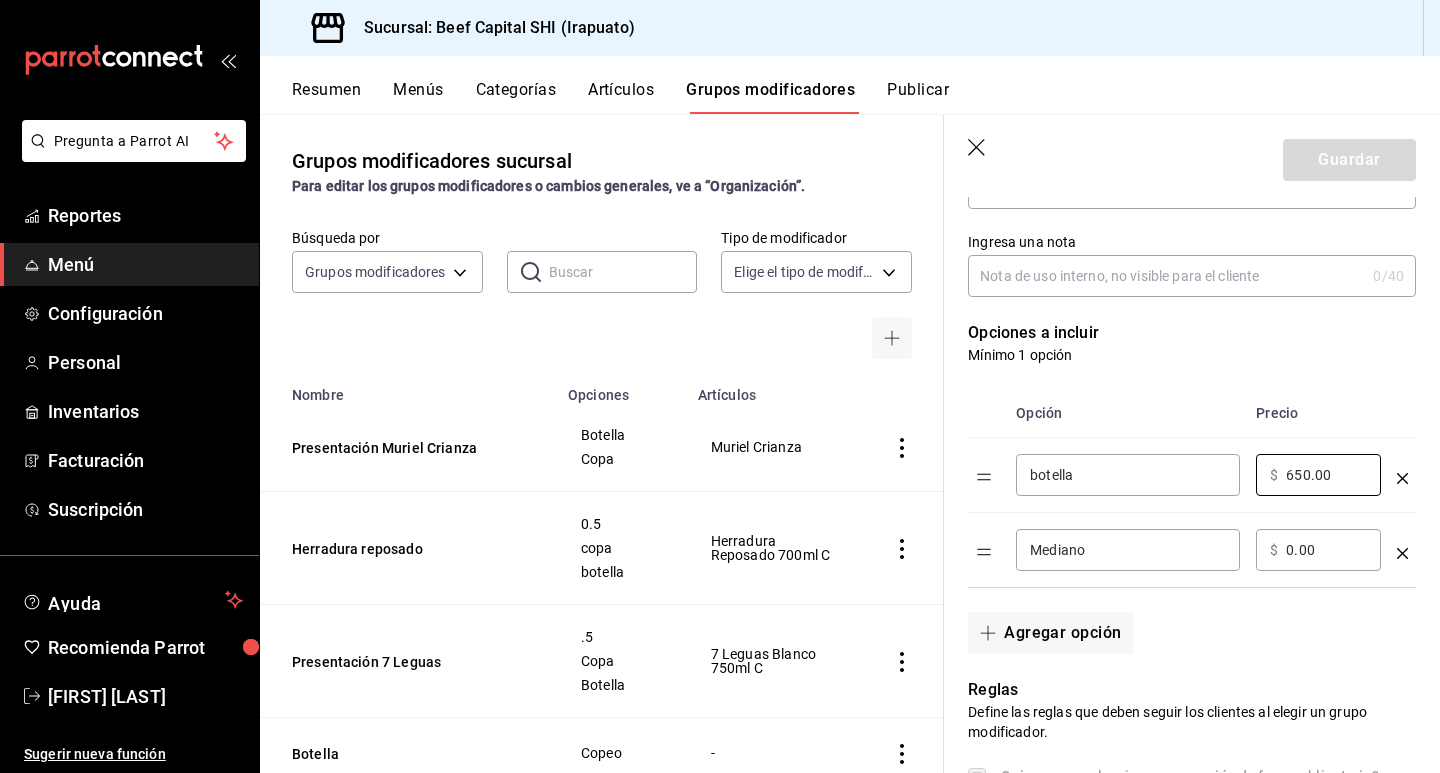 click on "Mediano" at bounding box center (1128, 550) 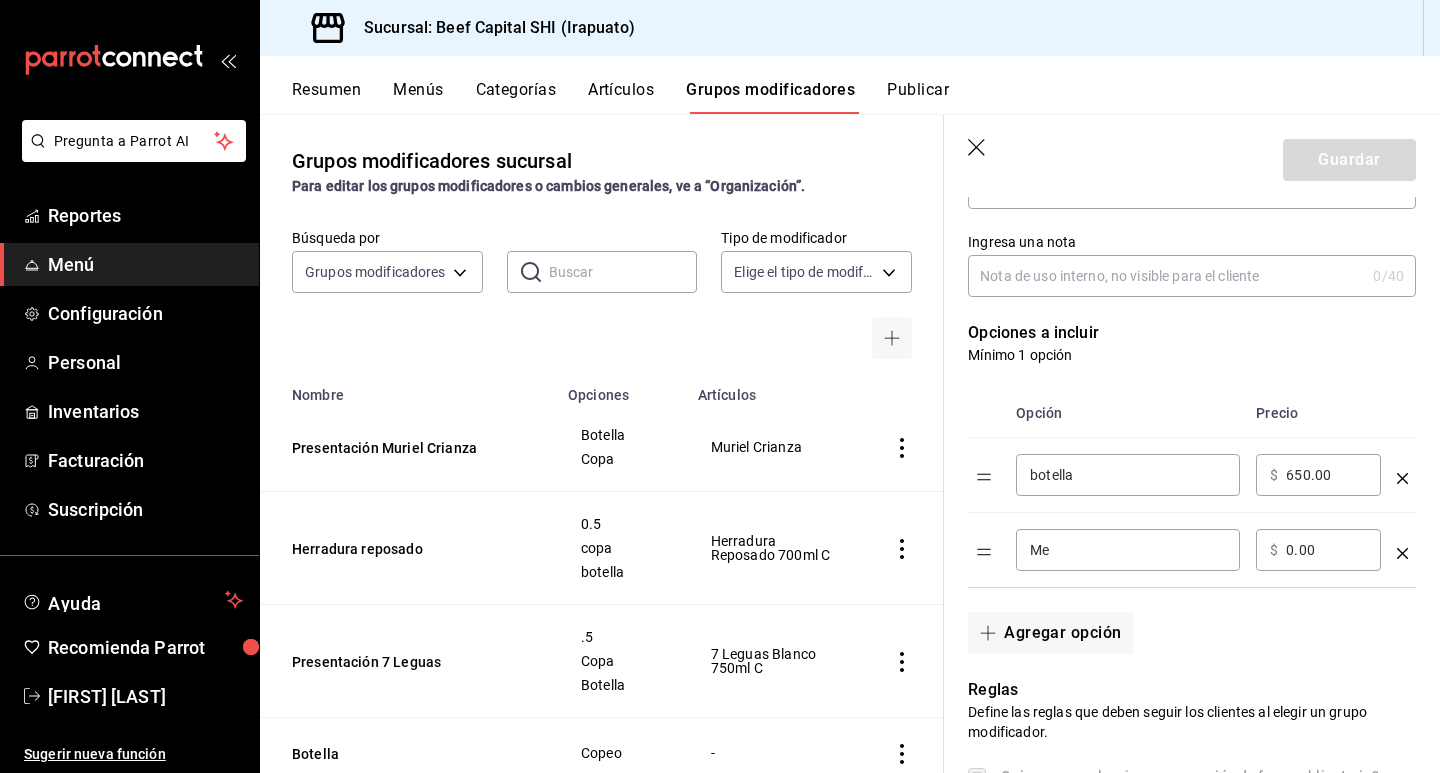 type on "M" 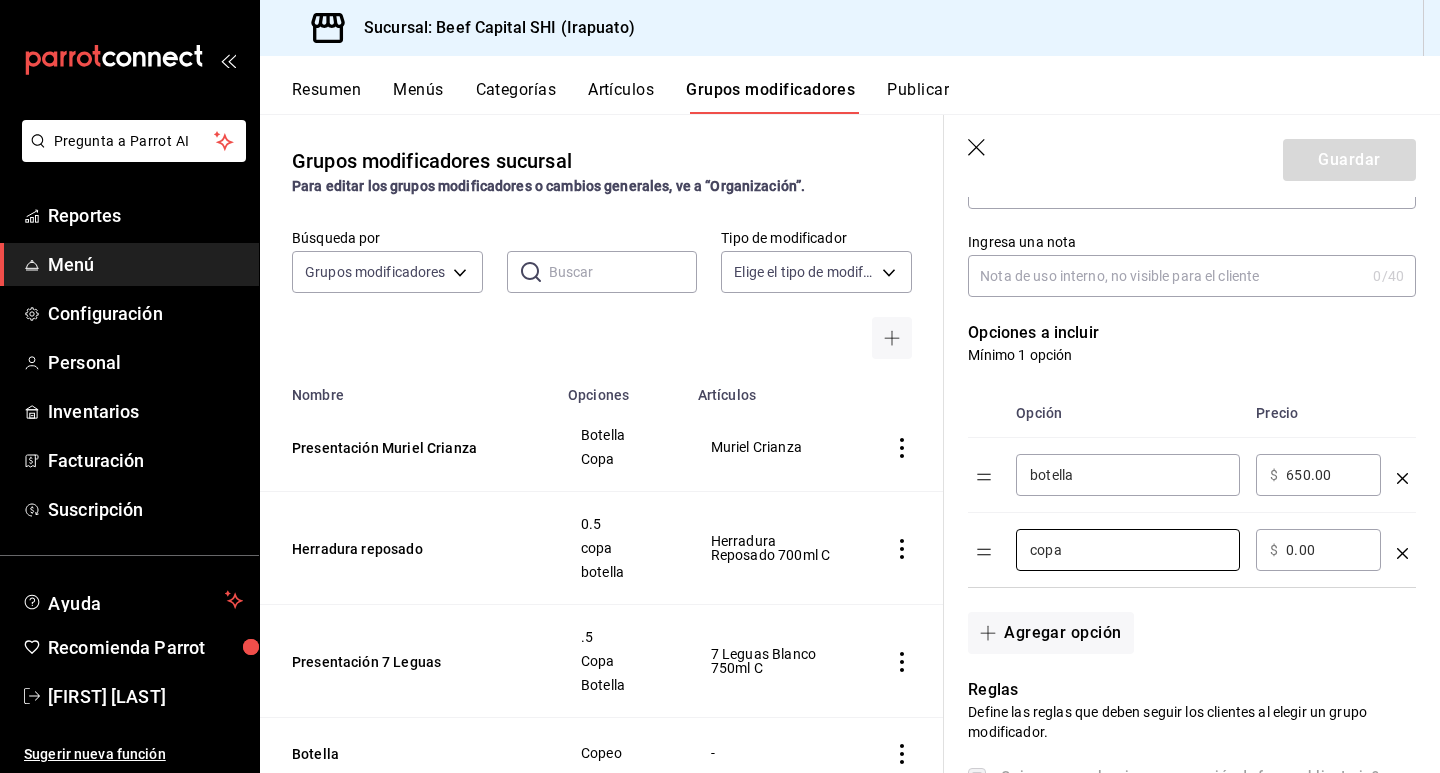 type on "copa" 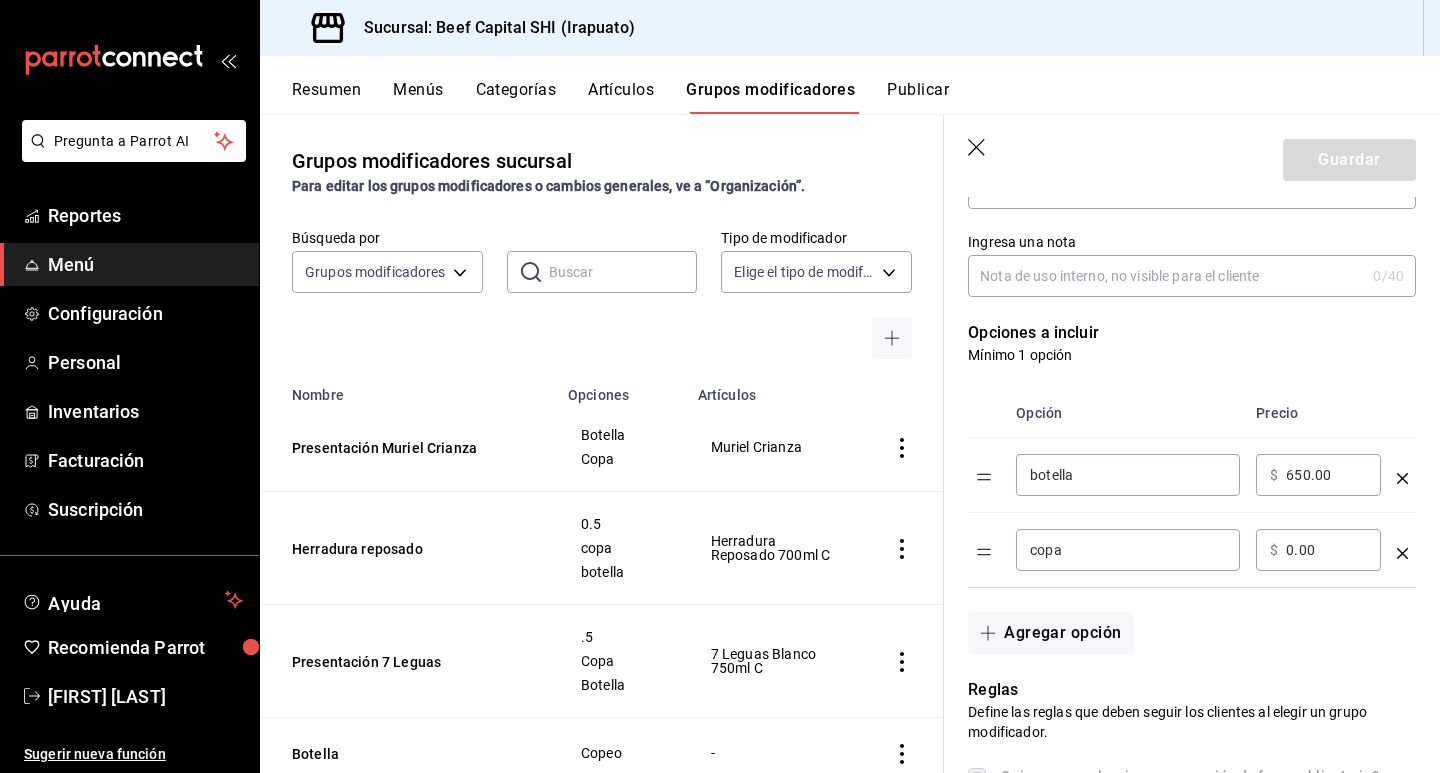 drag, startPoint x: 1337, startPoint y: 545, endPoint x: 1268, endPoint y: 546, distance: 69.00725 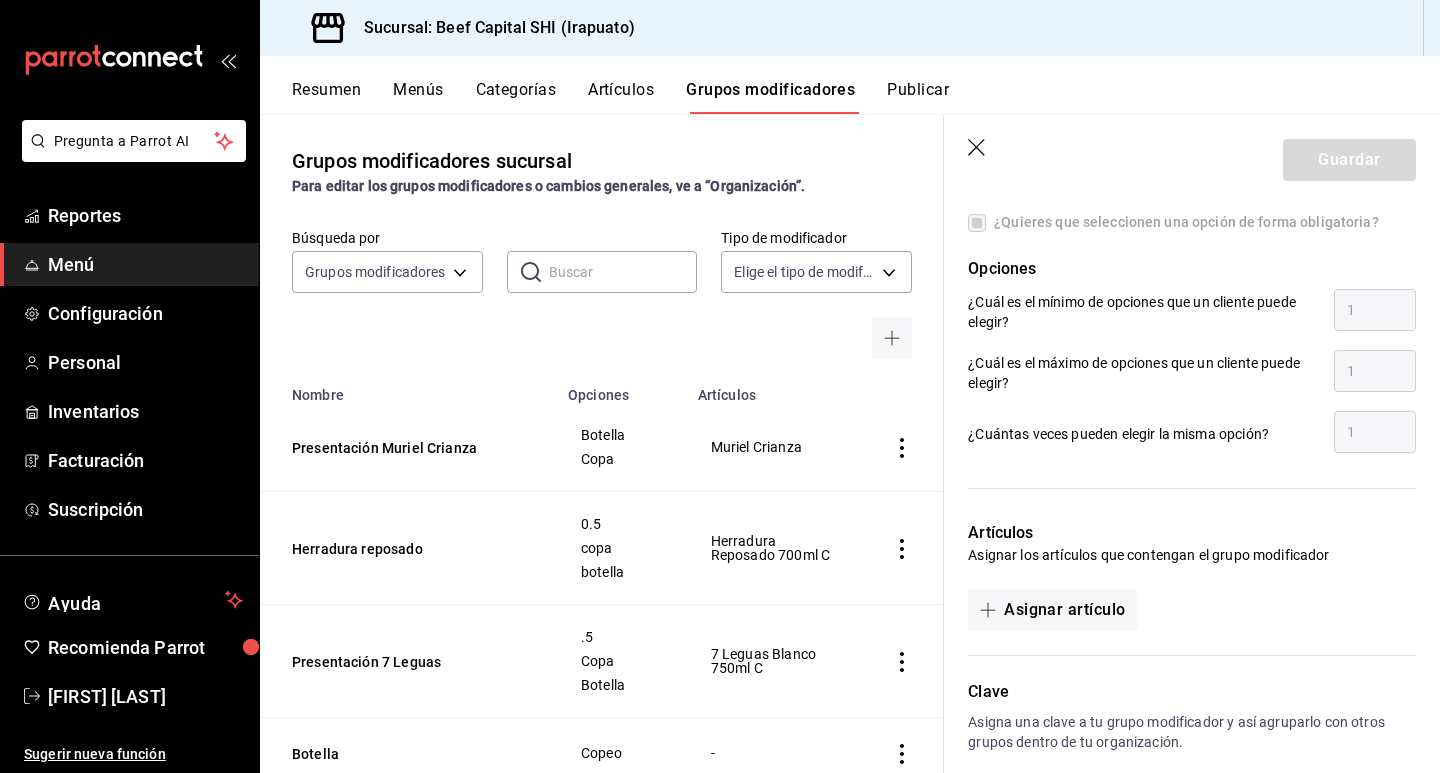 scroll, scrollTop: 900, scrollLeft: 0, axis: vertical 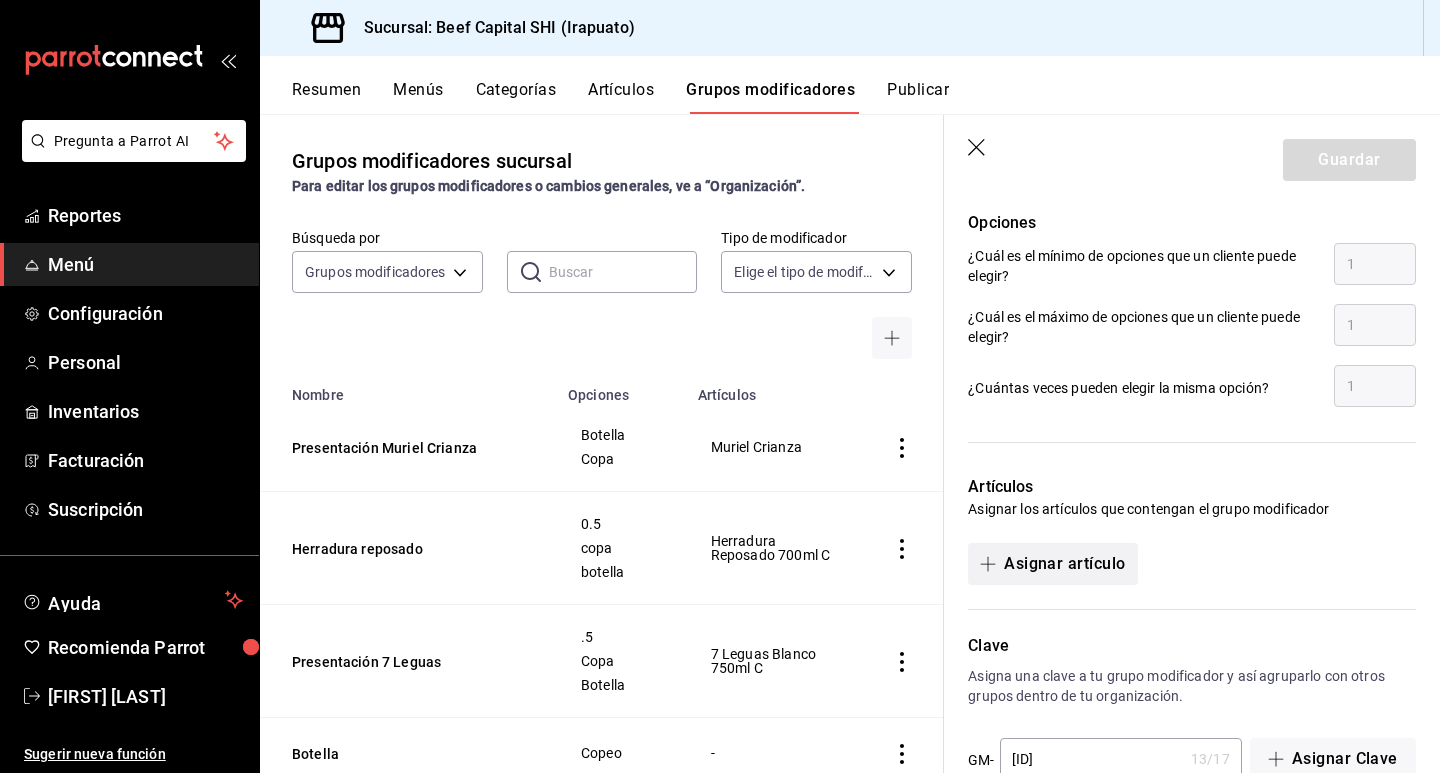 type on "160.00" 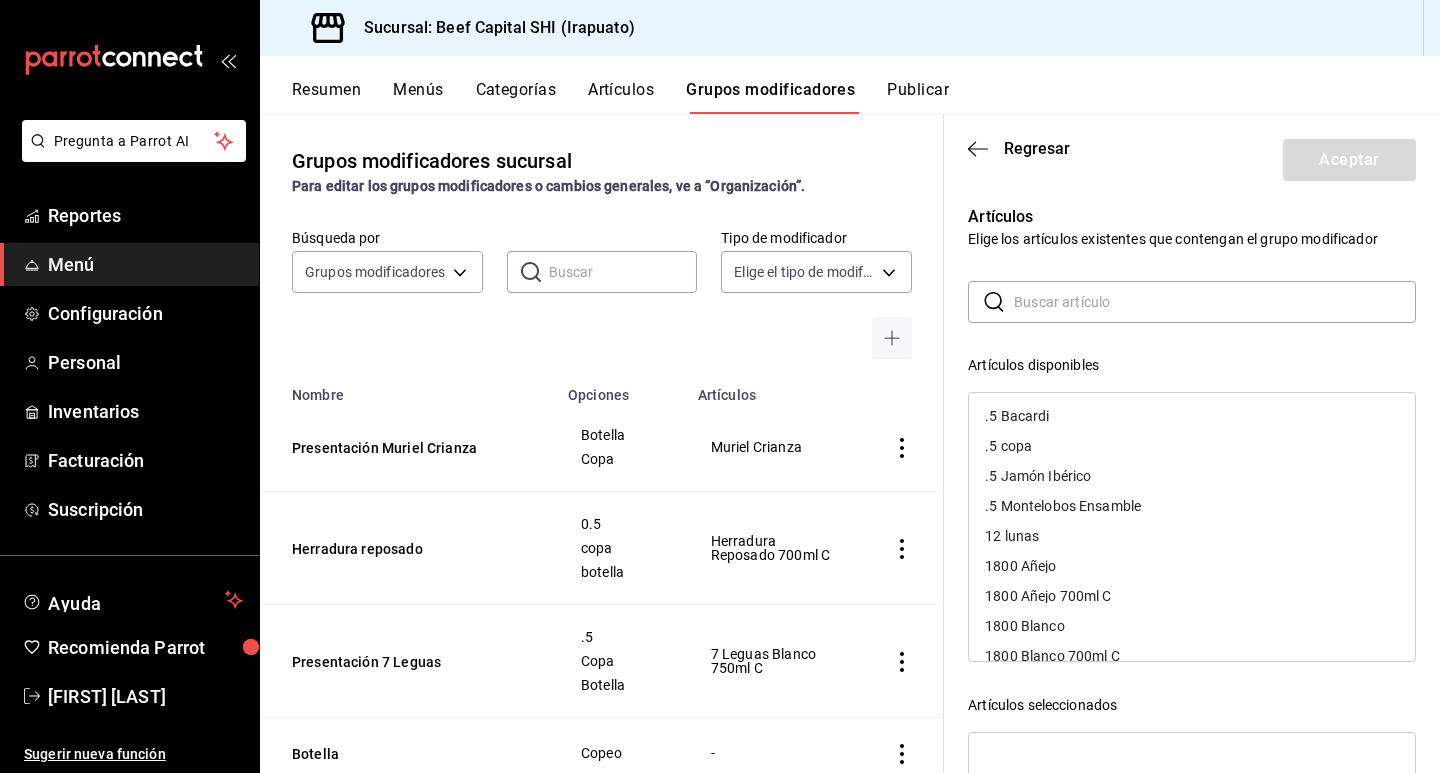 click at bounding box center [1215, 302] 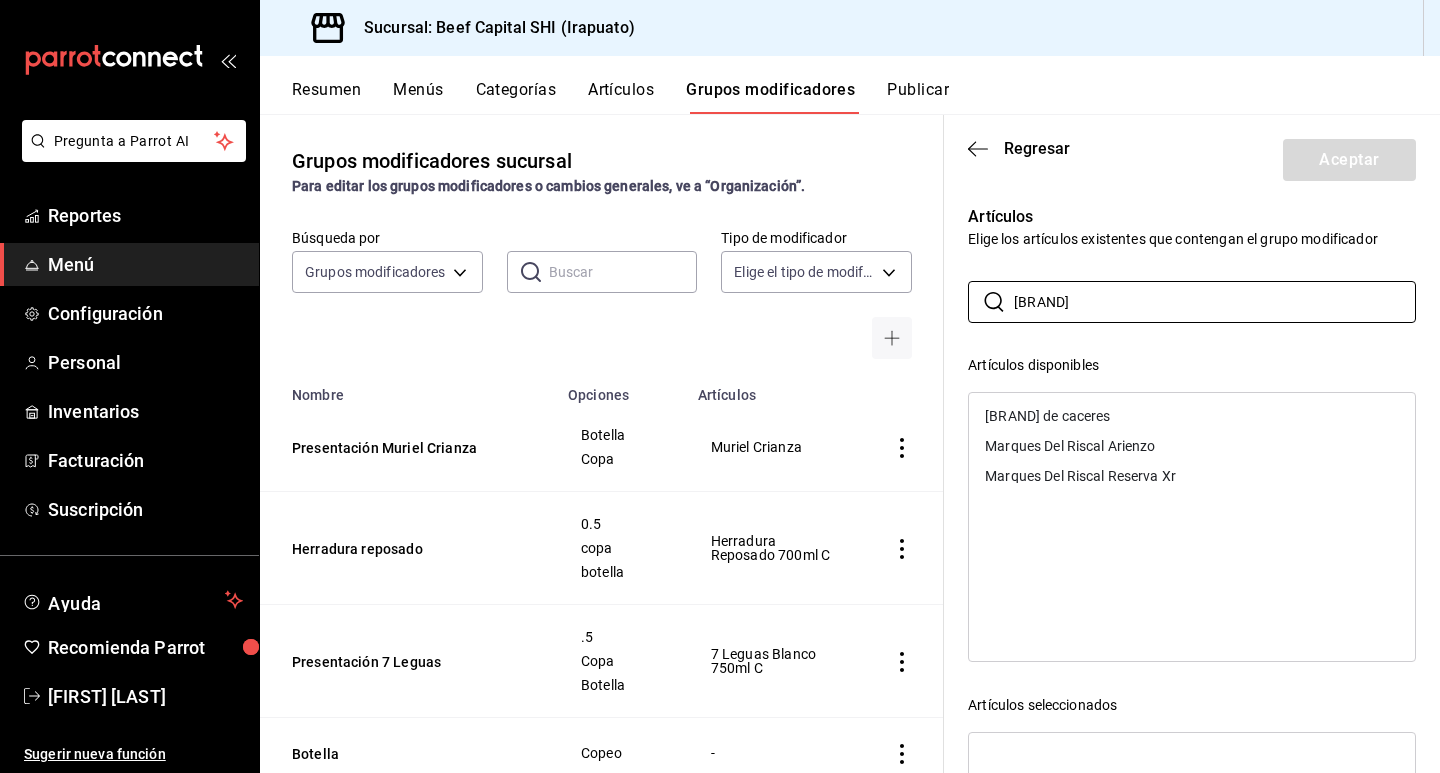 click on "[BRAND] de caceres" at bounding box center [1047, 416] 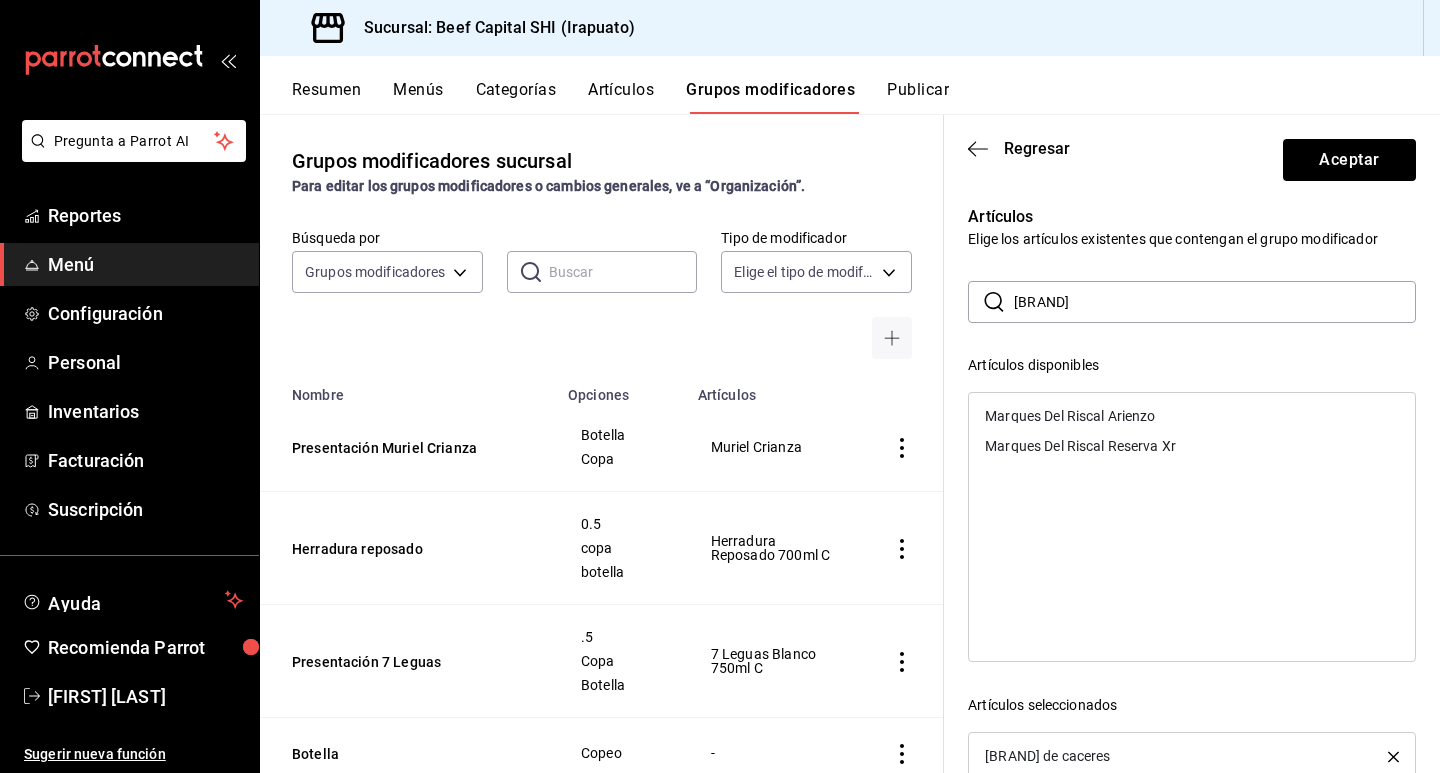 click on "Marques Del Riscal Arienzo" at bounding box center (1070, 416) 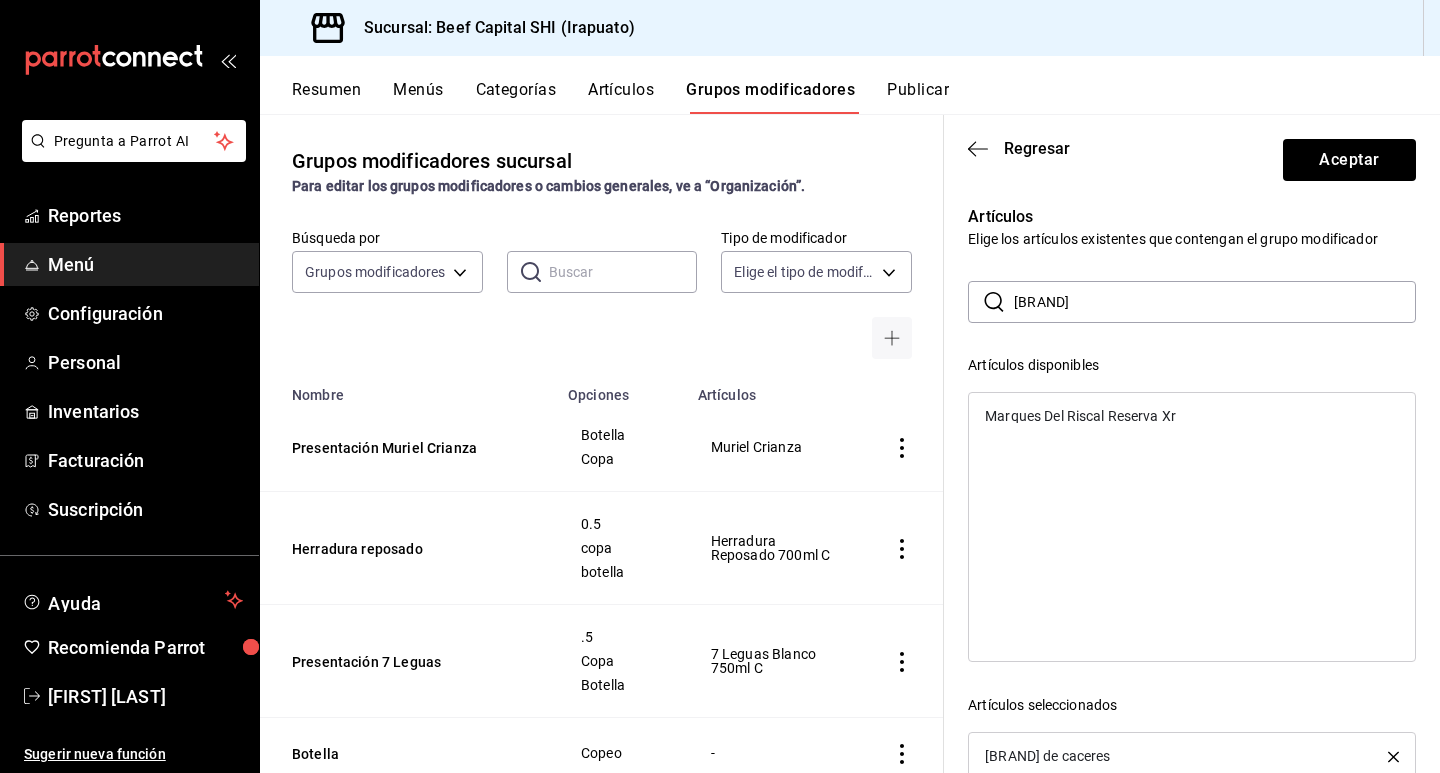 click on "[BRAND]" at bounding box center (1215, 302) 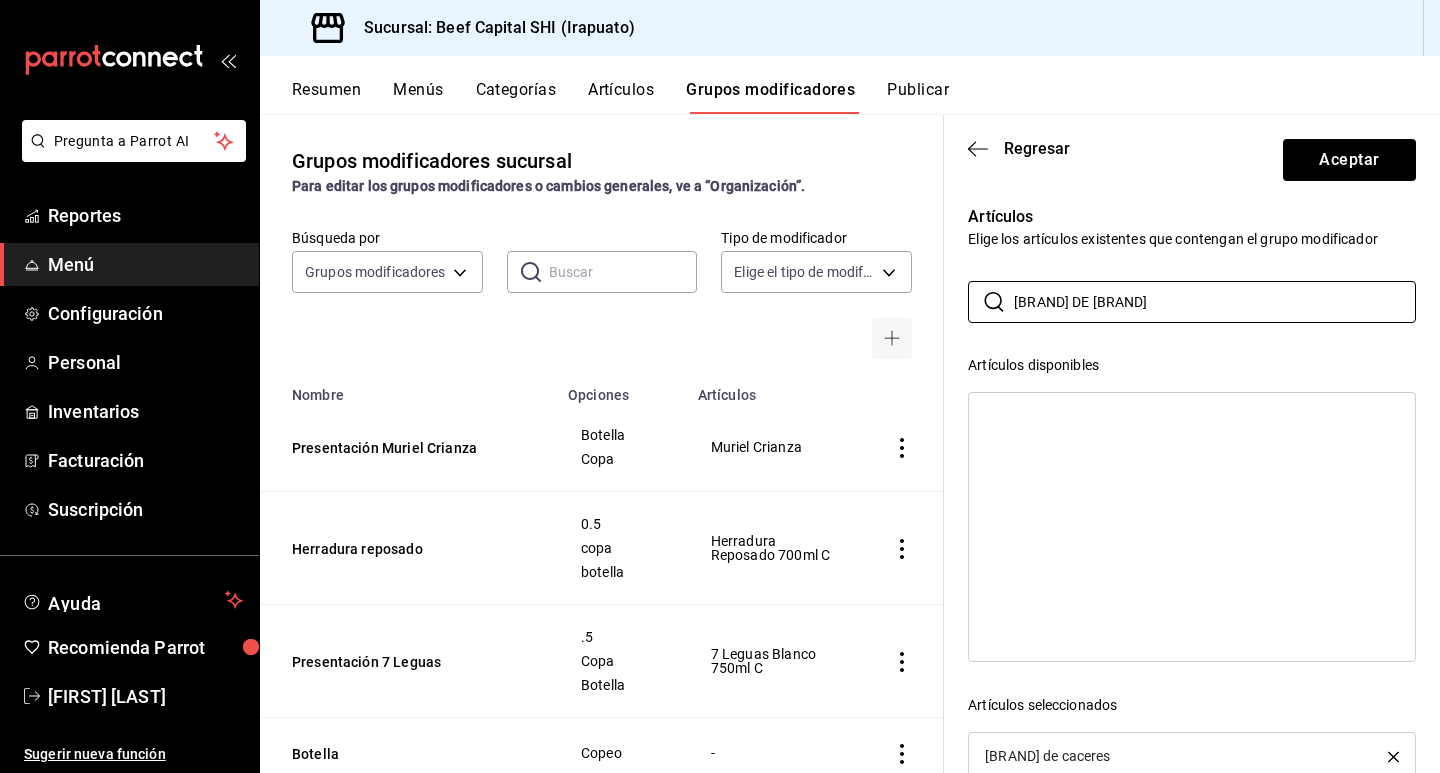 type on "[BRAND] DE [BRAND]" 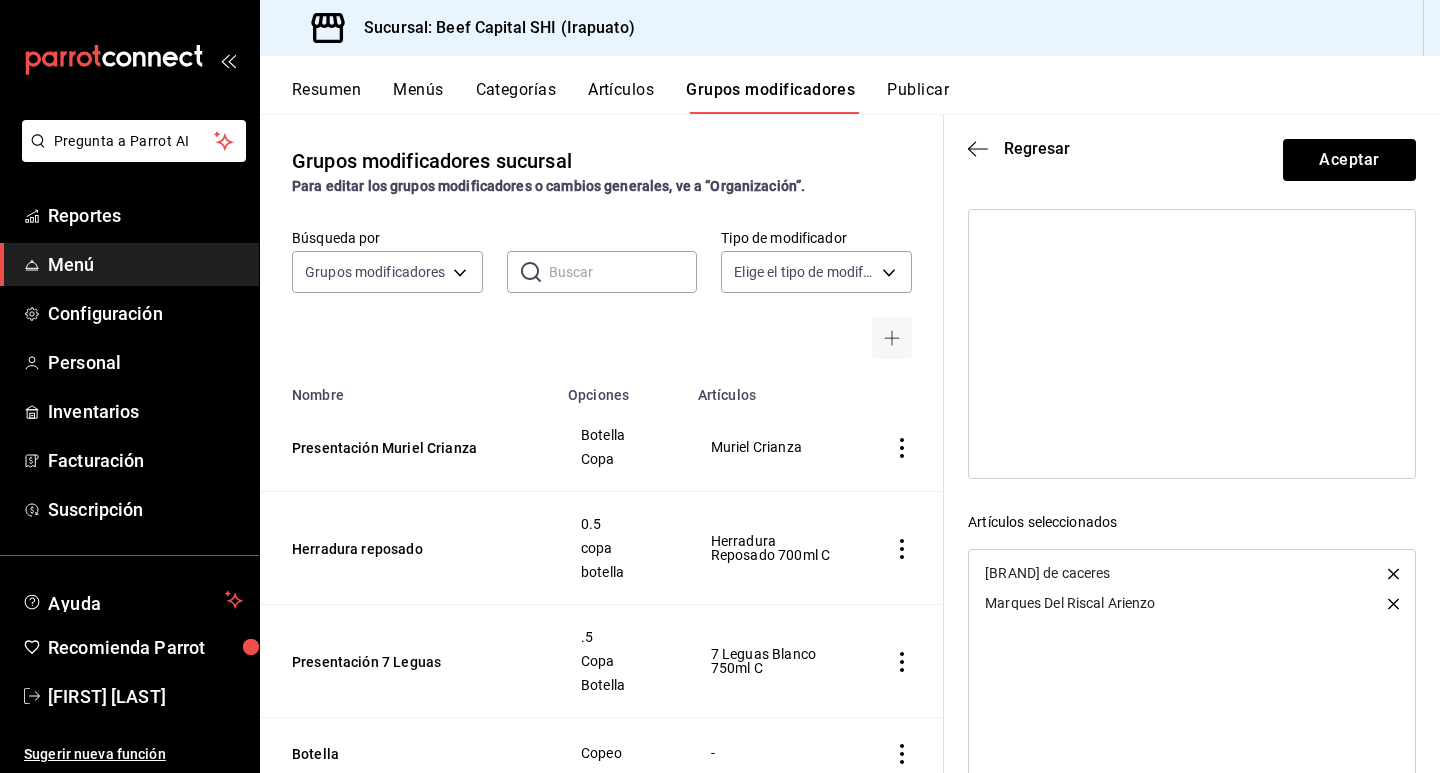 scroll, scrollTop: 262, scrollLeft: 0, axis: vertical 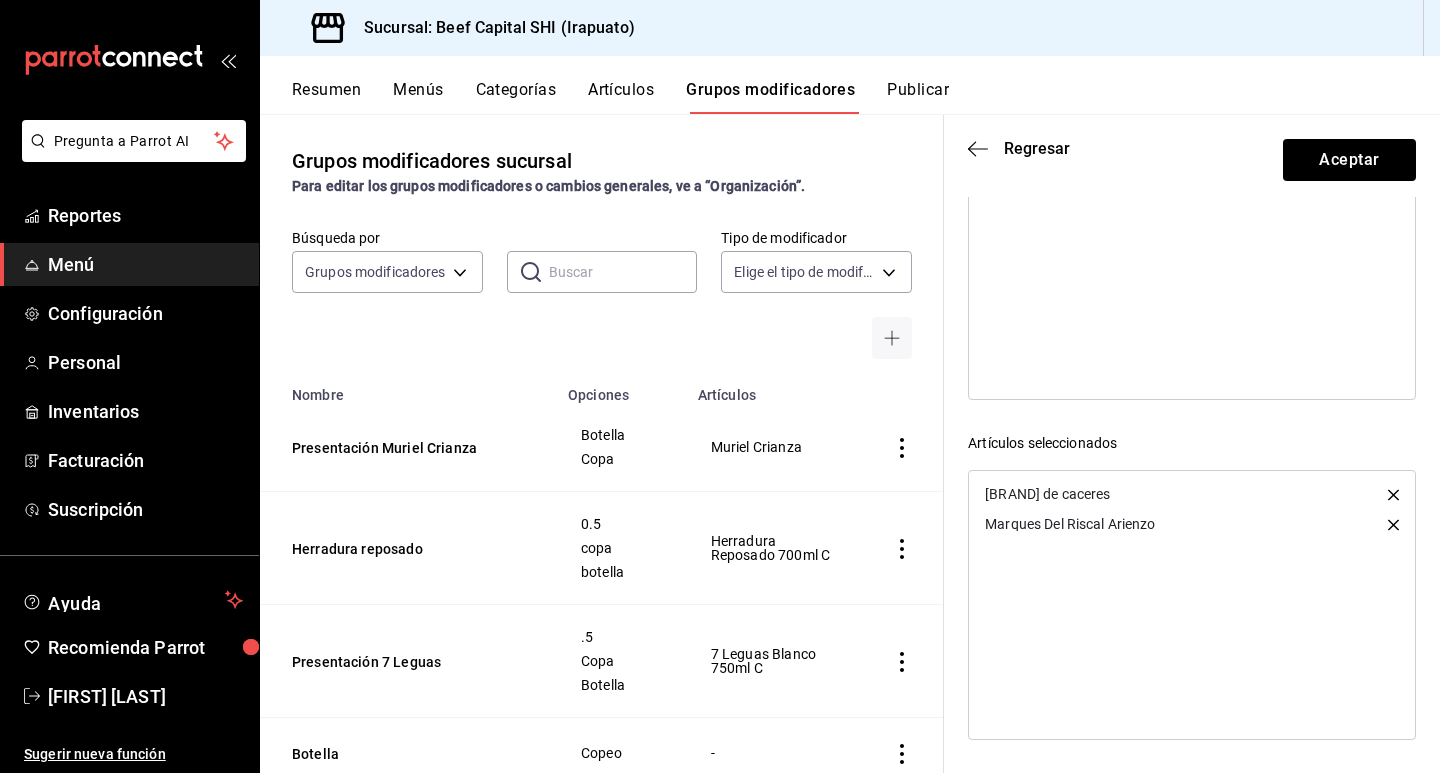 click on "[BRAND] de caceres" at bounding box center (1047, 494) 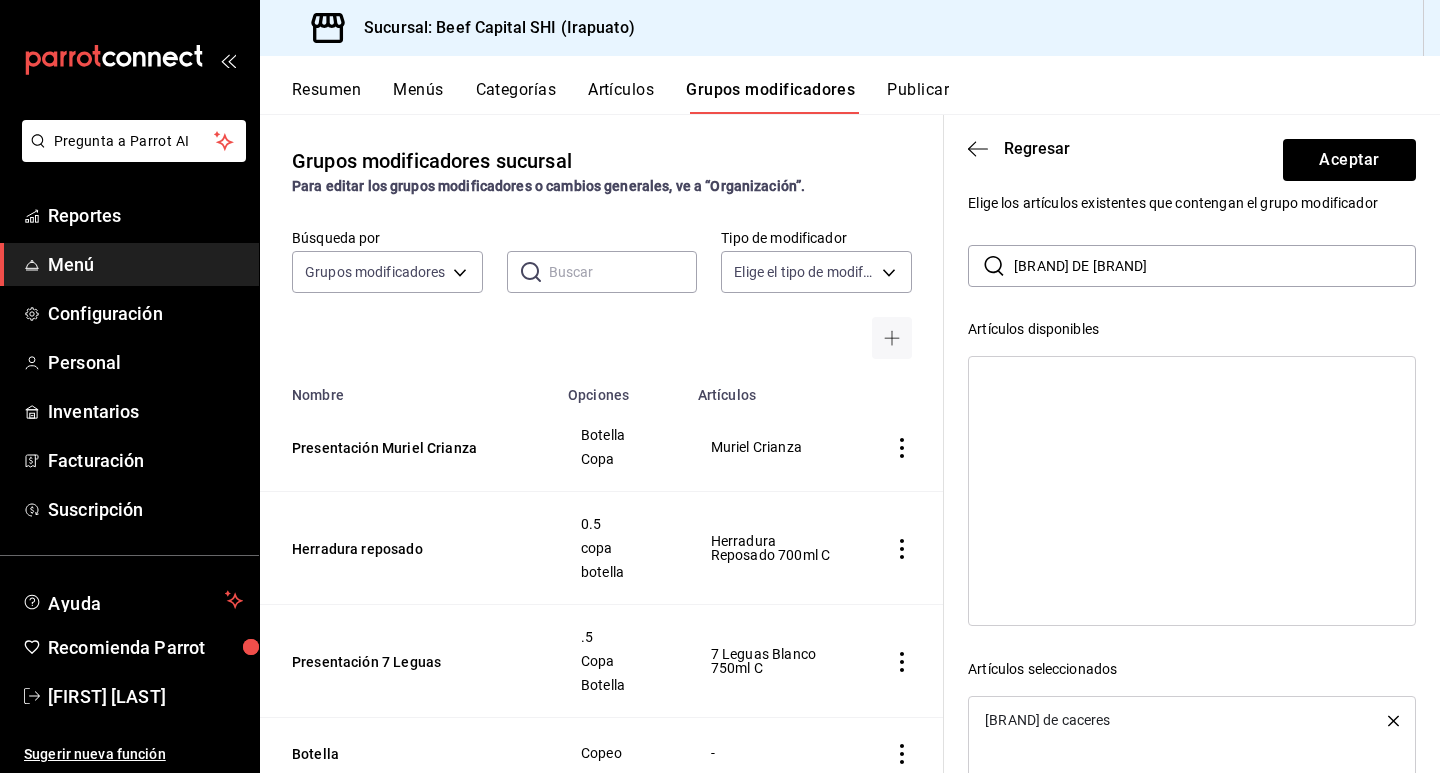 scroll, scrollTop: 0, scrollLeft: 0, axis: both 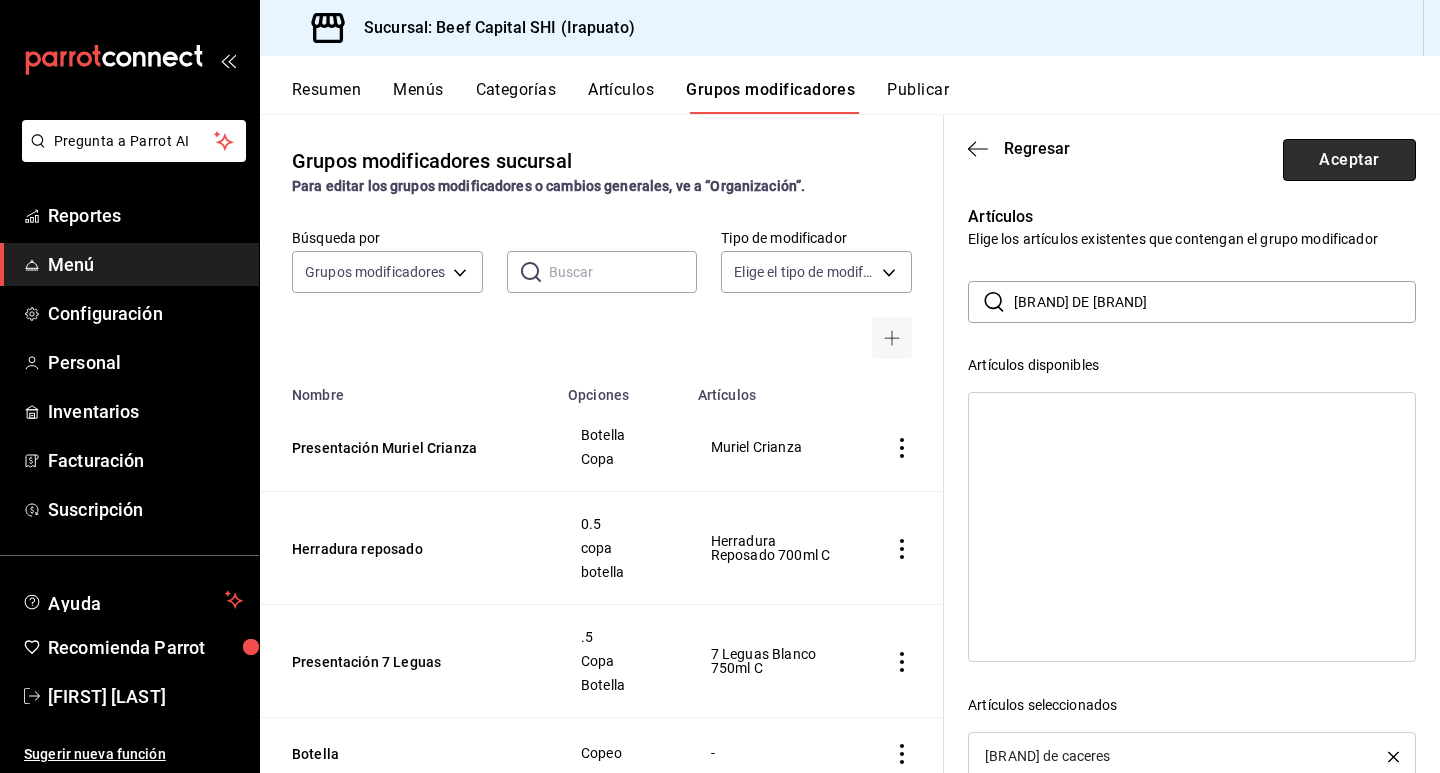 click on "Aceptar" at bounding box center (1349, 160) 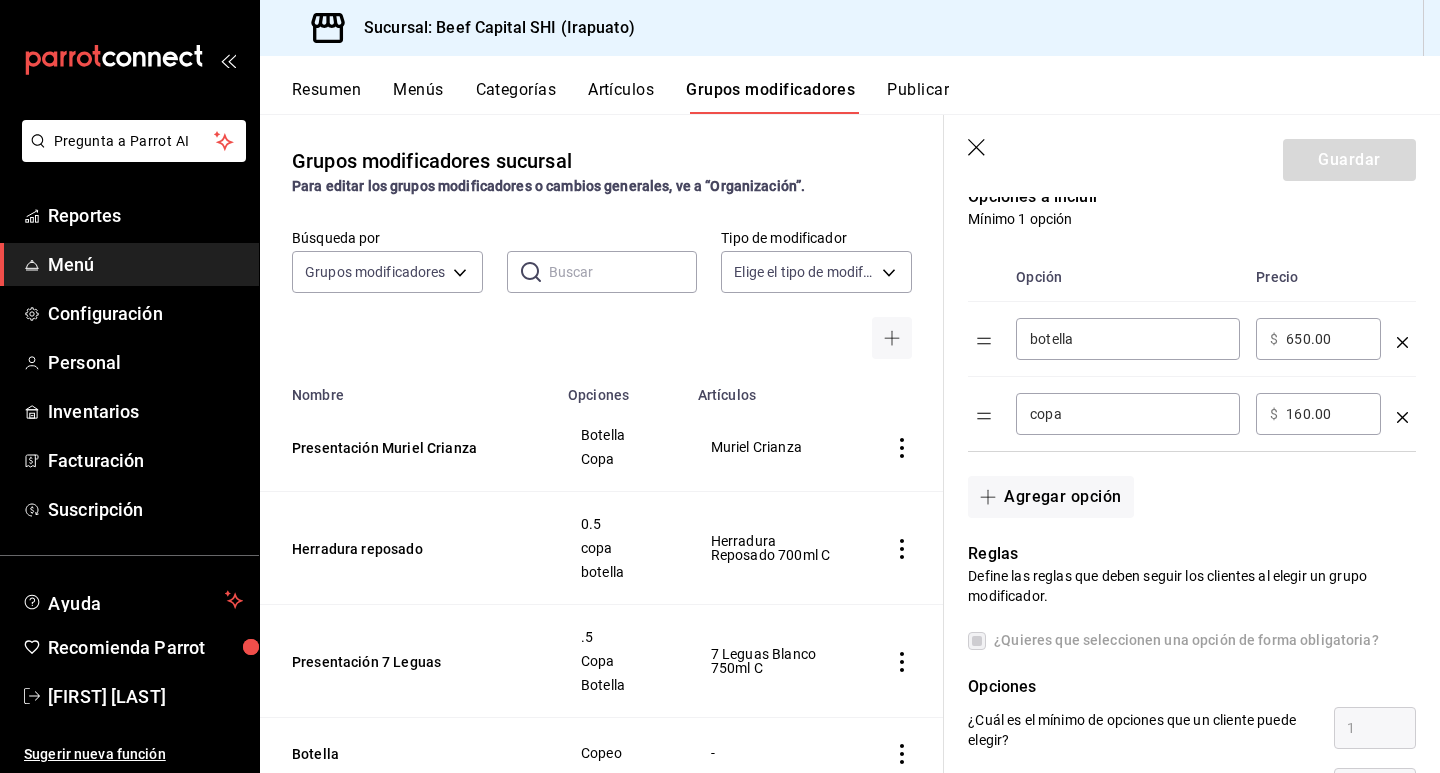 scroll, scrollTop: 400, scrollLeft: 0, axis: vertical 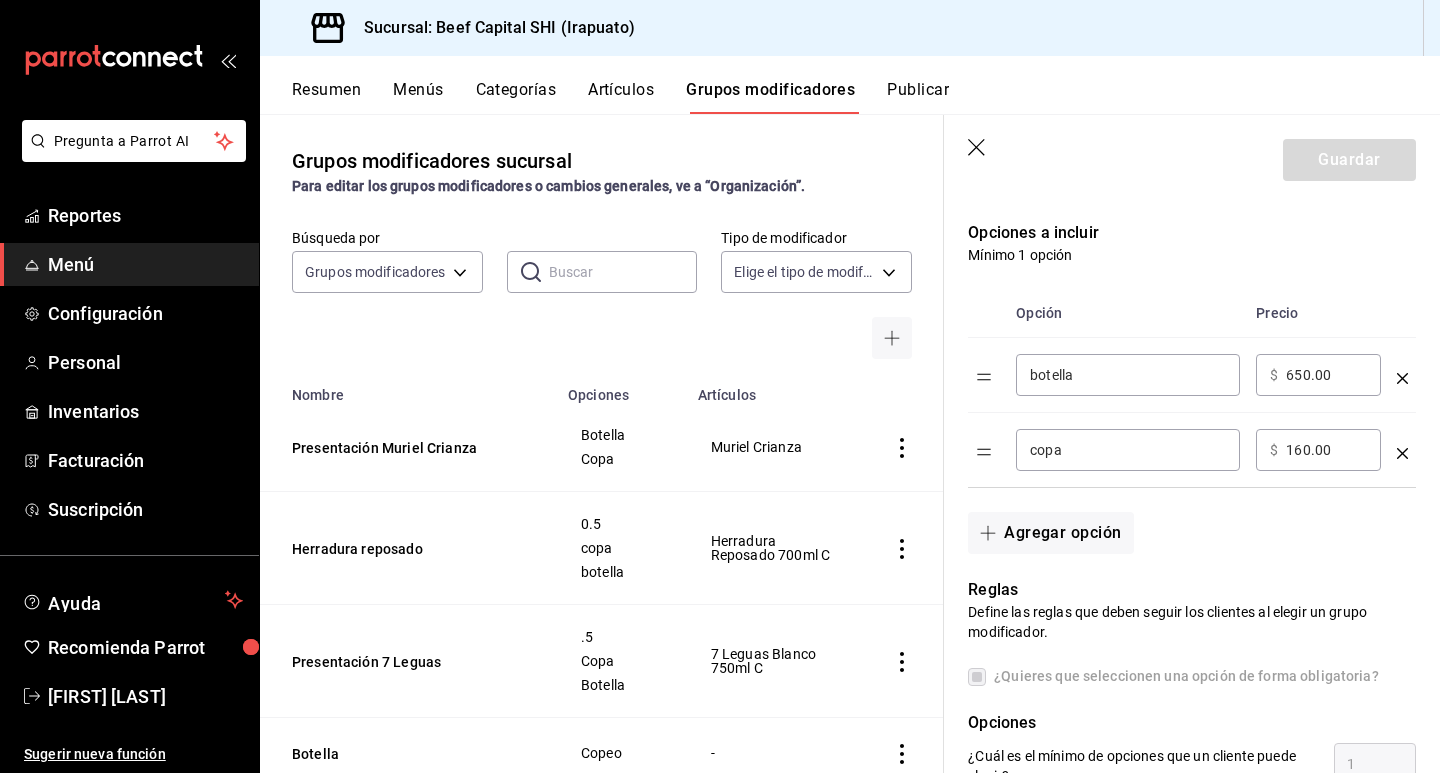 click on "¿Quieres que seleccionen una opción de forma obligatoria?" at bounding box center [1173, 676] 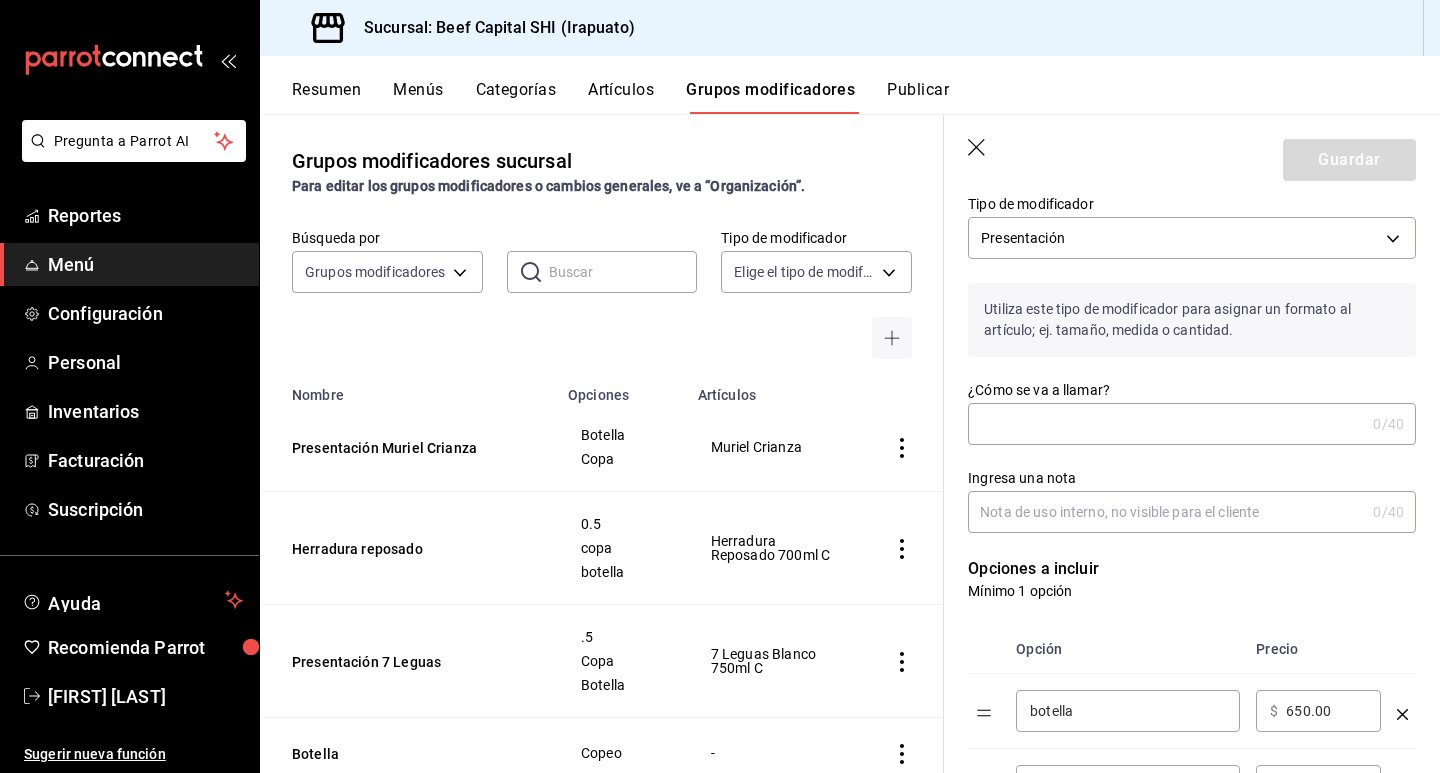scroll, scrollTop: 100, scrollLeft: 0, axis: vertical 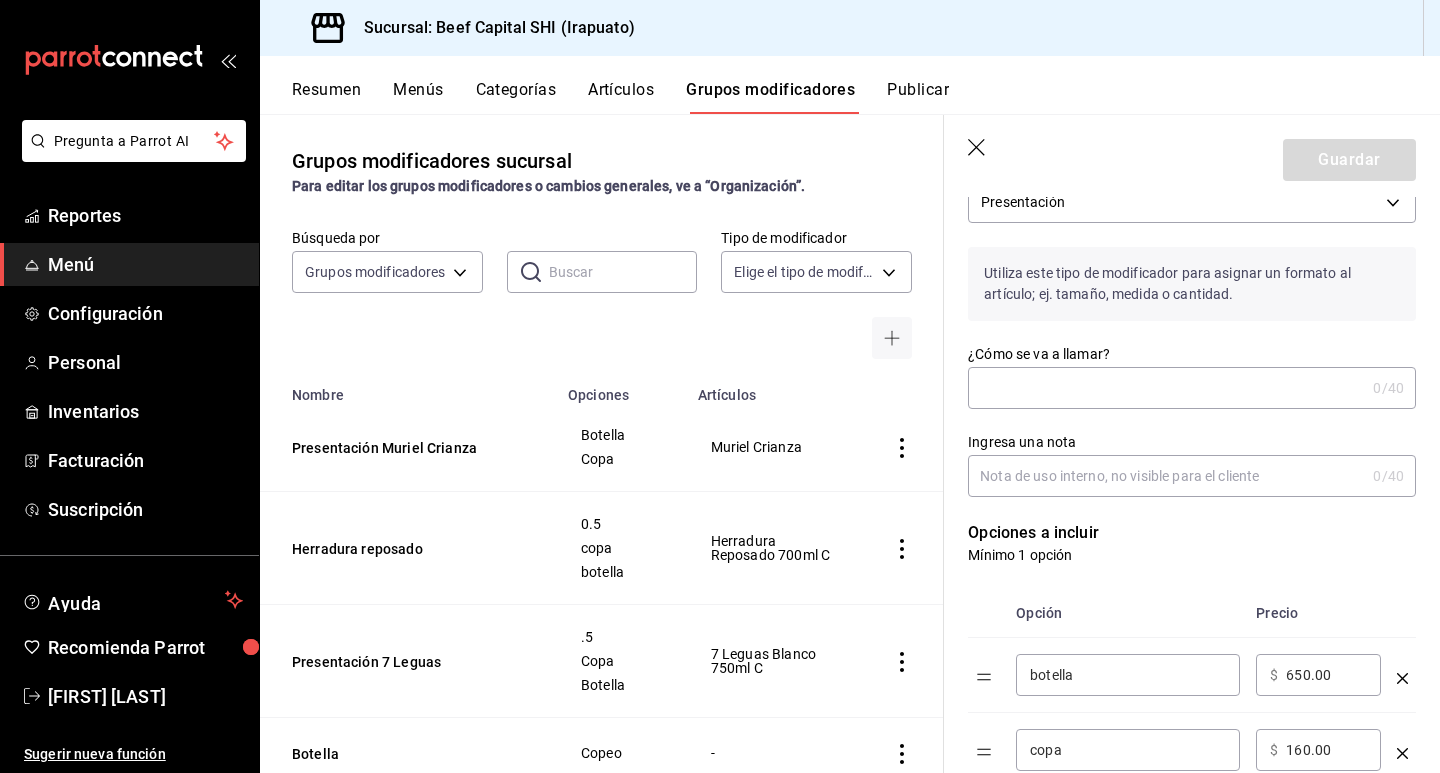 click on "¿Cómo se va a llamar?" at bounding box center (1166, 388) 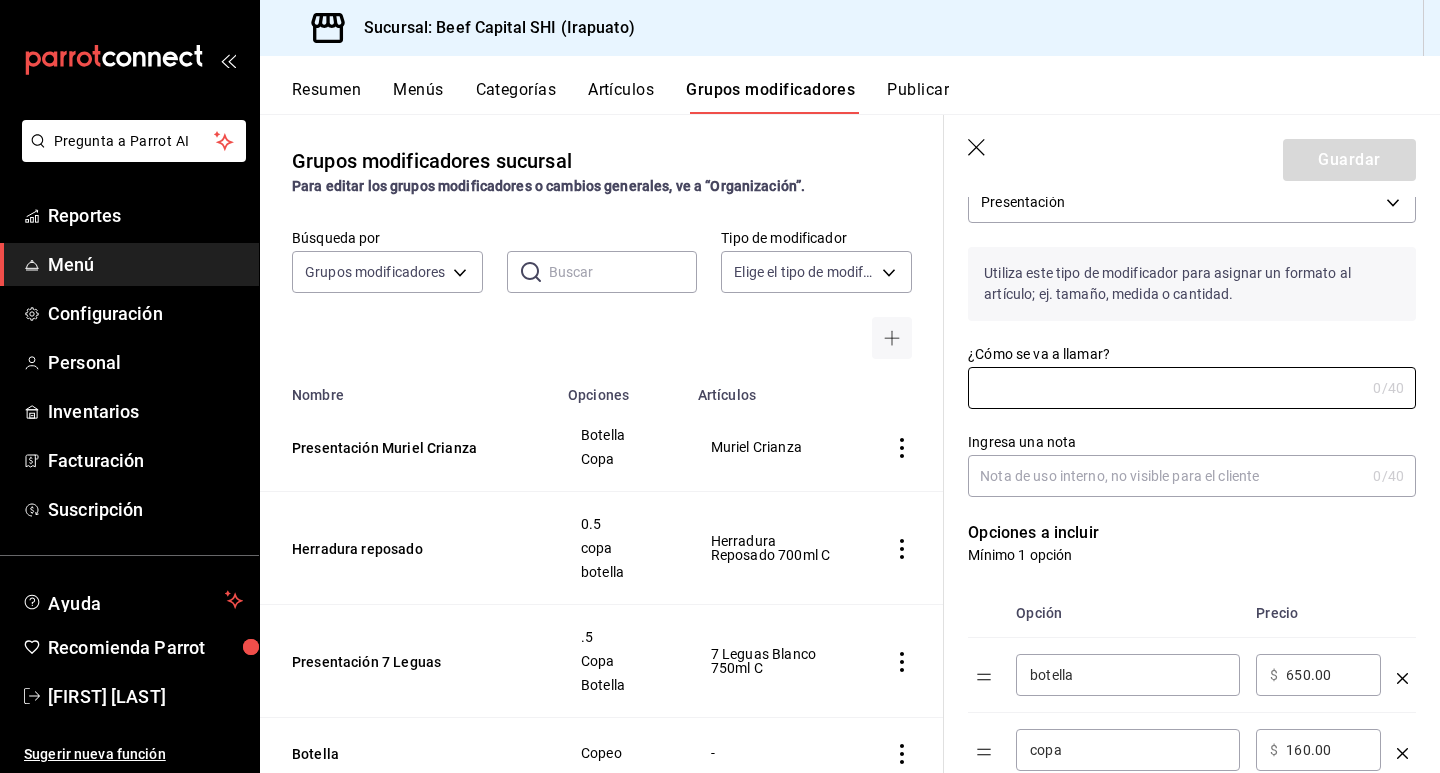 type on "1" 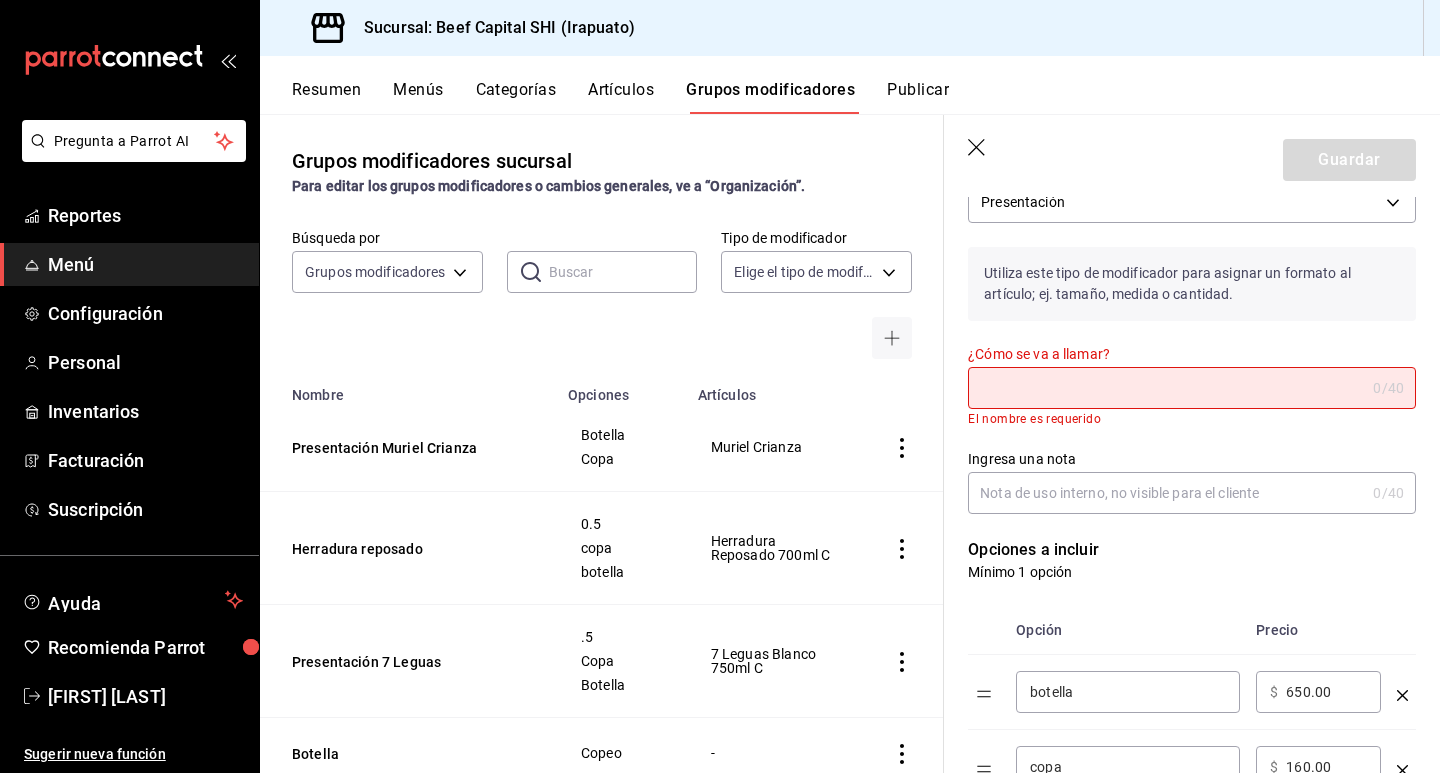 click on "Mínimo 1 opción" at bounding box center [1192, 572] 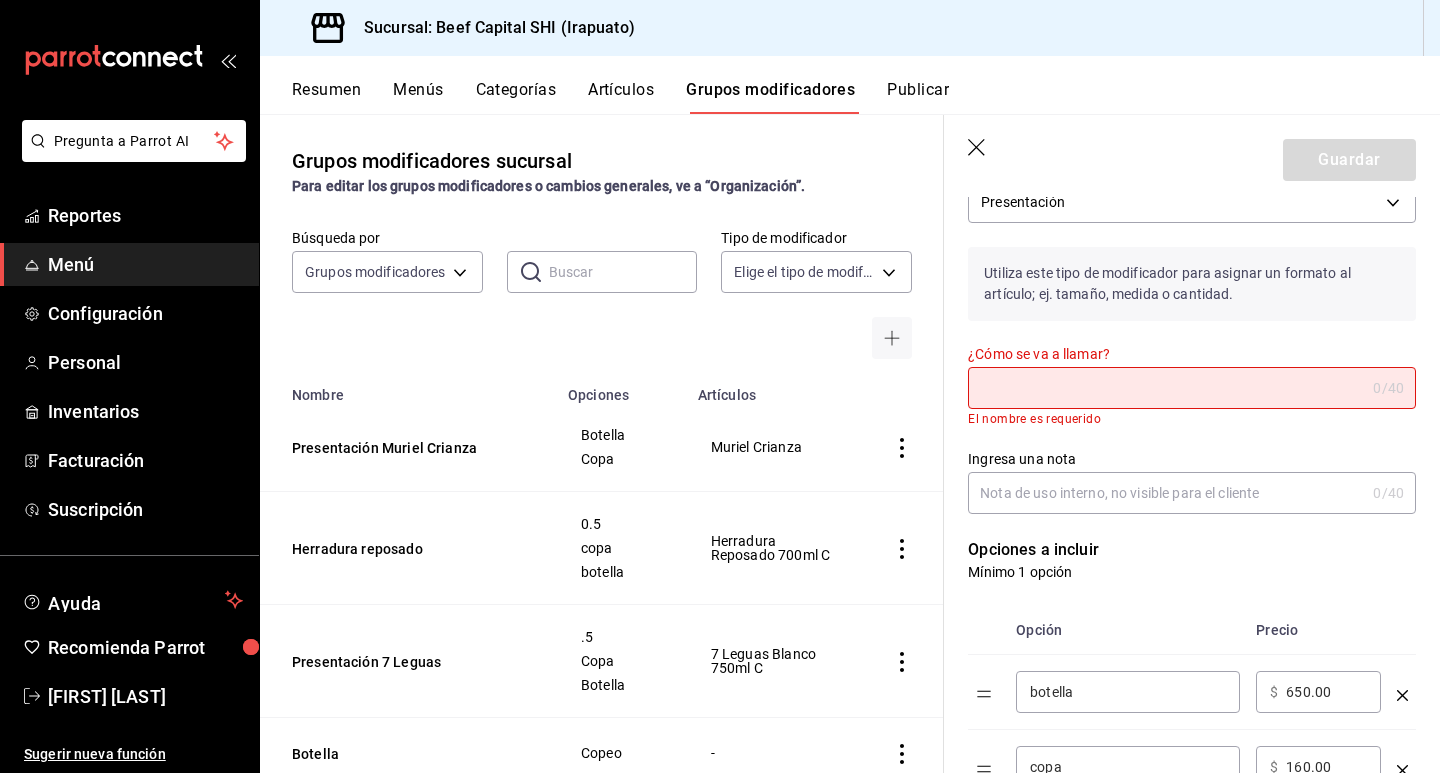 click on "¿Cómo se va a llamar?" at bounding box center [1166, 388] 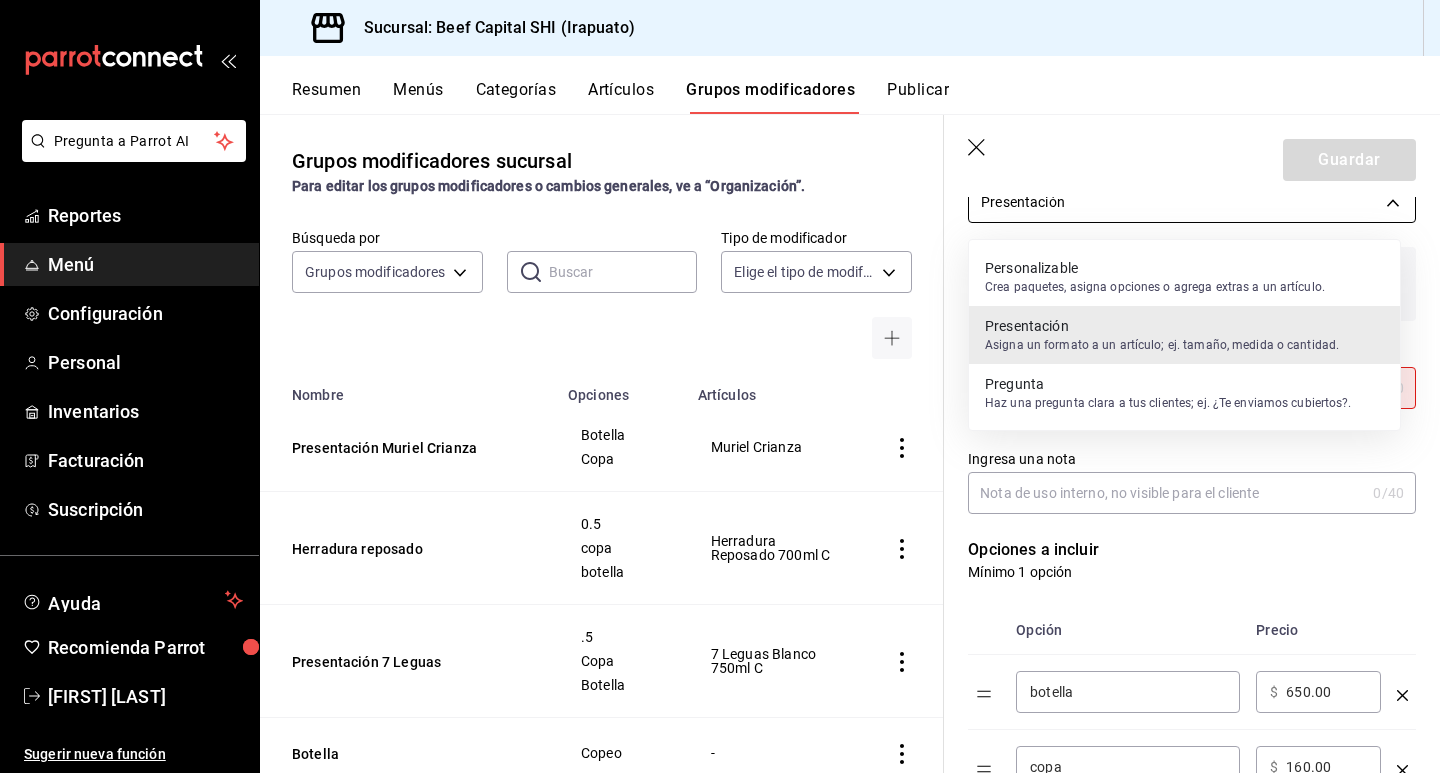 click on "[BRAND] CRIANZA BOTELLA COPA [BRAND] CRIANZA HERRADURA REPOSADO 0.5 COPA BOTELLA HERRADURA REPOSADO 700ML C PRESENTACIÓN 7 LEGUAS .5 COPA BOTELLA 7 LEGUAS BLANCO 750ML C BOTELLA COPEO - PRESENTACION RAICES COPA BOTELLA MONTE CRUZ PRESENTACIÓN PESCADO ZARANDEADO BRASAS MOJO DE AJO 4 QUESOS PESCA DEL DIA PESCA DEL DÍA PULPO SALMON FRESCO TERMINO AZUL SELLADO MEDIO AL PUNTO VER MÁS... ARRACHERA 300 GR ARRACHERA .300 GR BASE BALL WAGYU 400 GR COW BOY .700 GR VER MÁS... BOTELLA 0" at bounding box center [720, 386] 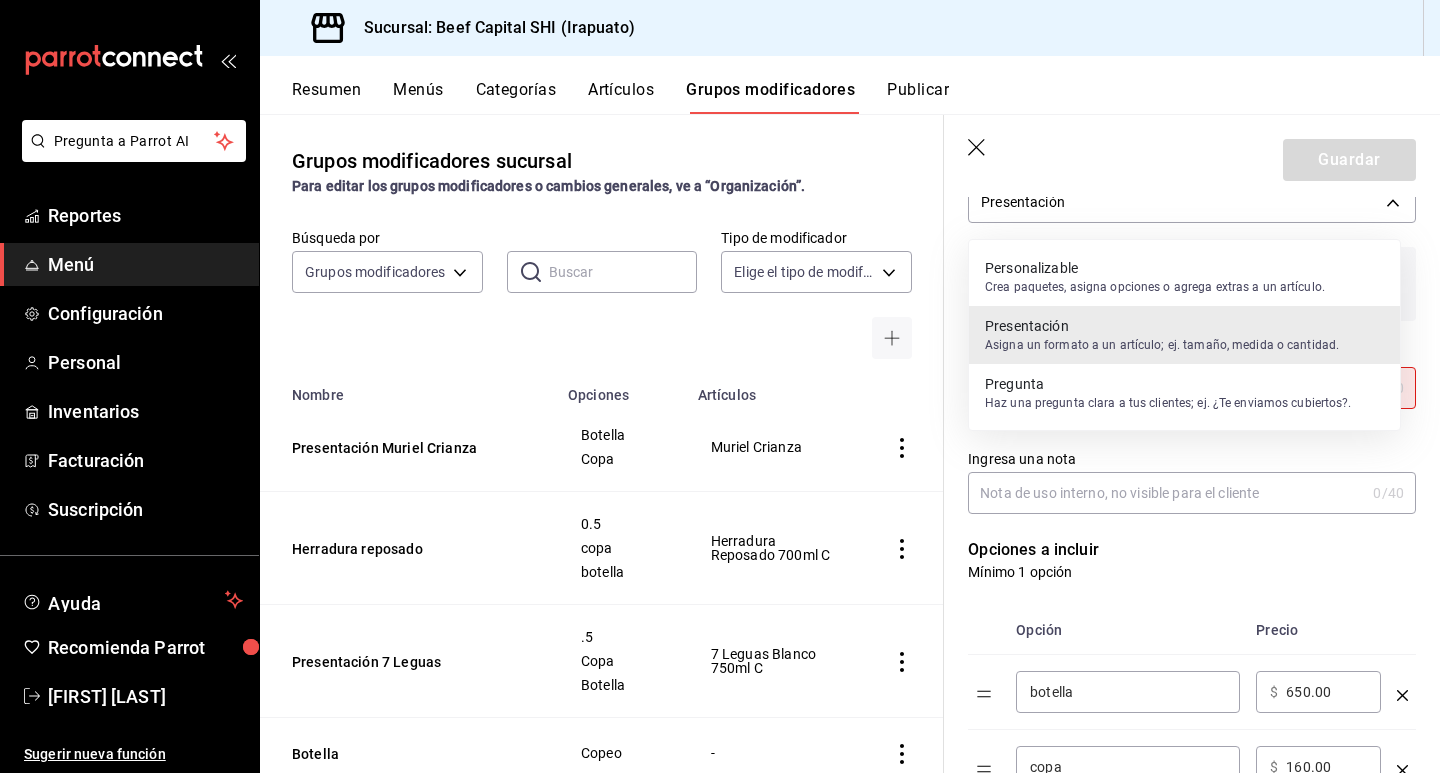 click at bounding box center (720, 386) 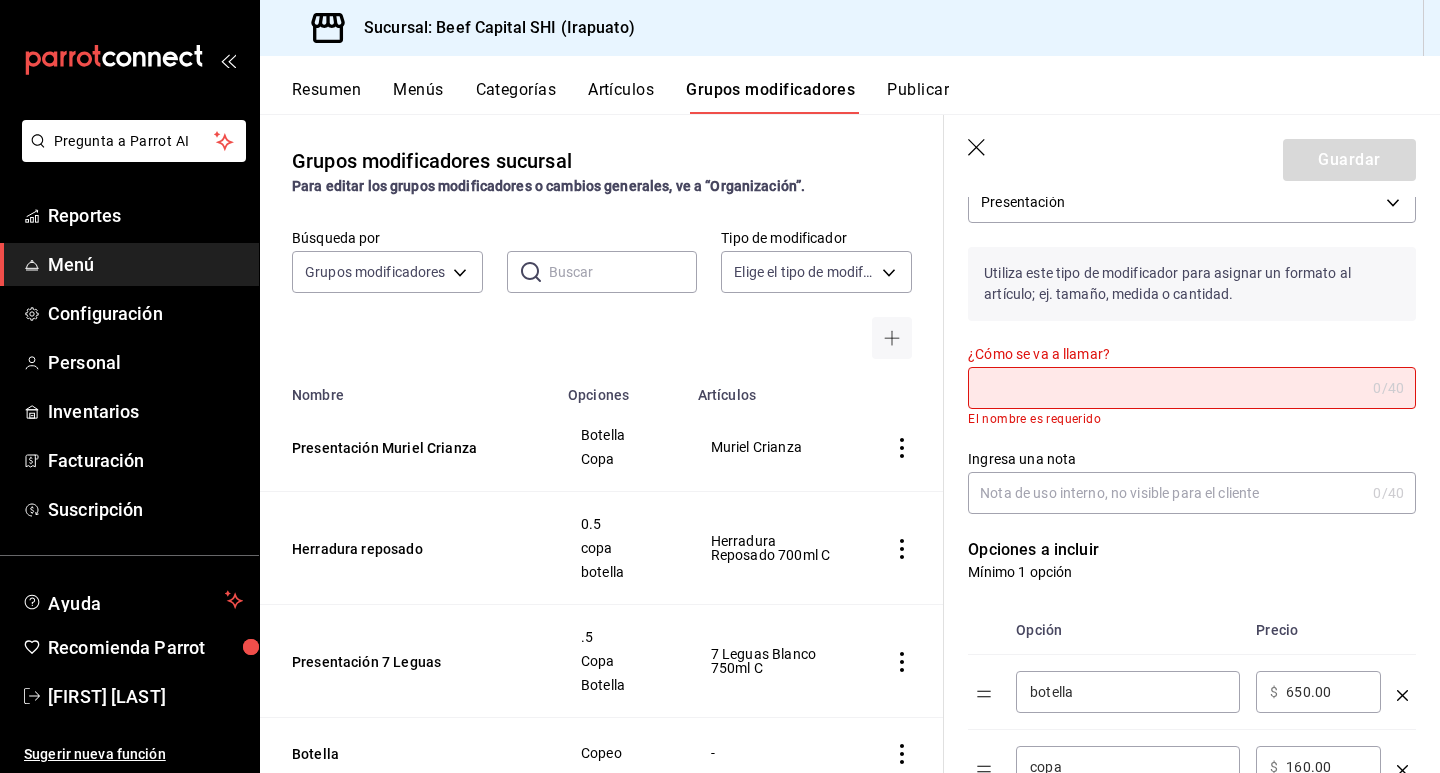 click on "¿Cómo se va a llamar?" at bounding box center [1166, 388] 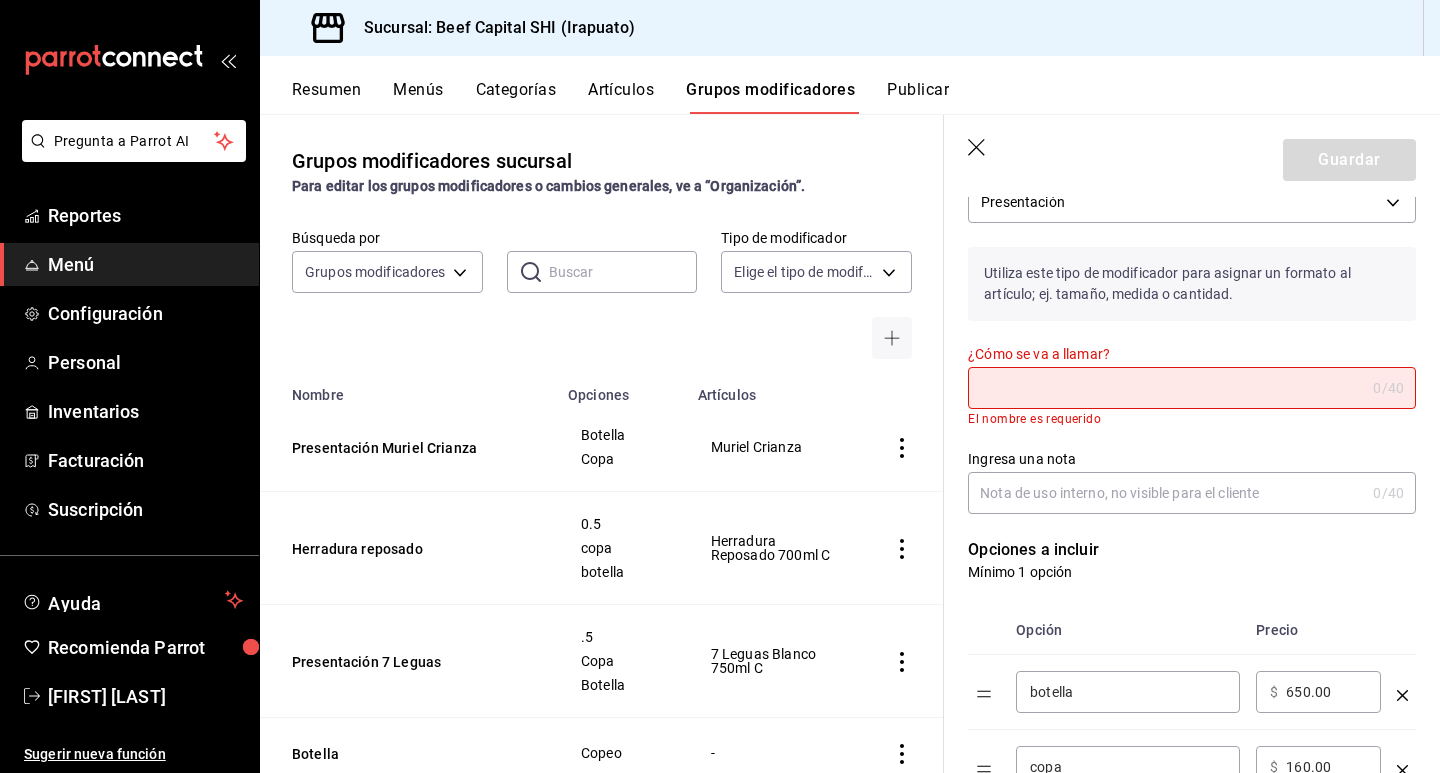 click on "OPCIÓN PRECIO BOTELLA ​ ​ $ 650.00 ​ COPA ​ ​ $ 160.00 ​" at bounding box center (1180, 693) 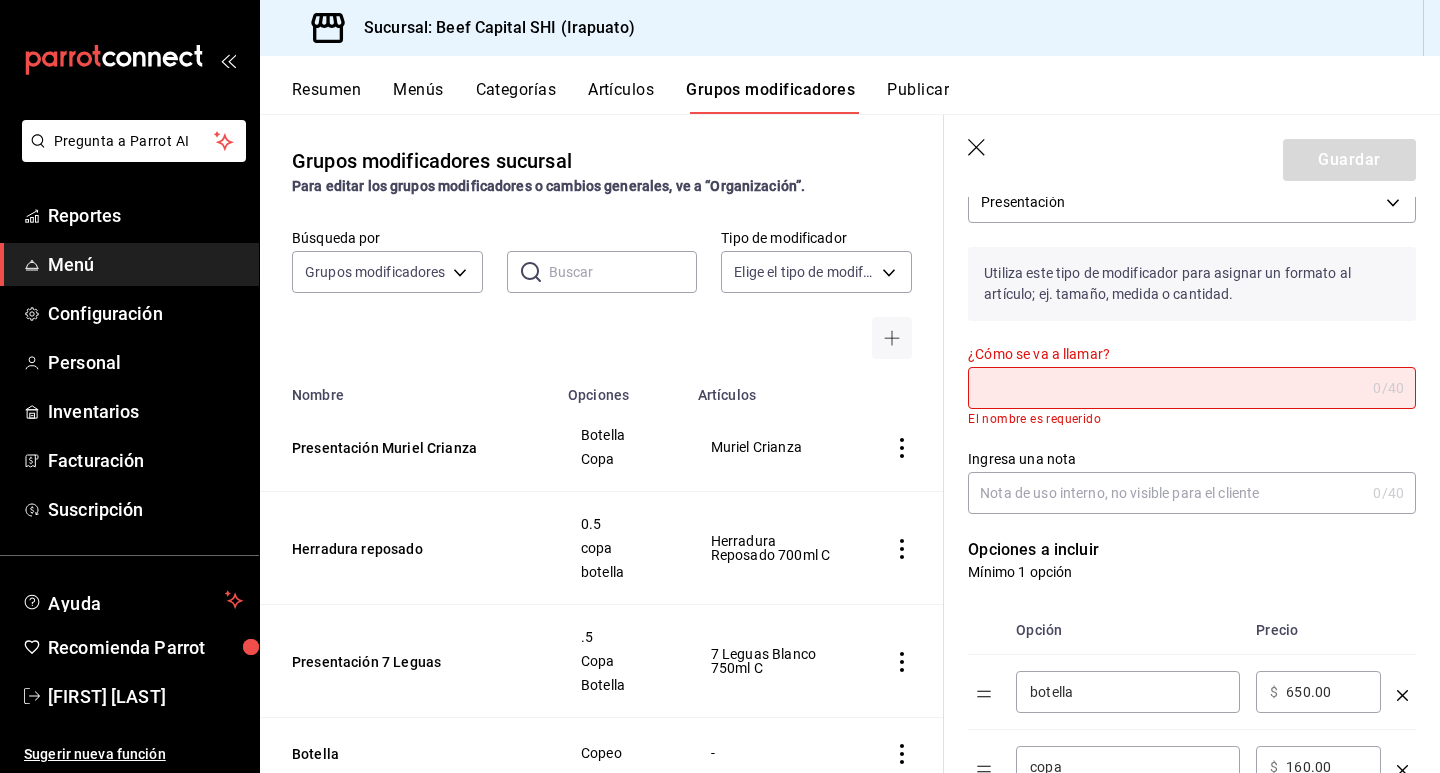 click on "Utiliza este tipo de modificador para asignar un formato al artículo; ej. tamaño, medida o cantidad." at bounding box center [1192, 284] 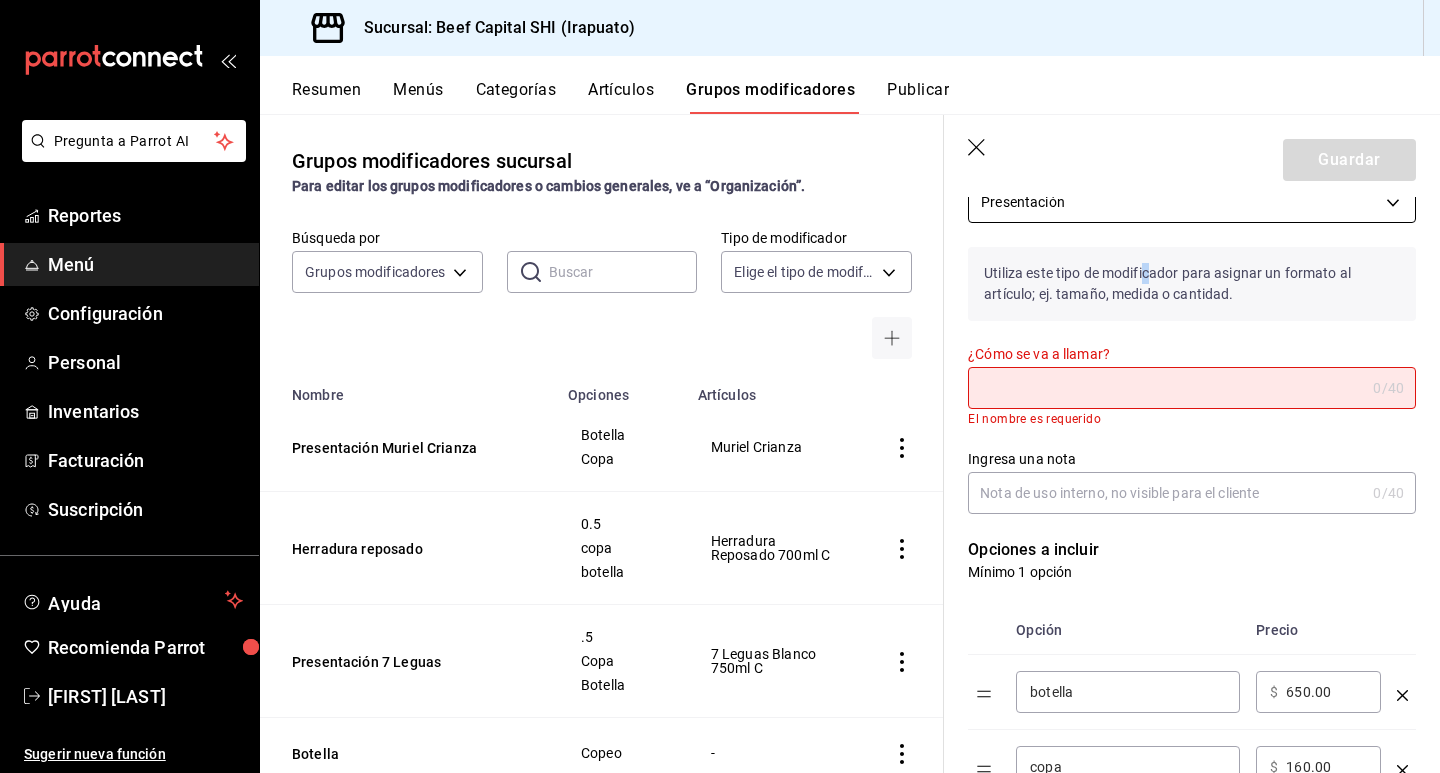 click on "[BRAND] CRIANZA BOTELLA COPA [BRAND] CRIANZA HERRADURA REPOSADO 0.5 COPA BOTELLA HERRADURA REPOSADO 700ML C PRESENTACIÓN 7 LEGUAS .5 COPA BOTELLA 7 LEGUAS BLANCO 750ML C BOTELLA COPEO - PRESENTACION RAICES COPA BOTELLA MONTE CRUZ PRESENTACIÓN PESCADO ZARANDEADO BRASAS MOJO DE AJO 4 QUESOS PESCA DEL DIA PESCA DEL DÍA PULPO SALMON FRESCO TERMINO AZUL SELLADO MEDIO AL PUNTO VER MÁS... ARRACHERA 300 GR ARRACHERA .300 GR BASE BALL WAGYU 400 GR COW BOY .700 GR VER MÁS... BOTELLA 0" at bounding box center (720, 386) 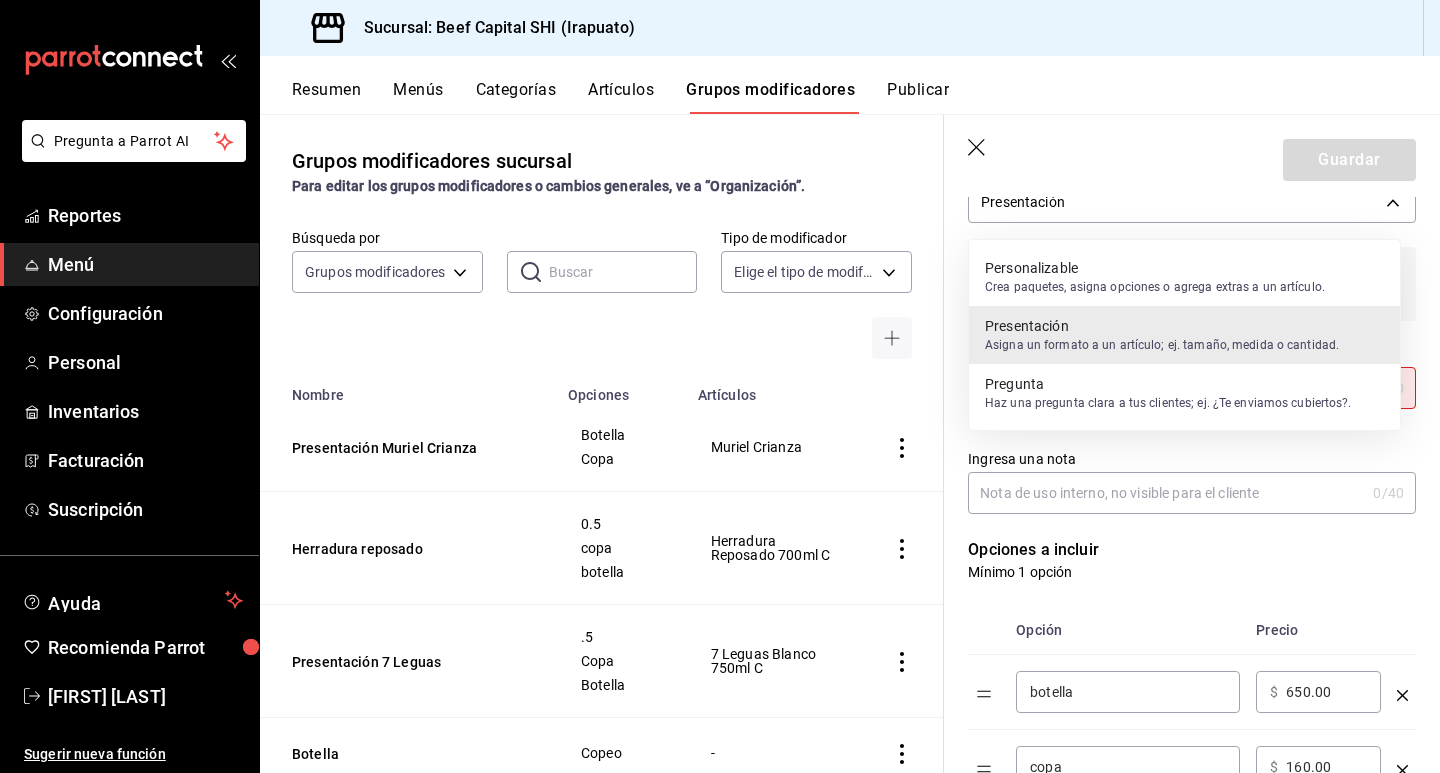 drag, startPoint x: 1438, startPoint y: 258, endPoint x: 1432, endPoint y: 337, distance: 79.22752 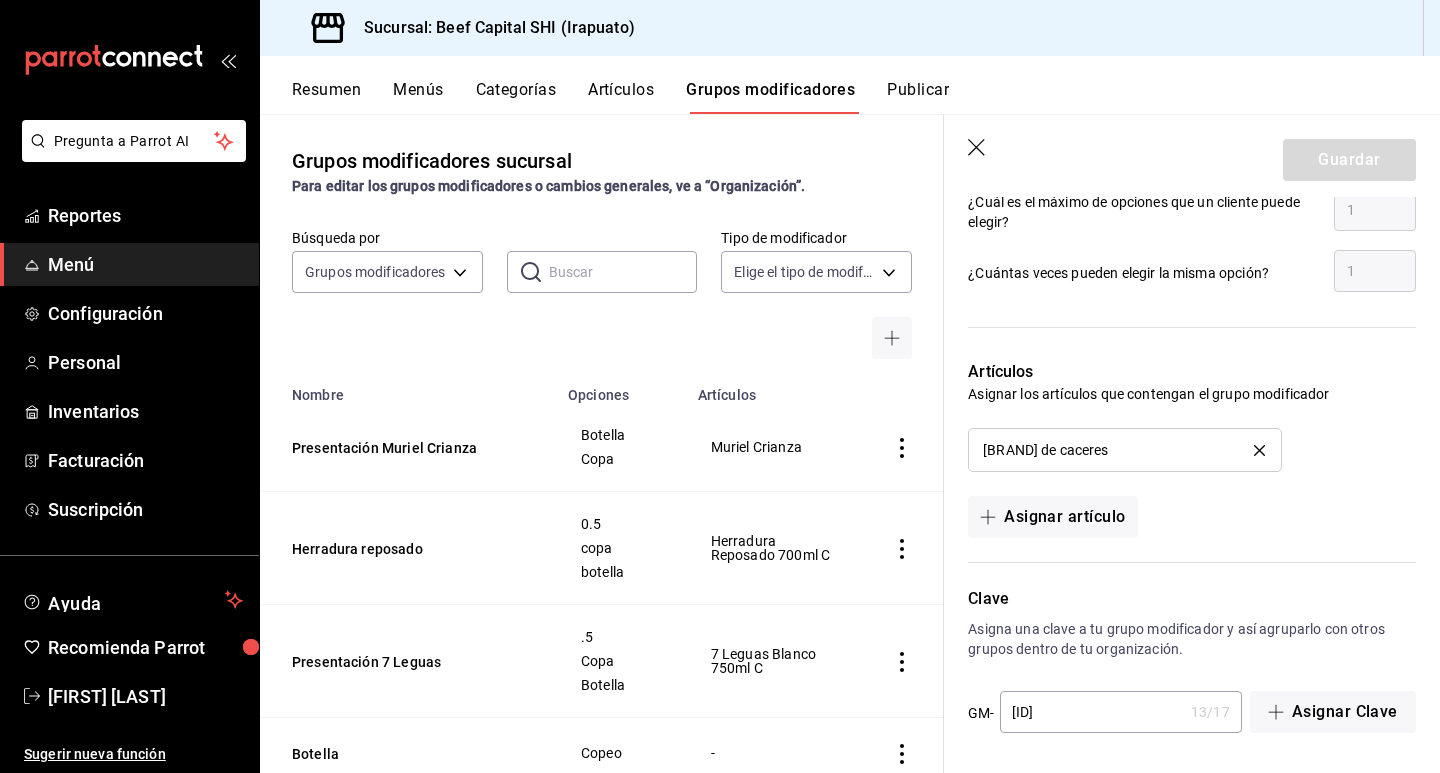 scroll, scrollTop: 1035, scrollLeft: 0, axis: vertical 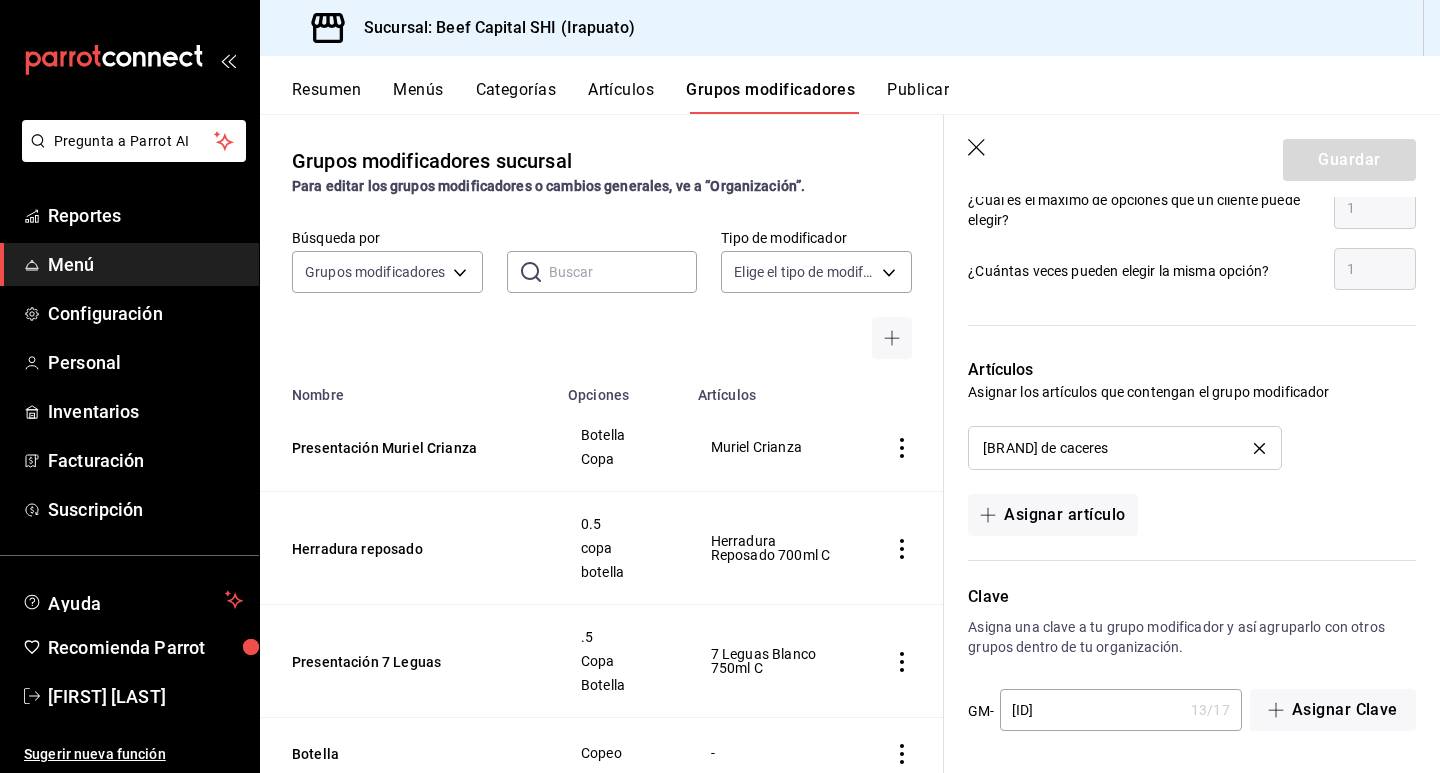 click on "NUEVO GRUPO MODIFICADOR TIPO DE MODIFICADOR PRESENTACIÓN PRESENTATION UTILIZA ESTE TIPO DE MODIFICADOR PARA ASIGNAR UN FORMATO AL ARTÍCULO; EJ. TAMAÑO, MEDIDA O CANTIDAD. ¿CÓMO SE VA A LLAMAR? 0 /40 ¿CÓMO SE VA A LLAMAR? EL NOMBRE ES REQUERIDO INGRESA UNA NOTA 0 /40 INGRESA UNA NOTA OPCIONES A INCLUIR MÍNIMO 1 OPCIÓN OPCIÓN PRECIO BOTELLA ​ ​ $ 650.00 ​ COPA ​ ​ $ 160.00 ​ AGREGAR OPCIÓN REGLAS DEFINE LAS REGLAS QUE DEBEN SEGUIR LOS CLIENTES AL ELEGIR UN GRUPO MODIFICADOR. ¿QUIERES QUE SELECCIONEN UNA OPCIÓN DE FORMA OBLIGATORIA? OPCIONES  ¿CUÁL ES EL MÍNIMO DE OPCIONES QUE UN CLIENTE PUEDE ELEGIR? 1 ¿CUÁL ES EL MÁXIMO DE OPCIONES QUE UN CLIENTE PUEDE ELEGIR? 1 ¿CUÁNTAS VECES PUEDEN ELEGIR LA MISMA OPCIÓN? 1 ARTÍCULOS ASIGNAR LOS ARTÍCULOS QUE CONTENGAN EL GRUPO MODIFICADOR [BRAND] ASIGNAR ARTÍCULO CLAVE ASIGNA UNA CLAVE A TU GRUPO MODIFICADOR Y ASÍ AGRÚPALO CON OTROS GRUPOS DENTRO DE TU ORGANIZACIÓN. GM- [ID] 13 / 17 ​ ASIGNAR CLAVE" at bounding box center [1192, -32] 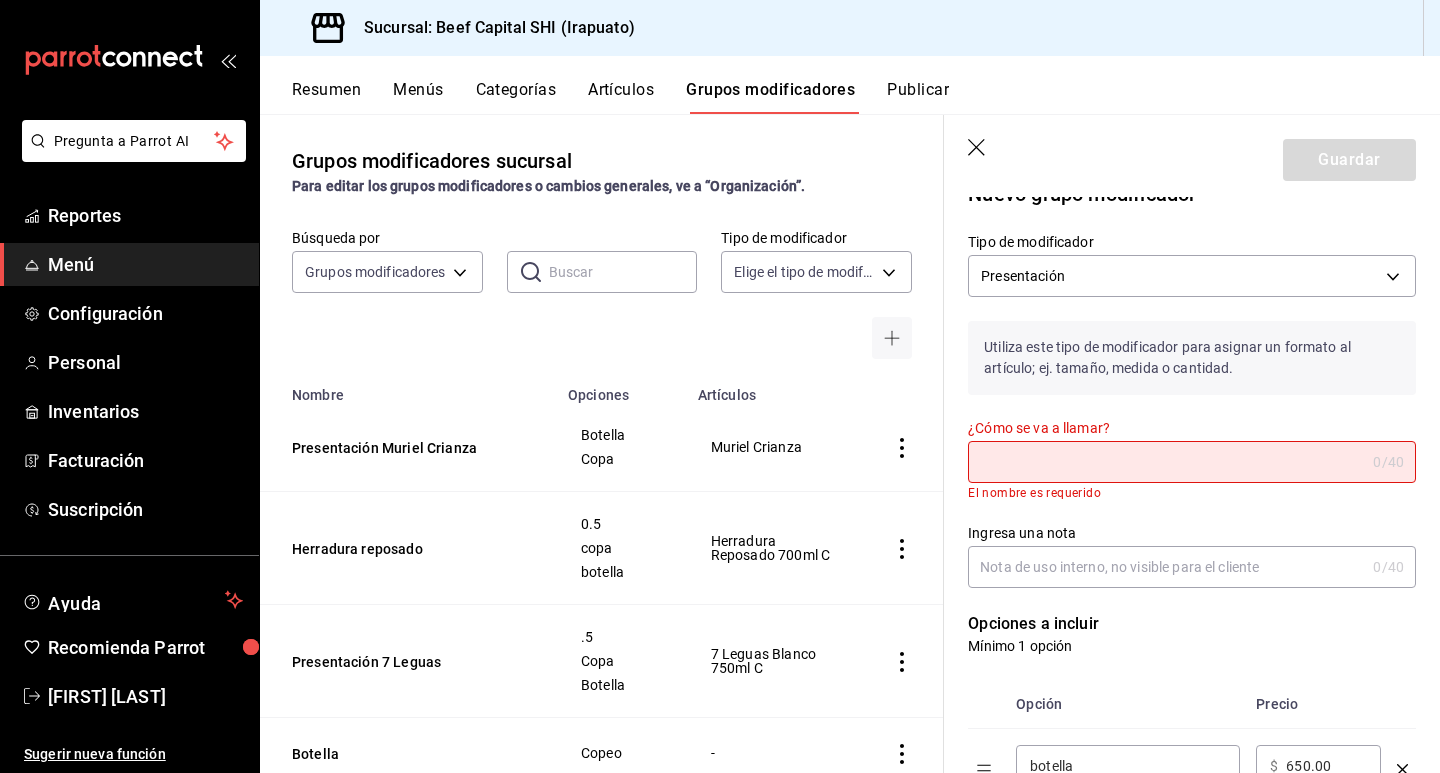 scroll, scrollTop: 0, scrollLeft: 0, axis: both 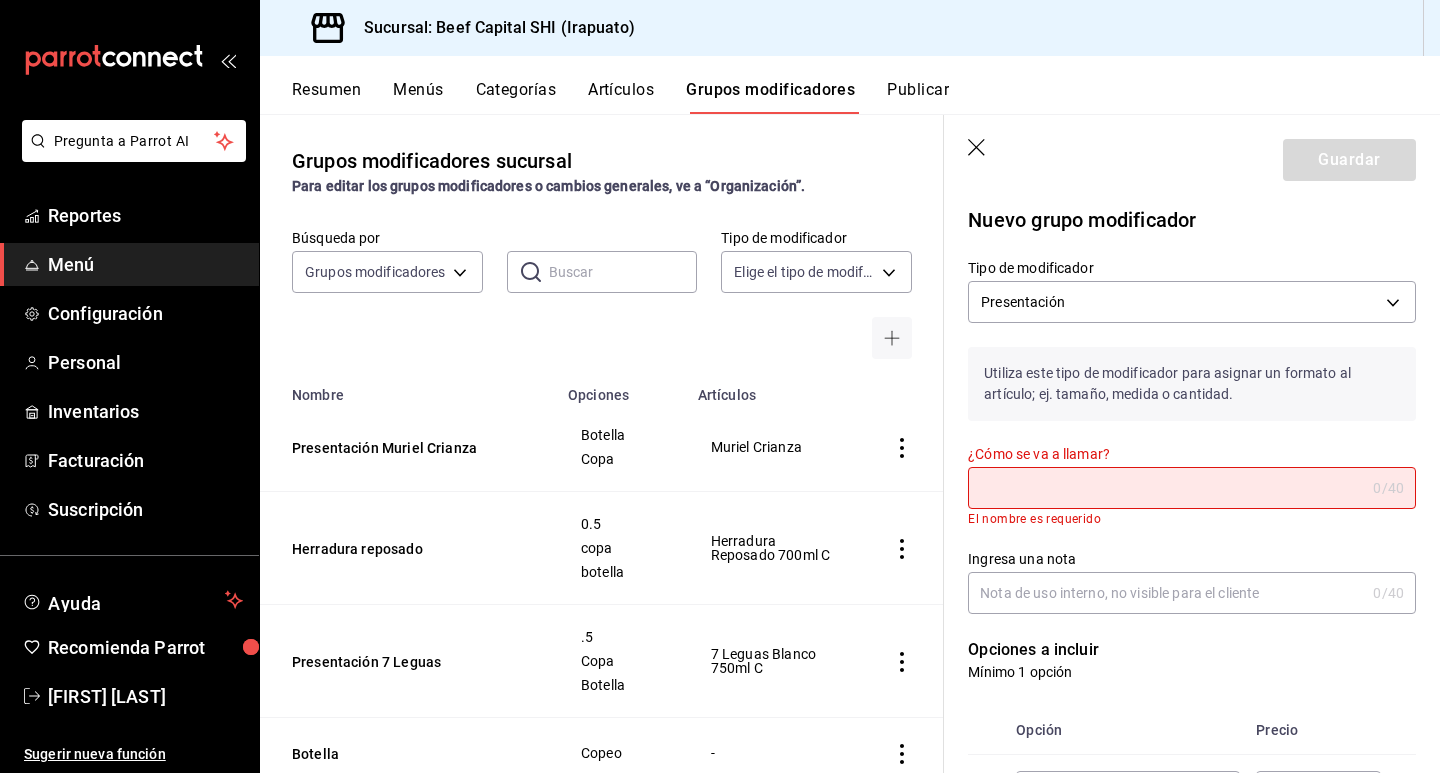 click on "¿Cómo se va a llamar?" at bounding box center (1166, 488) 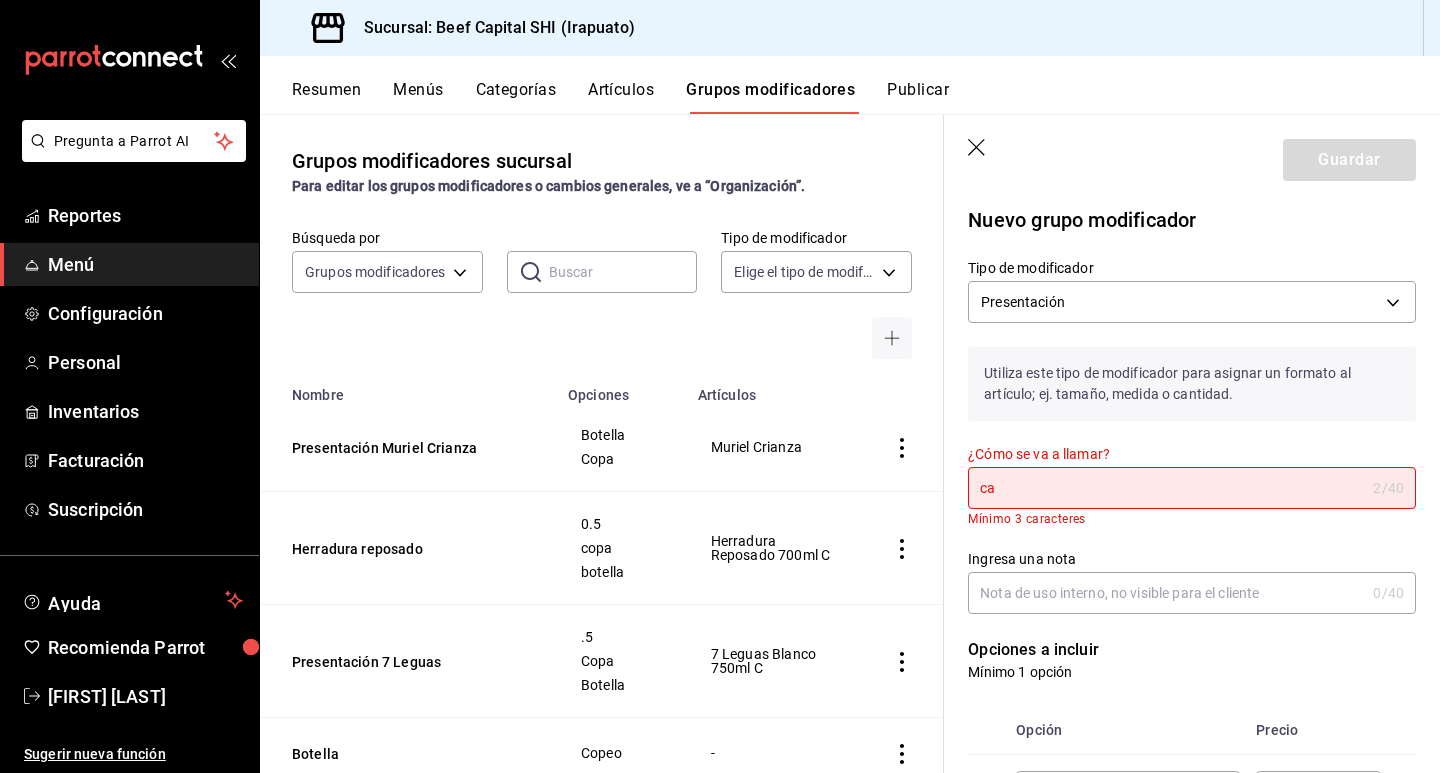 type on "c" 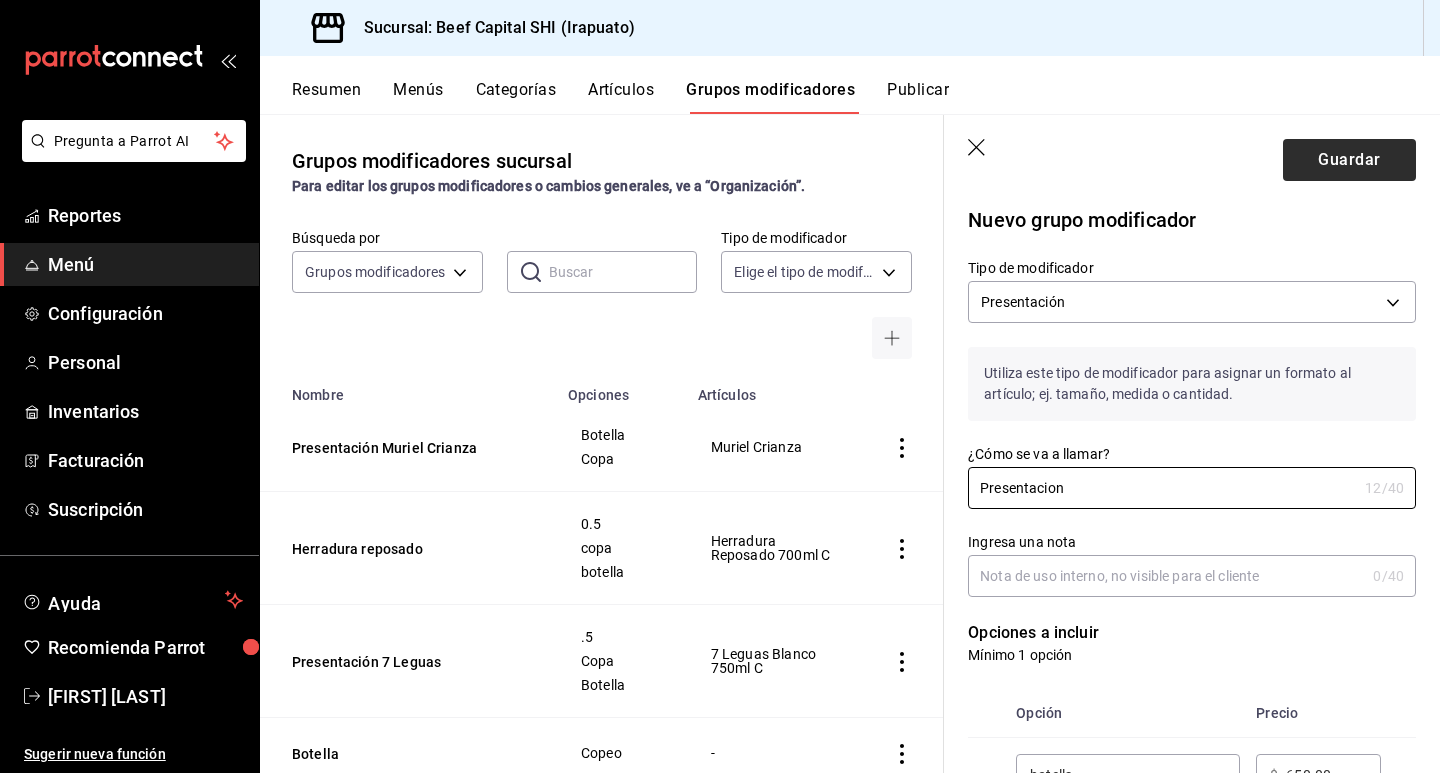 type on "Presentacion" 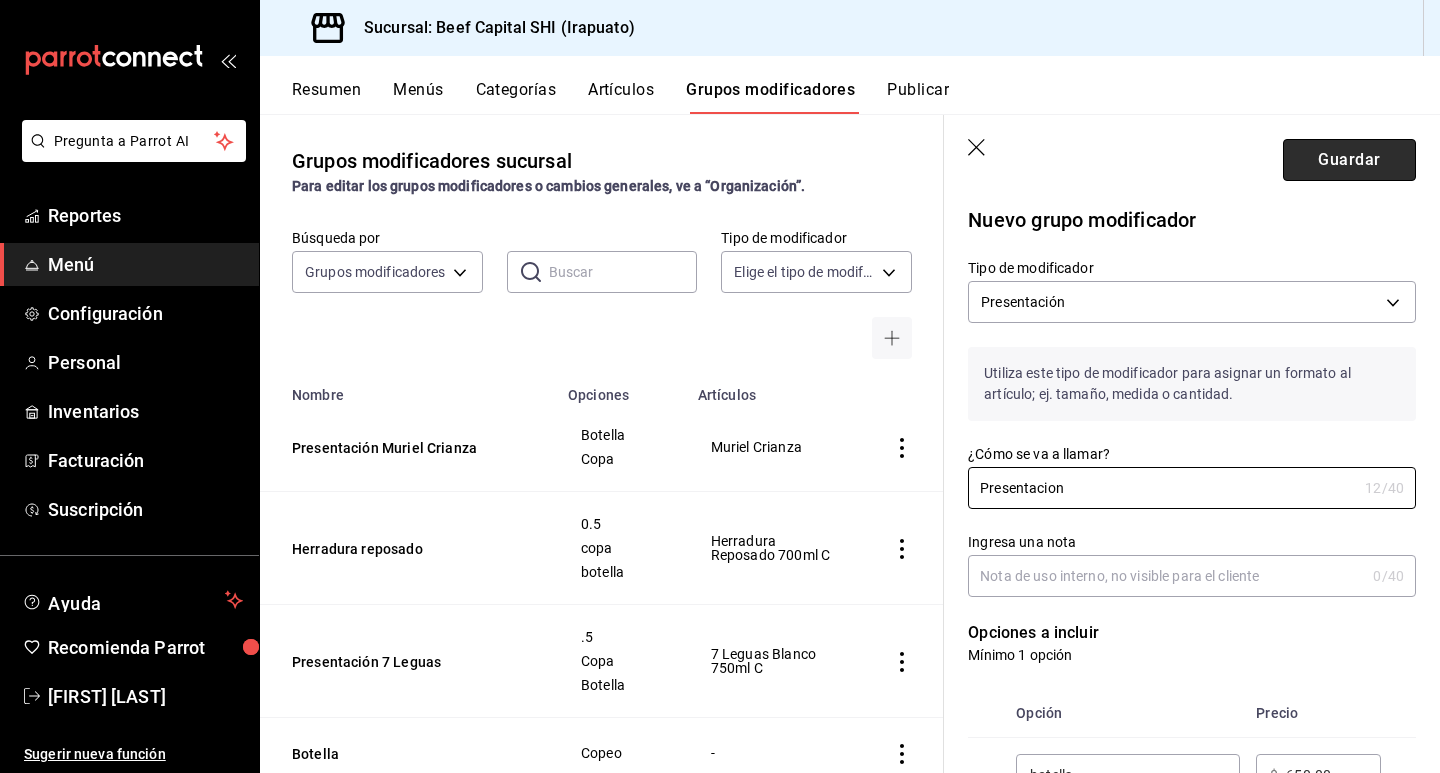click on "Guardar" at bounding box center [1349, 160] 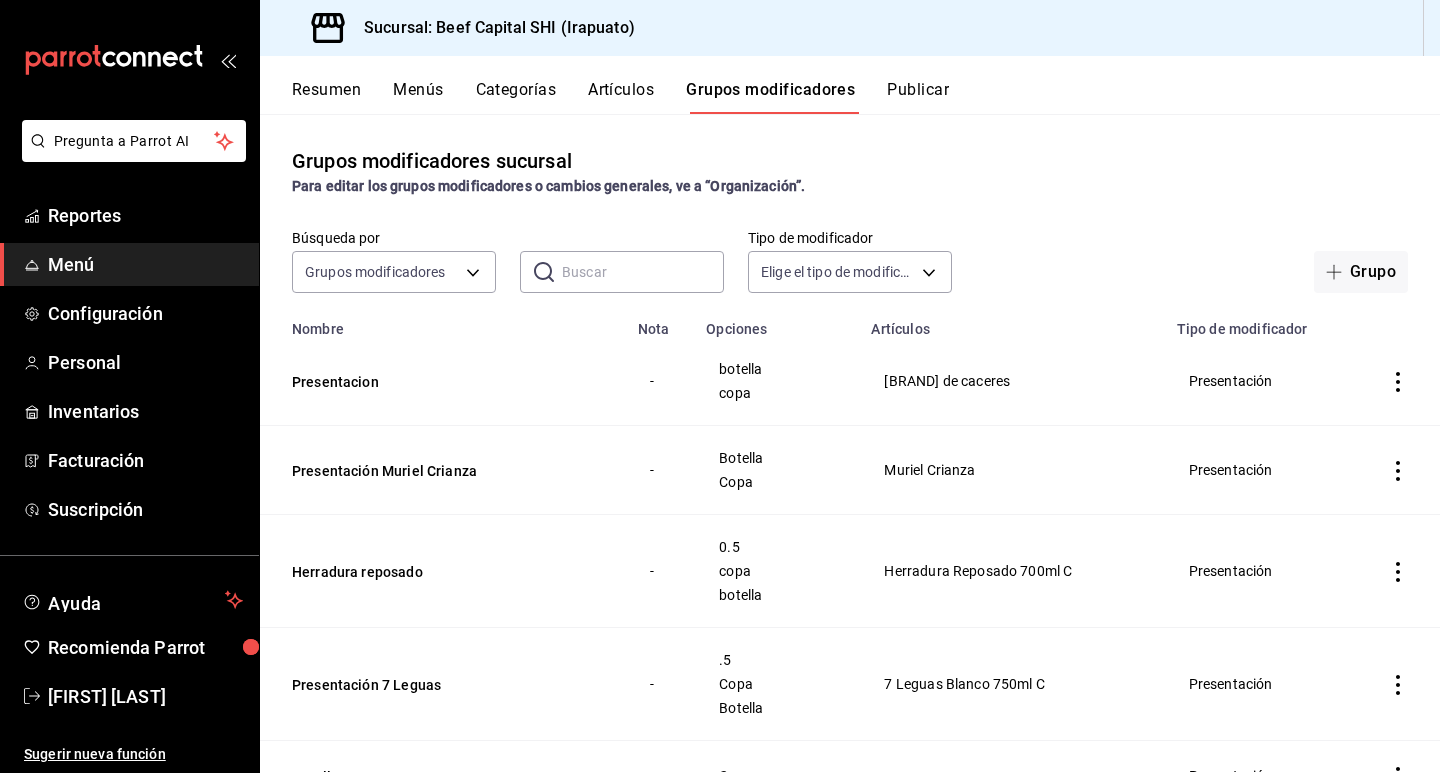 click on "Artículos" at bounding box center [621, 97] 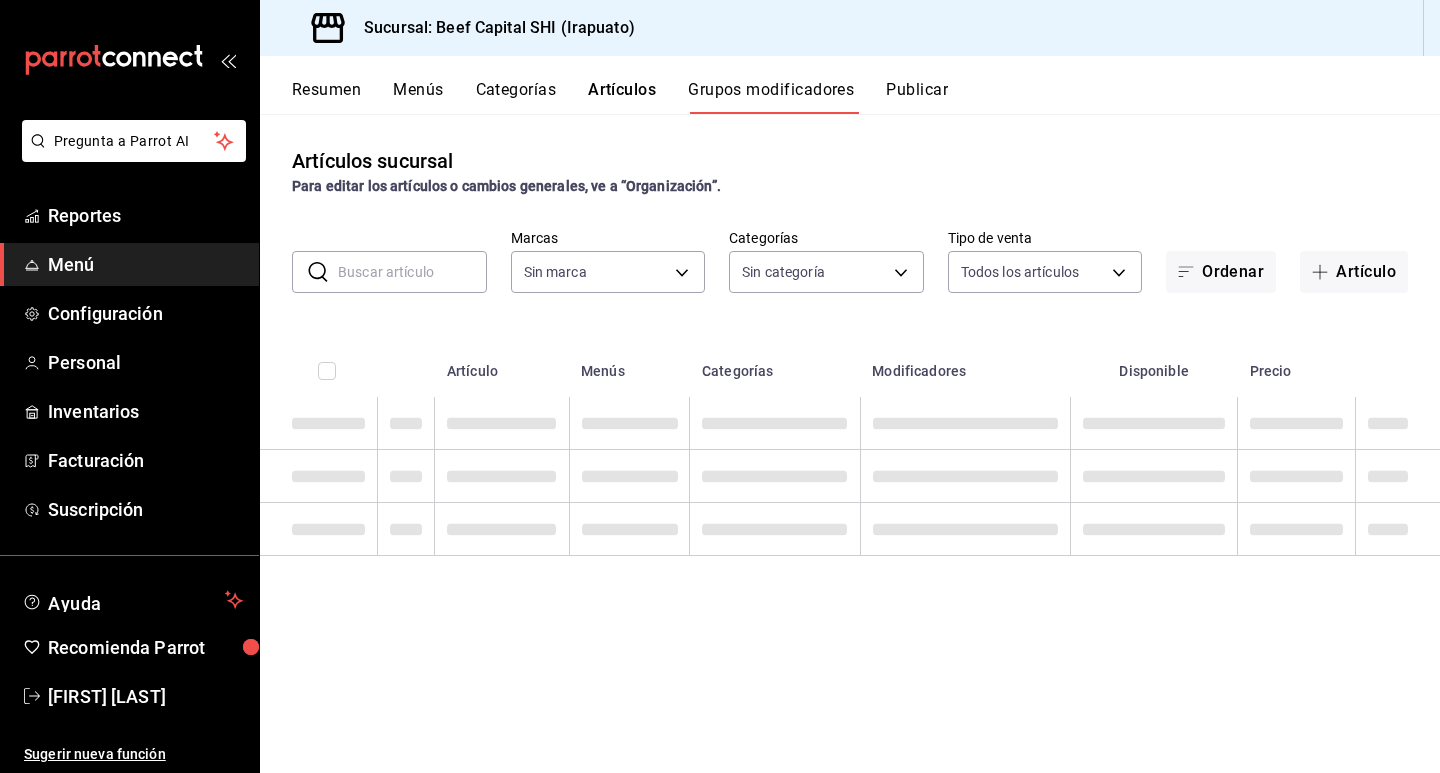 type on "605647f7-5ddc-403a-84da-aa3c8a25865f" 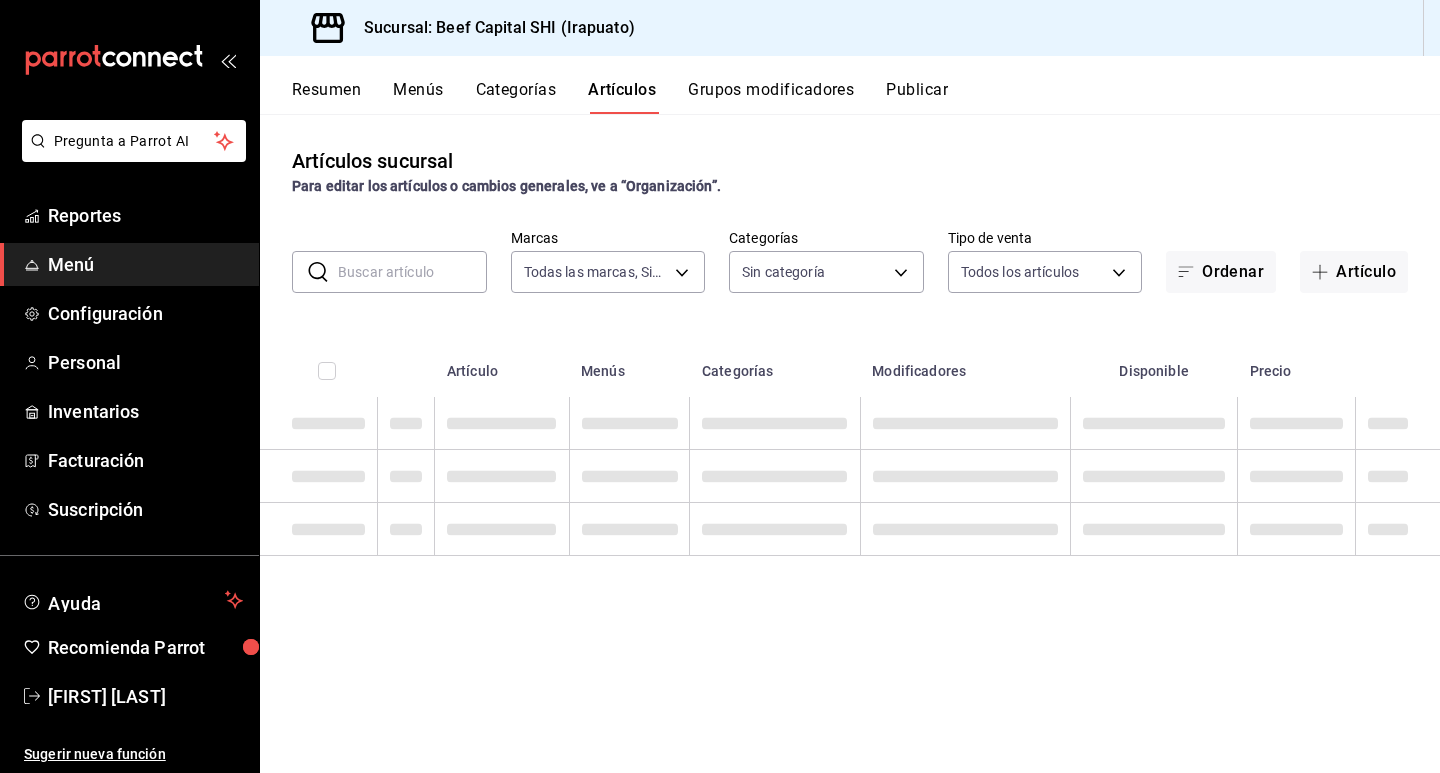 type on "605647f7-5ddc-403a-84da-aa3c8a25865f" 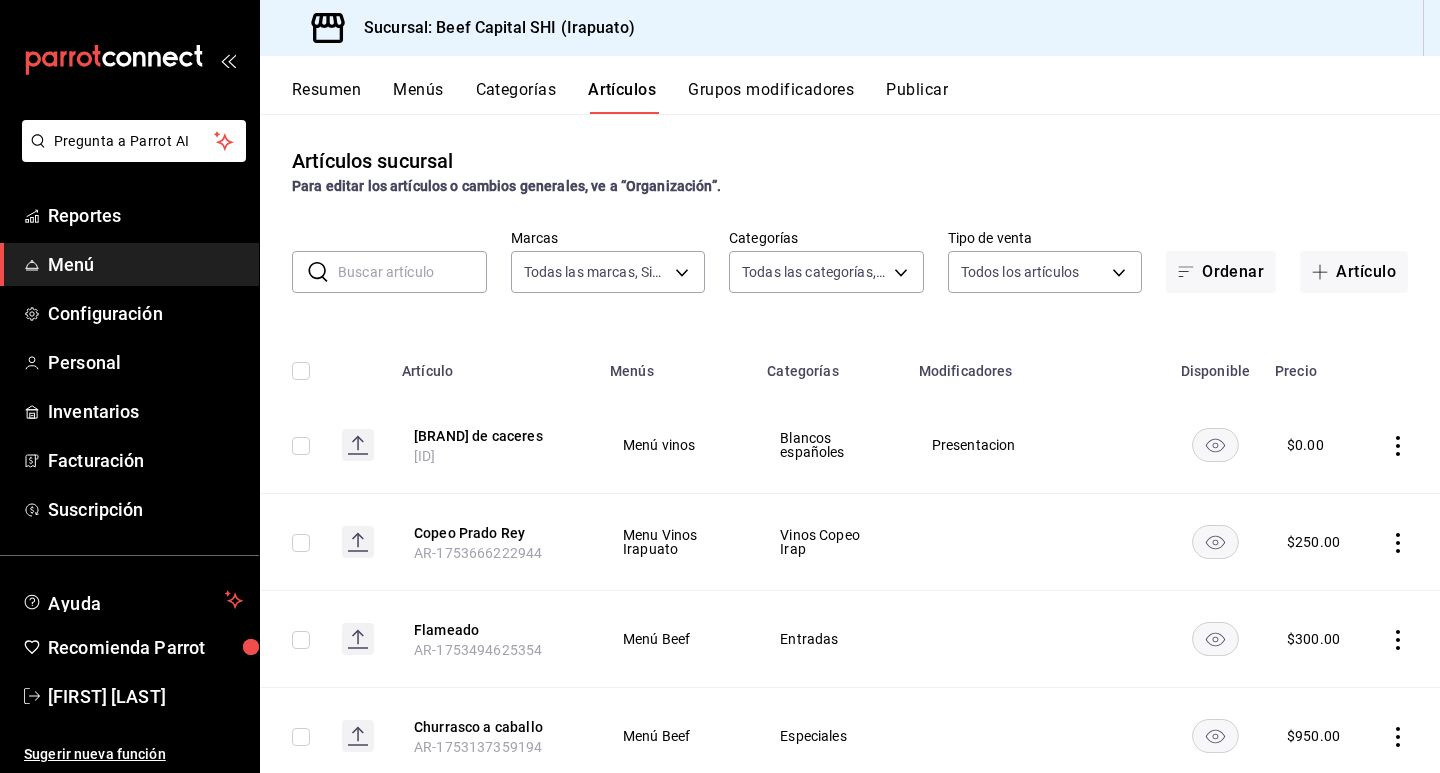 type on "5aaa2e03-870a-4139-a5ee-c0adf652e721,b9d03865-b415-493f-a2ea-e4353c441588,3c7d2ad2-1d43-4c0a-865e-ca5f70957830,f23f0945-c331-47c3-a78d-c8adfdb22f29,70fc7f8b-7193-4205-9978-c70e370b88ec,15fc0098-a8a6-4625-ad8b-91a15c1bbf05,a2cfab74-379c-4389-8d06-b32e88edb388,c5d70b27-e86d-4c7d-a5f3-dfc541fd6873,f88518ab-b853-4dd6-aa6c-53ca66c6ccf4,8828723a-0015-47f9-bab0-107c99beb256,8ec04016-420a-44a2-b3e3-785083b6f673,318d6cbe-7b2b-4a39-a82d-239c927cd86f,48f7fb61-45c2-42d0-b0ba-021fa4206c9a,c0e257bc-c66b-4af4-bb53-edede752b9d2,13358f1b-fc32-4a6c-b044-12be6e04d9e6,03cf777b-250c-4d50-8c5f-234c926fe296,0d09ec44-93f8-4950-a2ba-8b5bbde65602,160f20af-4788-4aa6-9e10-564924ebade7,366aa65f-dcae-4592-b26c-4c76a73b3636,f0a62641-d906-4ec3-a881-7dd43c14e062,0818e993-c065-49a0-b20a-dc14ced6dbd7,e2fc7ef1-00d7-4d7f-8c7e-bebe7c1a0617,bfad43a6-0e0c-4e4d-b23e-03d4e3ab010f,bf92a678-9751-4e1d-9e66-6c13fba2fc37,9b40fc2b-ceed-49c5-af2d-138b793ead07,6d1aa503-bd7f-43ec-ba28-e7f4ac7ef971,d8ea20ee-f3b0-4771-8d85-1cb3ba72cf6a,db393c01-7ef1-4b09-99c..." 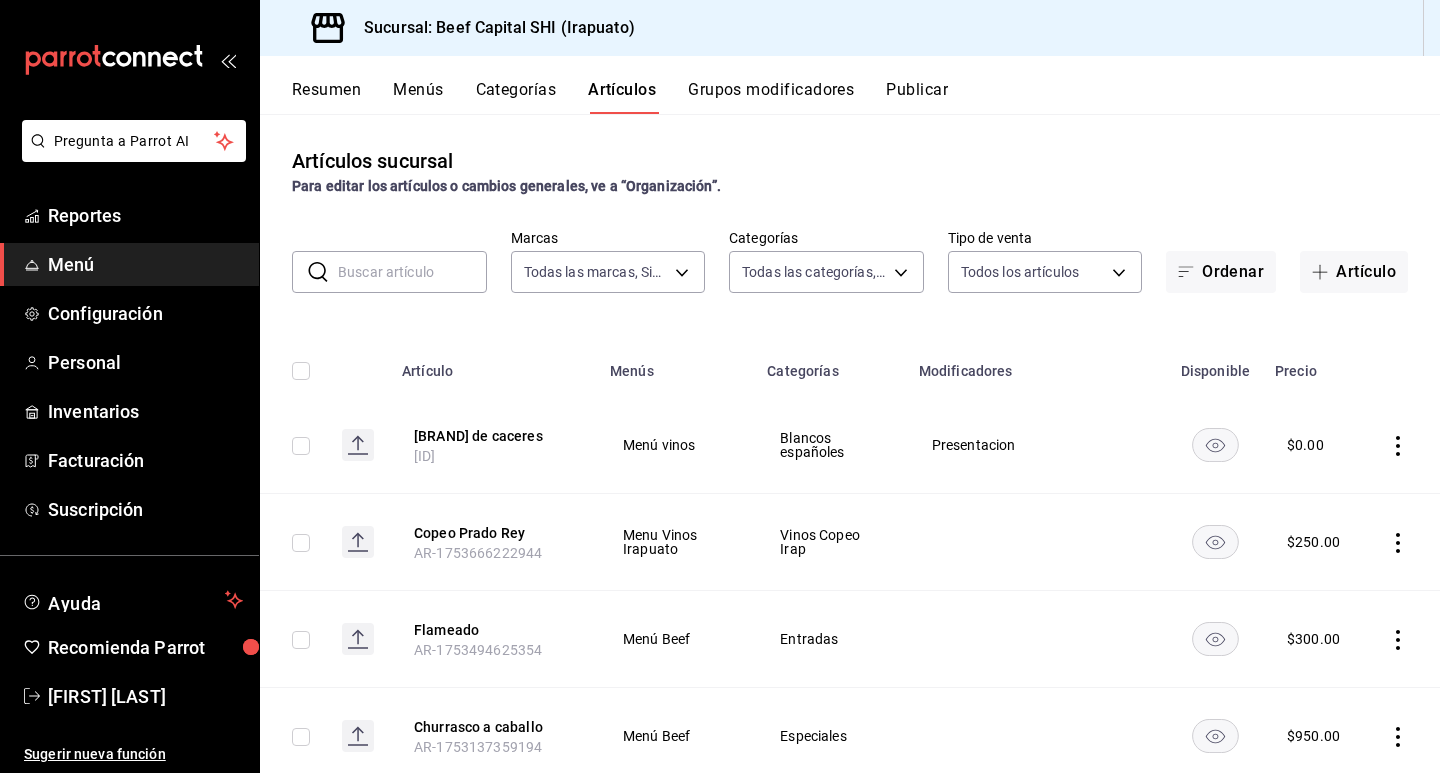 click 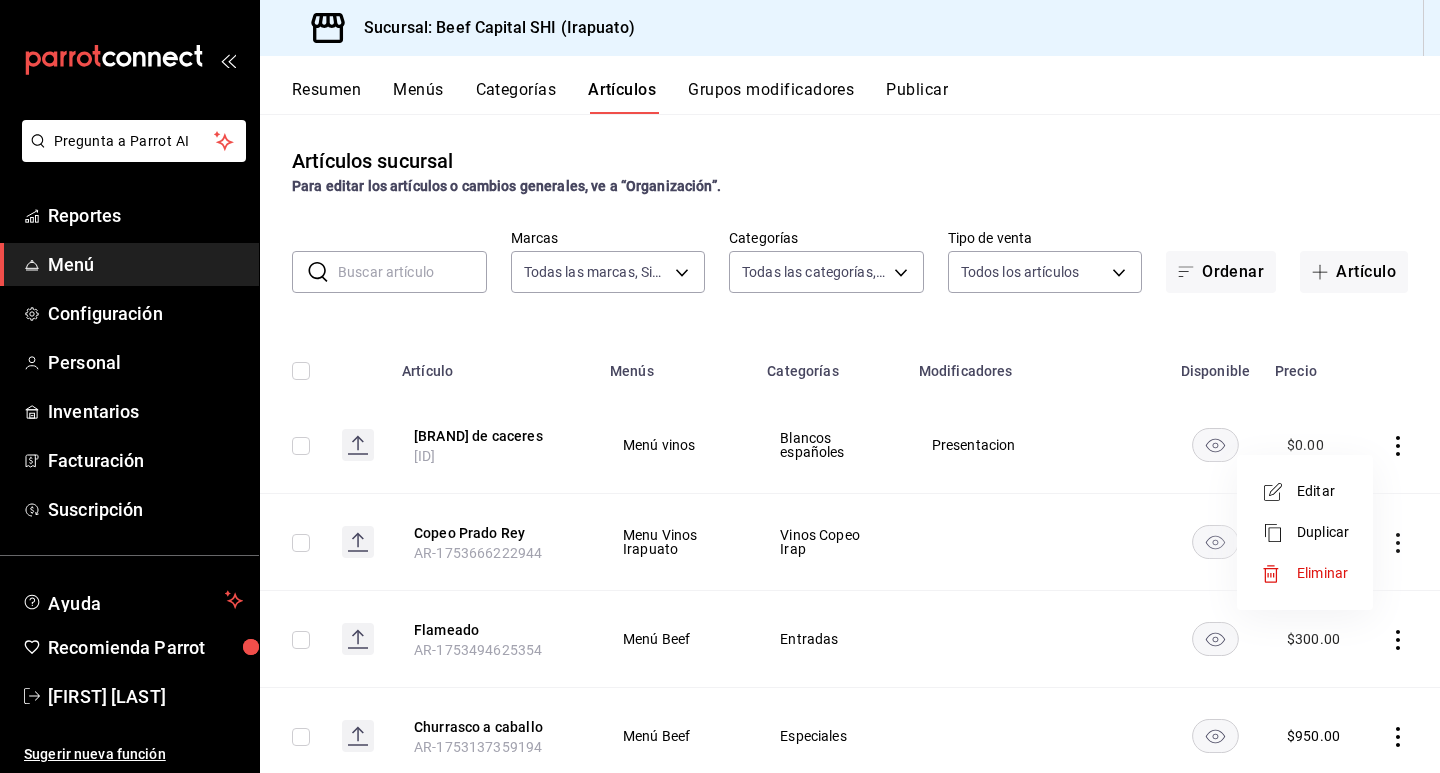 click on "Editar" at bounding box center [1323, 491] 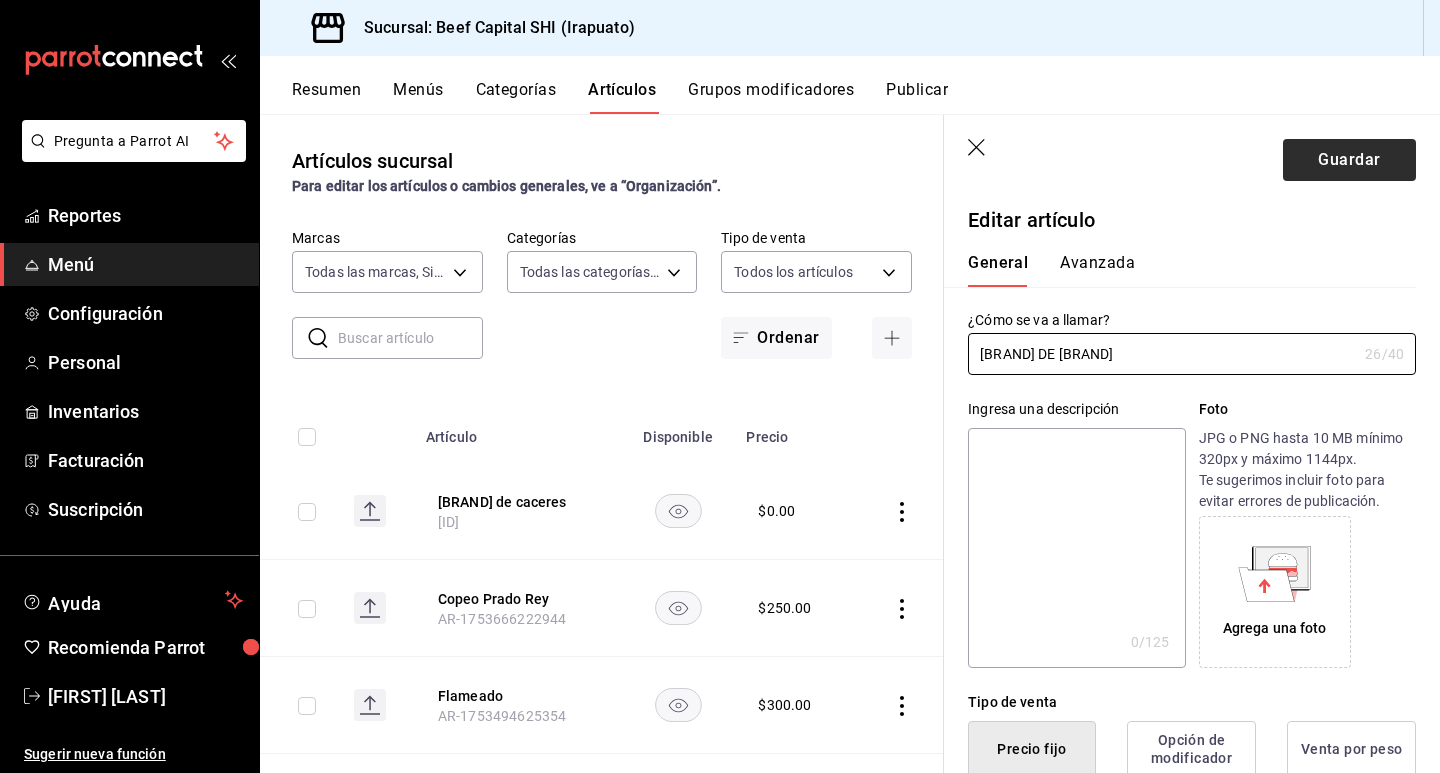 type on "[BRAND] DE [BRAND]" 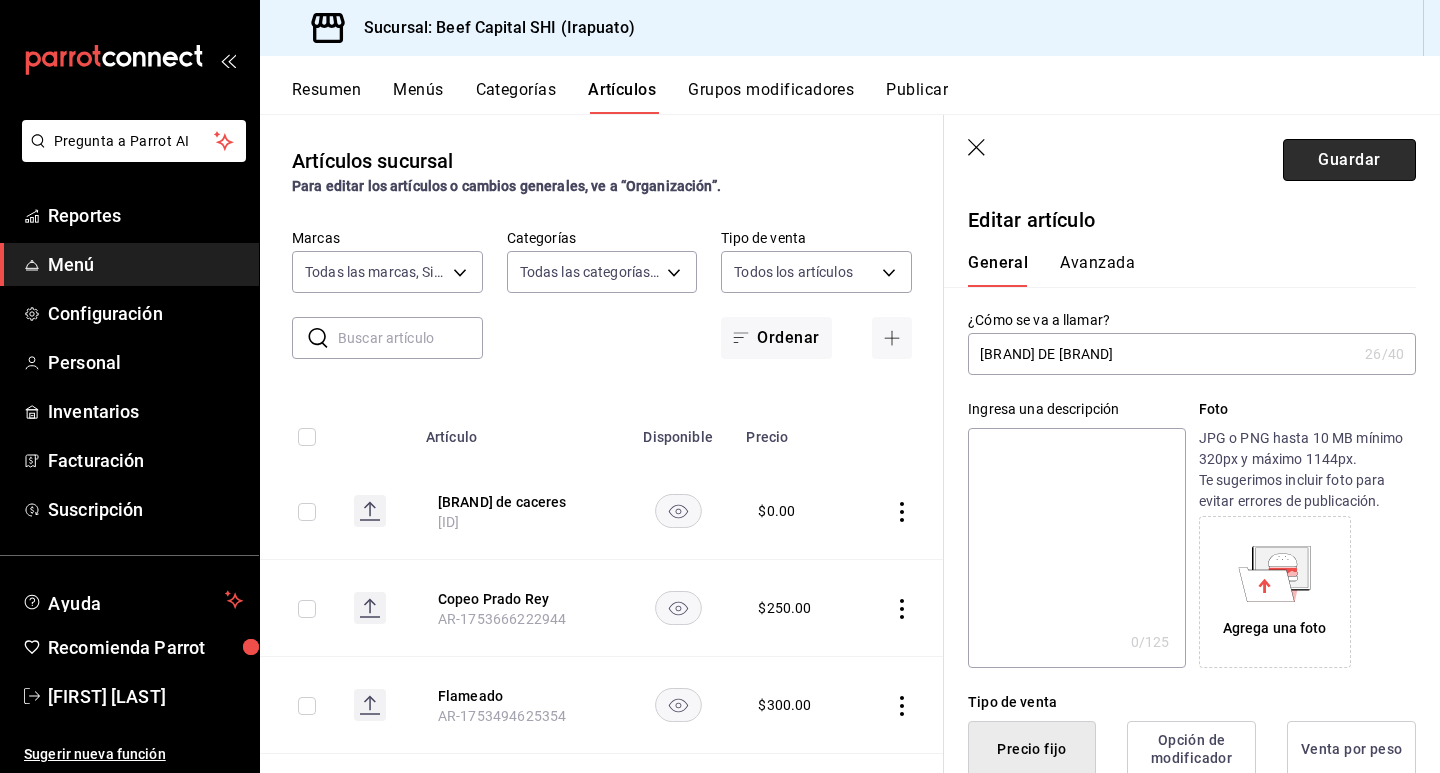 click on "Guardar" at bounding box center [1349, 160] 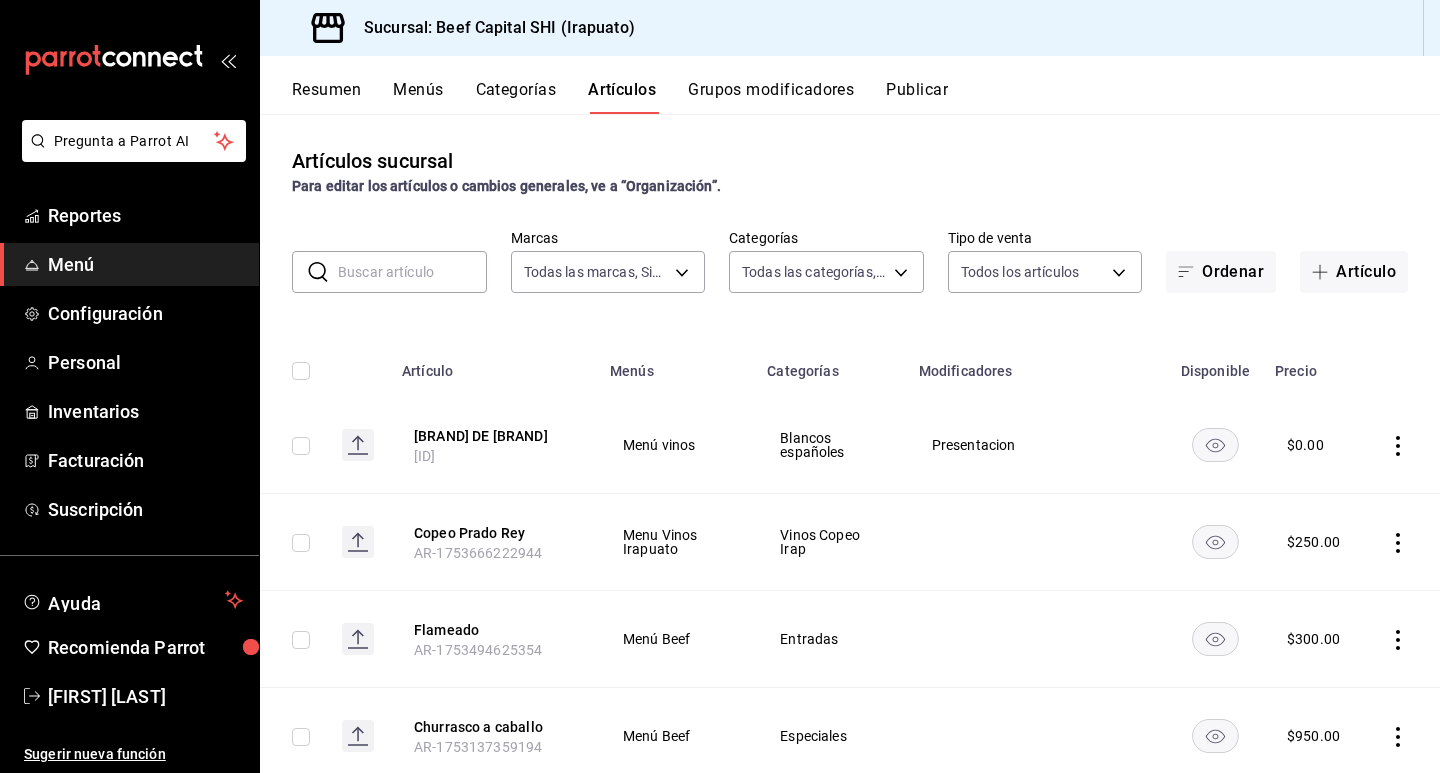 click on "Menús" at bounding box center [418, 97] 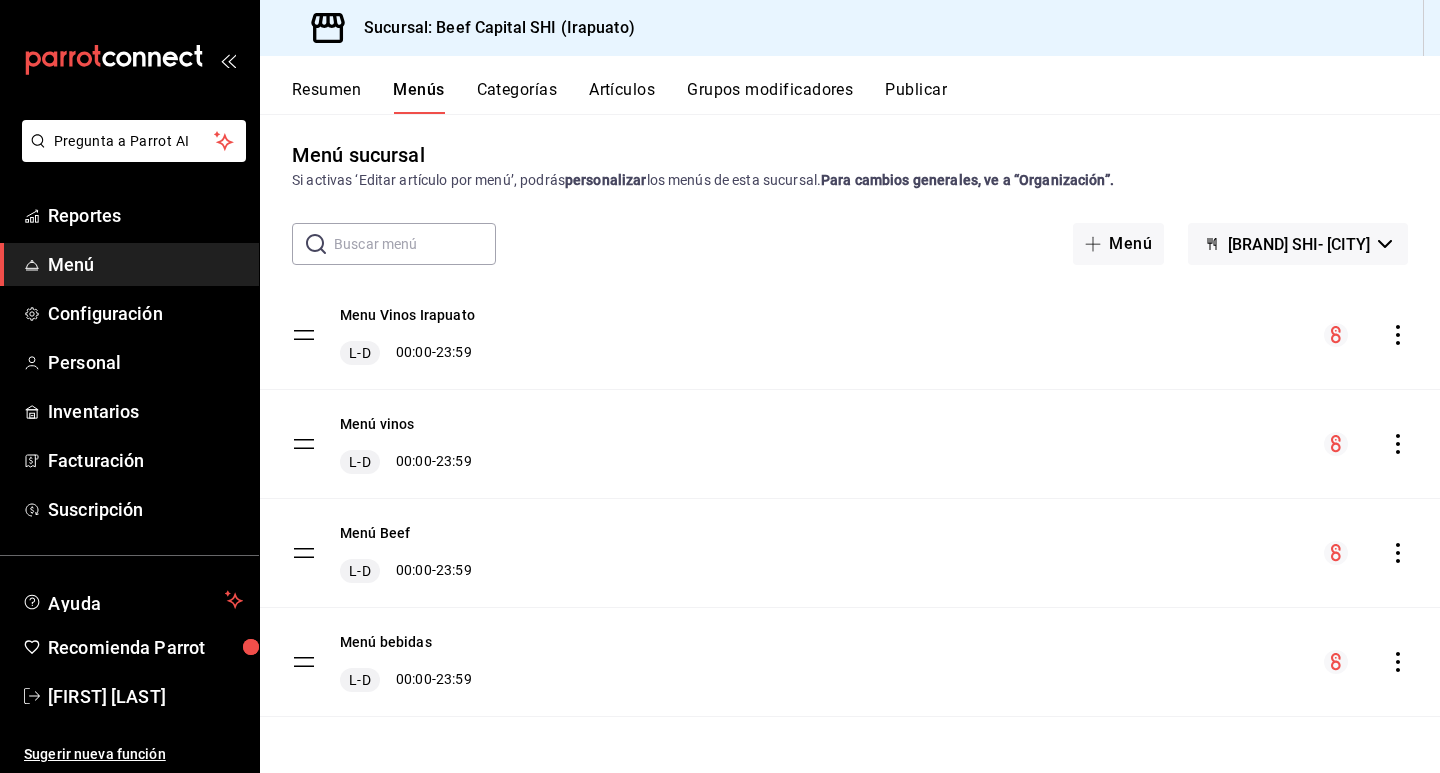 scroll, scrollTop: 7, scrollLeft: 0, axis: vertical 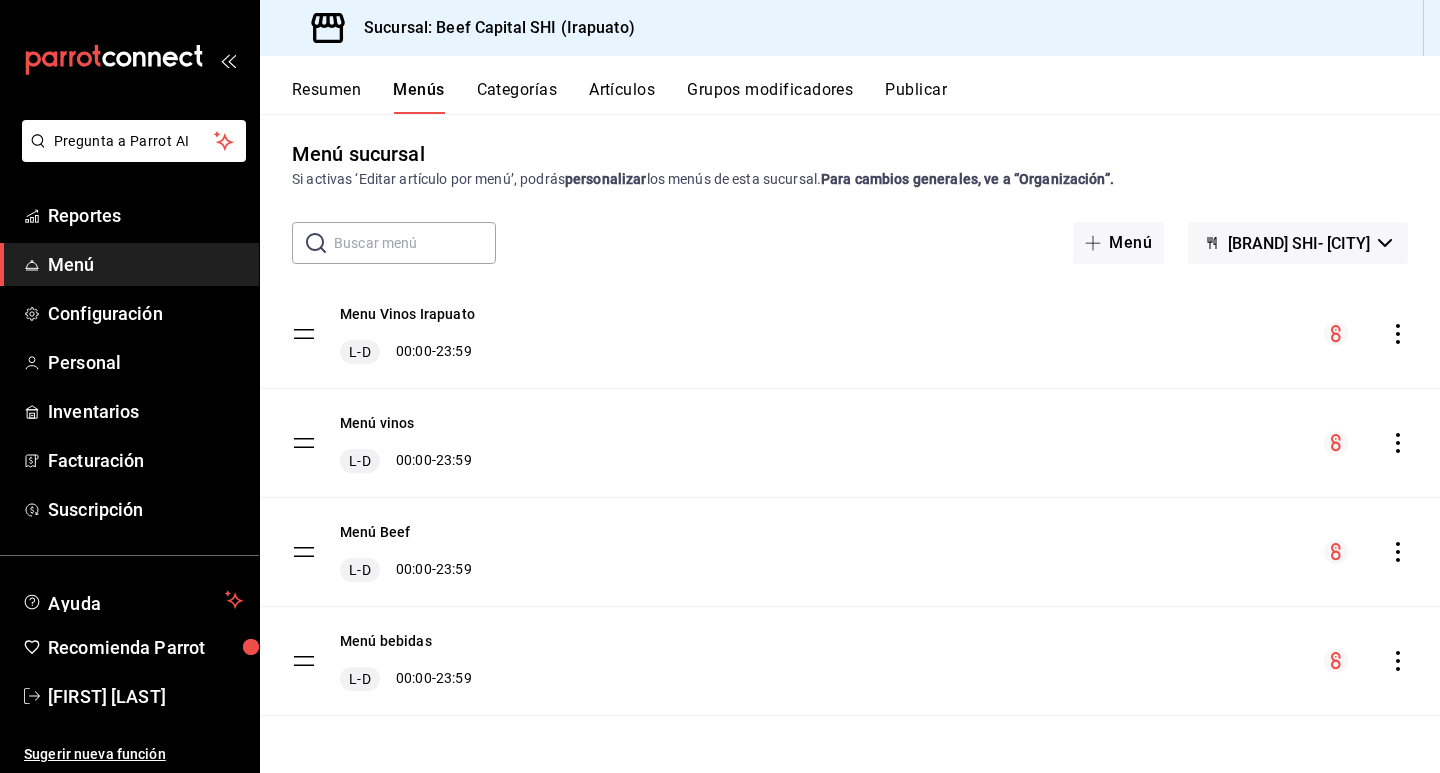 click on "Categorías" at bounding box center (517, 97) 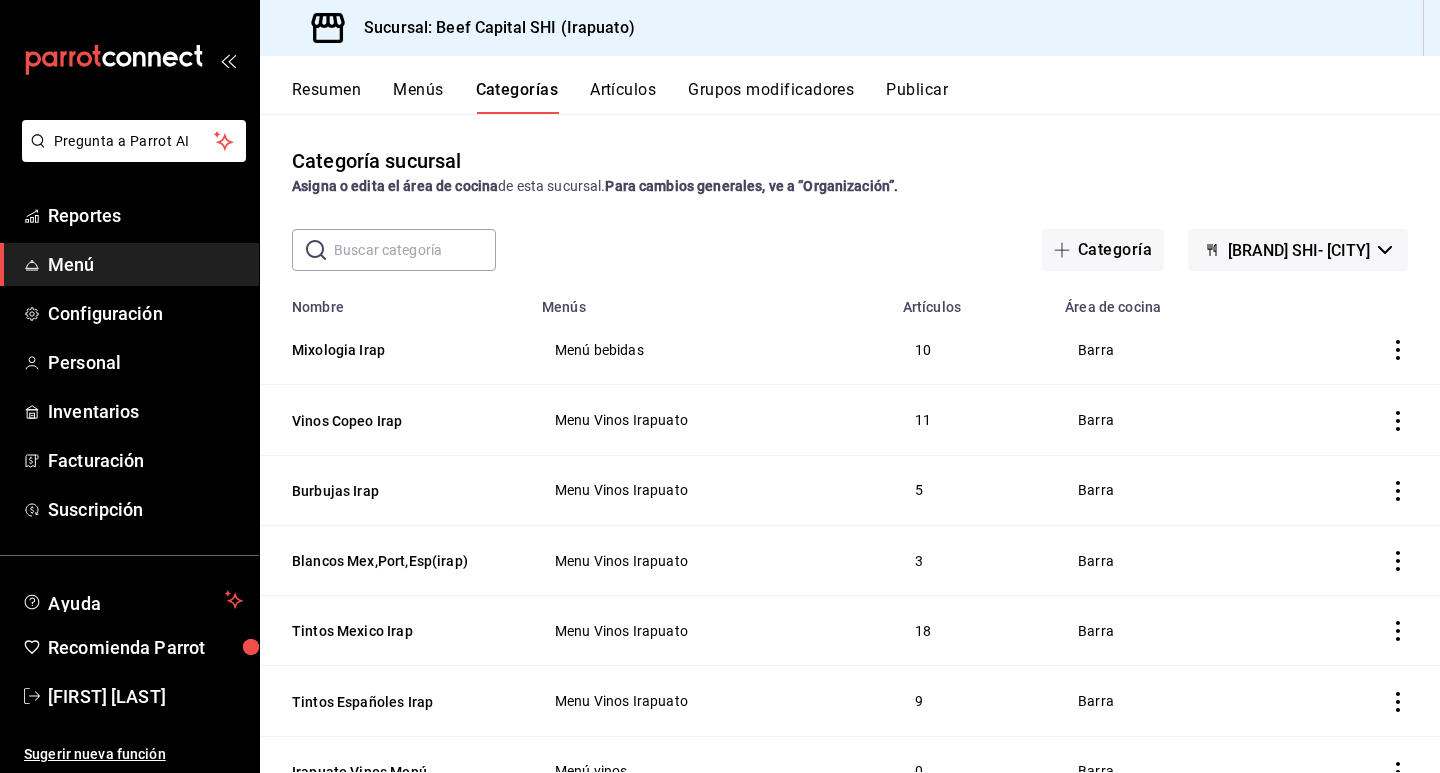 click on "Menús" at bounding box center [418, 97] 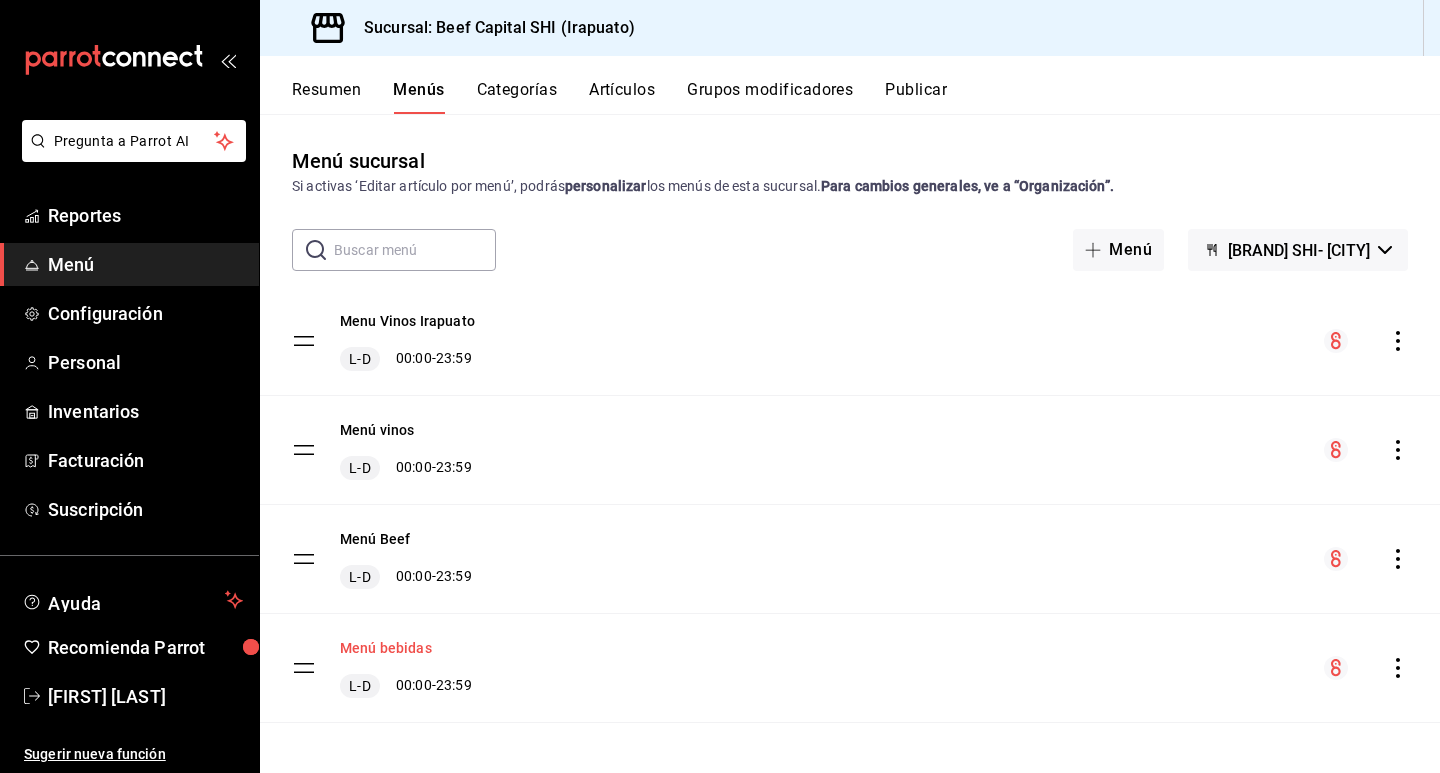 click on "Menú bebidas" at bounding box center (386, 648) 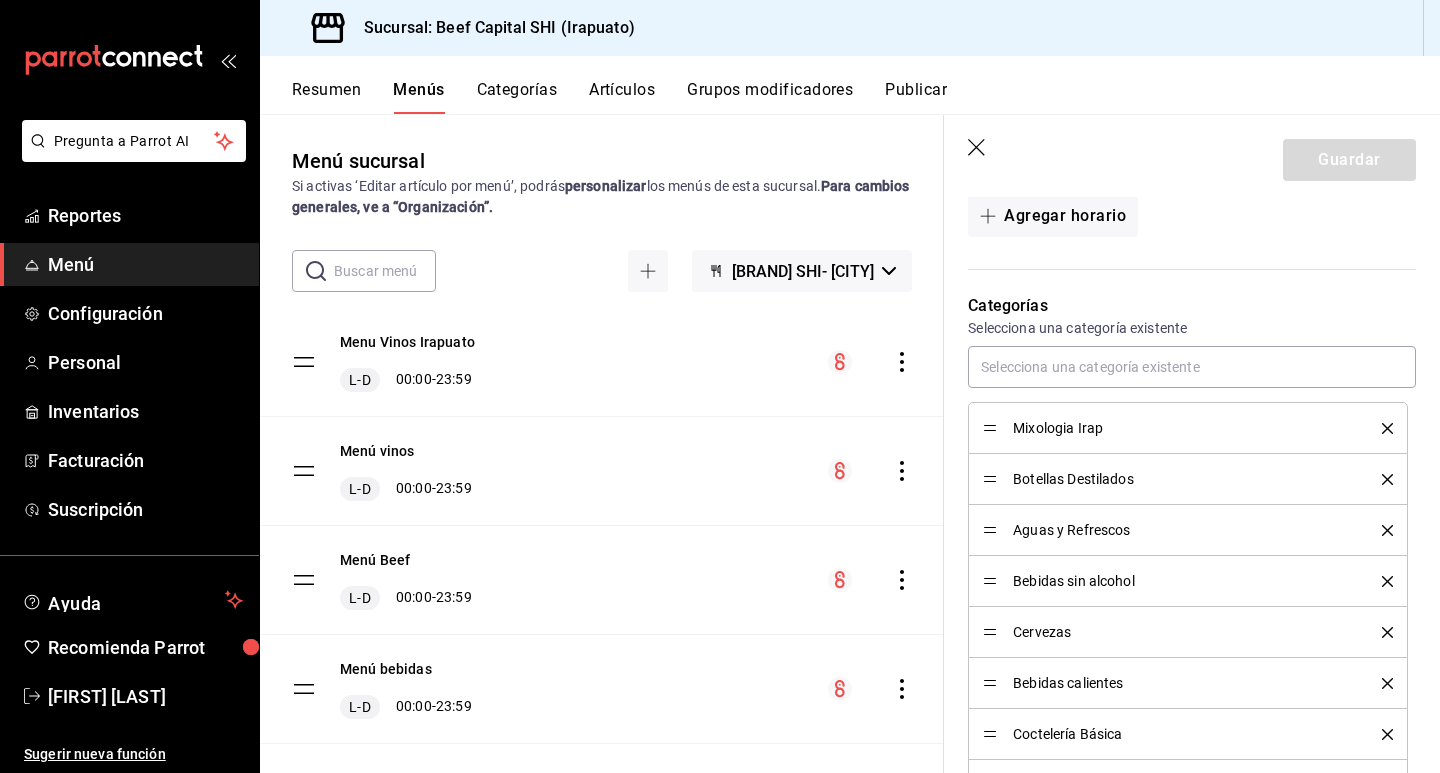 scroll, scrollTop: 500, scrollLeft: 0, axis: vertical 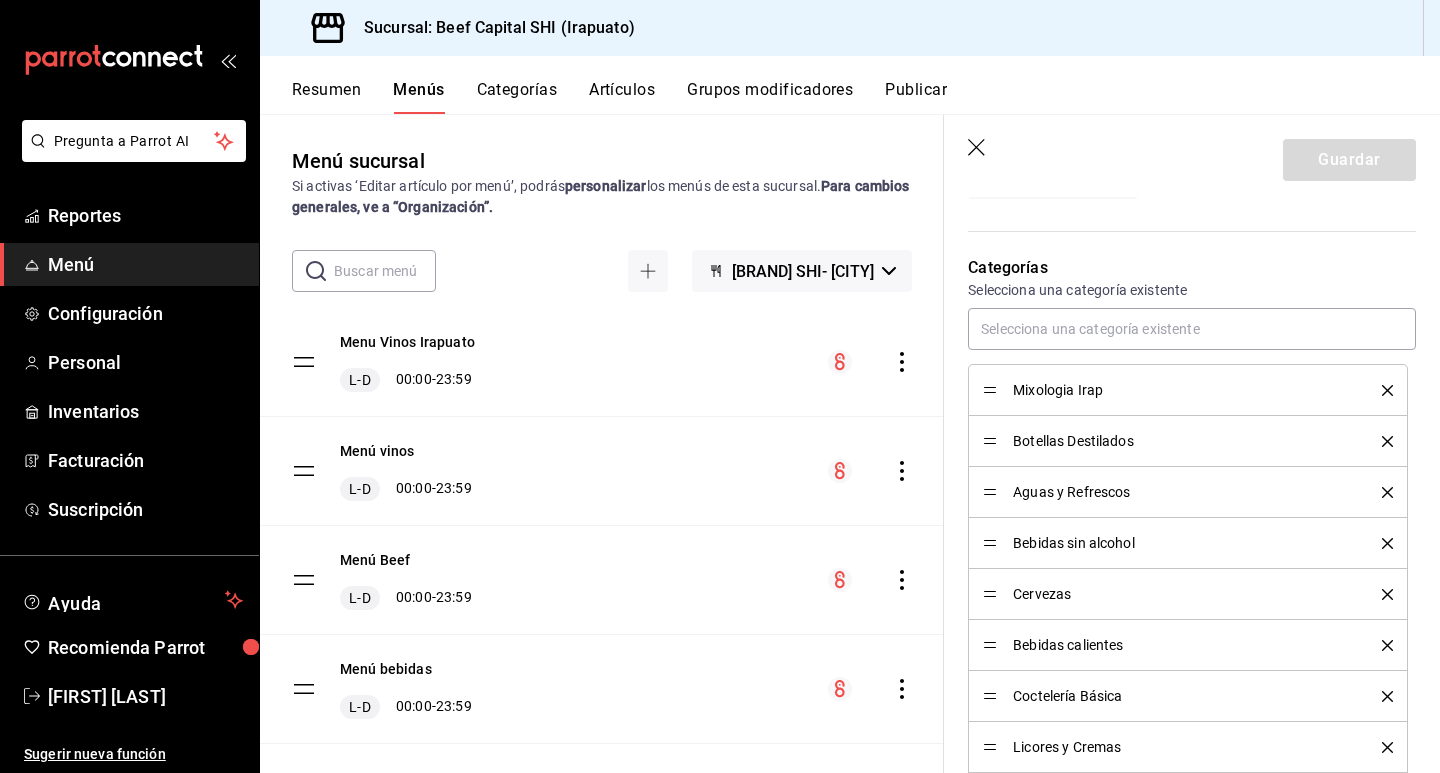click on "Resumen Menús Categorías Artículos Grupos modificadores Publicar" at bounding box center [850, 85] 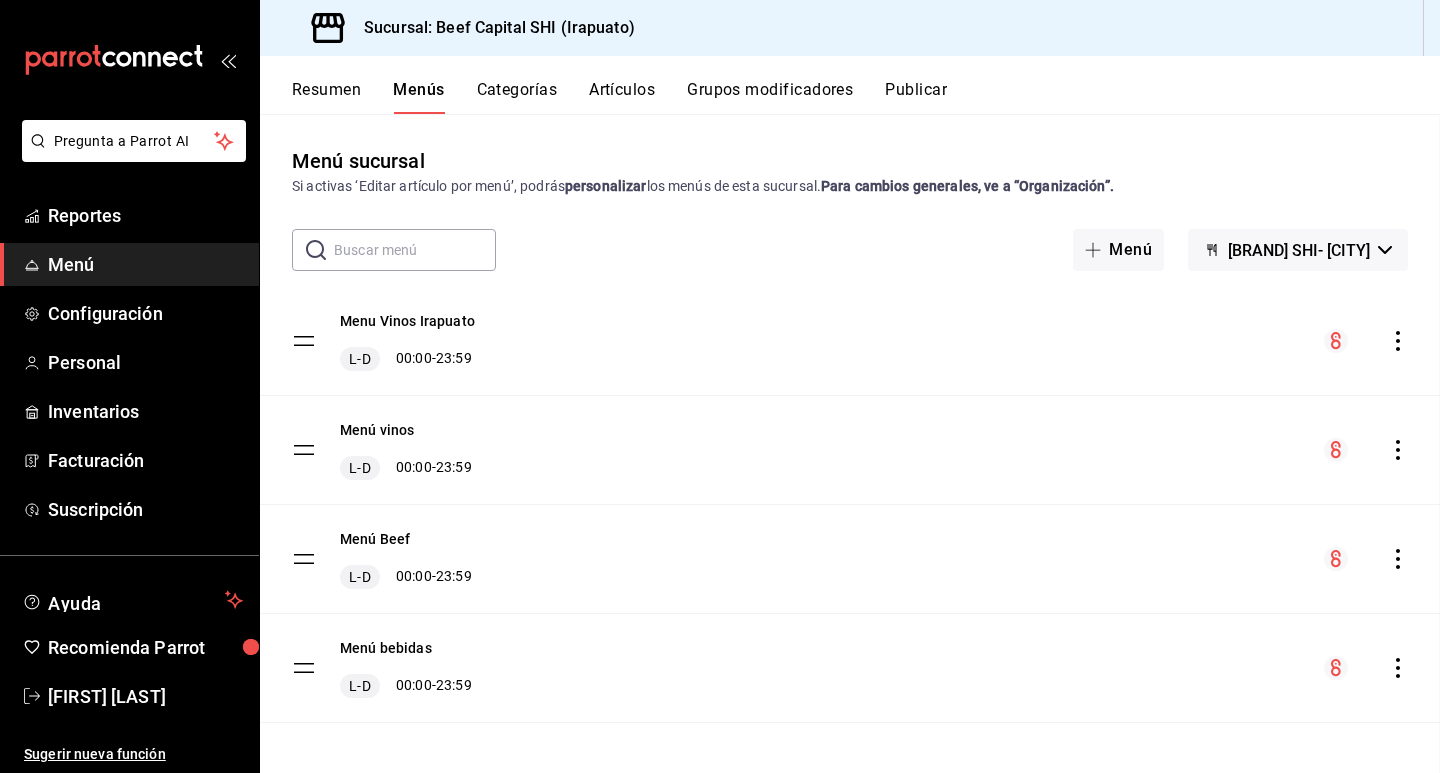 checkbox on "false" 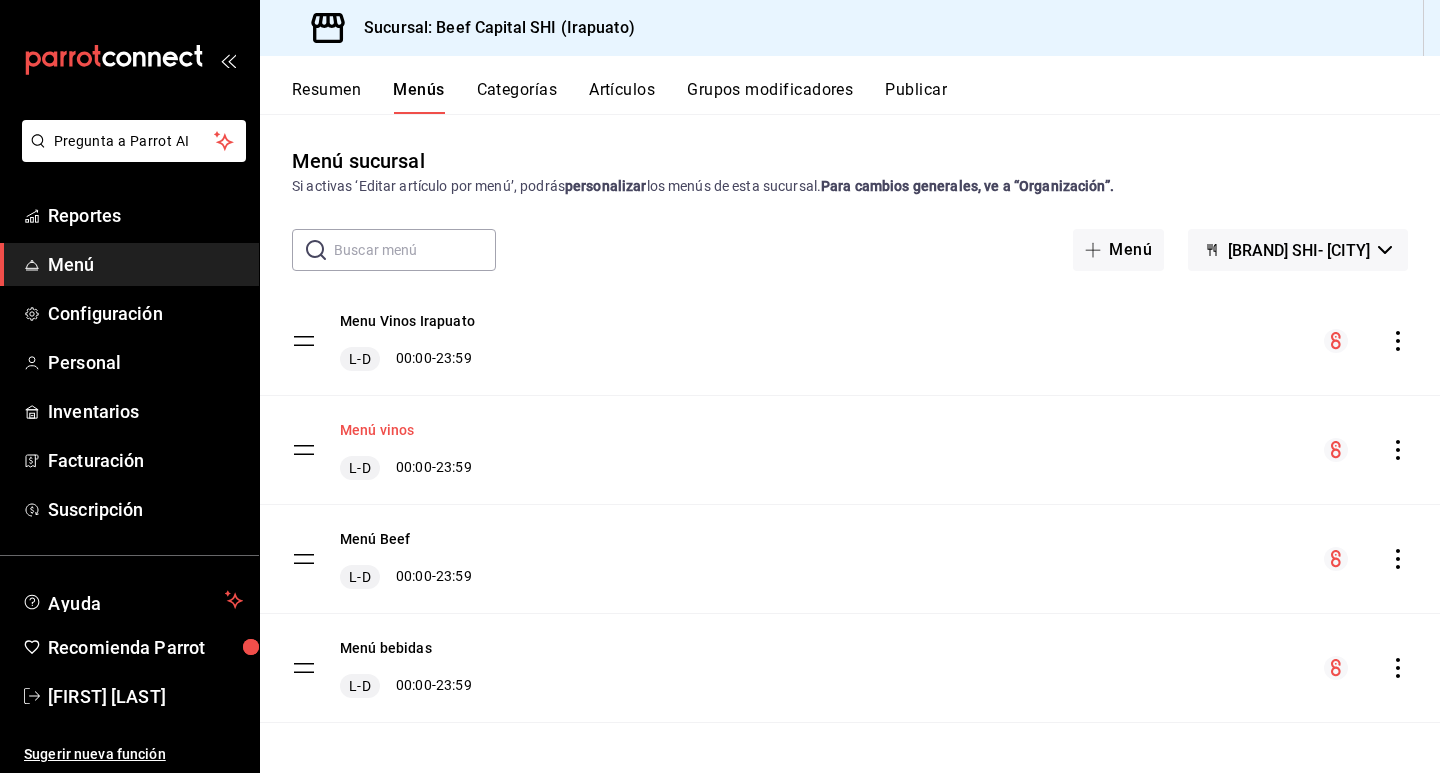 click on "Menú vinos" at bounding box center (377, 430) 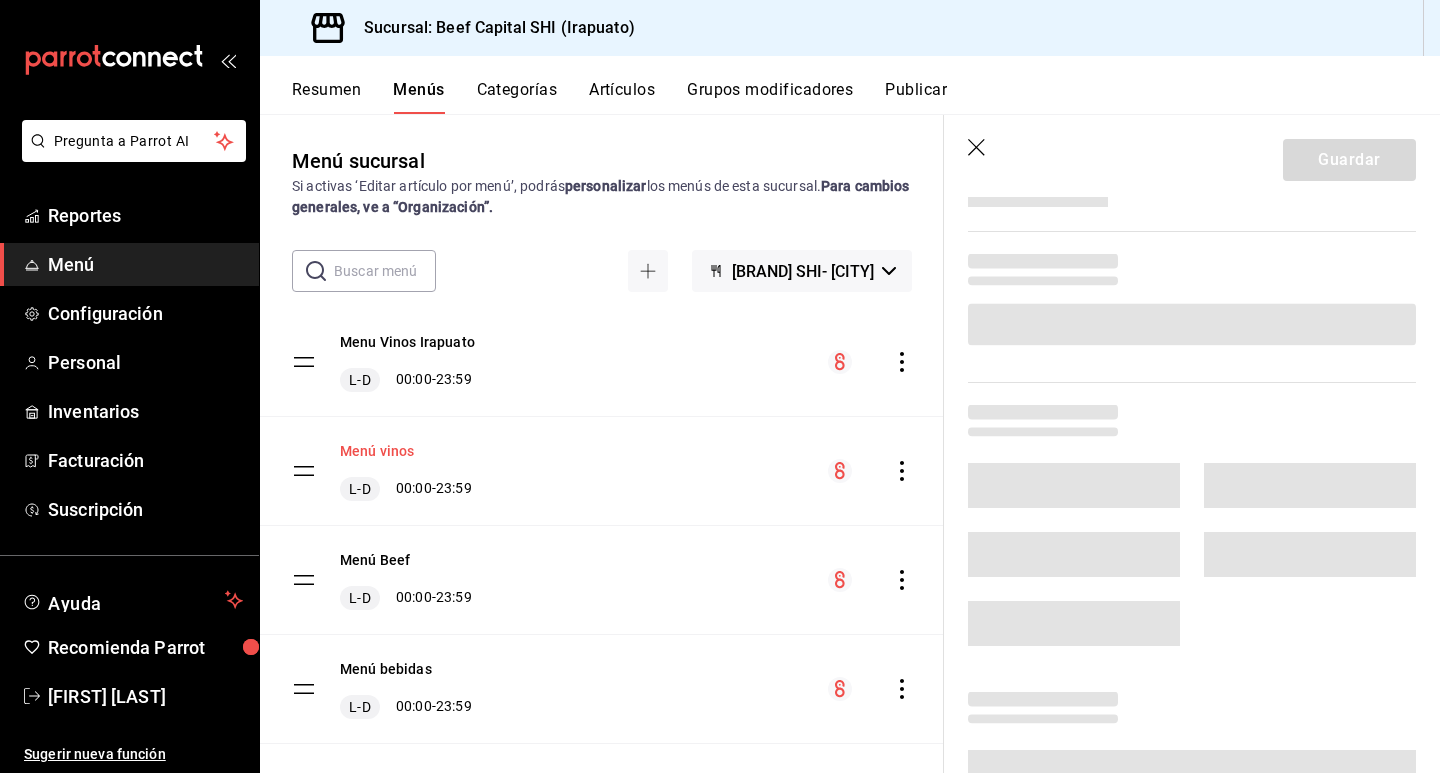 scroll, scrollTop: 0, scrollLeft: 0, axis: both 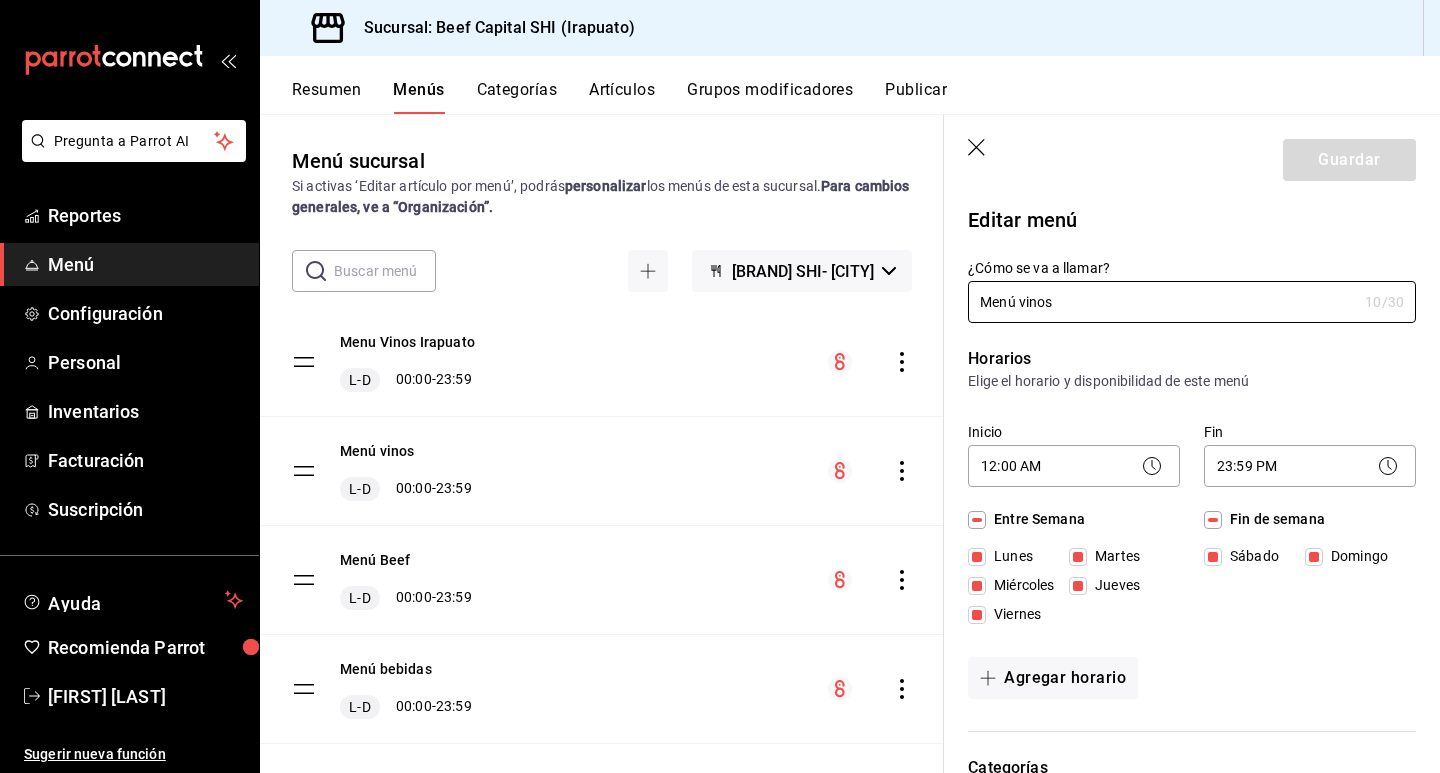 click on "Grupos modificadores" at bounding box center [770, 97] 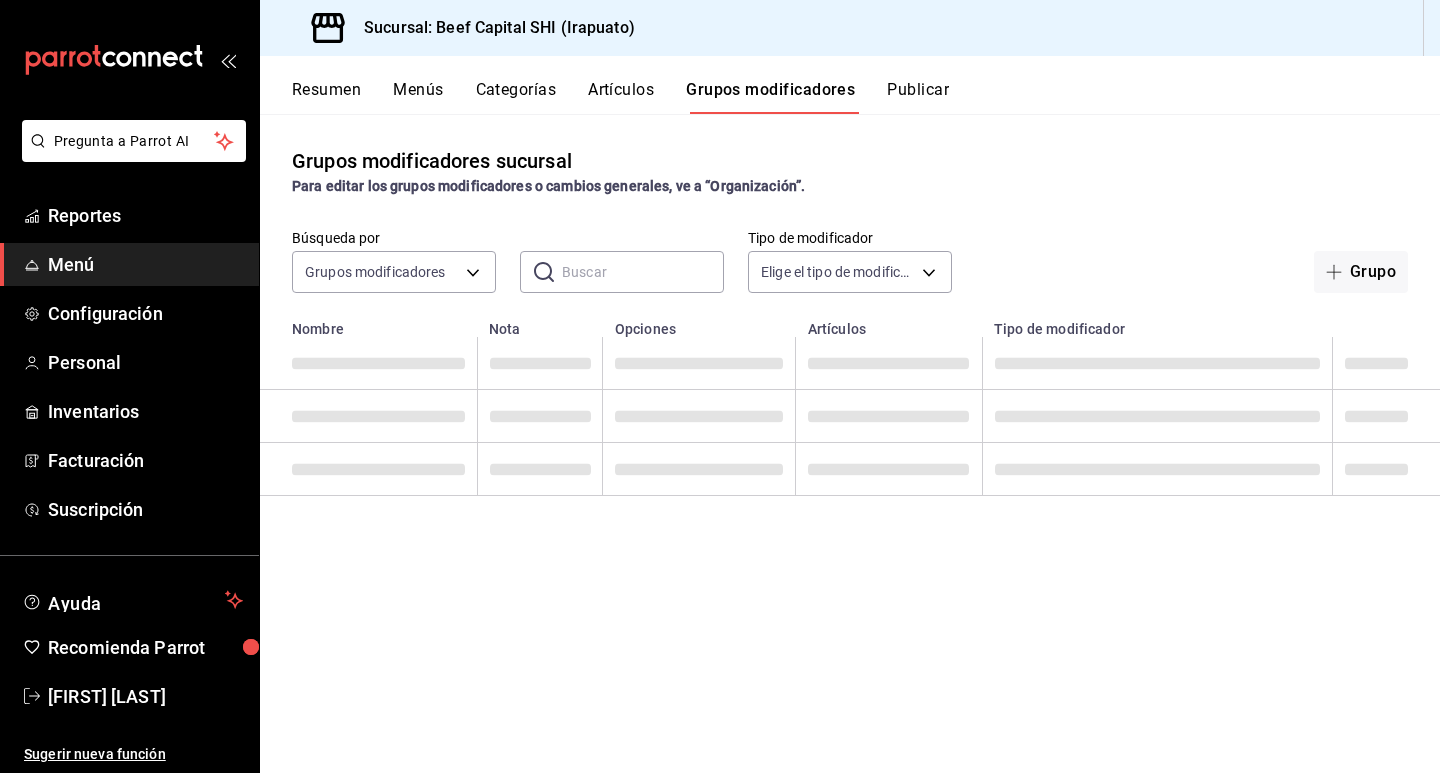 click on "Artículos" at bounding box center (621, 97) 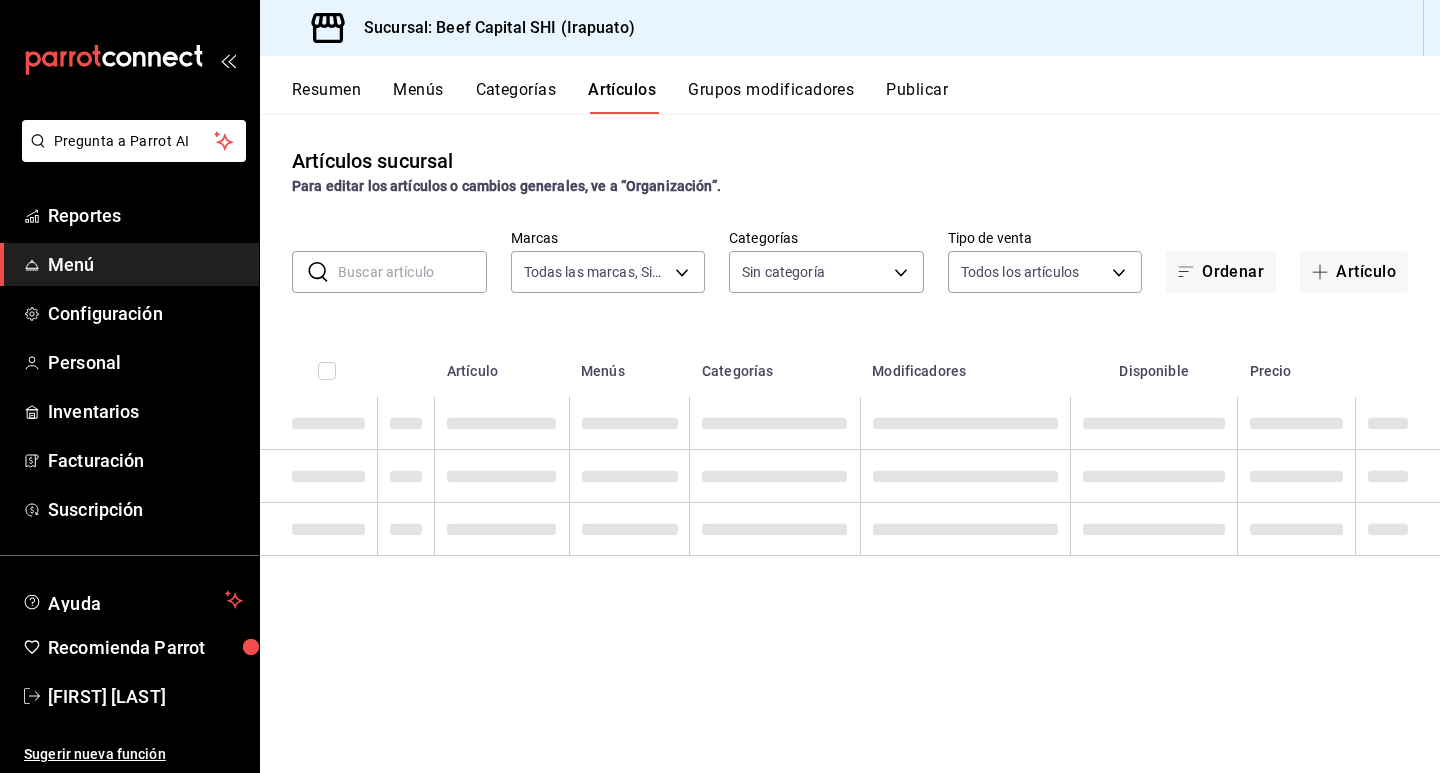 type on "605647f7-5ddc-403a-84da-aa3c8a25865f" 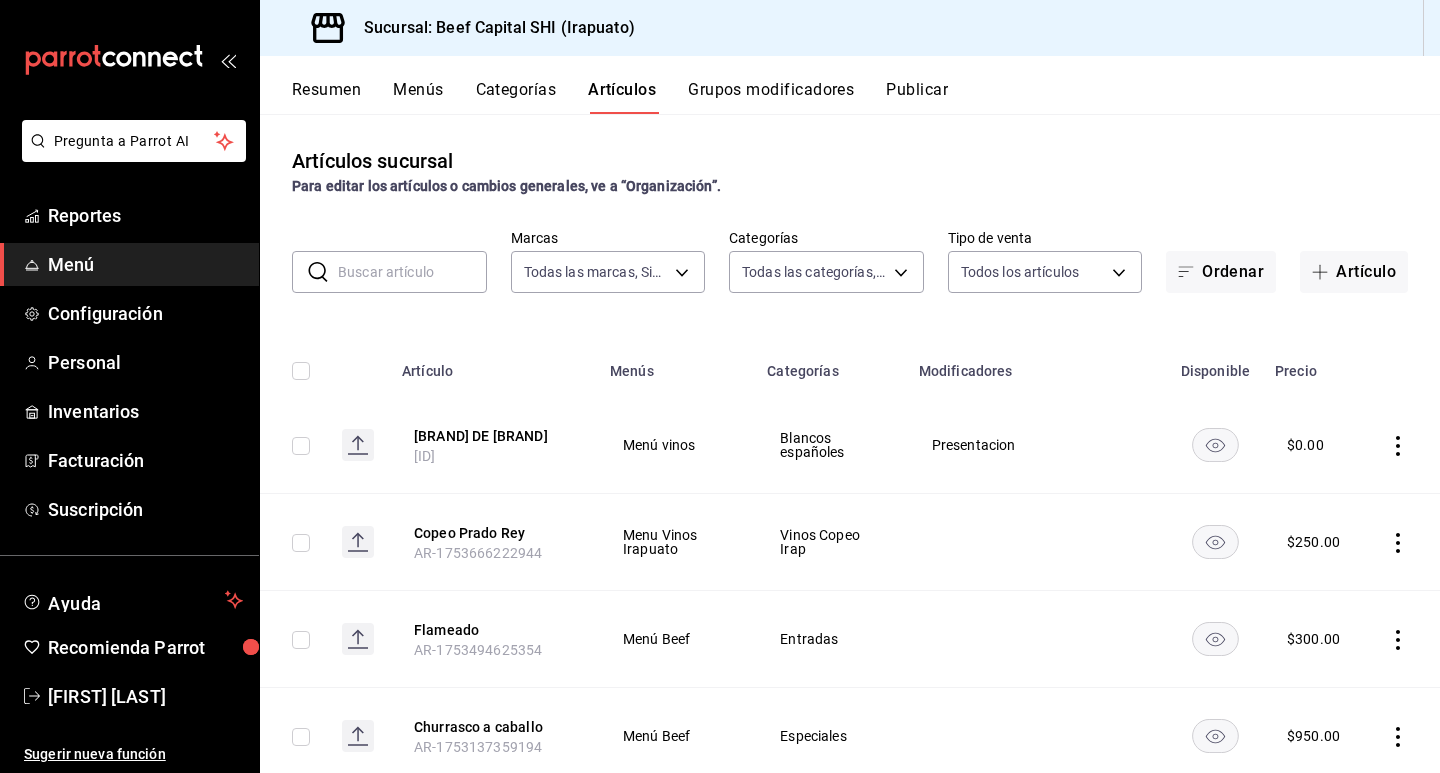 type on "5aaa2e03-870a-4139-a5ee-c0adf652e721,b9d03865-b415-493f-a2ea-e4353c441588,3c7d2ad2-1d43-4c0a-865e-ca5f70957830,f23f0945-c331-47c3-a78d-c8adfdb22f29,70fc7f8b-7193-4205-9978-c70e370b88ec,15fc0098-a8a6-4625-ad8b-91a15c1bbf05,a2cfab74-379c-4389-8d06-b32e88edb388,c5d70b27-e86d-4c7d-a5f3-dfc541fd6873,f88518ab-b853-4dd6-aa6c-53ca66c6ccf4,8828723a-0015-47f9-bab0-107c99beb256,8ec04016-420a-44a2-b3e3-785083b6f673,318d6cbe-7b2b-4a39-a82d-239c927cd86f,48f7fb61-45c2-42d0-b0ba-021fa4206c9a,c0e257bc-c66b-4af4-bb53-edede752b9d2,13358f1b-fc32-4a6c-b044-12be6e04d9e6,03cf777b-250c-4d50-8c5f-234c926fe296,0d09ec44-93f8-4950-a2ba-8b5bbde65602,160f20af-4788-4aa6-9e10-564924ebade7,366aa65f-dcae-4592-b26c-4c76a73b3636,f0a62641-d906-4ec3-a881-7dd43c14e062,0818e993-c065-49a0-b20a-dc14ced6dbd7,e2fc7ef1-00d7-4d7f-8c7e-bebe7c1a0617,bfad43a6-0e0c-4e4d-b23e-03d4e3ab010f,bf92a678-9751-4e1d-9e66-6c13fba2fc37,9b40fc2b-ceed-49c5-af2d-138b793ead07,6d1aa503-bd7f-43ec-ba28-e7f4ac7ef971,d8ea20ee-f3b0-4771-8d85-1cb3ba72cf6a,db393c01-7ef1-4b09-99c..." 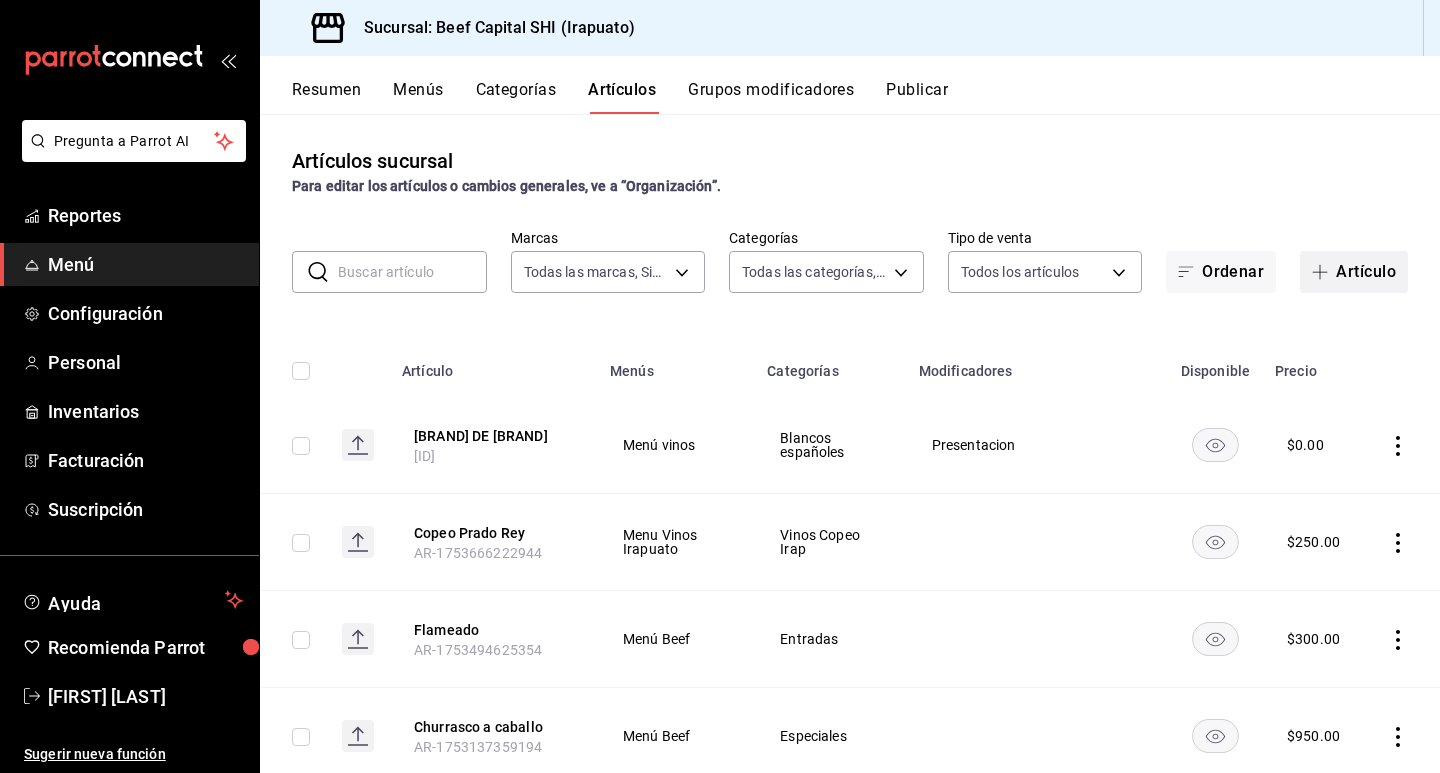 click on "Artículo" at bounding box center [1354, 272] 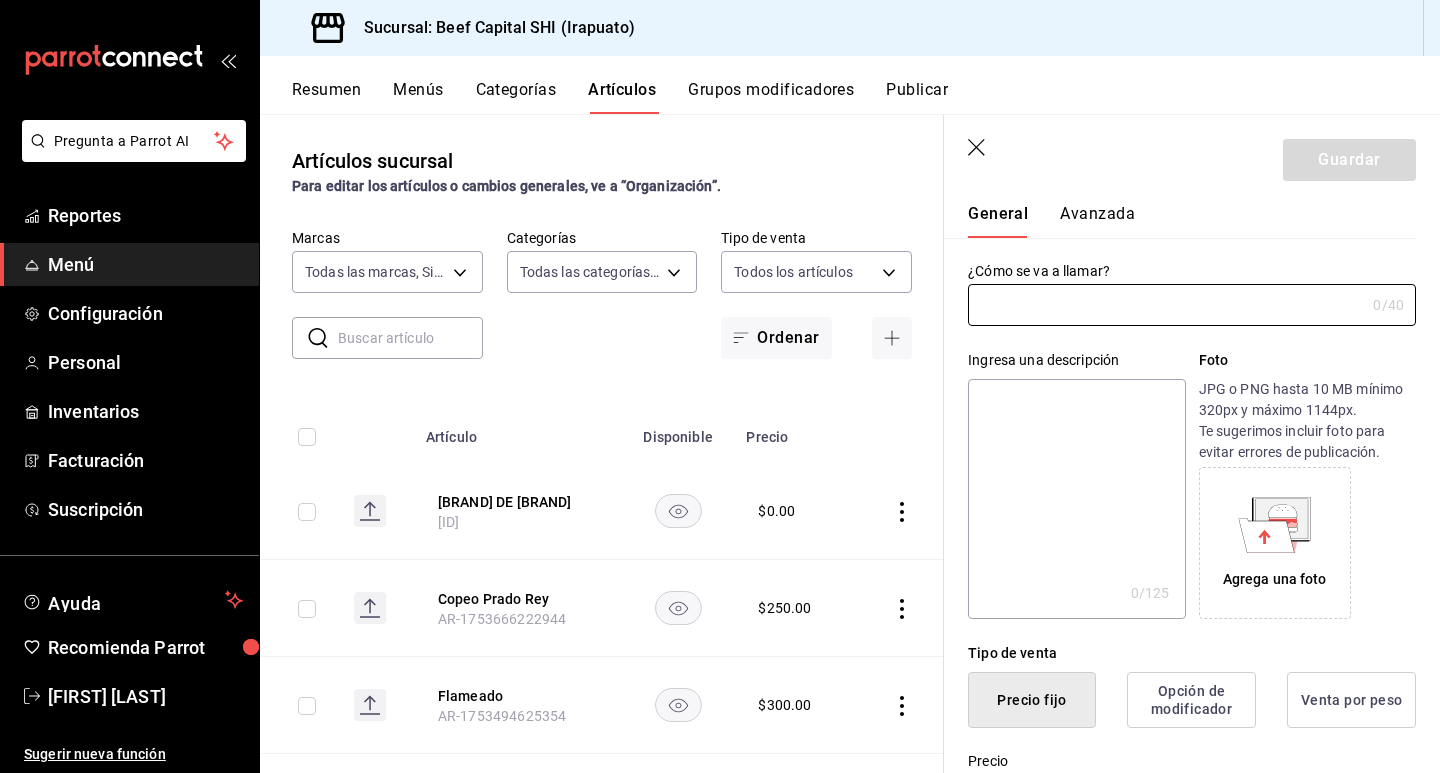 scroll, scrollTop: 0, scrollLeft: 0, axis: both 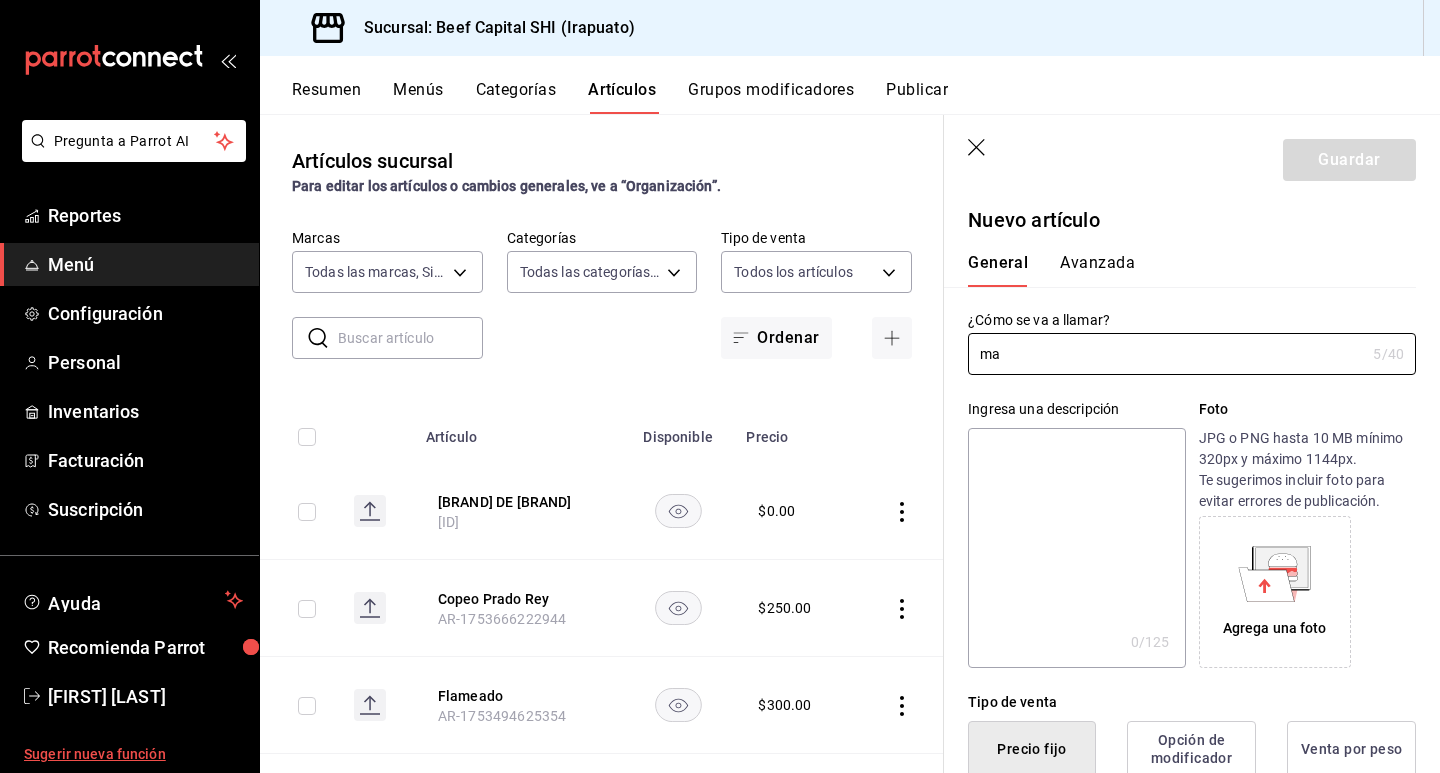 type on "m" 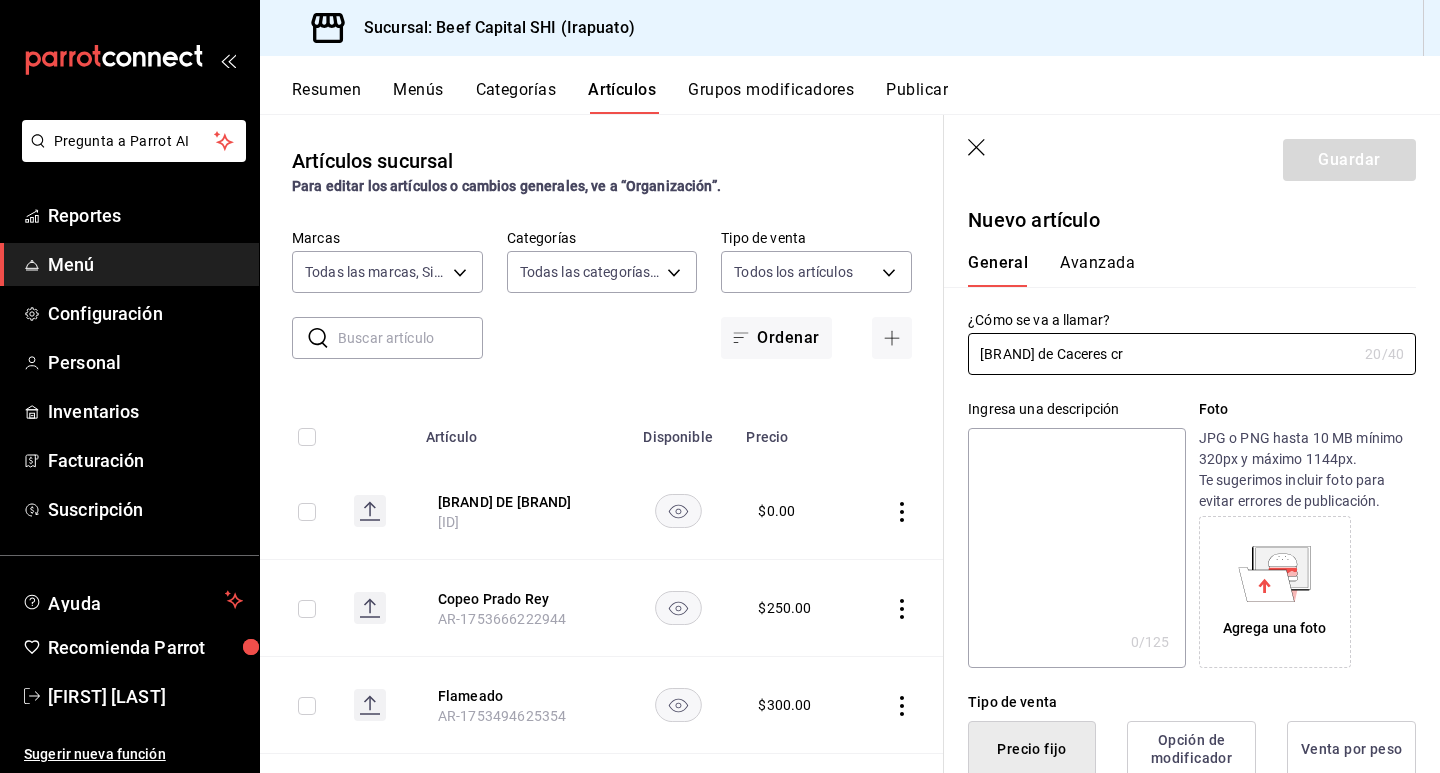 click on "$ 0.00" at bounding box center (794, 511) 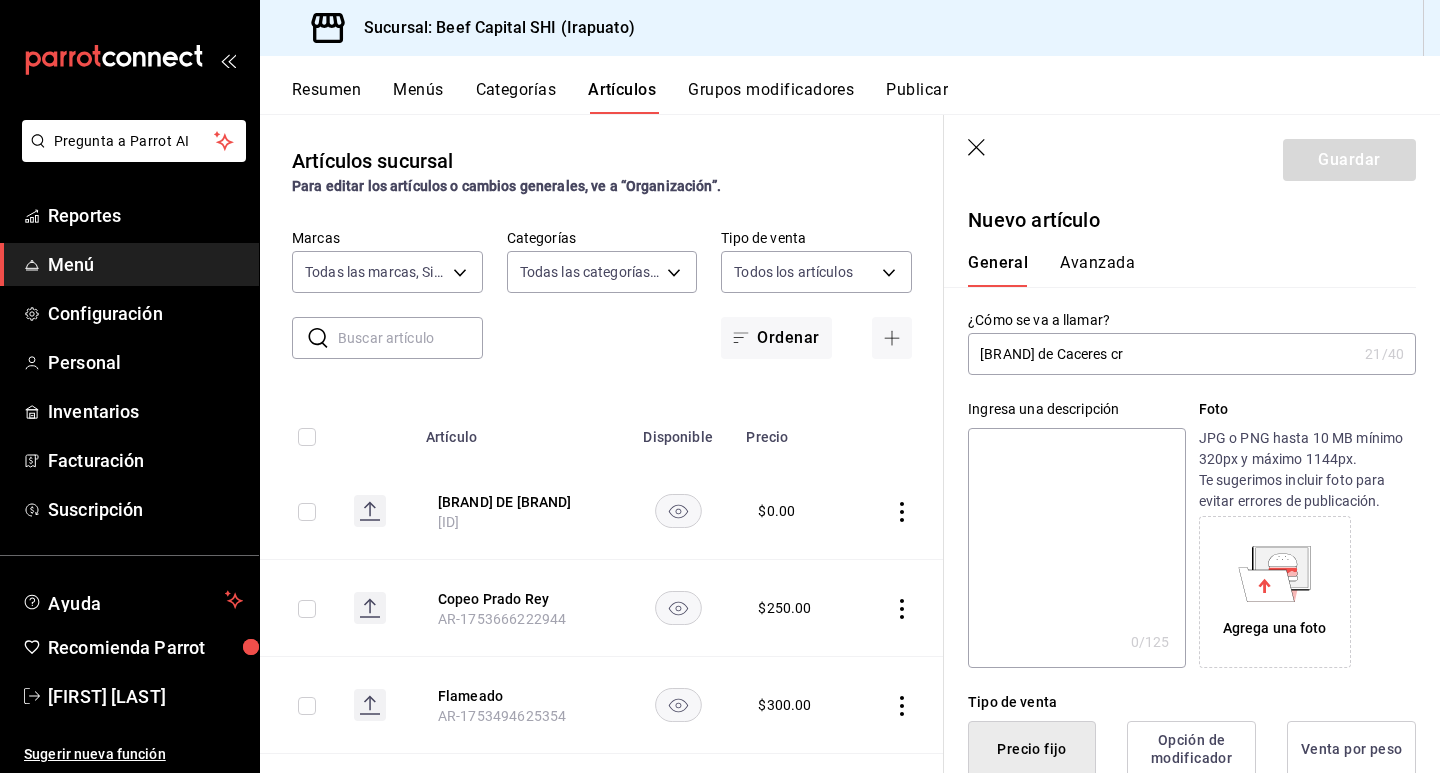 click on "[BRAND] de Caceres cr" at bounding box center [1162, 354] 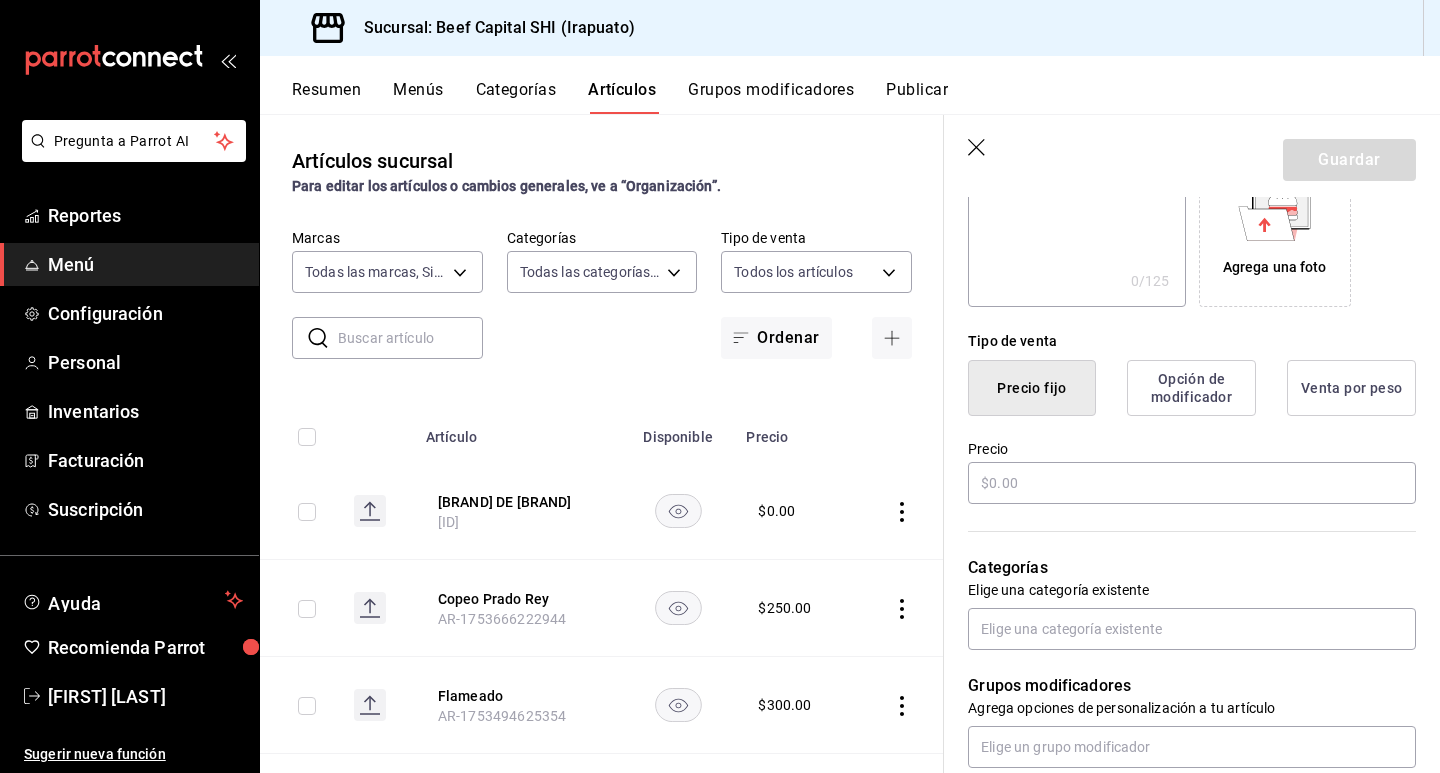 scroll, scrollTop: 400, scrollLeft: 0, axis: vertical 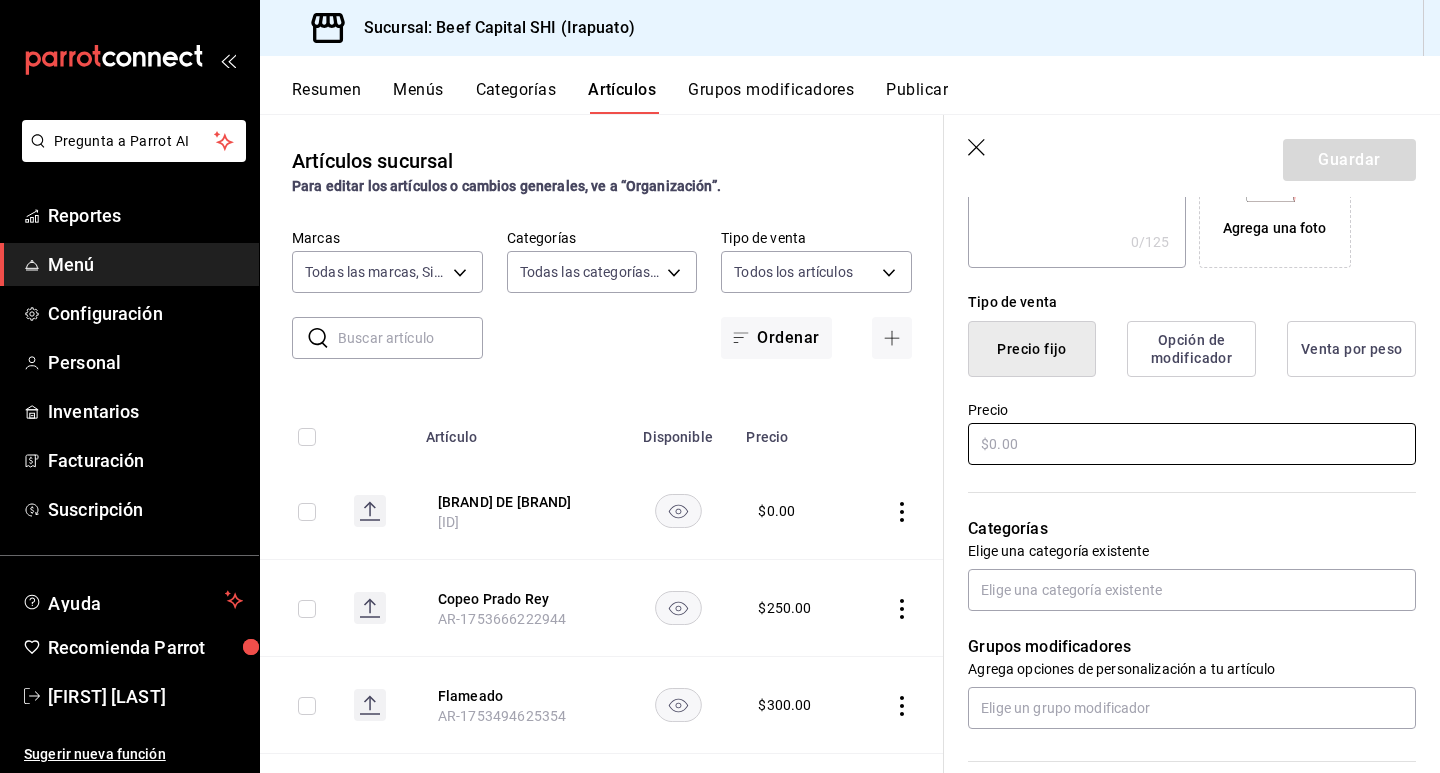 type on "[BRAND] DE [BRAND] CRIANZA" 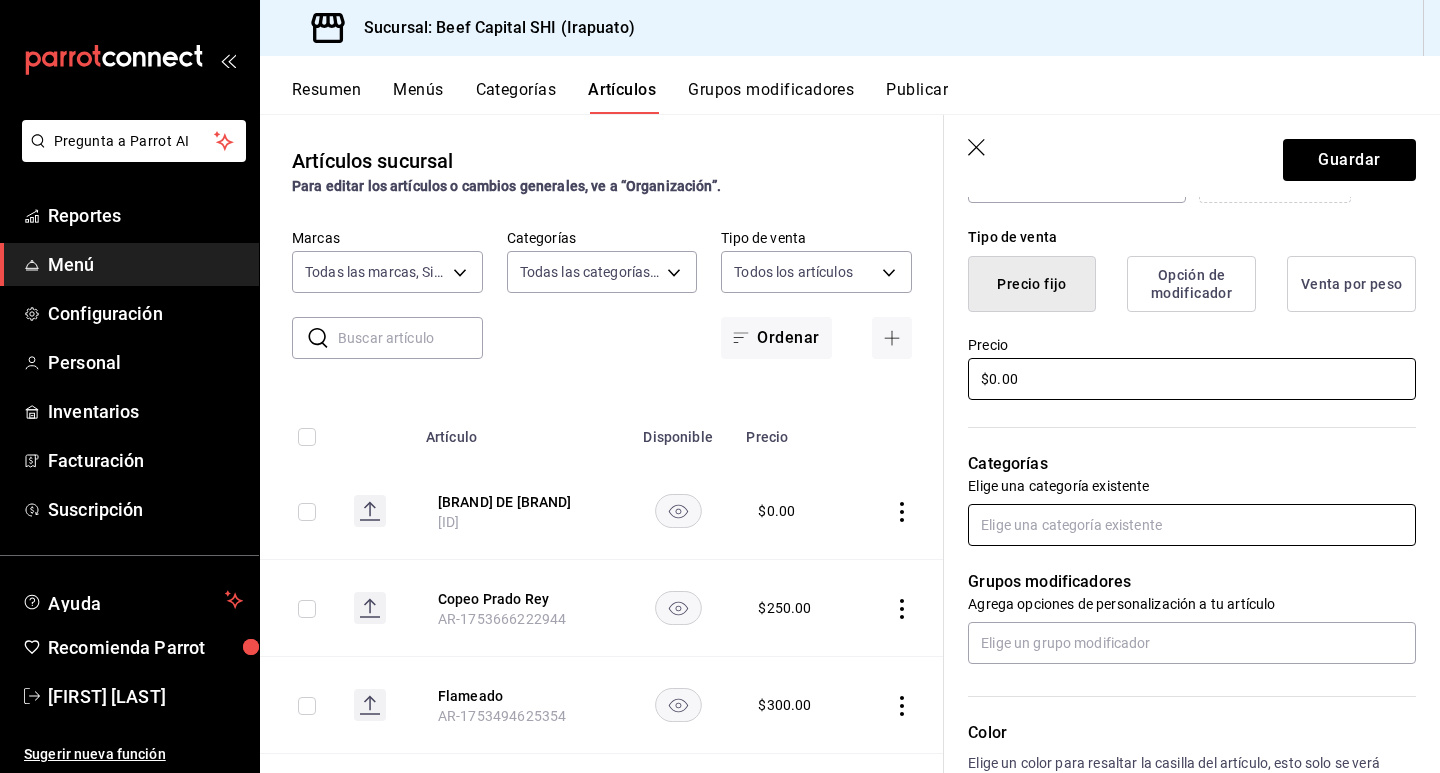 scroll, scrollTop: 500, scrollLeft: 0, axis: vertical 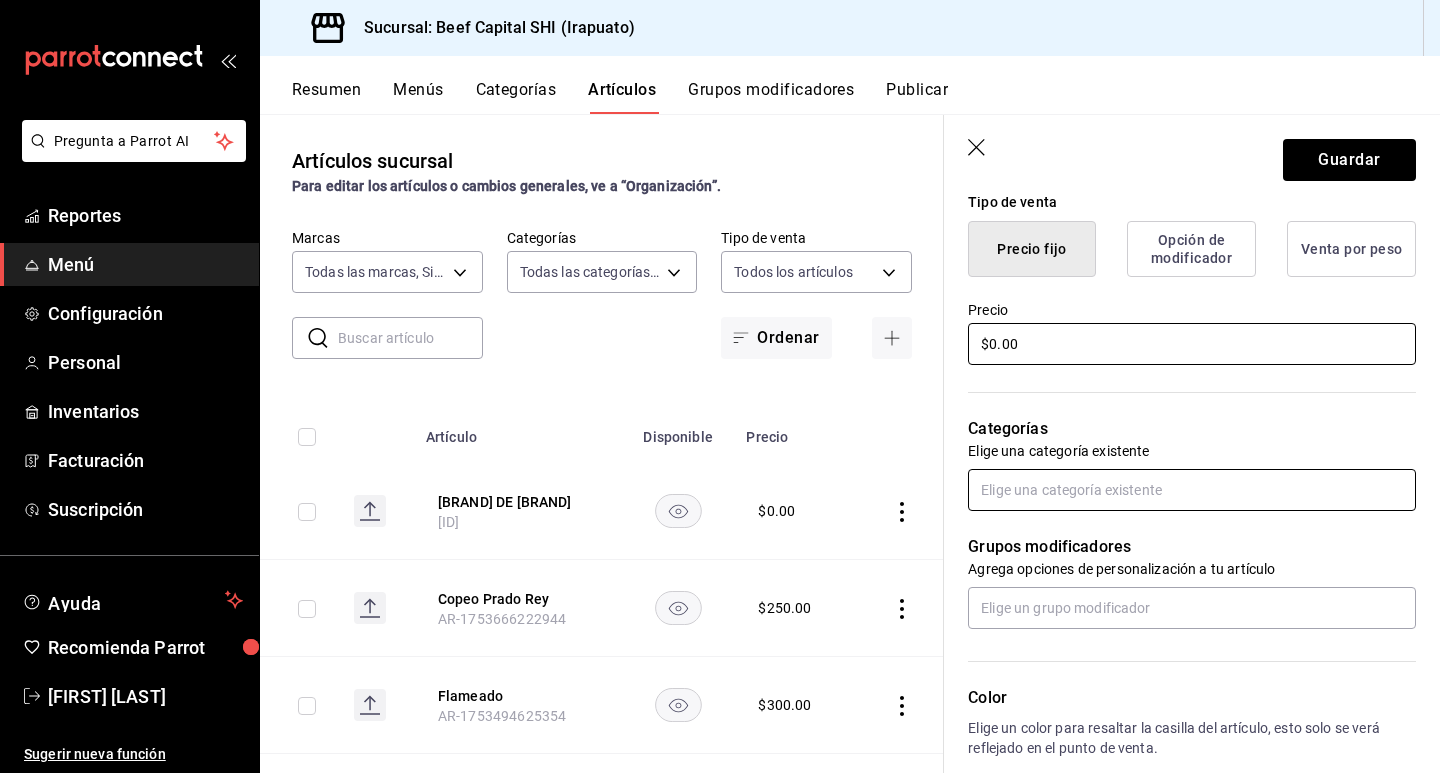 type on "$0.00" 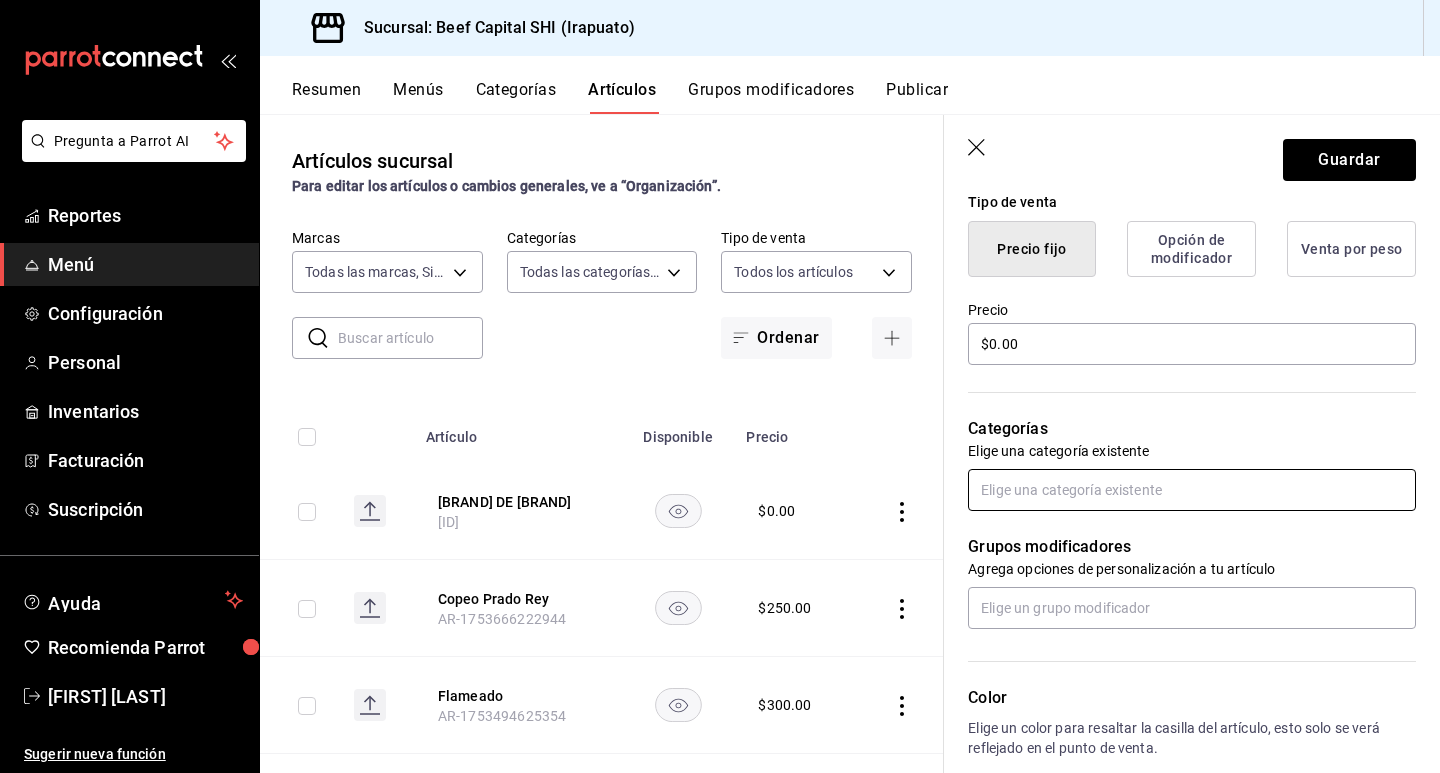 click at bounding box center [1192, 490] 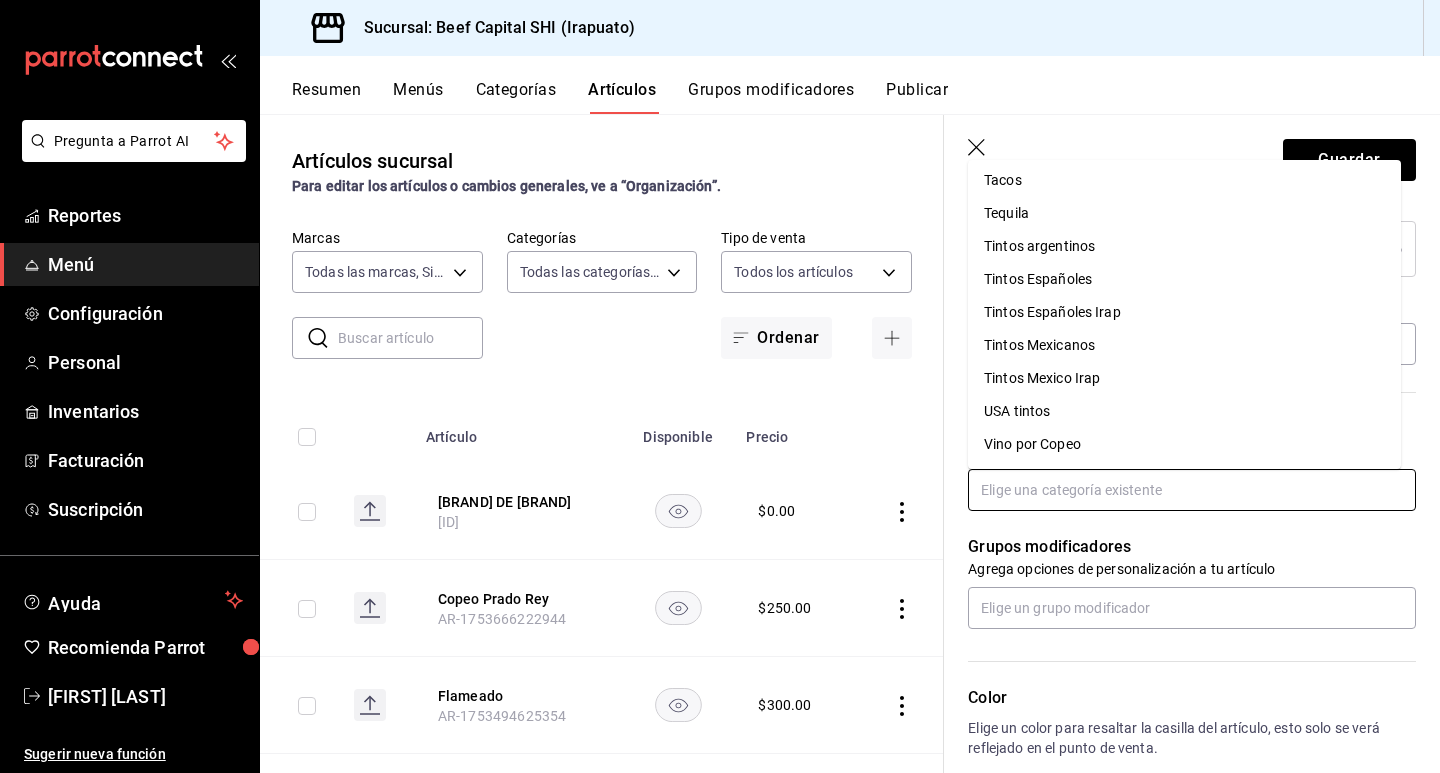 scroll, scrollTop: 1389, scrollLeft: 0, axis: vertical 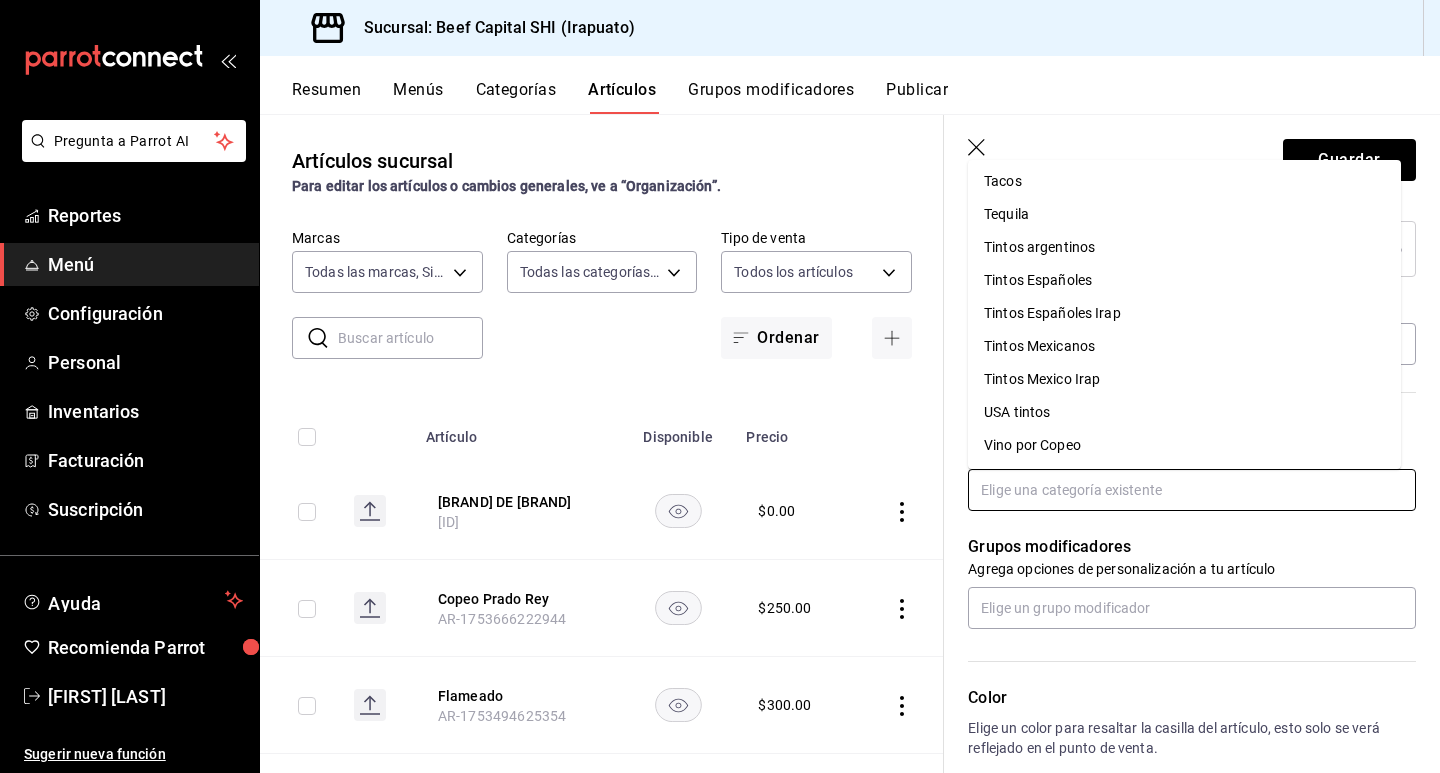 click on "Tintos Españoles" at bounding box center (1184, 280) 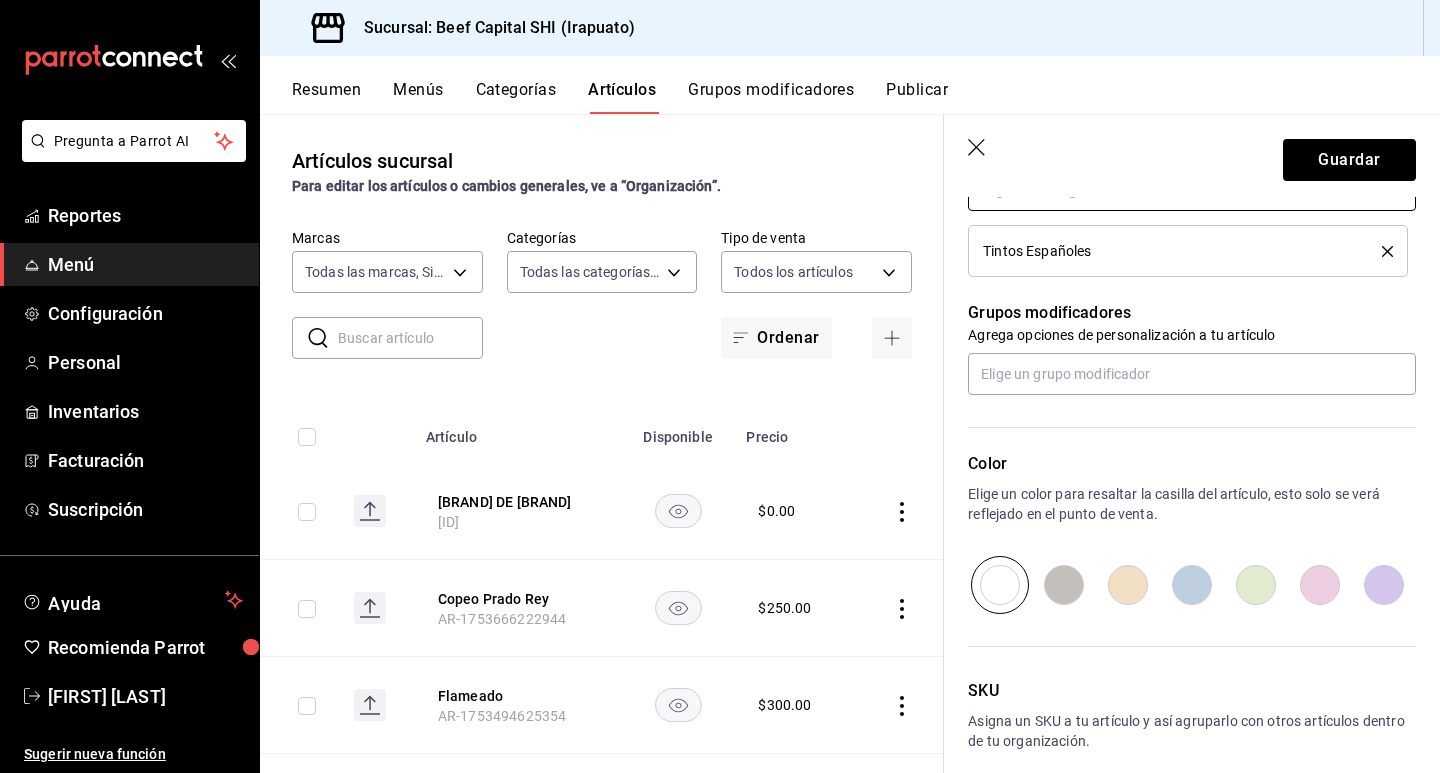scroll, scrollTop: 892, scrollLeft: 0, axis: vertical 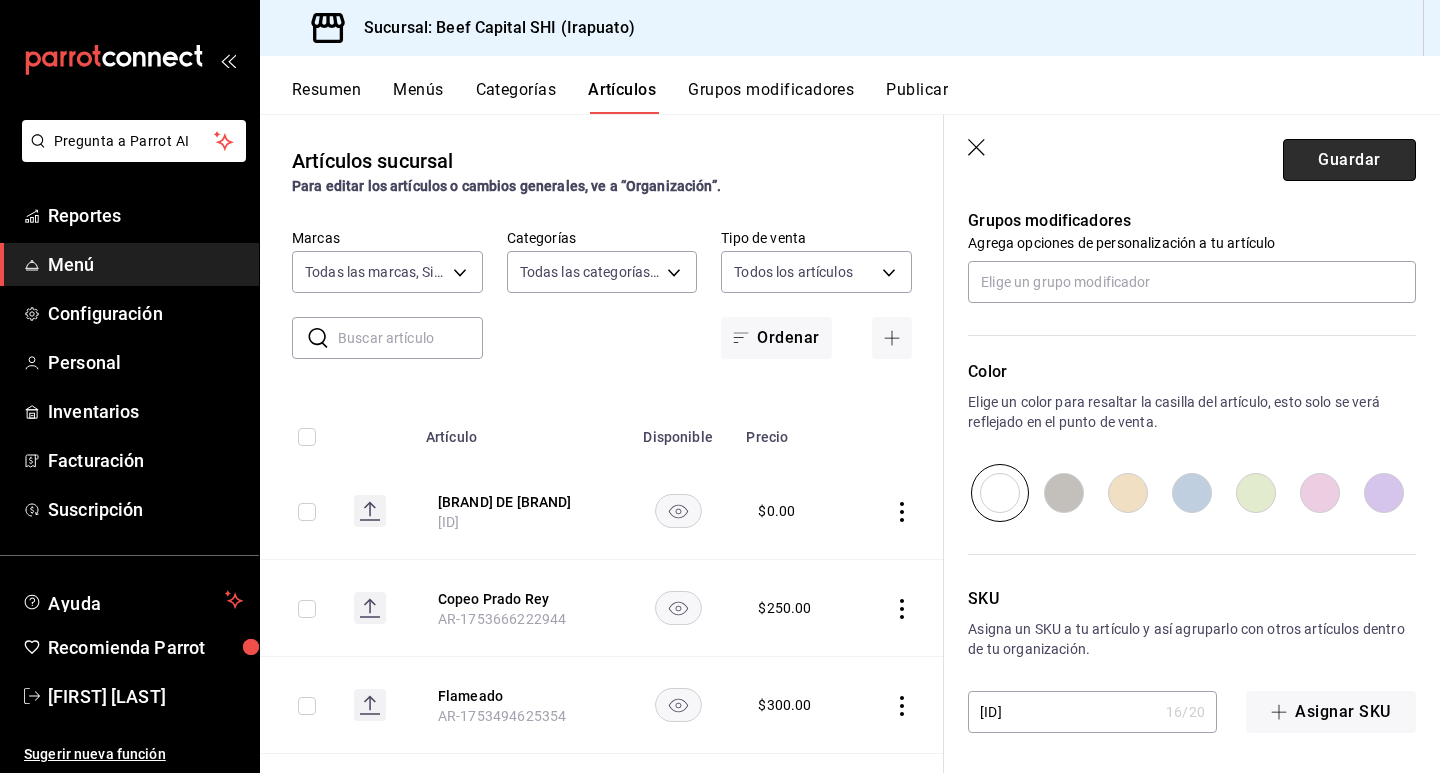 click on "Guardar" at bounding box center [1349, 160] 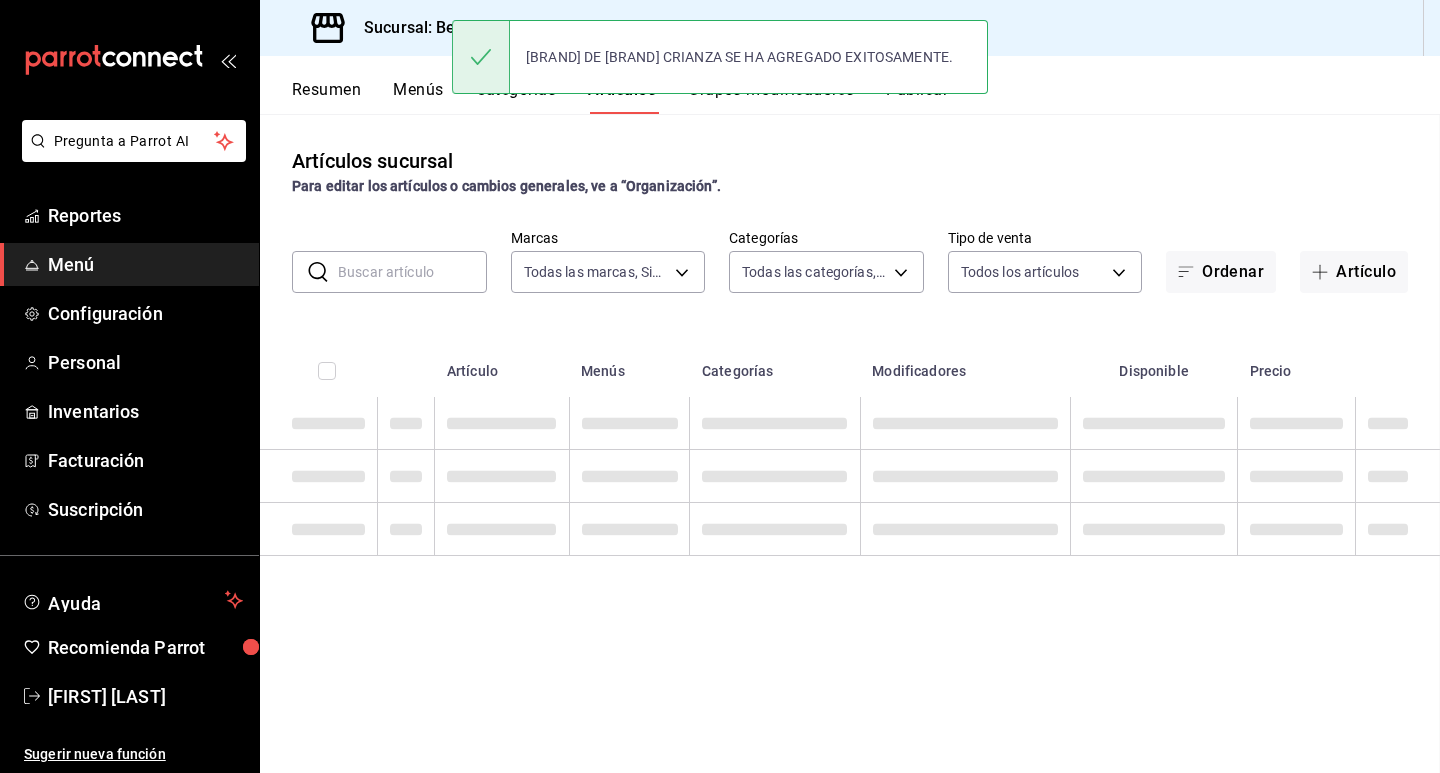 scroll, scrollTop: 0, scrollLeft: 0, axis: both 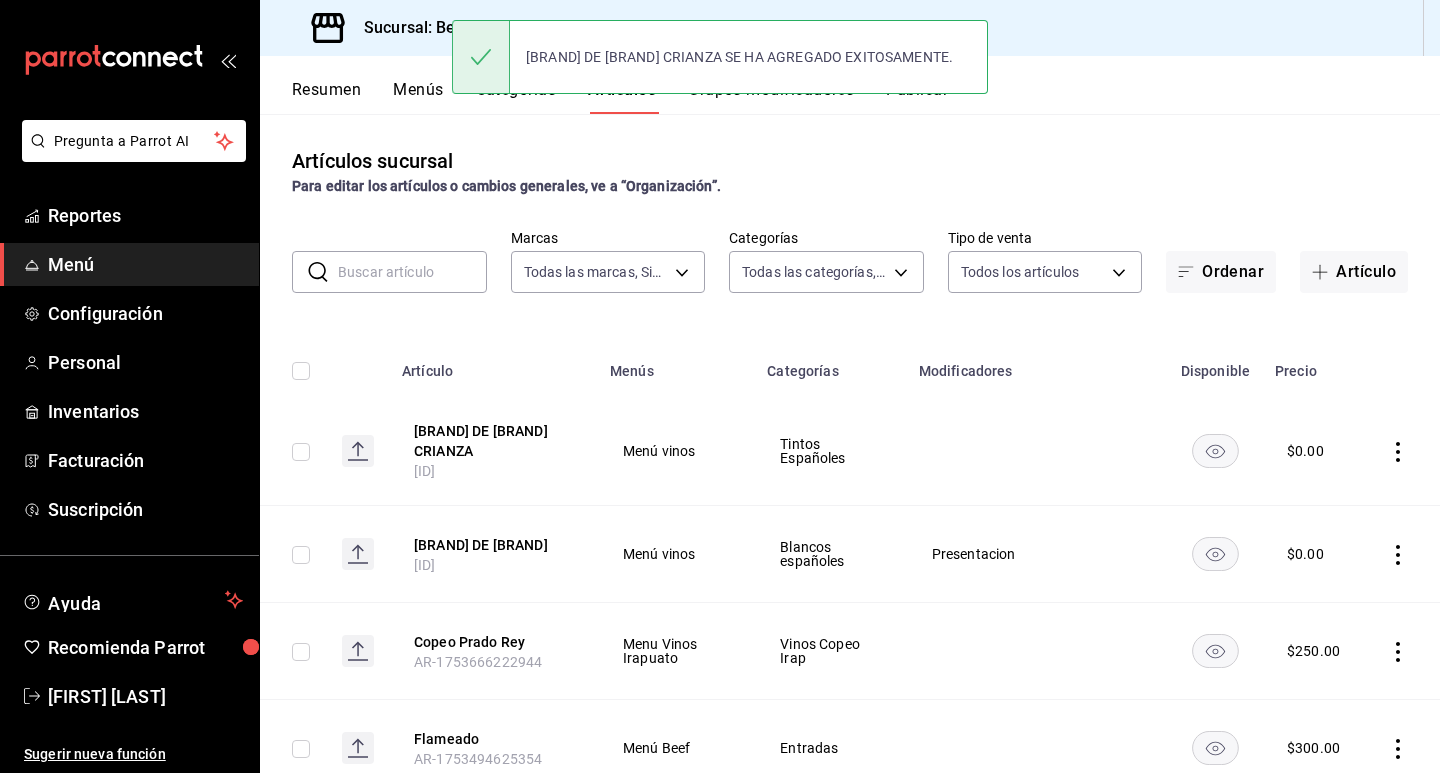 click on "Resumen Menús Categorías Artículos Grupos modificadores Publicar" at bounding box center (866, 97) 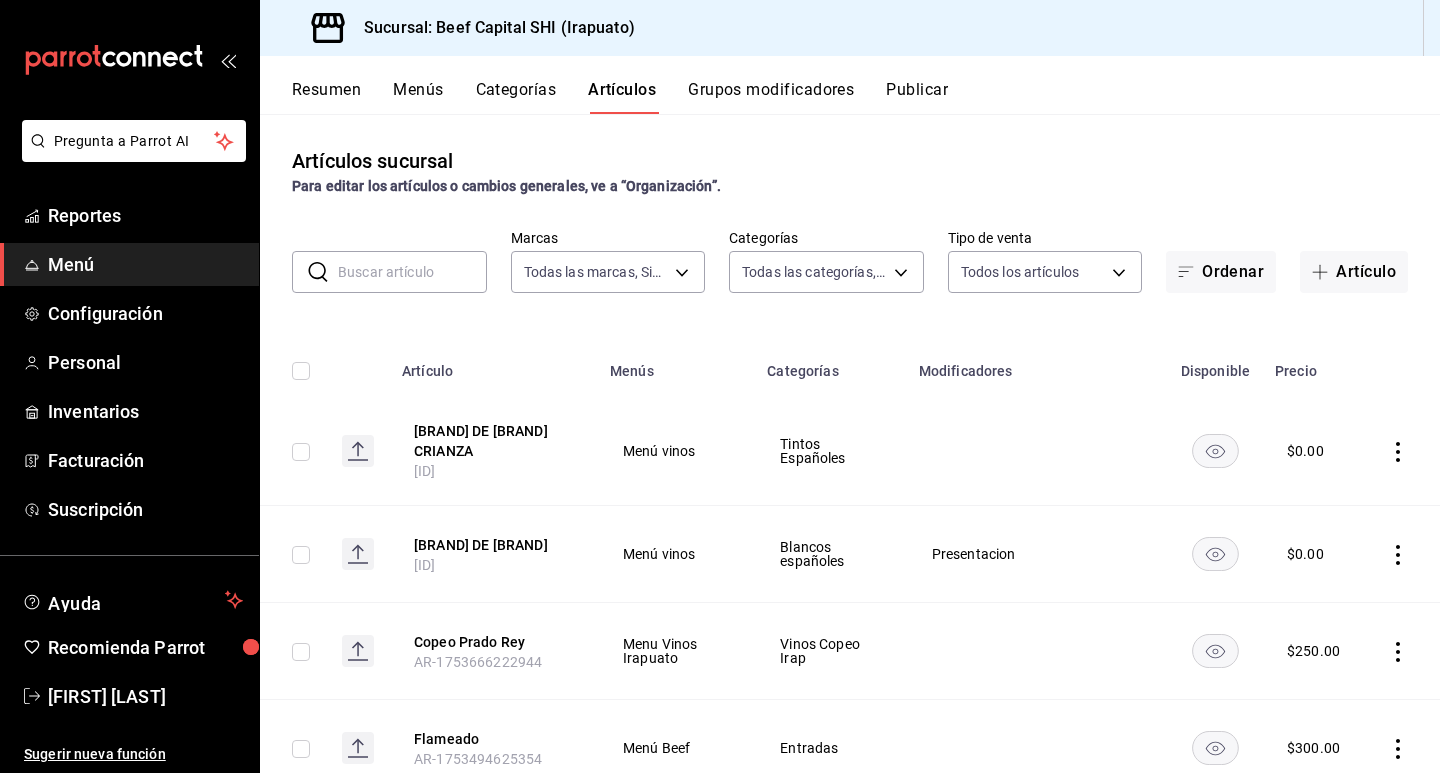 click on "Grupos modificadores" at bounding box center [771, 97] 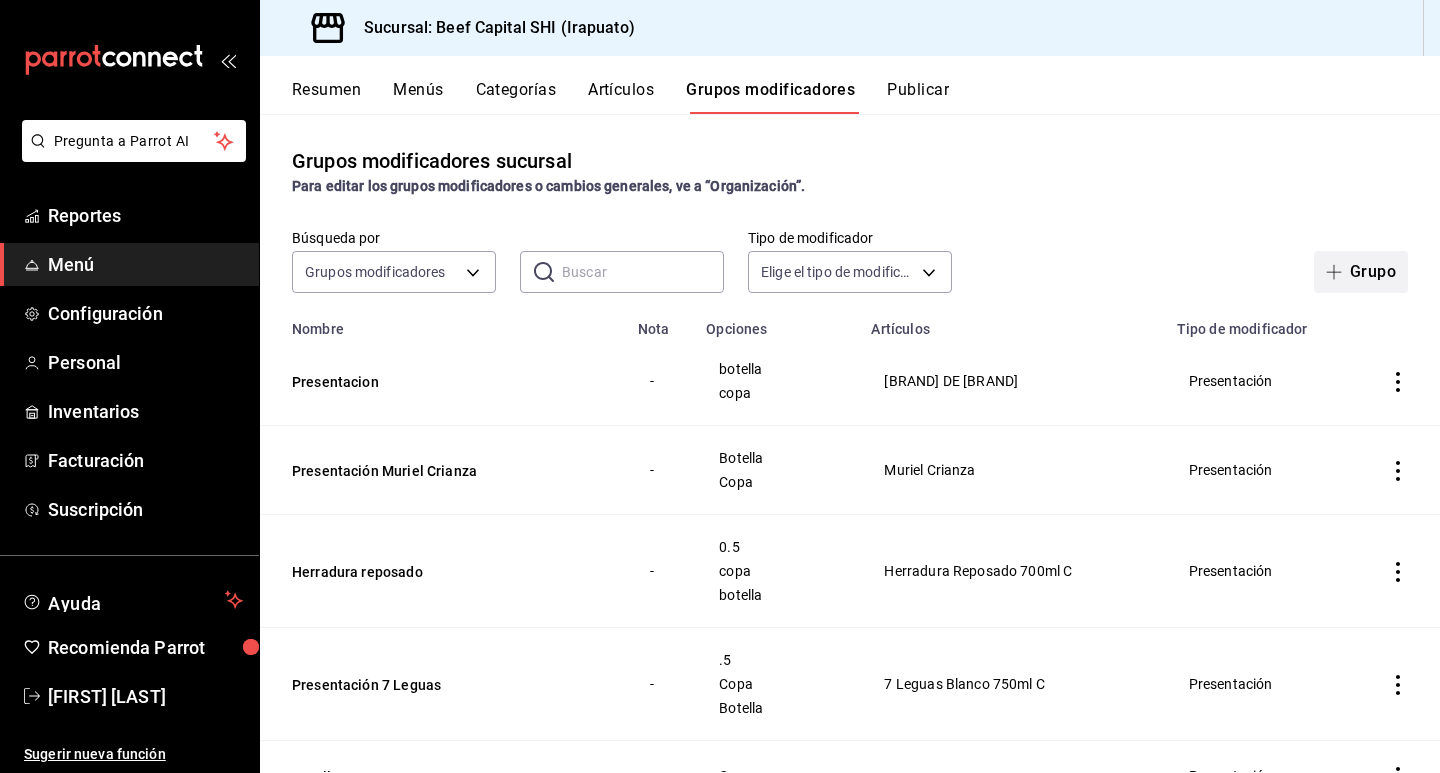 click 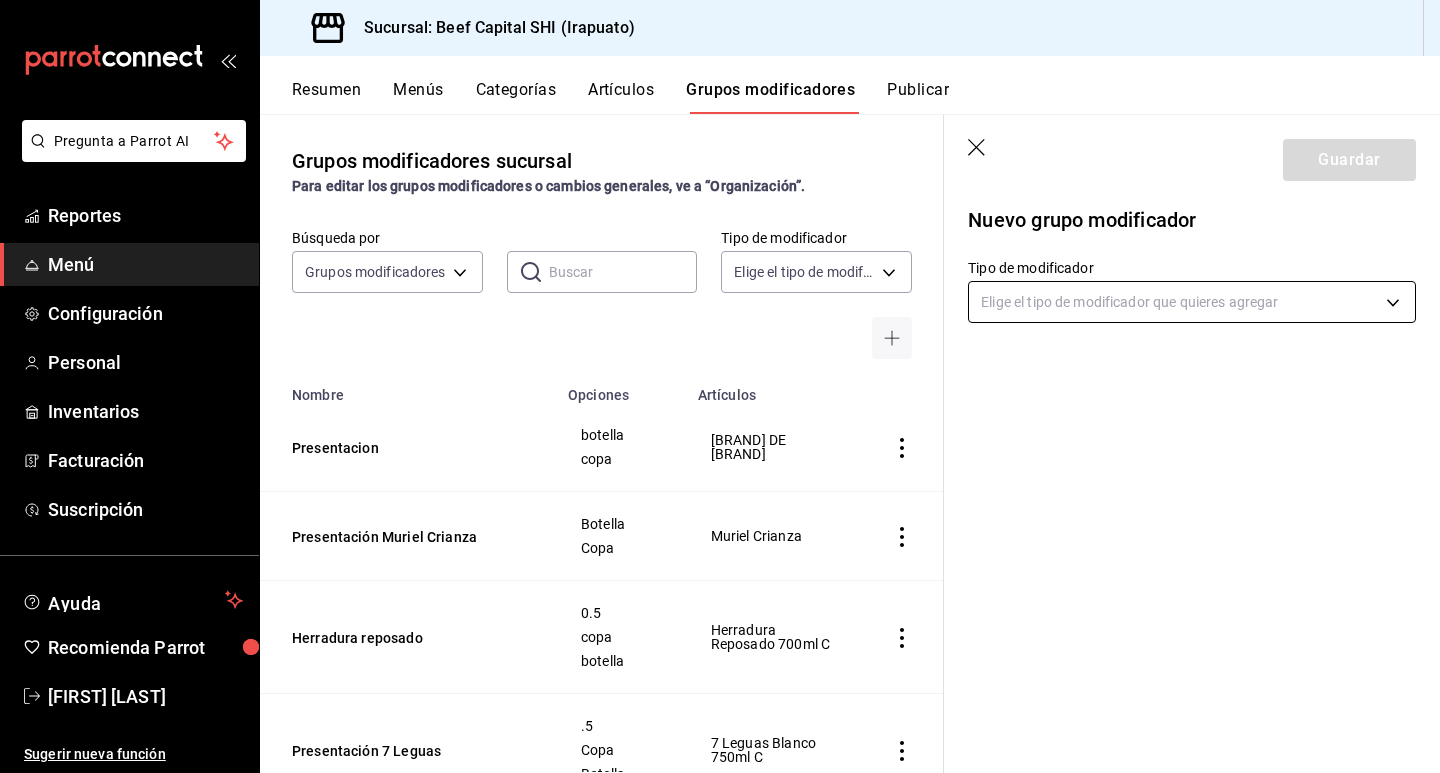 click on "[BRAND] CRIANZA BOTELLA COPA [BRAND] CRIANZA HERRADURA REPOSADO 0.5 COPA BOTELLA HERRADURA REPOSADO 700ML C PRESENTACIÓN 7 LEGUAS .5 COPA BOTELLA 7 LEGUAS BLANCO 750ML C BOTELLA COPEO - PRESENTACION RAICES COPA BOTELLA MONTE CRUZ PRESENTACIÓN PESCADO ZARANDEADO BRASAS MOJO DE AJO 4 QUESOS PESCA DEL DIA PESCA DEL DÍA PULPO SALMON FRESCO TERMINO AZUL SELLADO MEDIO AL PUNTO VER MÁS... ARRACHERA 300 GR ARRACHERA .300 GR BOTELLA" at bounding box center [720, 386] 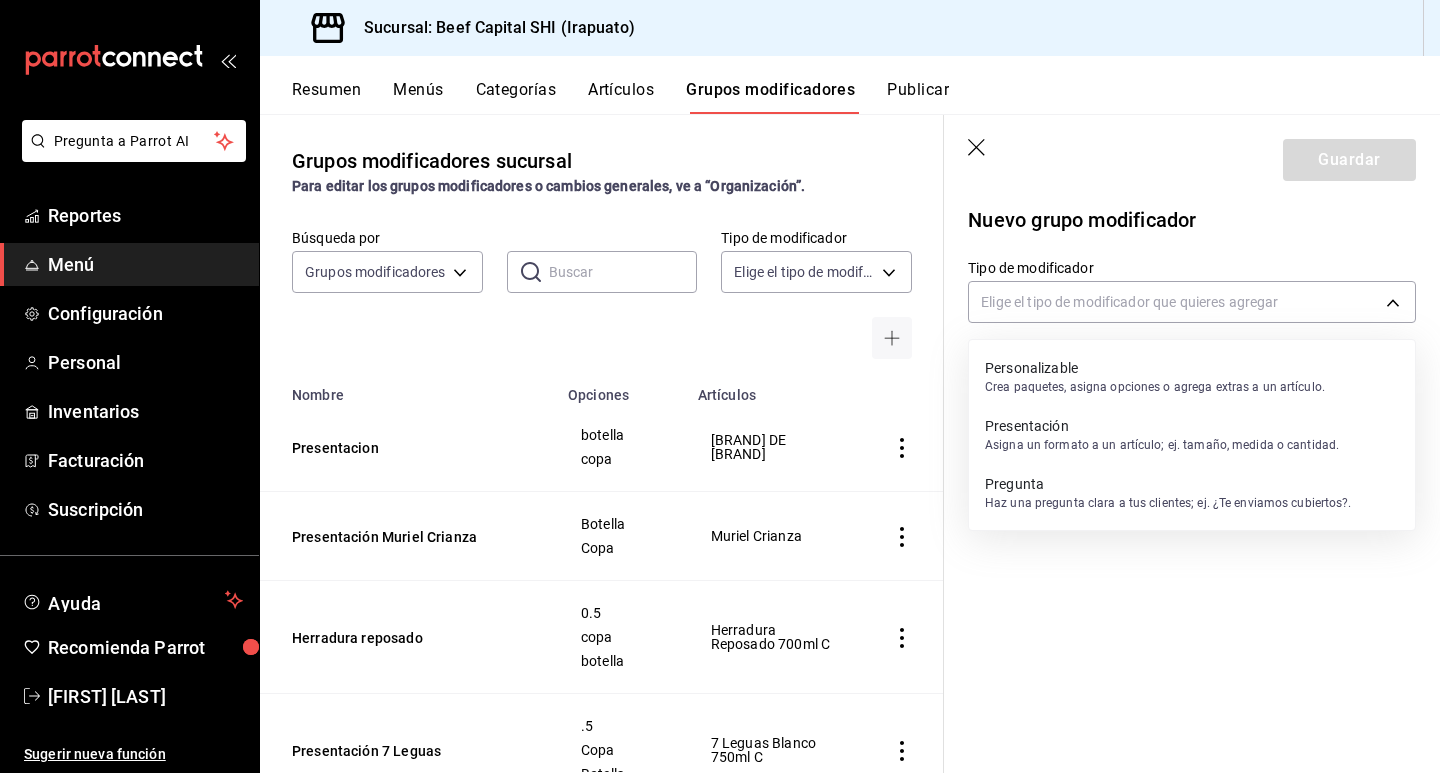 click on "Personalizable" at bounding box center [1155, 368] 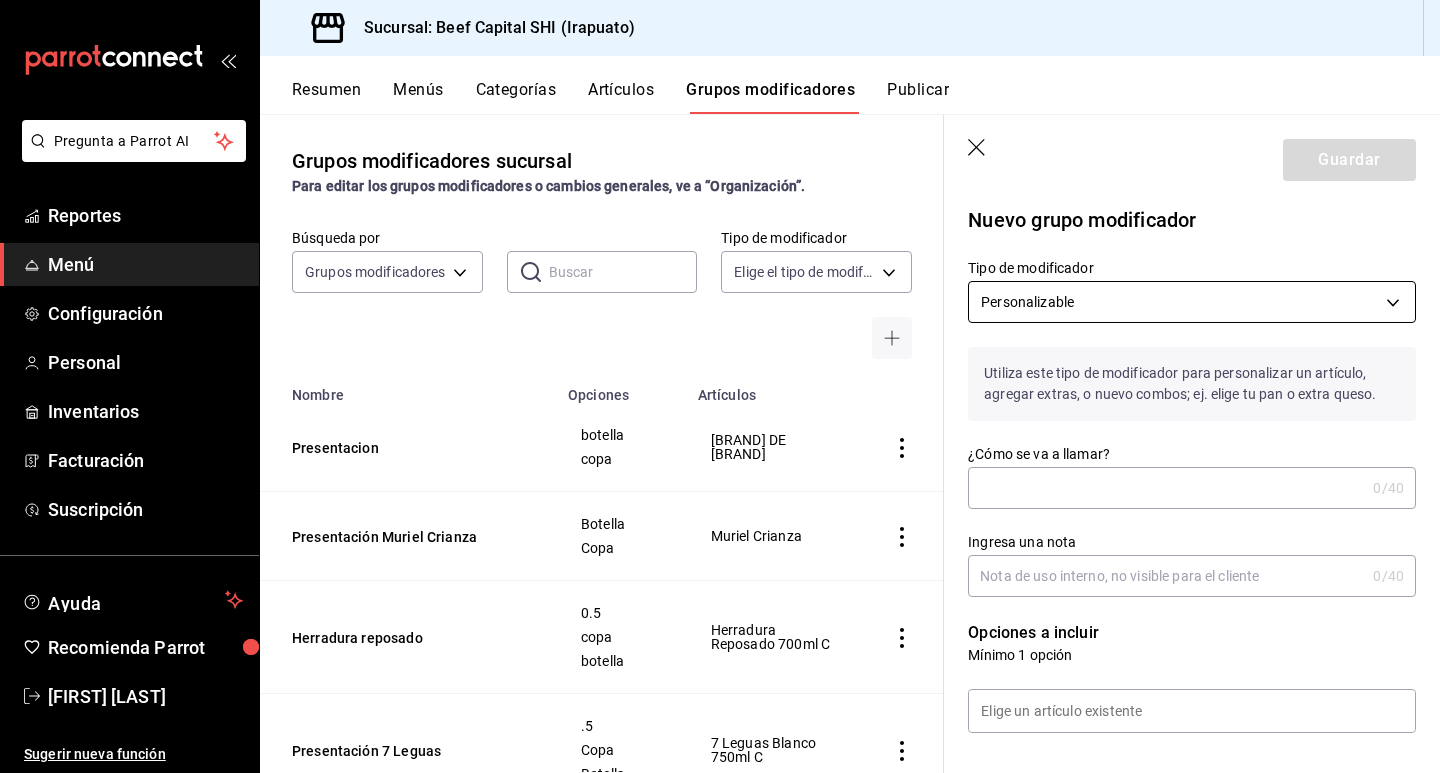 click on "[BRAND] CRIANZA BOTELLA COPA [BRAND] CRIANZA HERRADURA REPOSADO 0.5 COPA BOTELLA HERRADURA REPOSADO 700ML C PRESENTACIÓN 7 LEGUAS .5 COPA BOTELLA 7 LEGUAS BLANCO 750ML C BOTELLA COPEO - PRESENTACION RAICES COPA BOTELLA MONTE CRUZ PRESENTACIÓN PESCADO ZARANDEADO BRASAS MOJO DE AJO 4 QUESOS PESCA DEL DIA PESCA DEL DÍA PULPO SALMON FRESCO TERMINO AZUL SELLADO MEDIO AL PUNTO VER MÁS... ARRACHERA 300 GR ARRACHERA .300 GR BOTELLA" at bounding box center [720, 386] 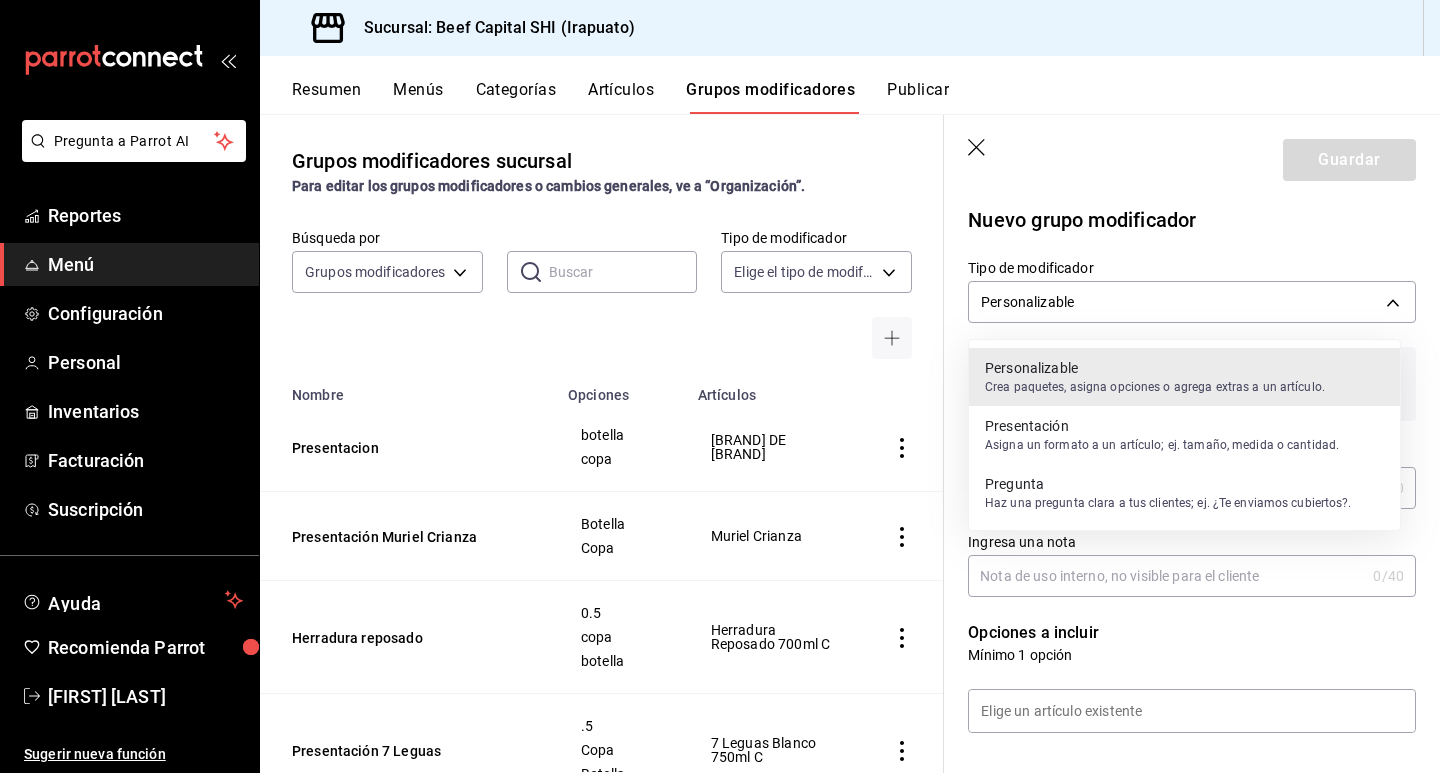 click on "Presentación" at bounding box center (1162, 426) 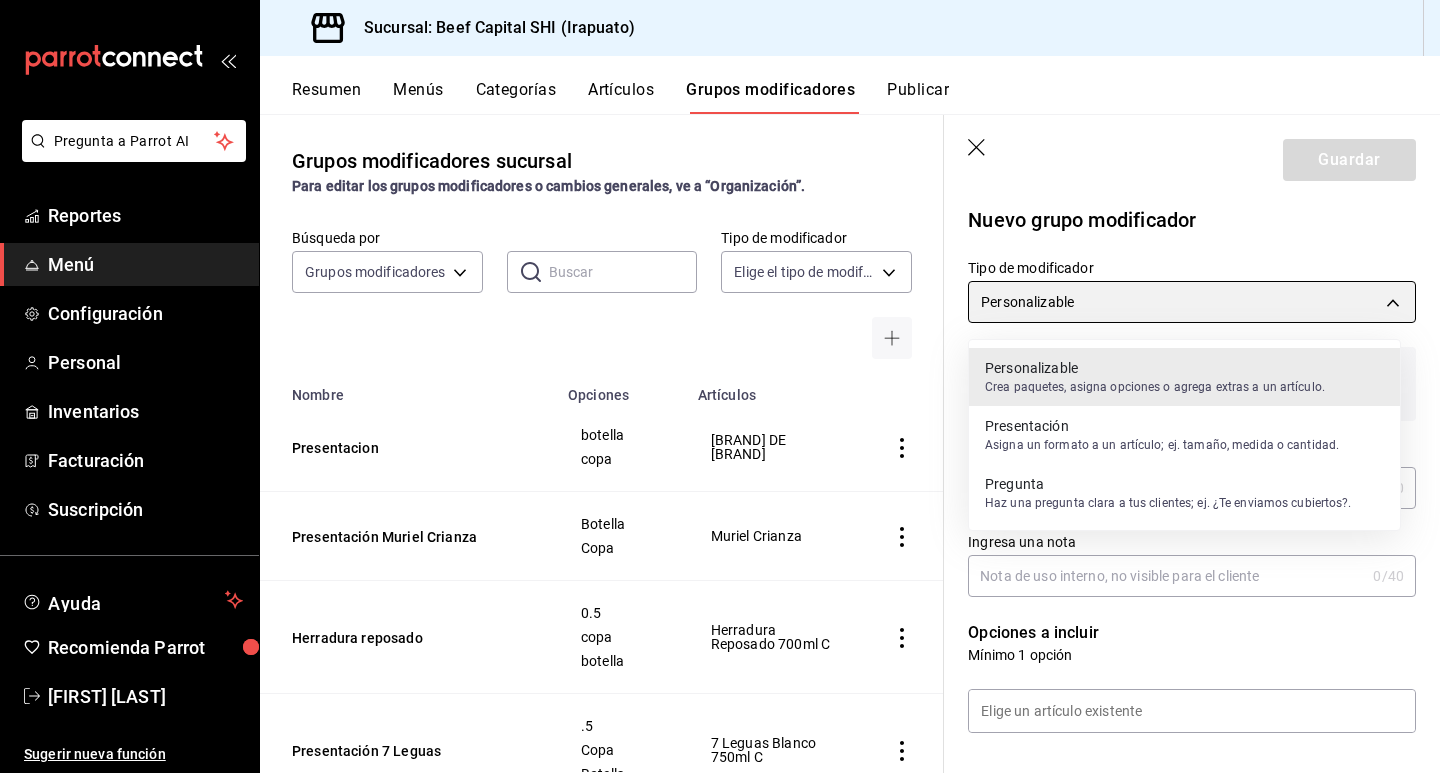 type on "PRESENTATION" 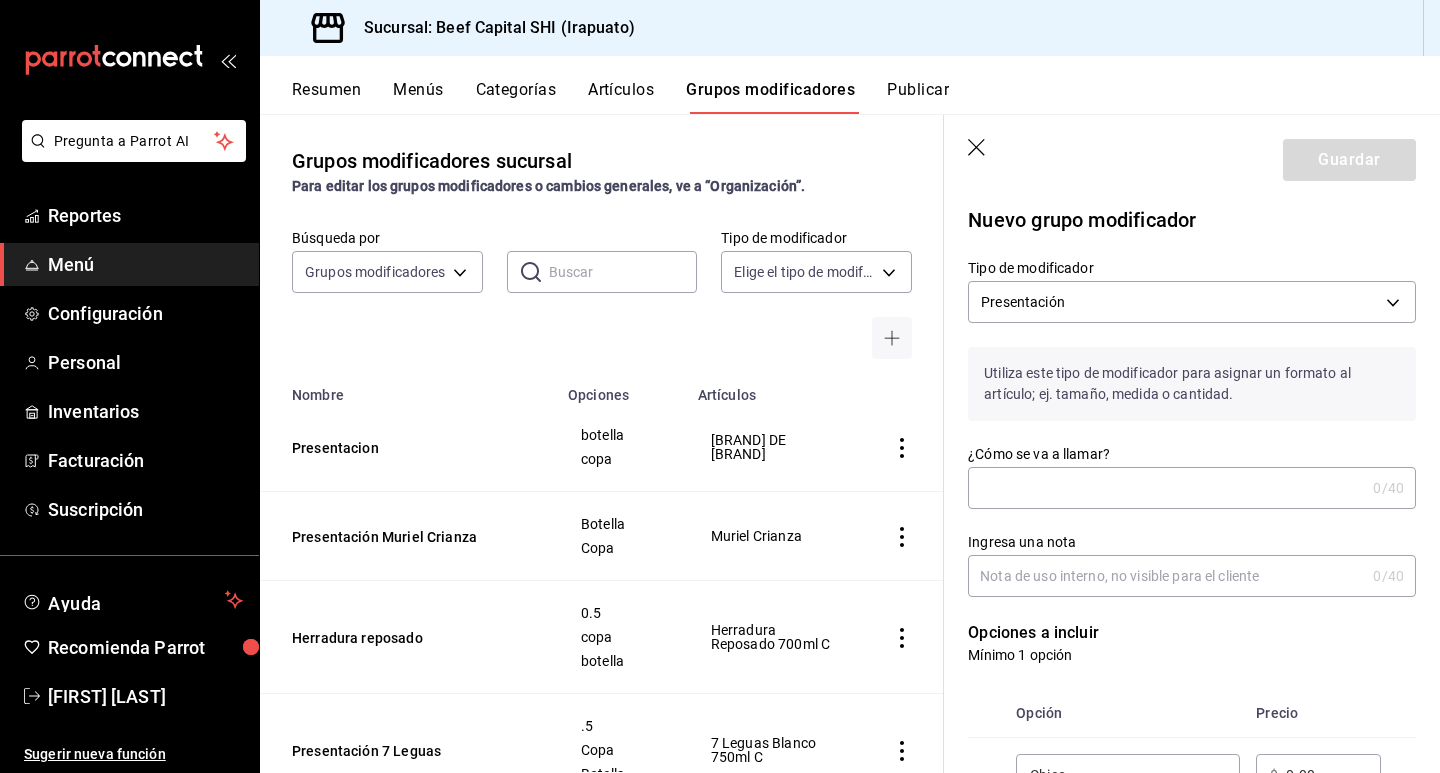 click on "¿Cómo se va a llamar?" at bounding box center (1166, 488) 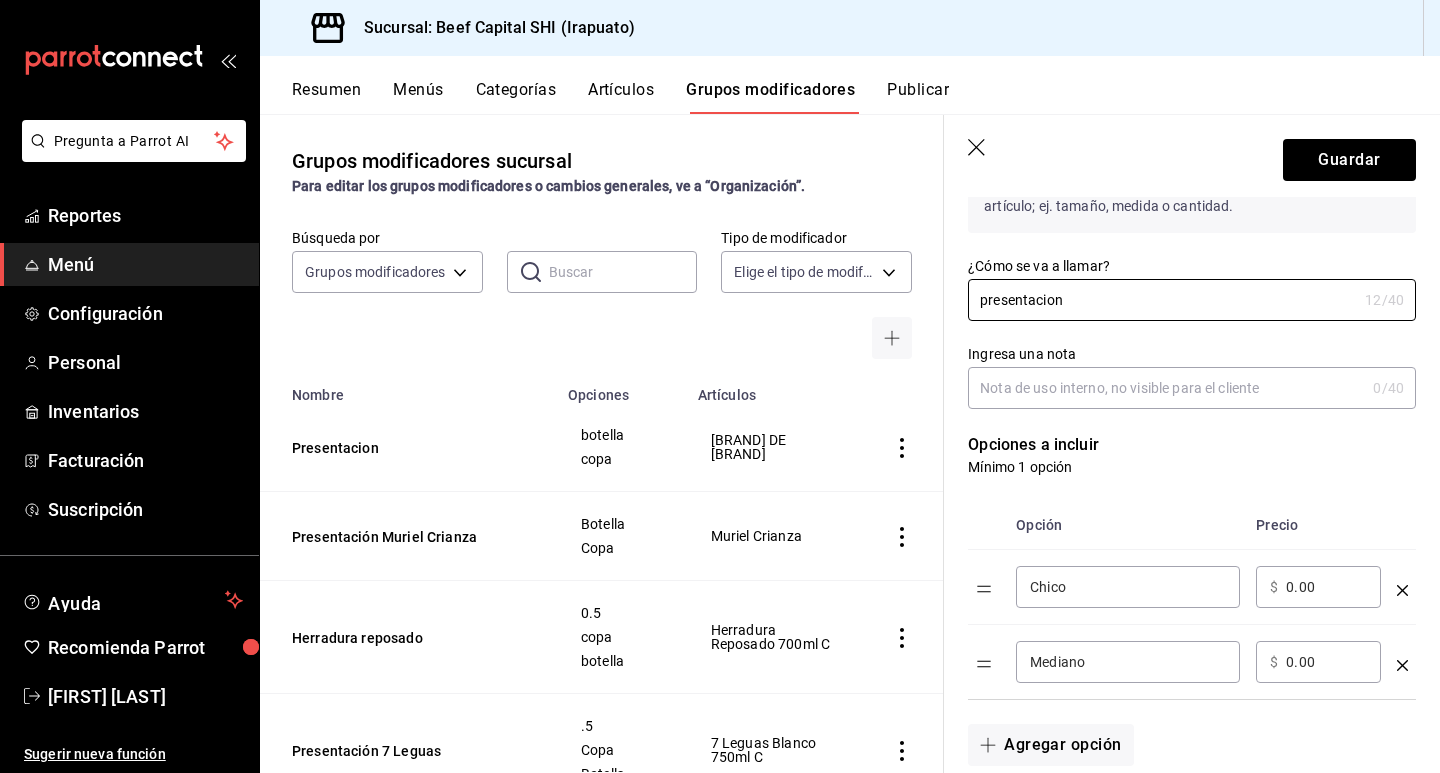 scroll, scrollTop: 200, scrollLeft: 0, axis: vertical 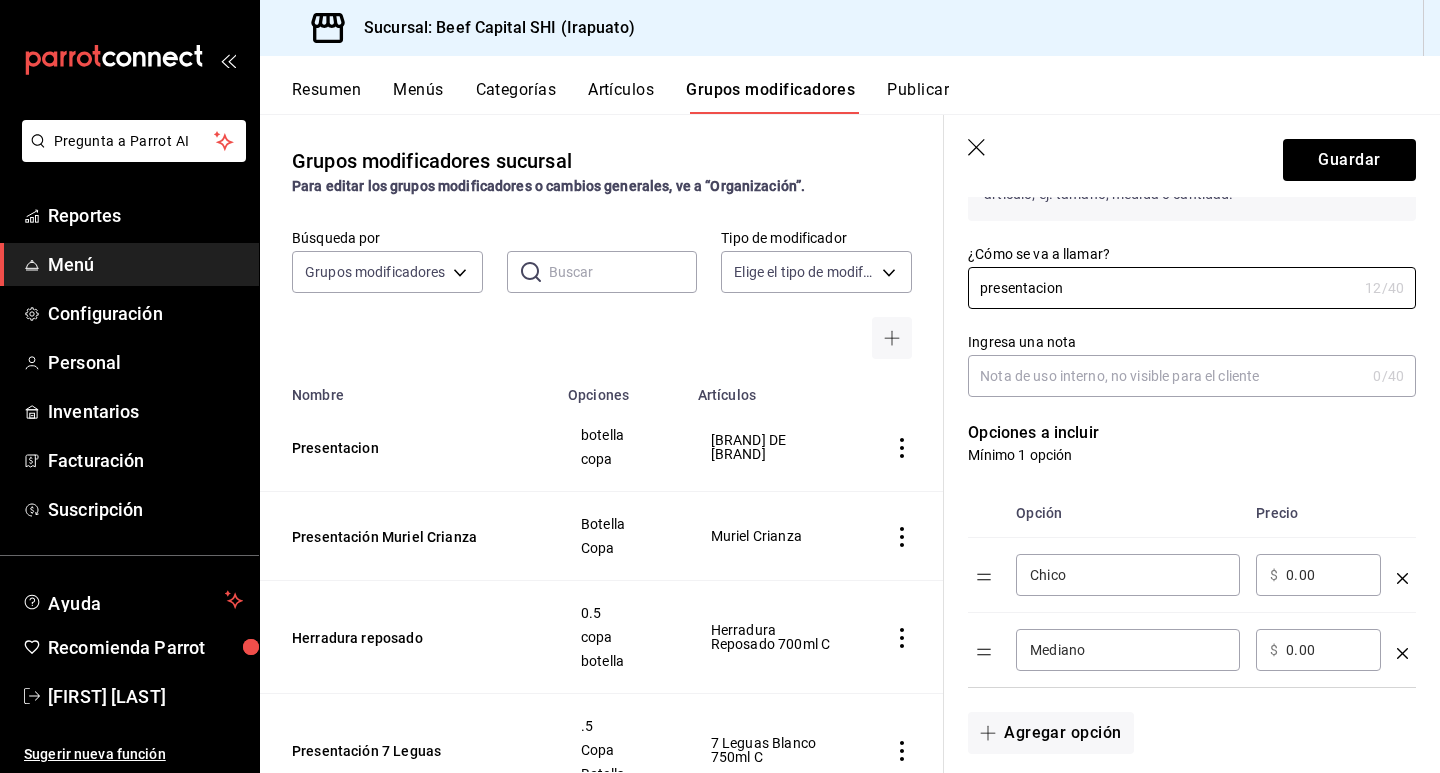 type on "presentacion" 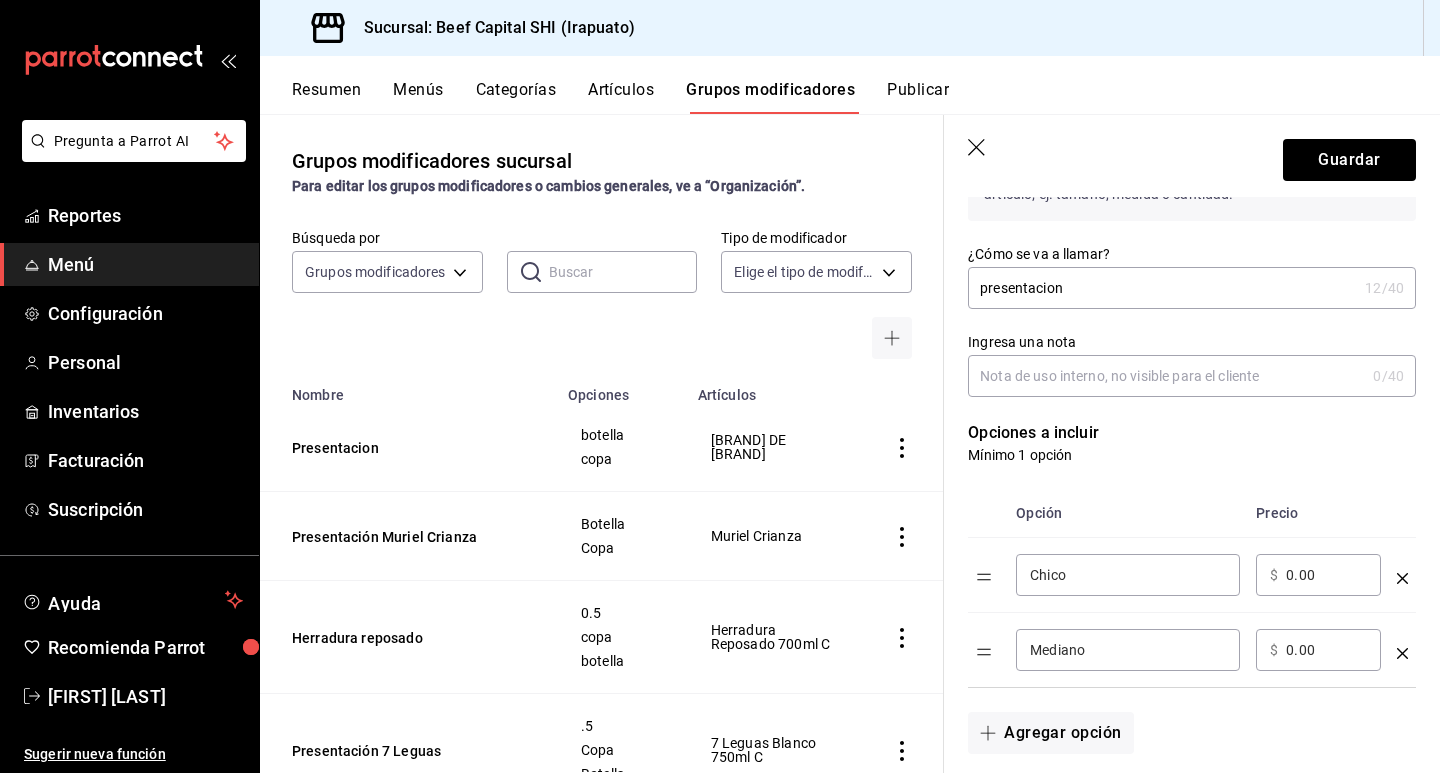 click on "Chico" at bounding box center (1128, 575) 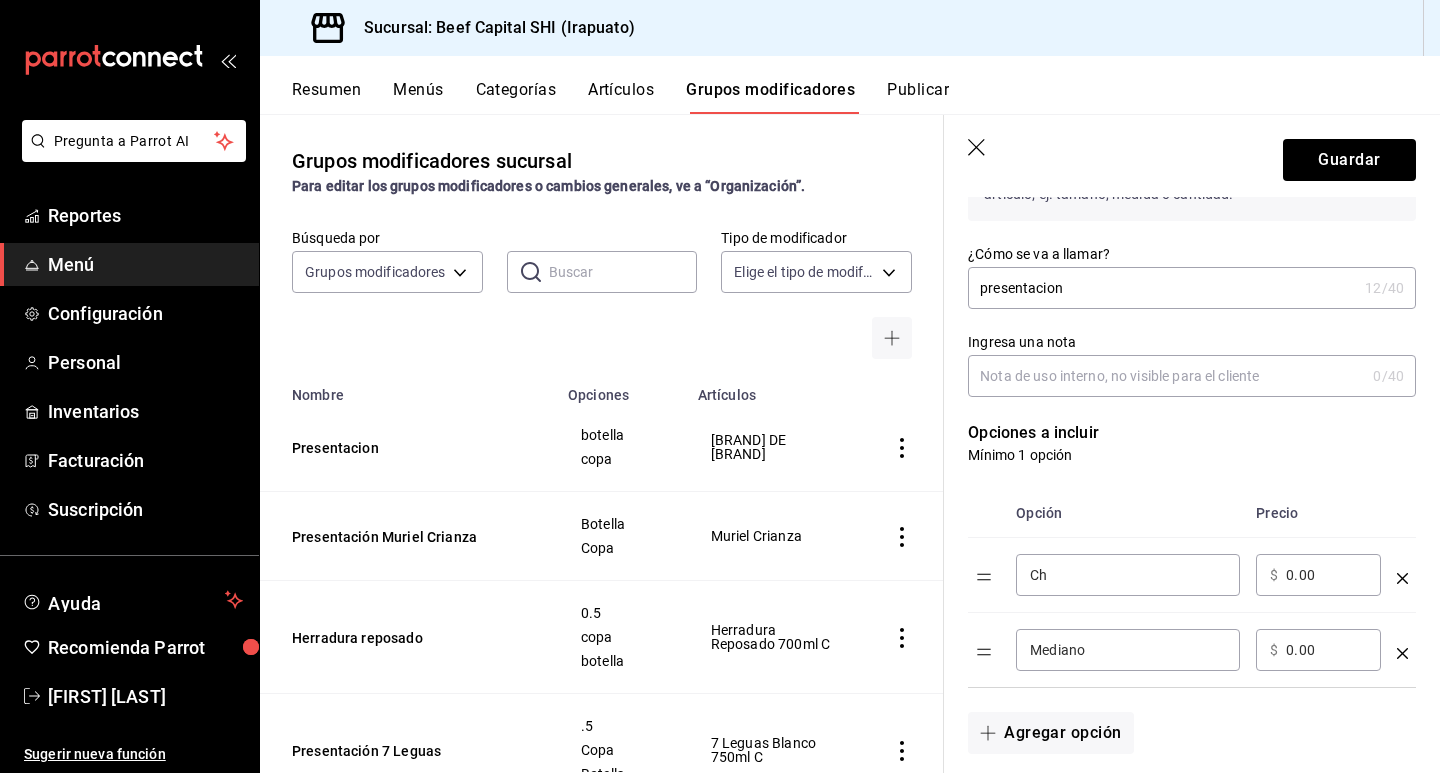 type on "C" 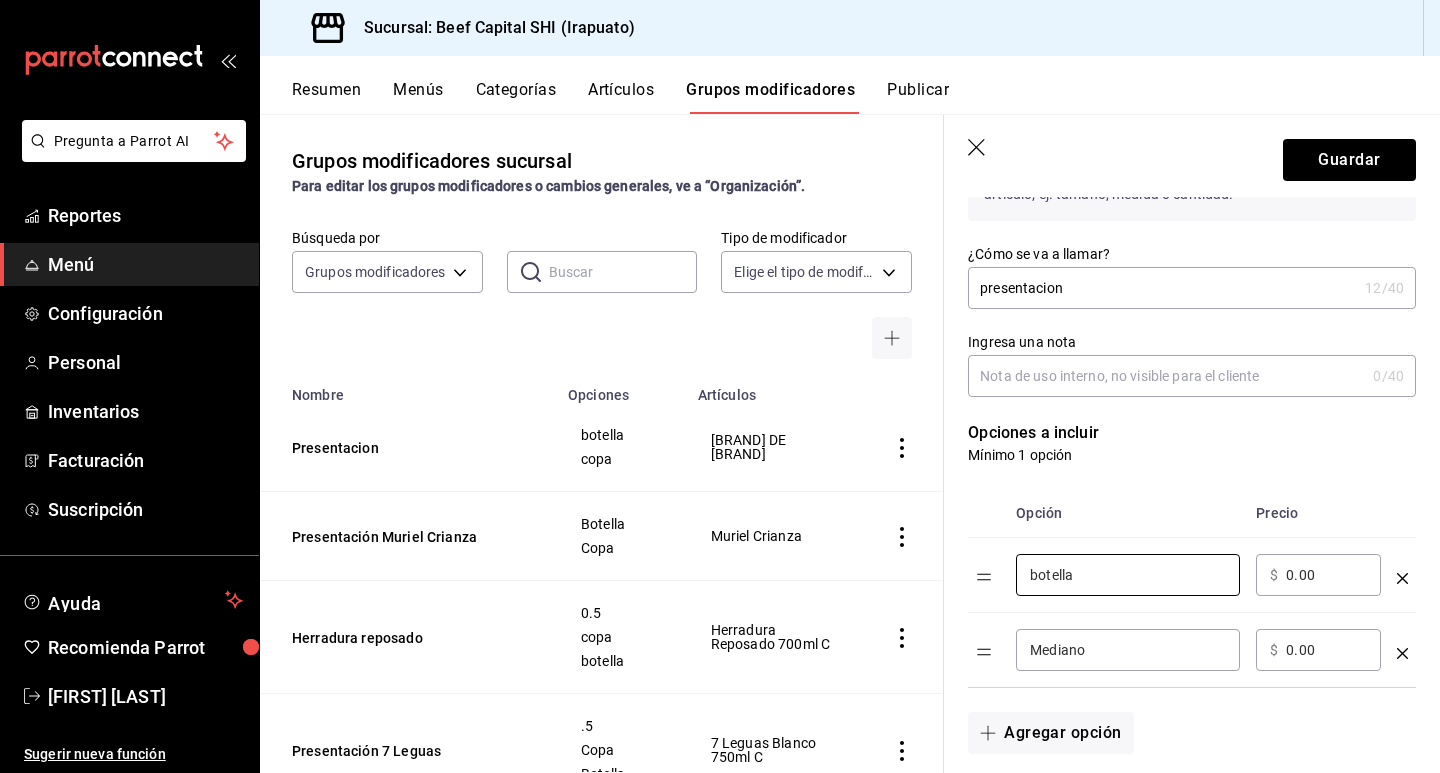 type on "botella" 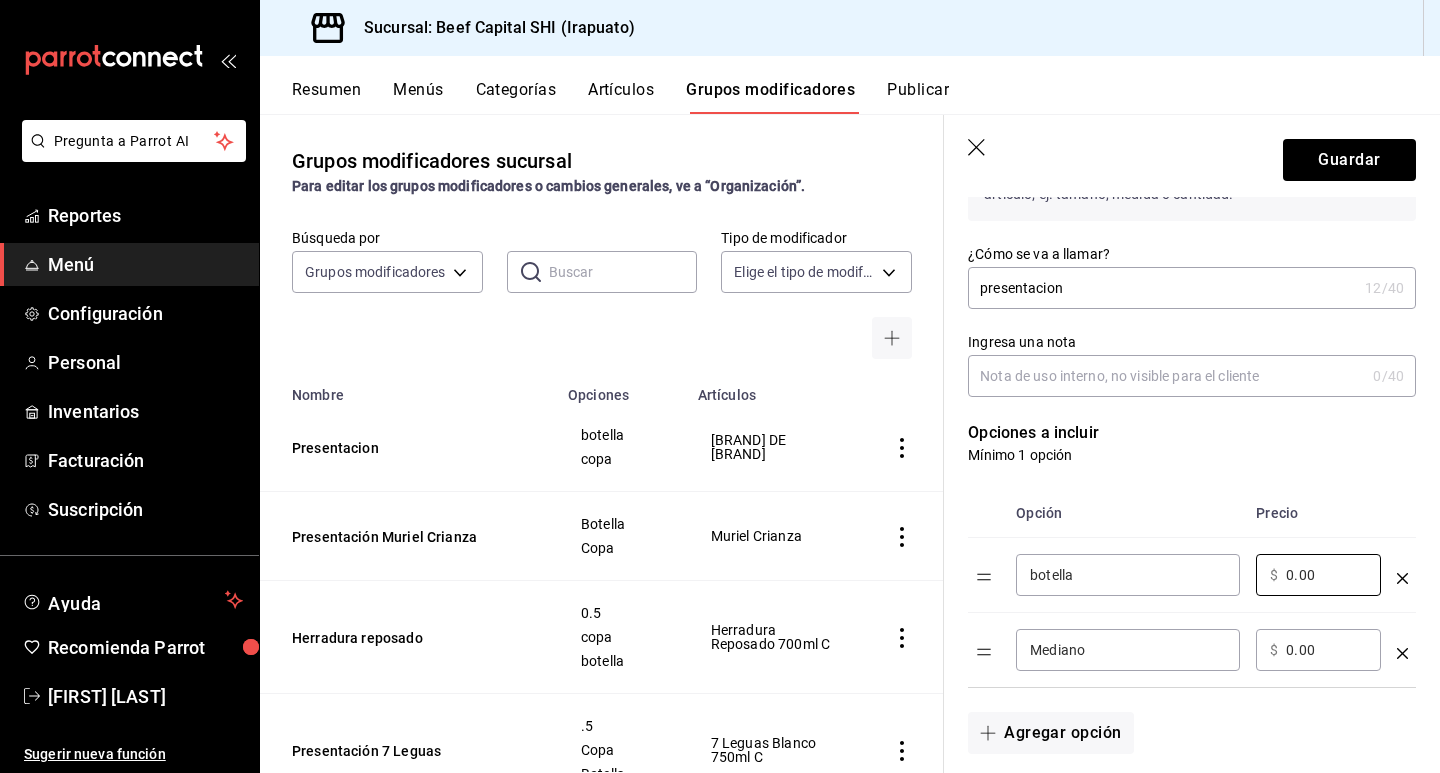 drag, startPoint x: 1333, startPoint y: 579, endPoint x: 964, endPoint y: 548, distance: 370.29987 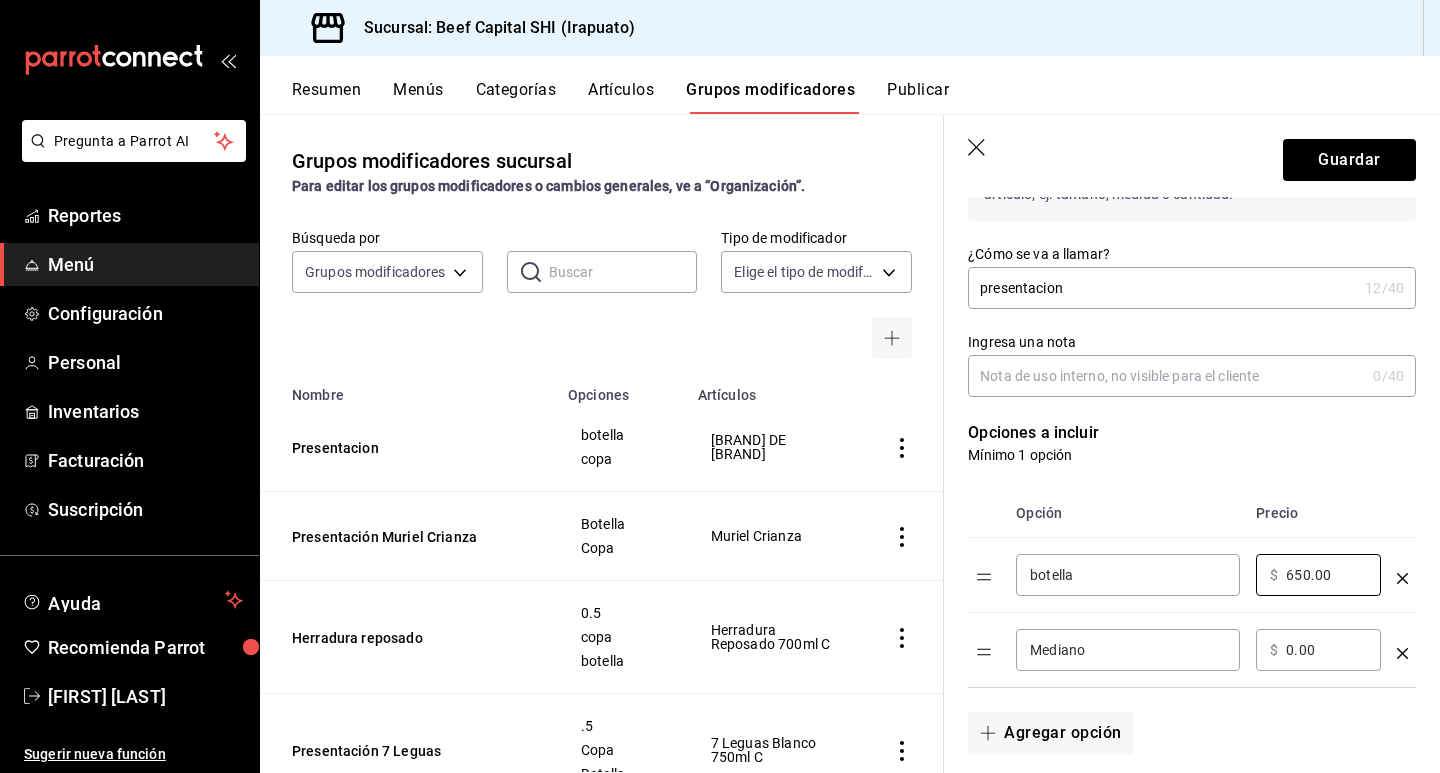 type on "650.00" 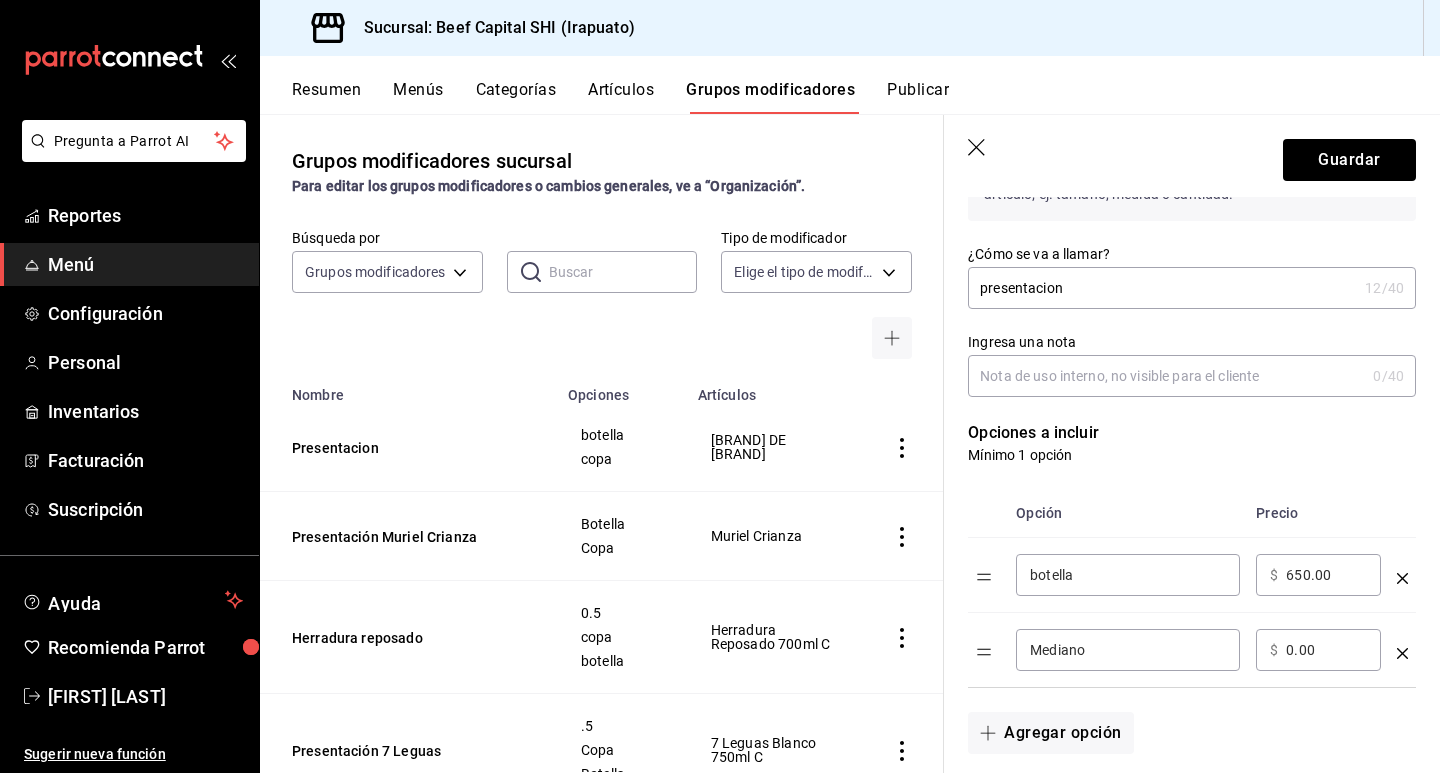 click on "Mediano" at bounding box center (1128, 650) 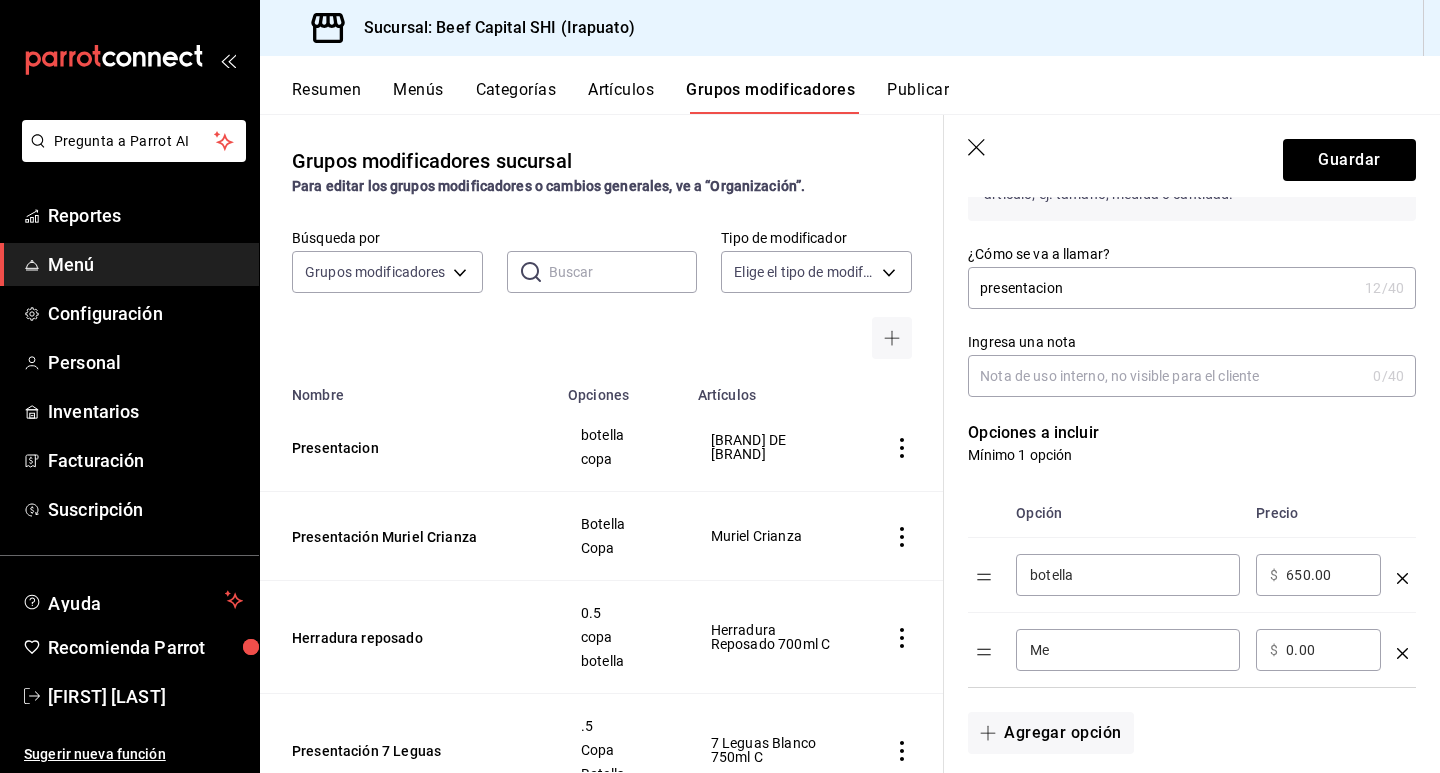 type on "M" 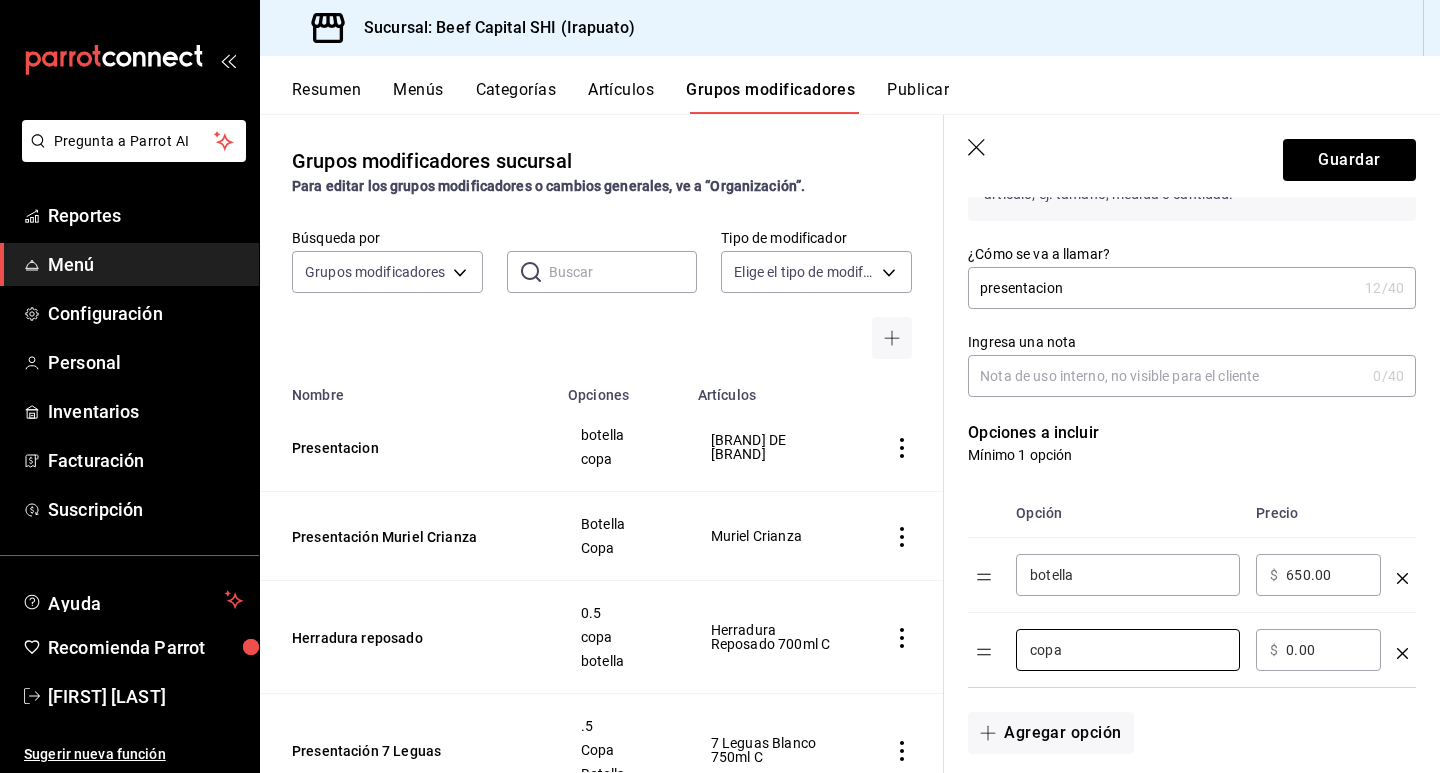 type on "copa" 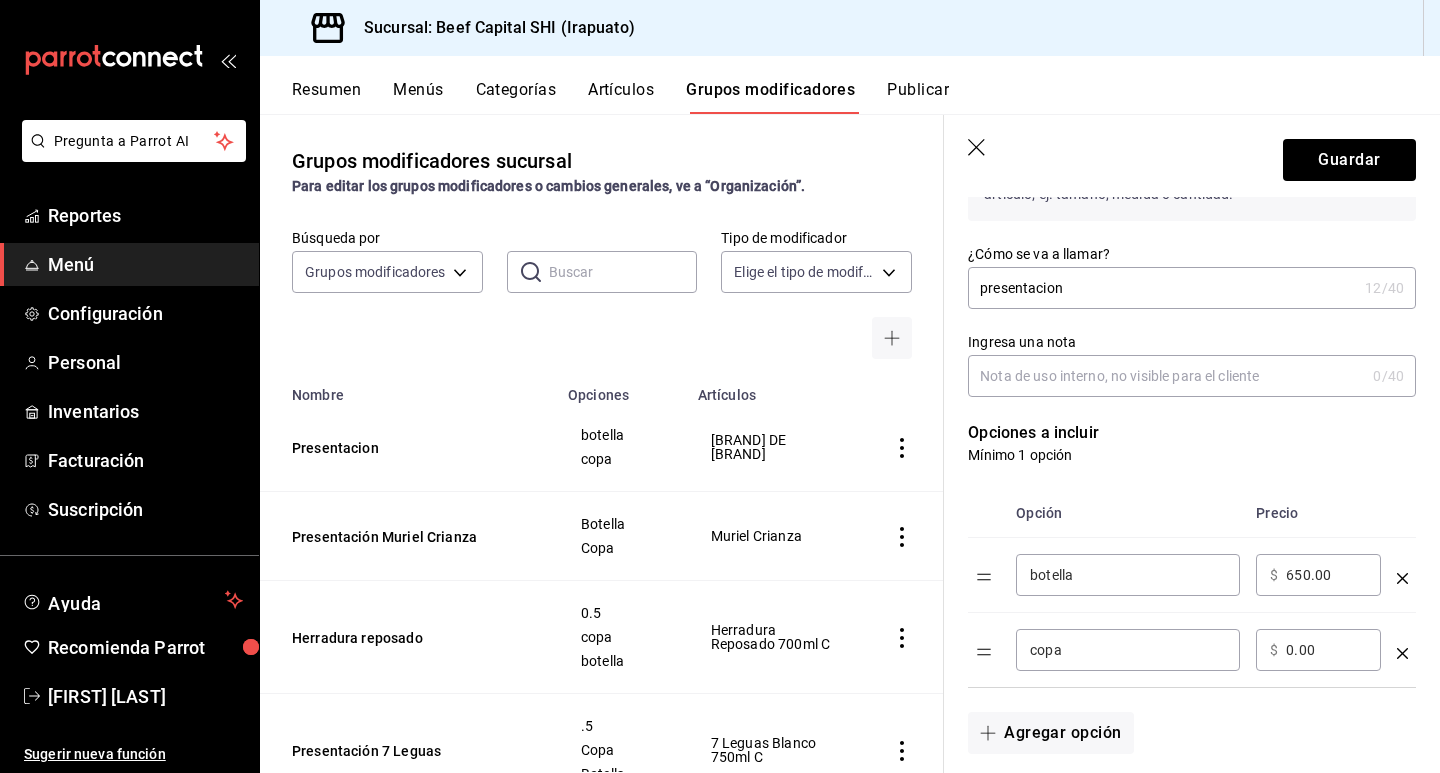 click on "​ $ 0.00 ​" at bounding box center [1318, 650] 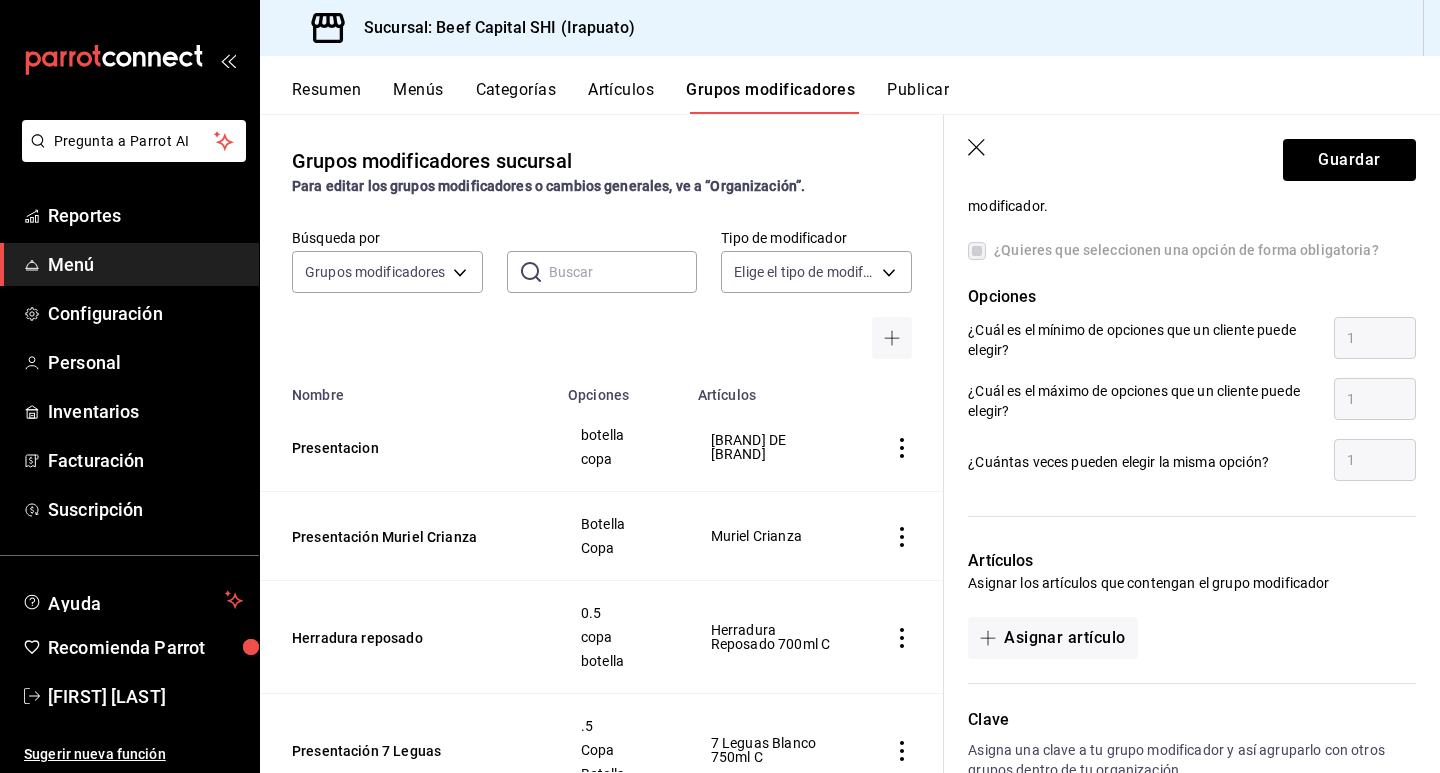 scroll, scrollTop: 900, scrollLeft: 0, axis: vertical 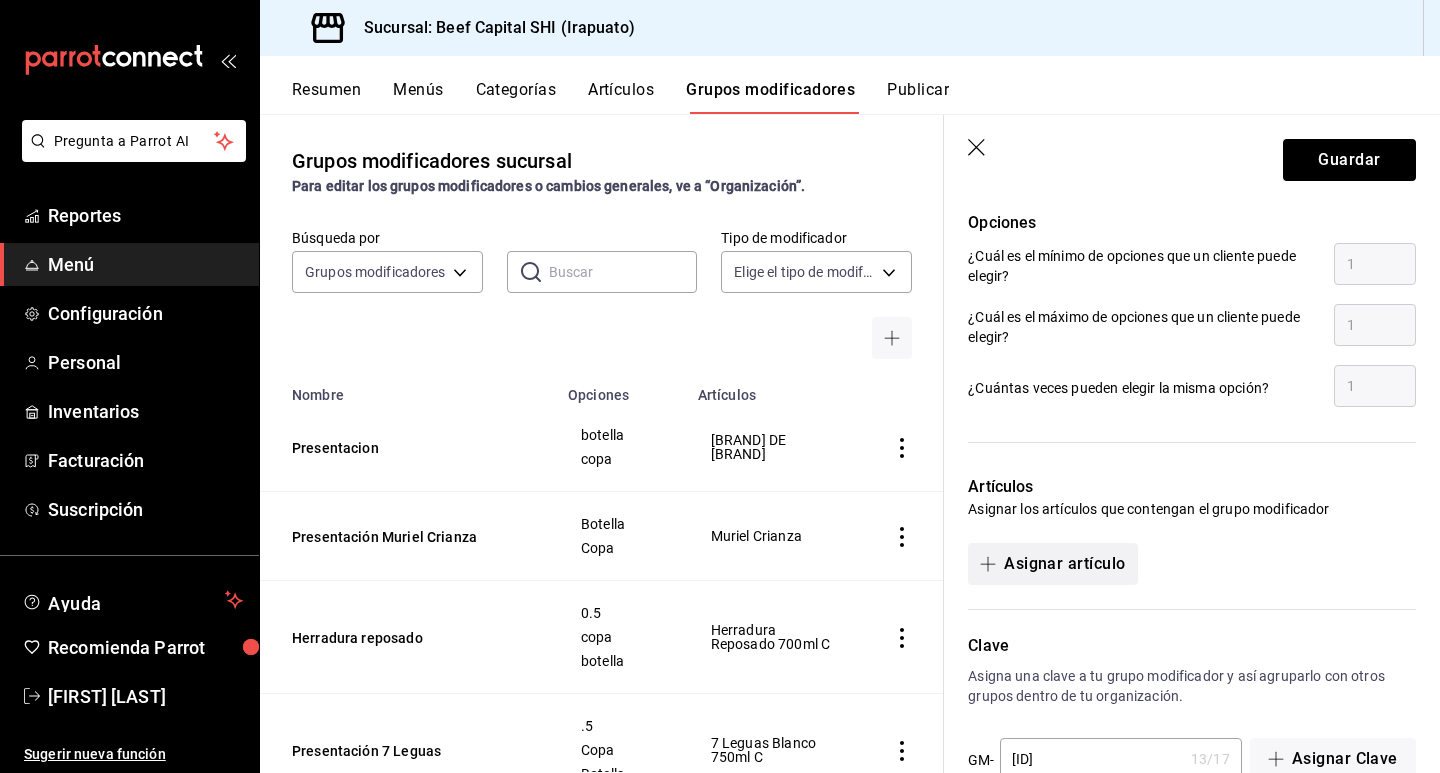 type on "180.00" 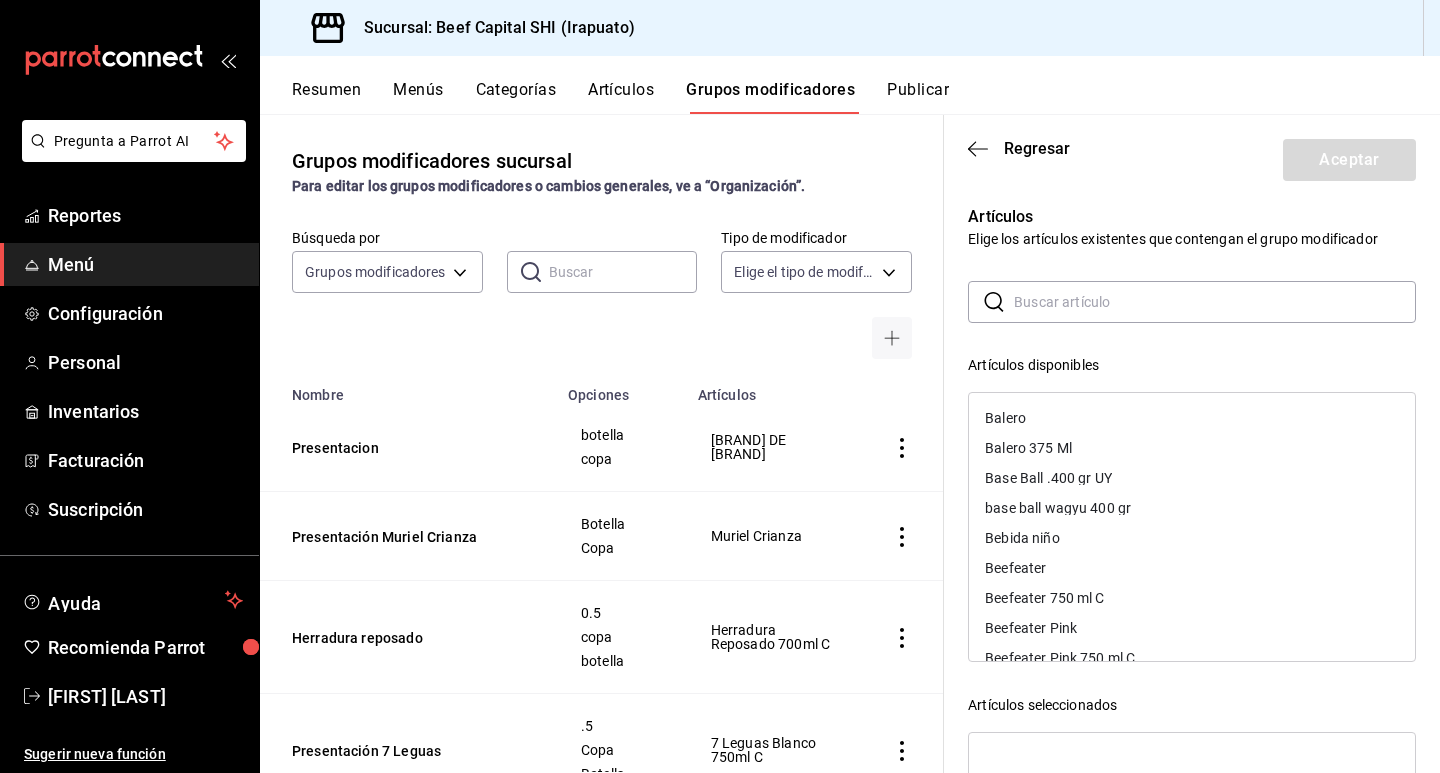 scroll, scrollTop: 2847, scrollLeft: 0, axis: vertical 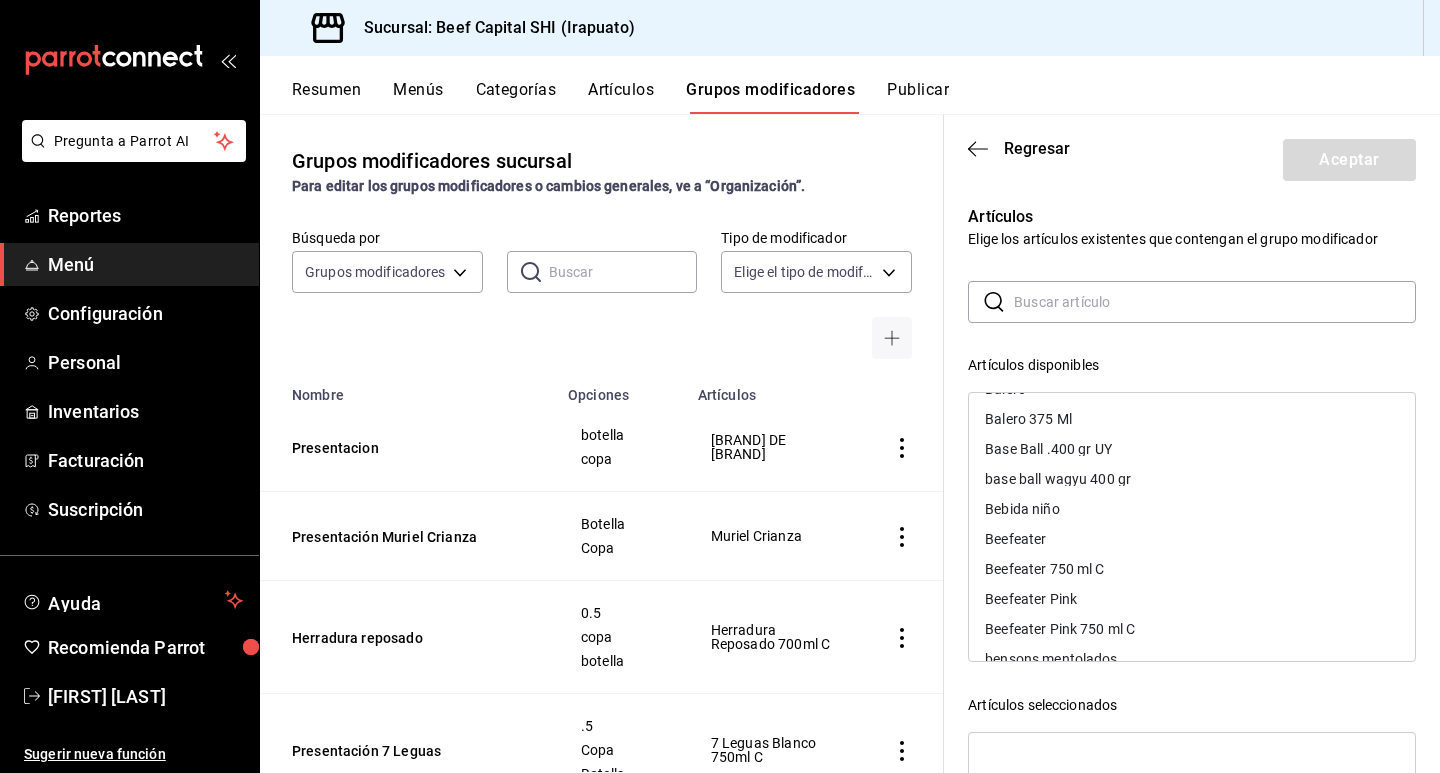 click at bounding box center [1215, 302] 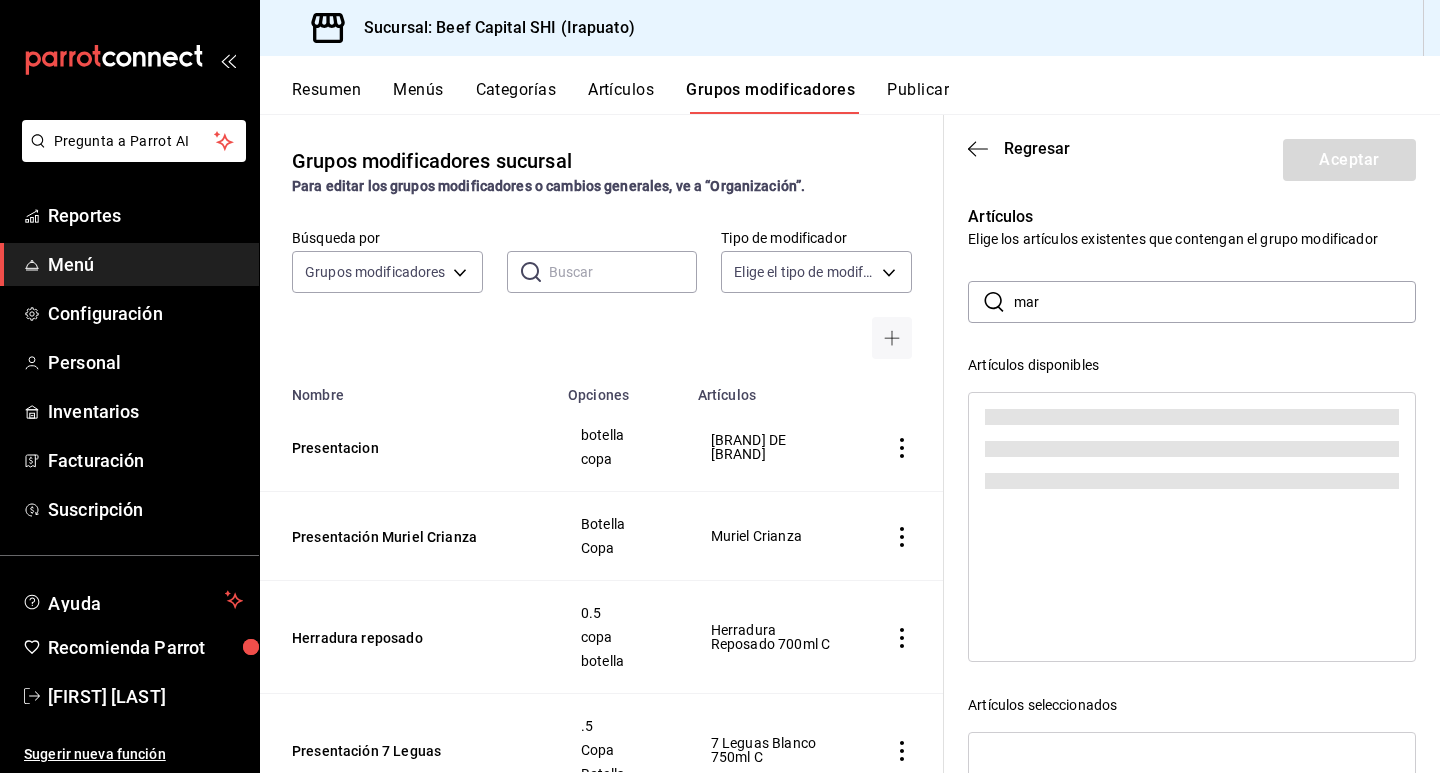 scroll, scrollTop: 0, scrollLeft: 0, axis: both 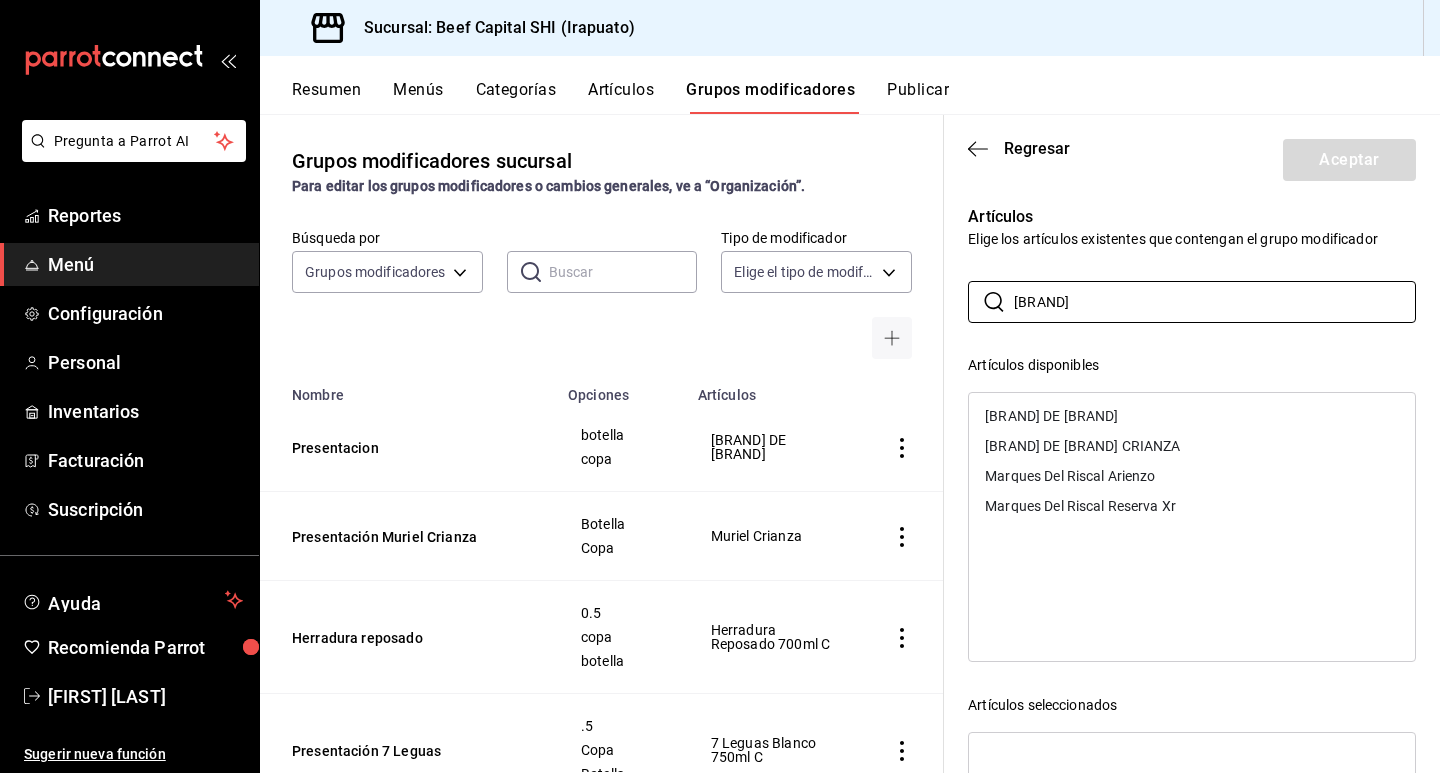 type on "[BRAND]" 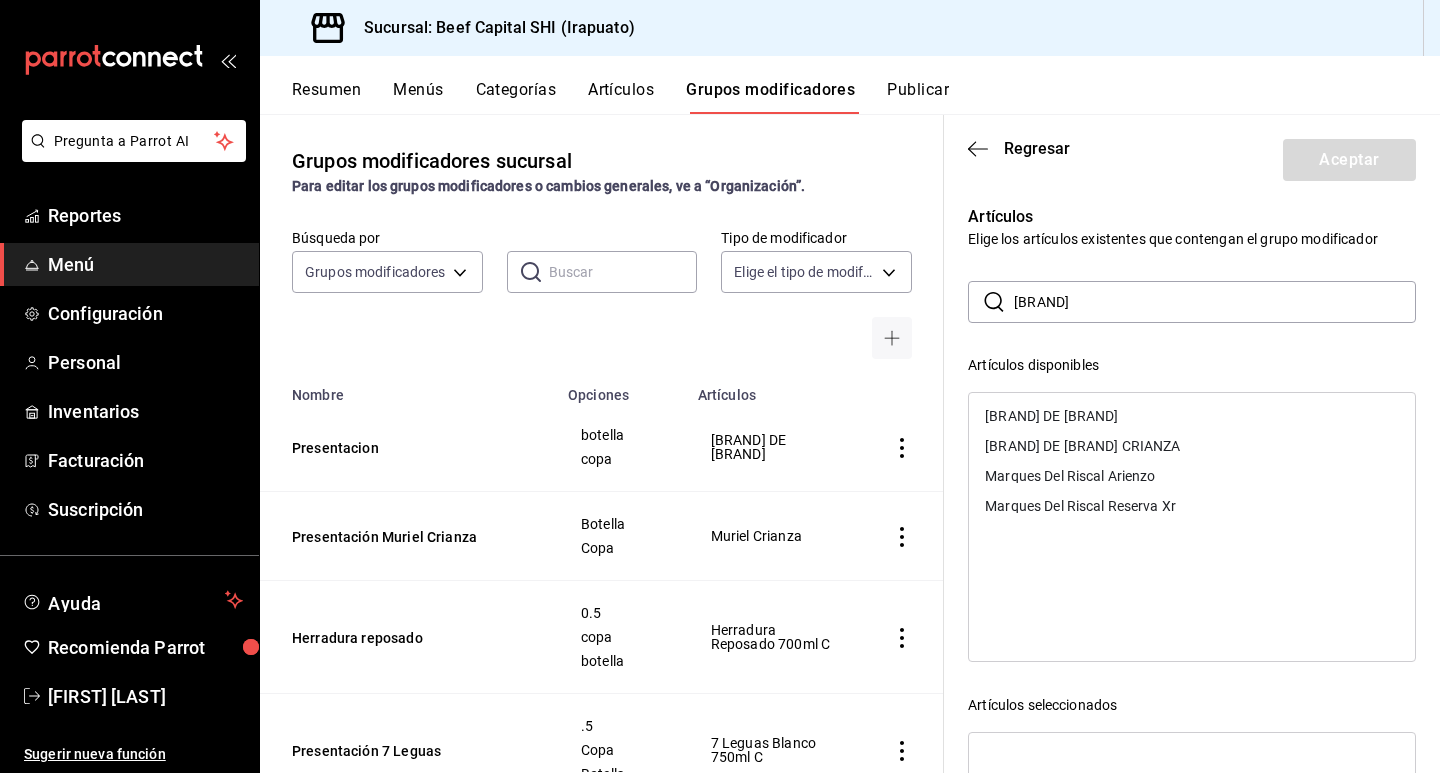 click on "[BRAND] DE [BRAND] CRIANZA" at bounding box center [1082, 446] 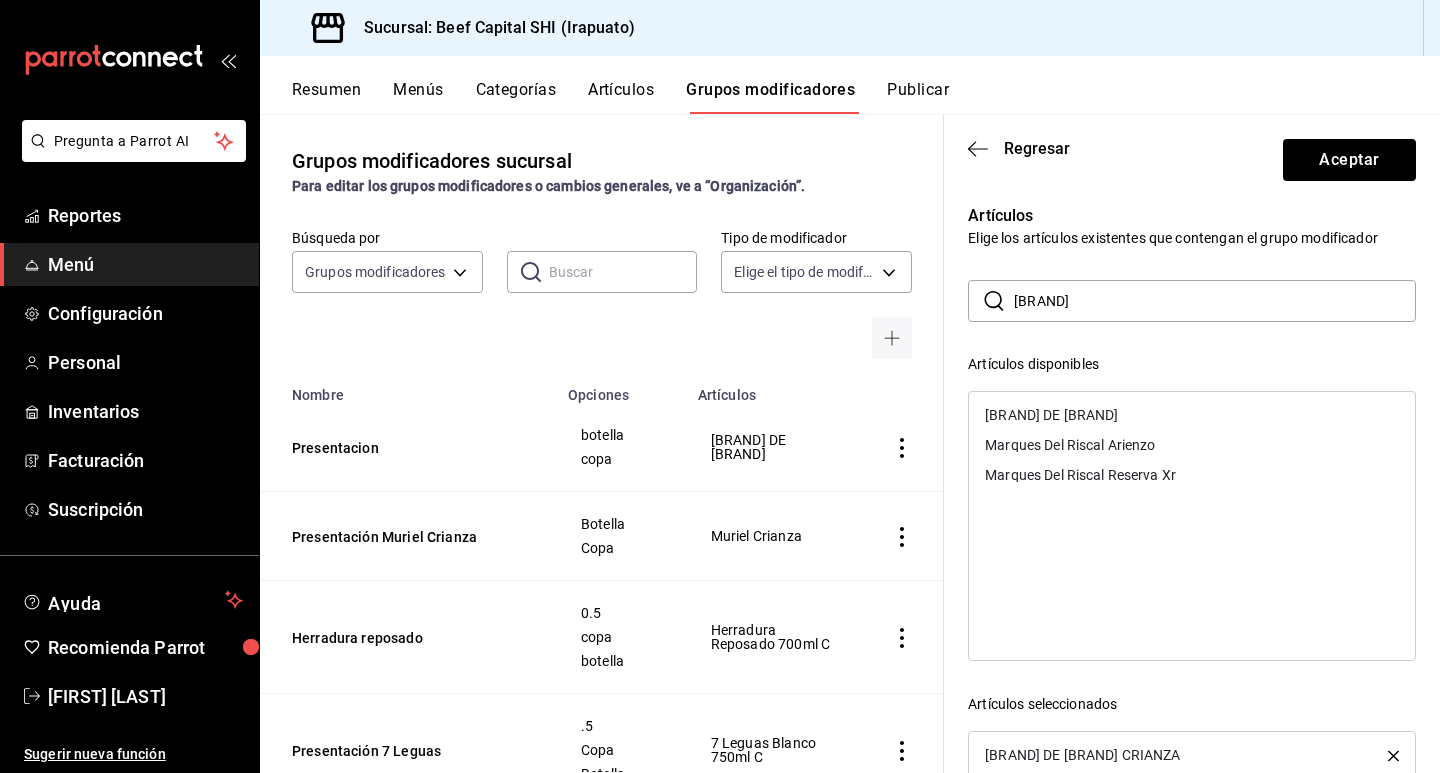 scroll, scrollTop: 0, scrollLeft: 0, axis: both 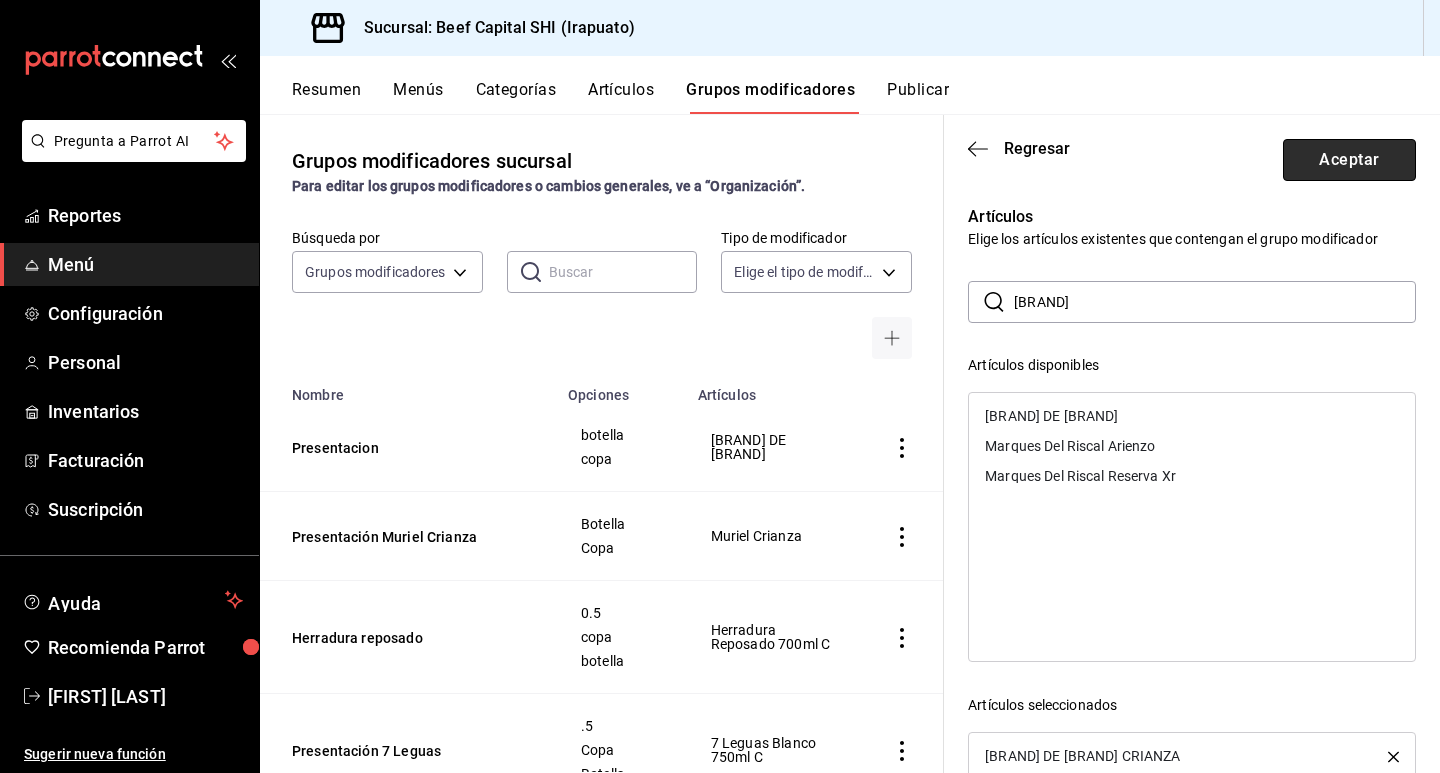 click on "Aceptar" at bounding box center [1349, 160] 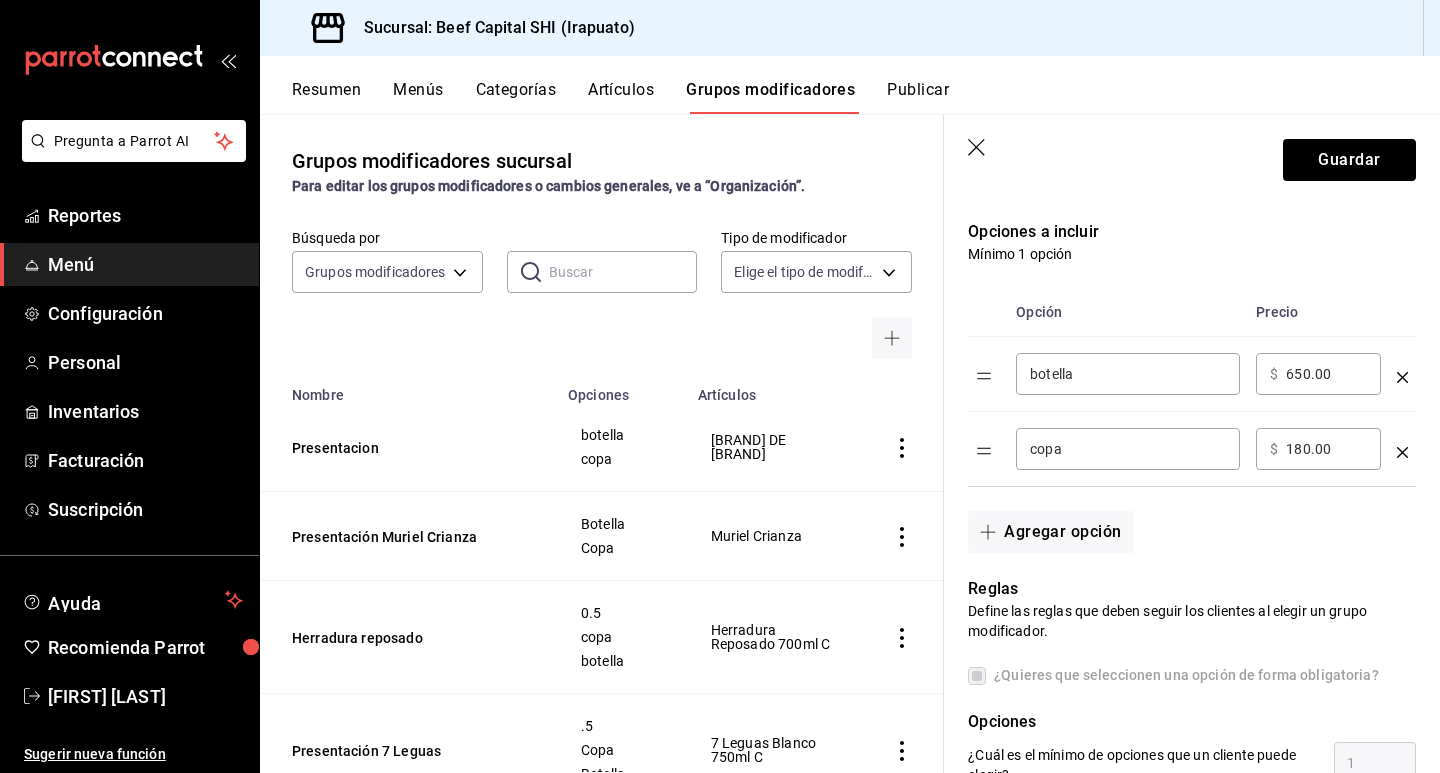 scroll, scrollTop: 400, scrollLeft: 0, axis: vertical 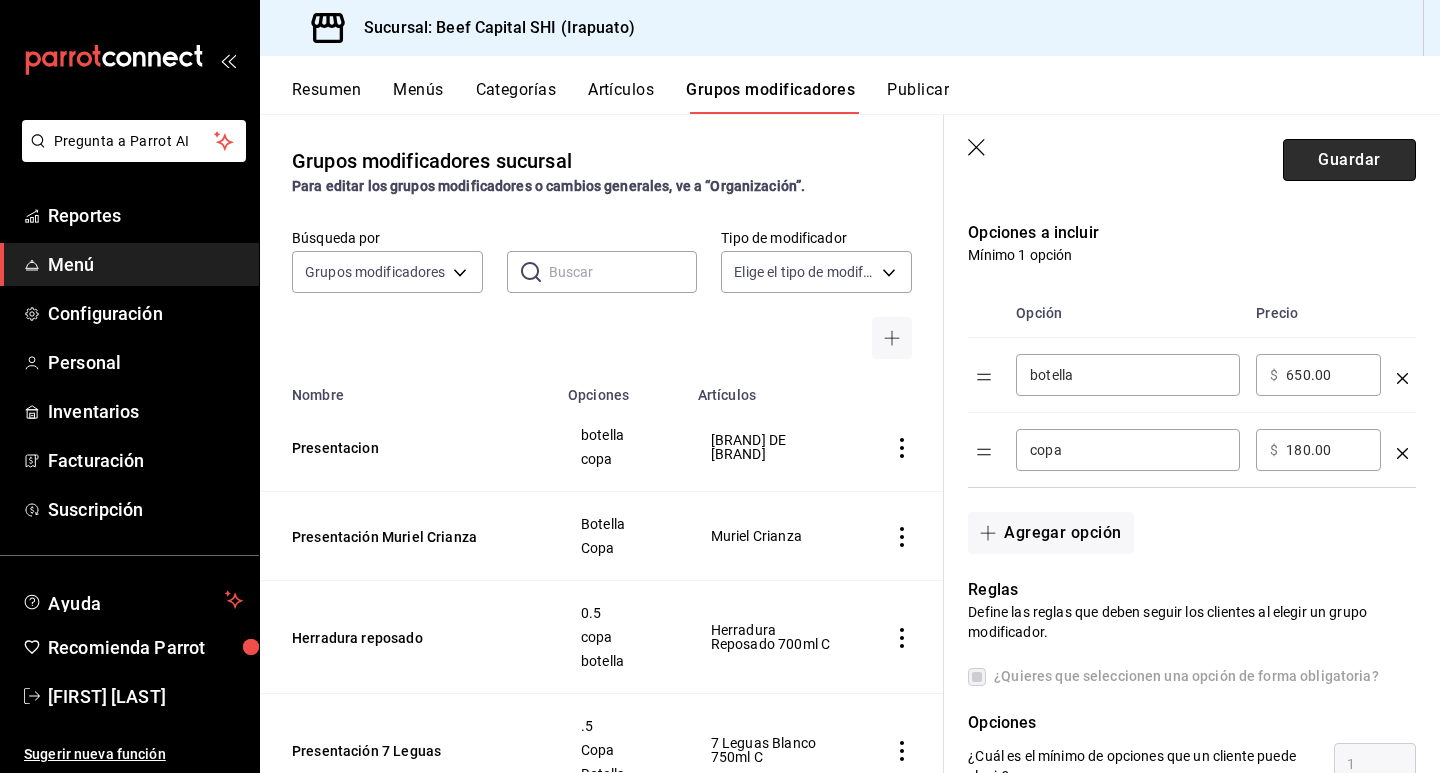 click on "Guardar" at bounding box center [1349, 160] 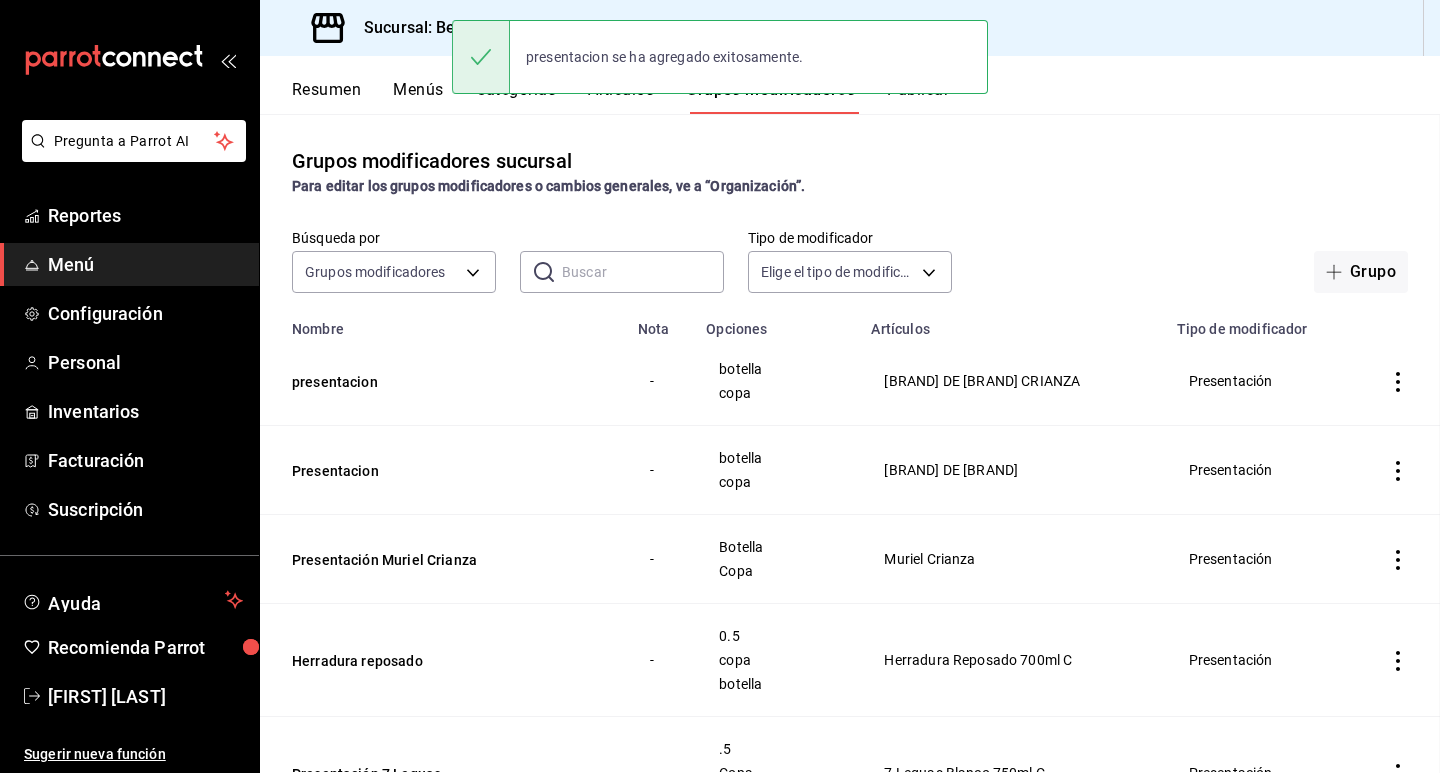 scroll, scrollTop: 0, scrollLeft: 0, axis: both 